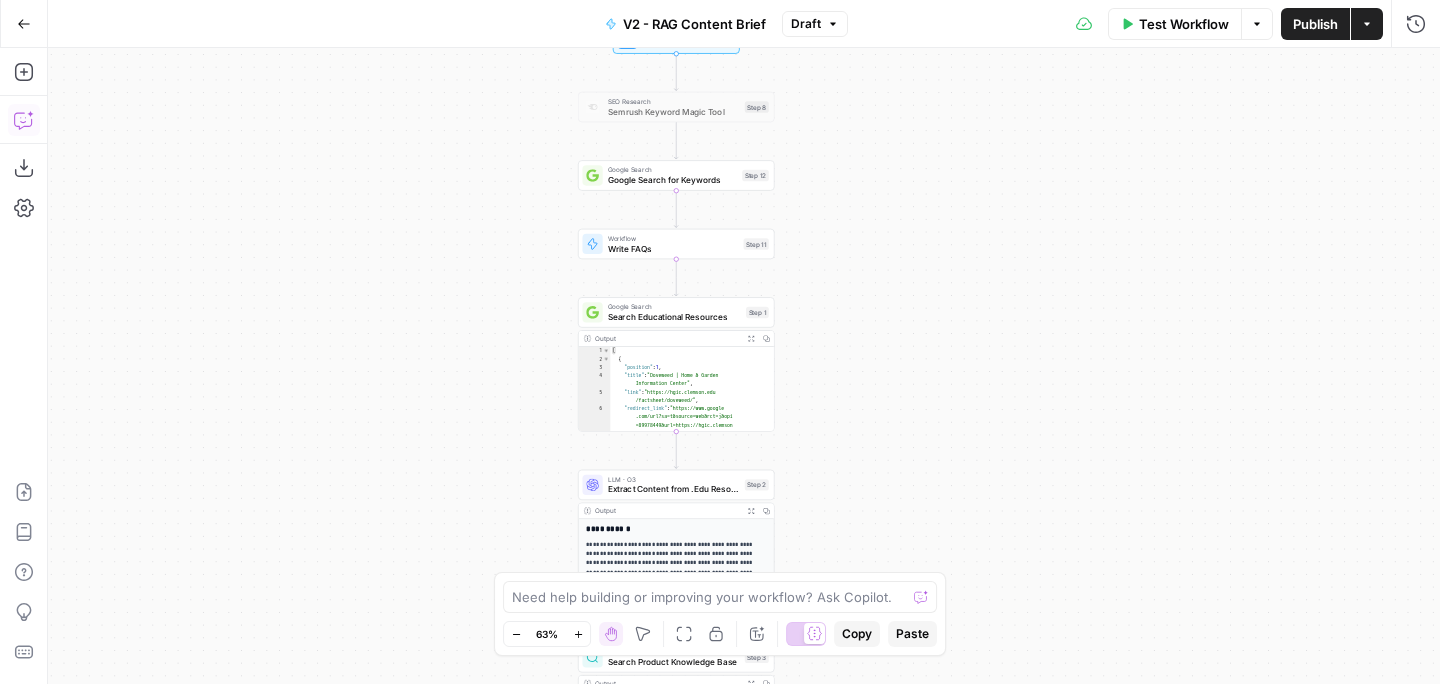 scroll, scrollTop: 0, scrollLeft: 0, axis: both 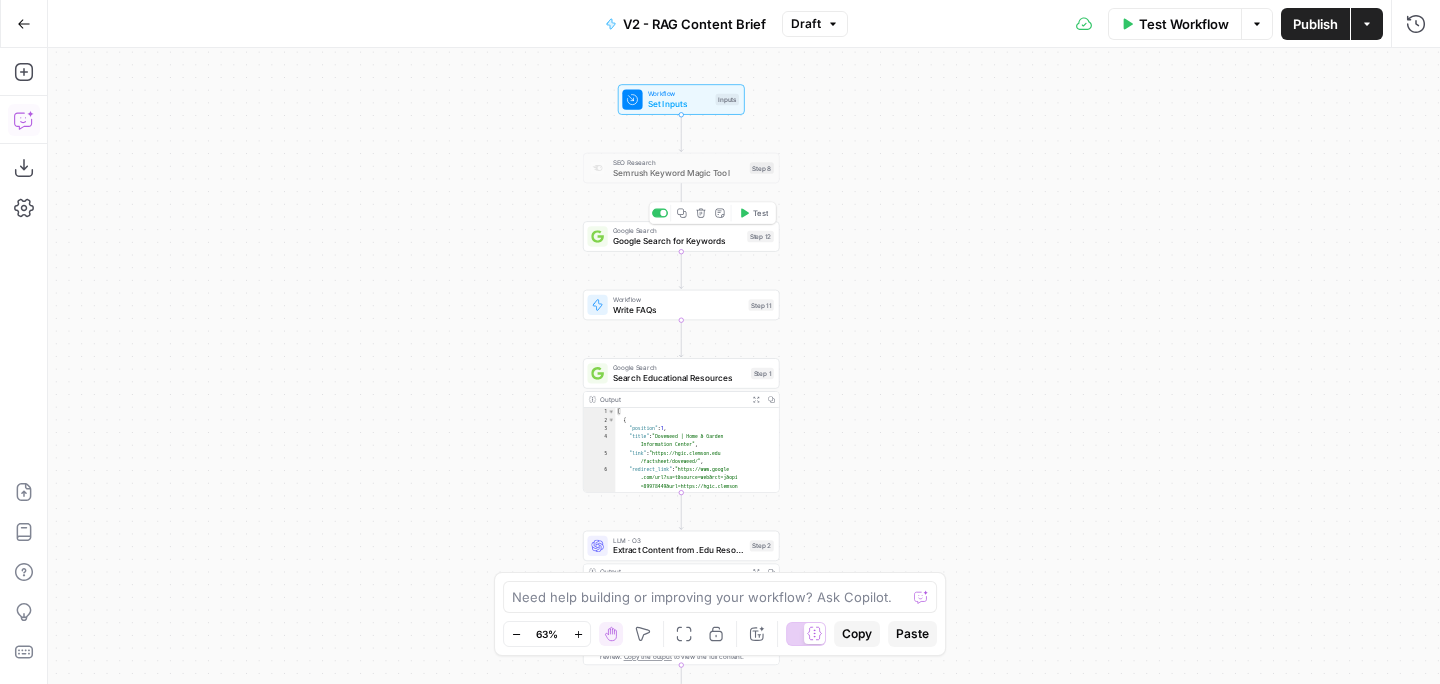 click on "Google Search for Keywords" at bounding box center [677, 241] 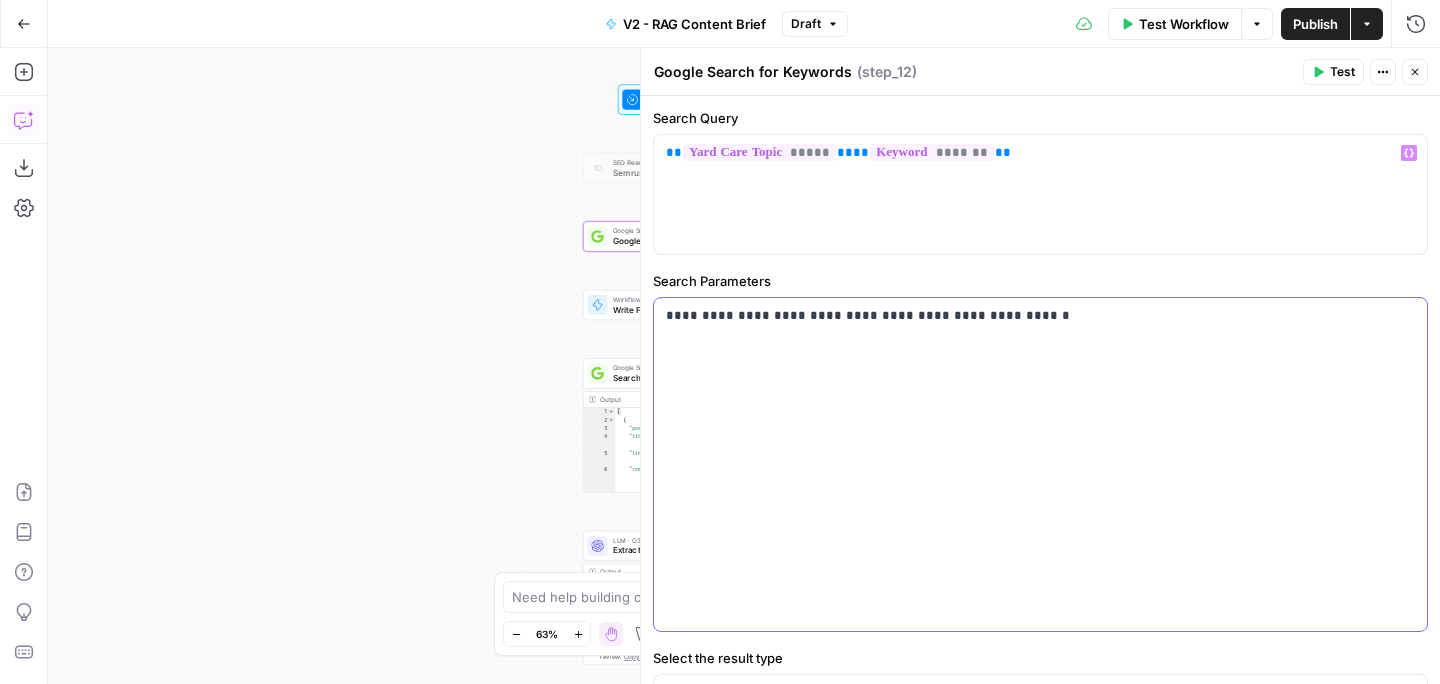 click on "**********" at bounding box center (1040, 464) 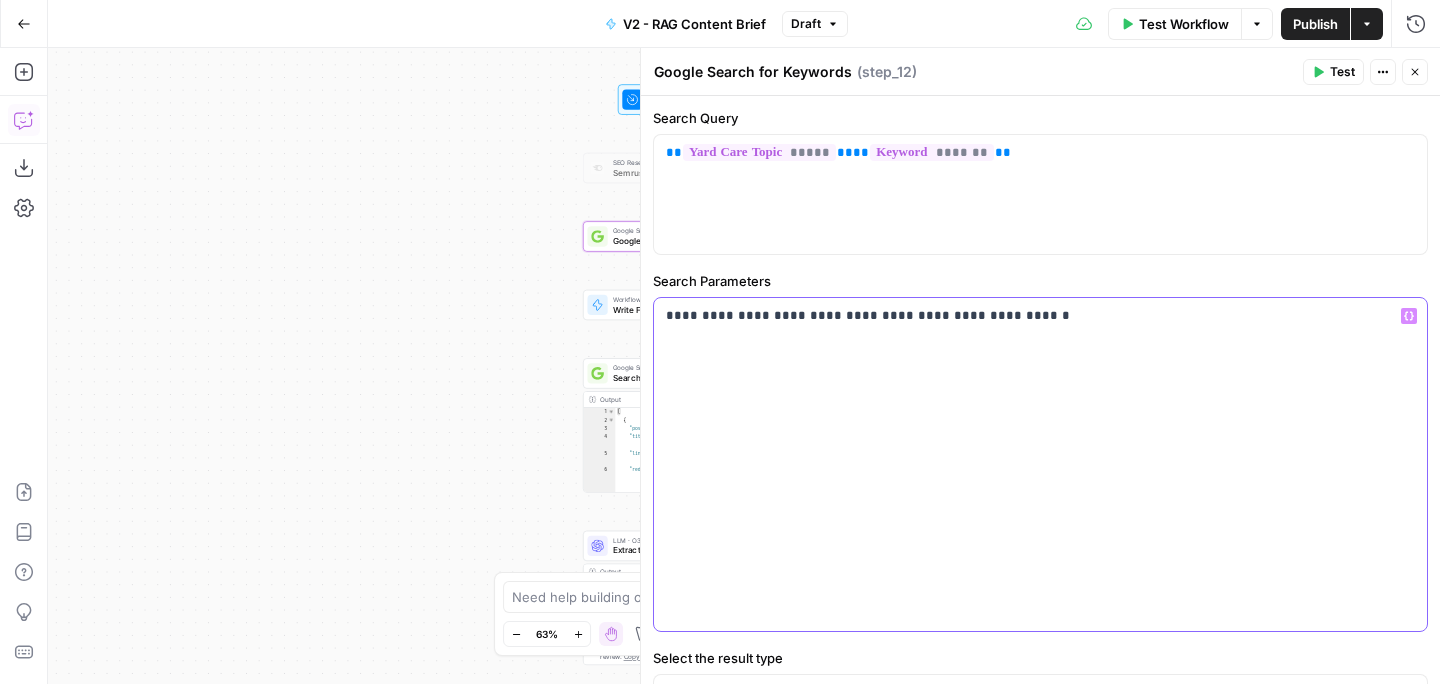 click on "**********" at bounding box center [1040, 464] 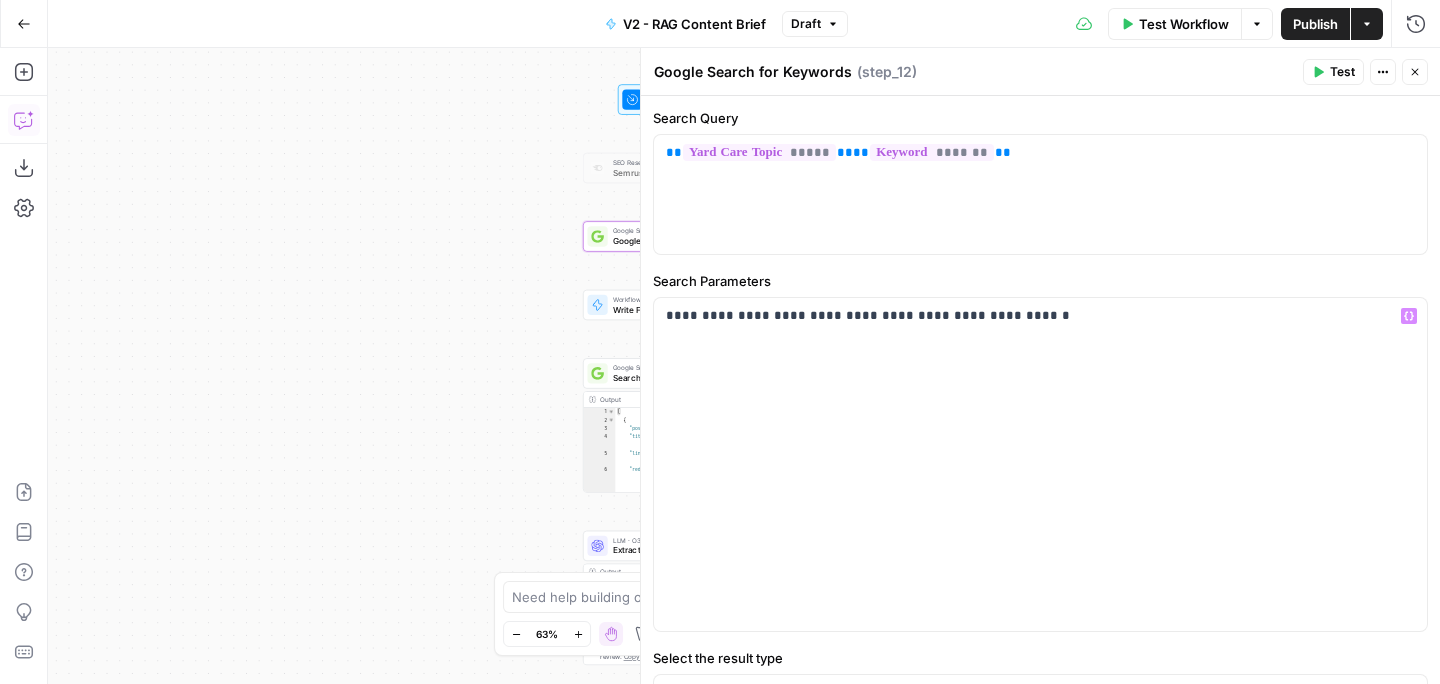 click 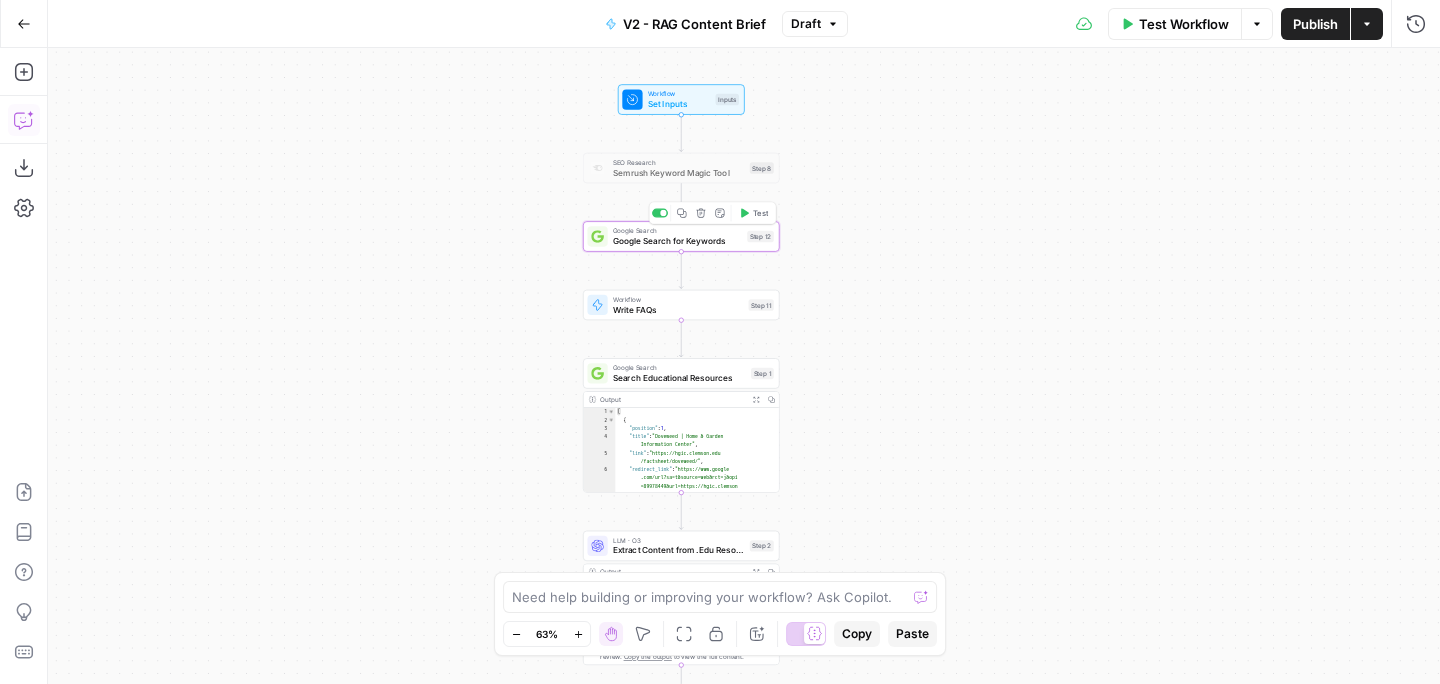 click on "Google Search for Keywords" at bounding box center [677, 241] 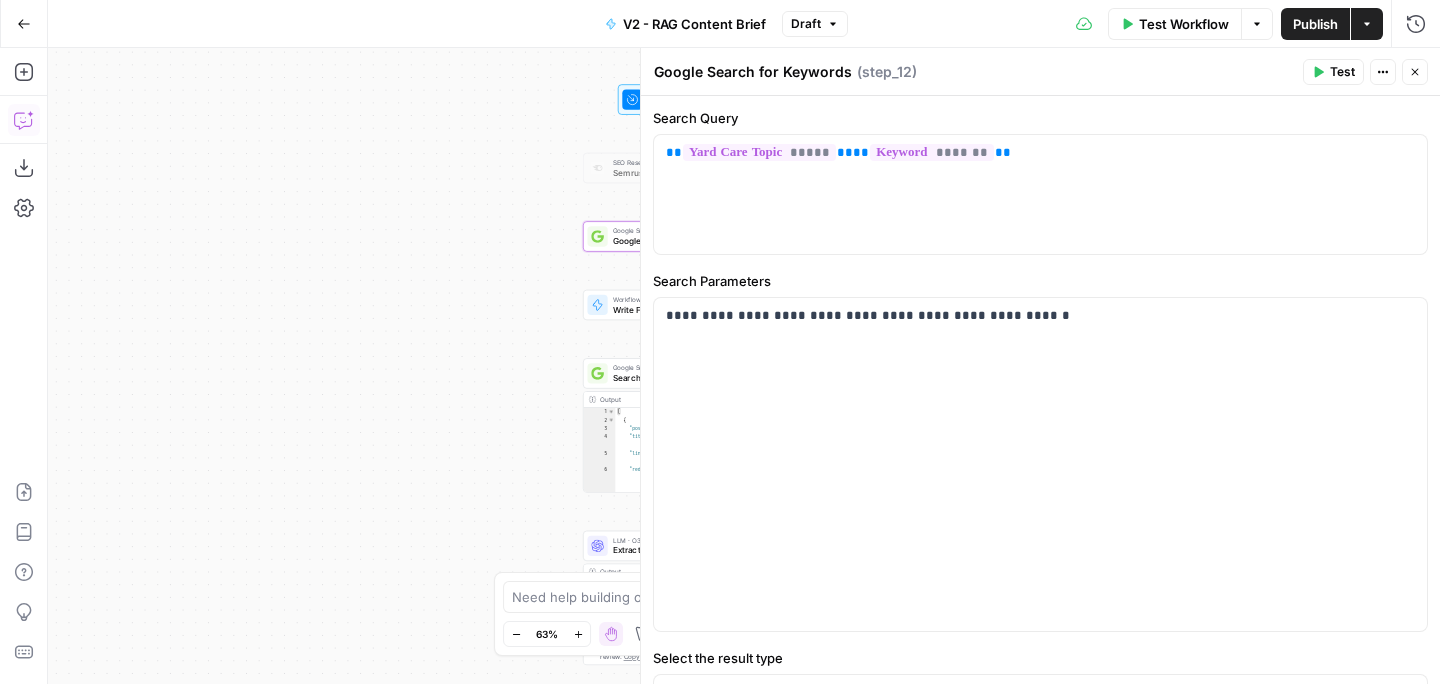 click 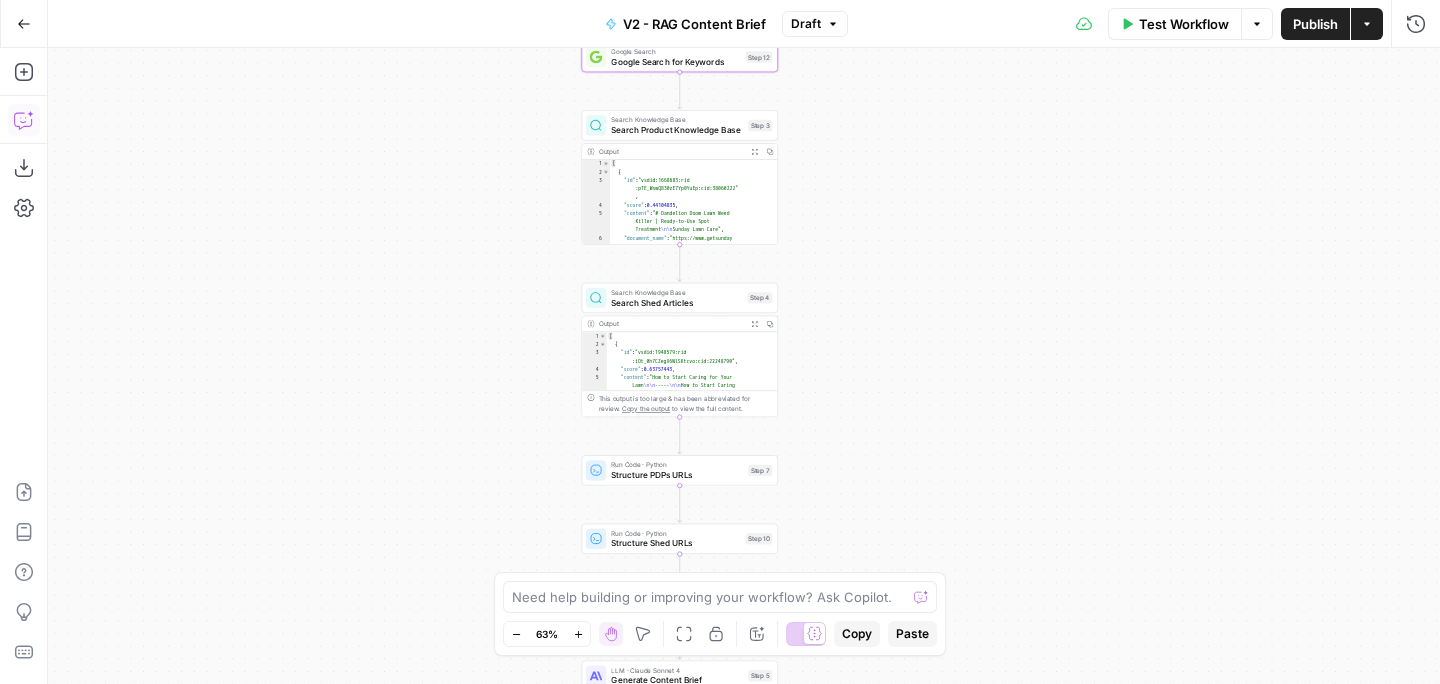 scroll, scrollTop: 0, scrollLeft: 0, axis: both 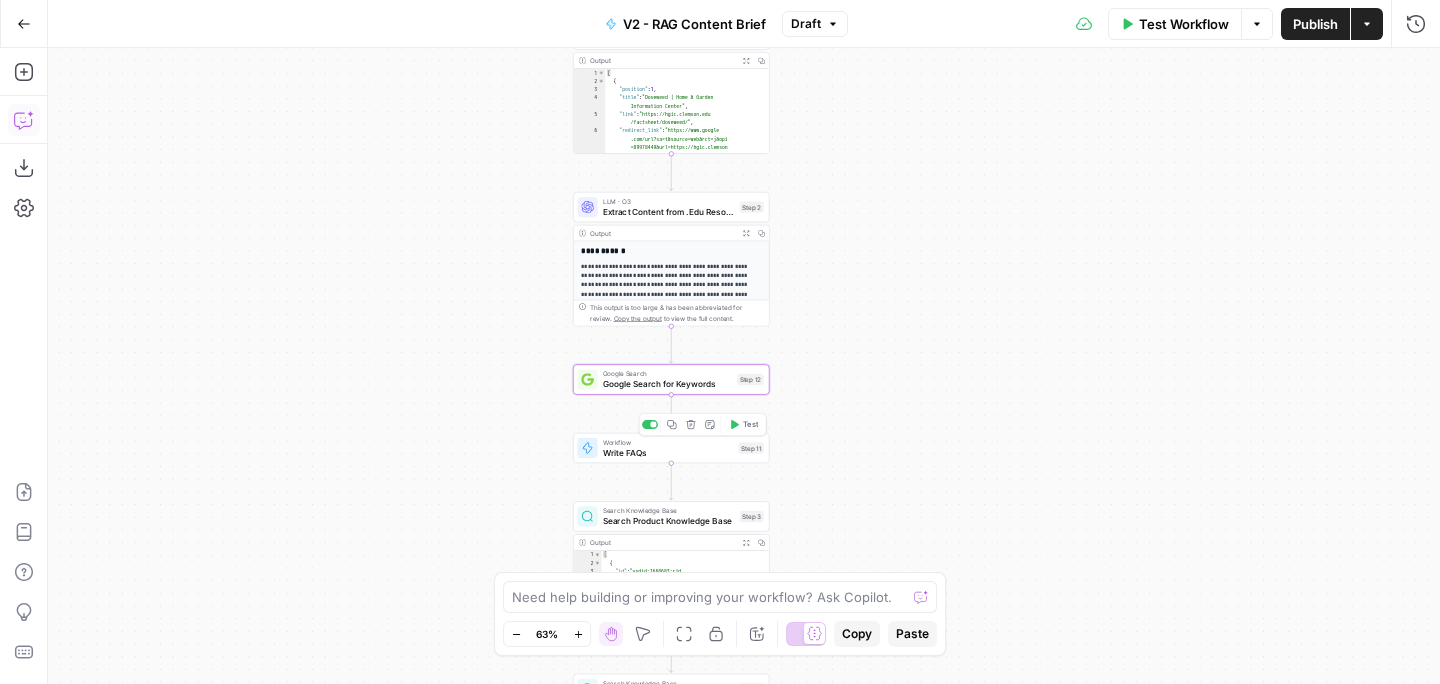 click on "Write FAQs" at bounding box center [668, 452] 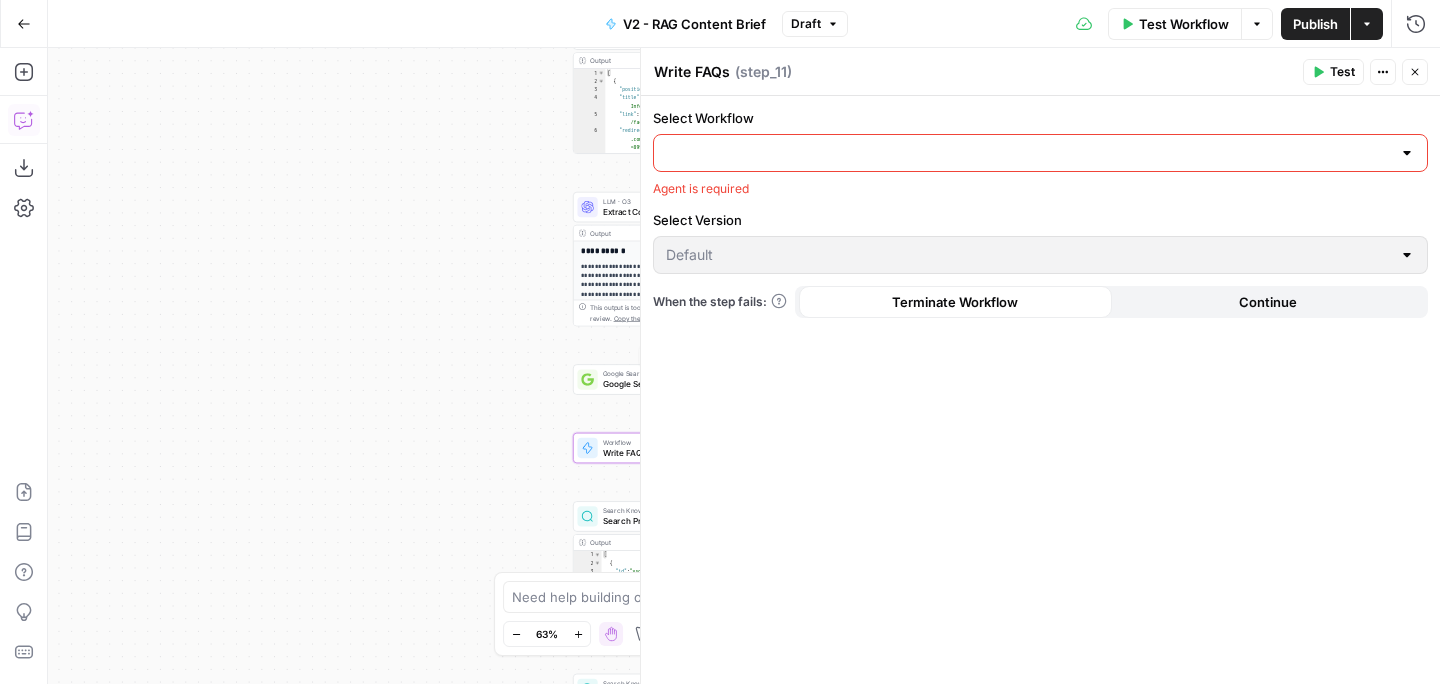 click on "**********" at bounding box center (744, 366) 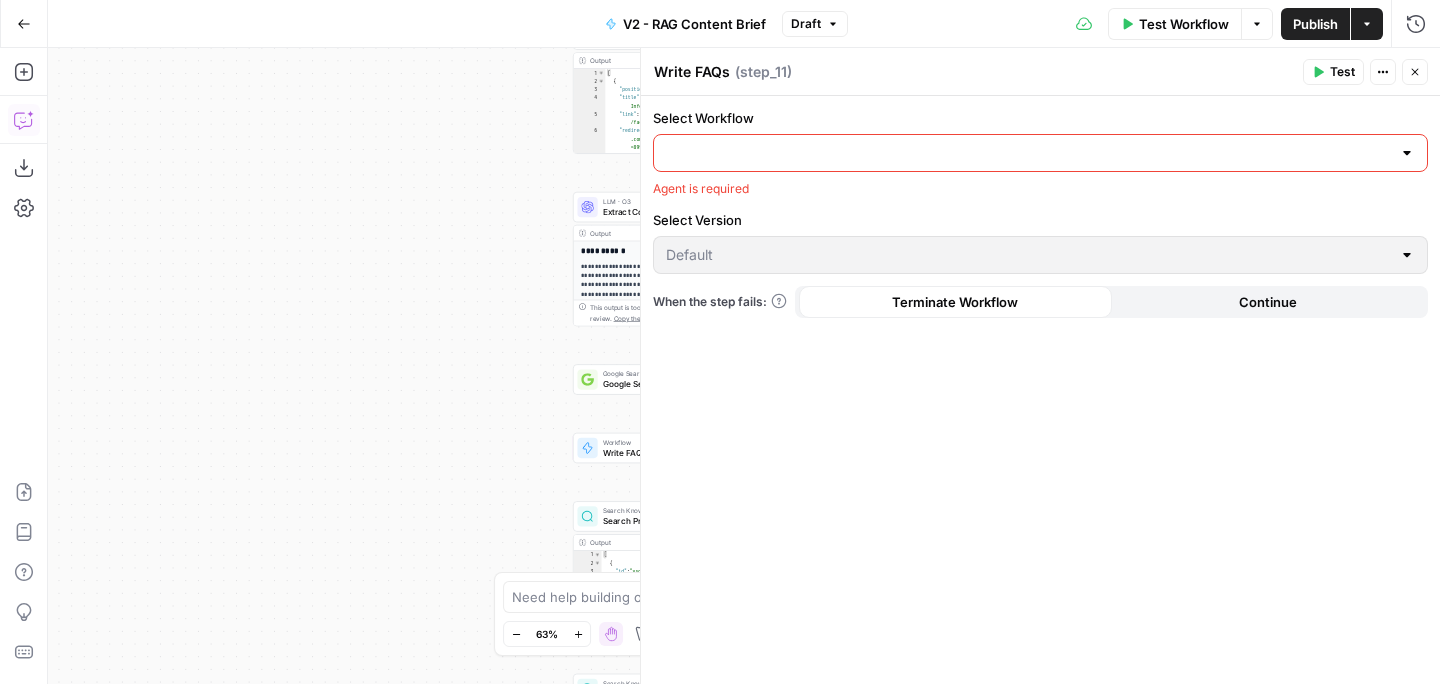 click at bounding box center [1040, 153] 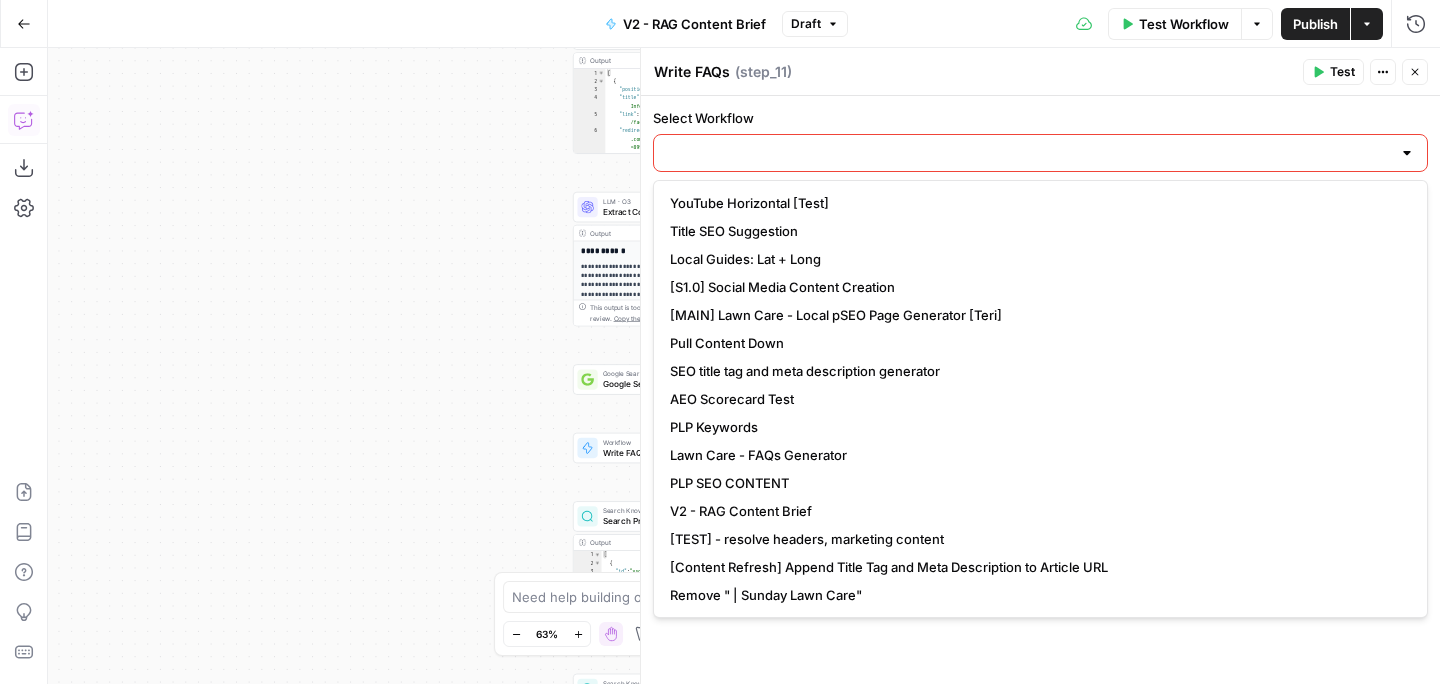 click on "**********" at bounding box center [744, 366] 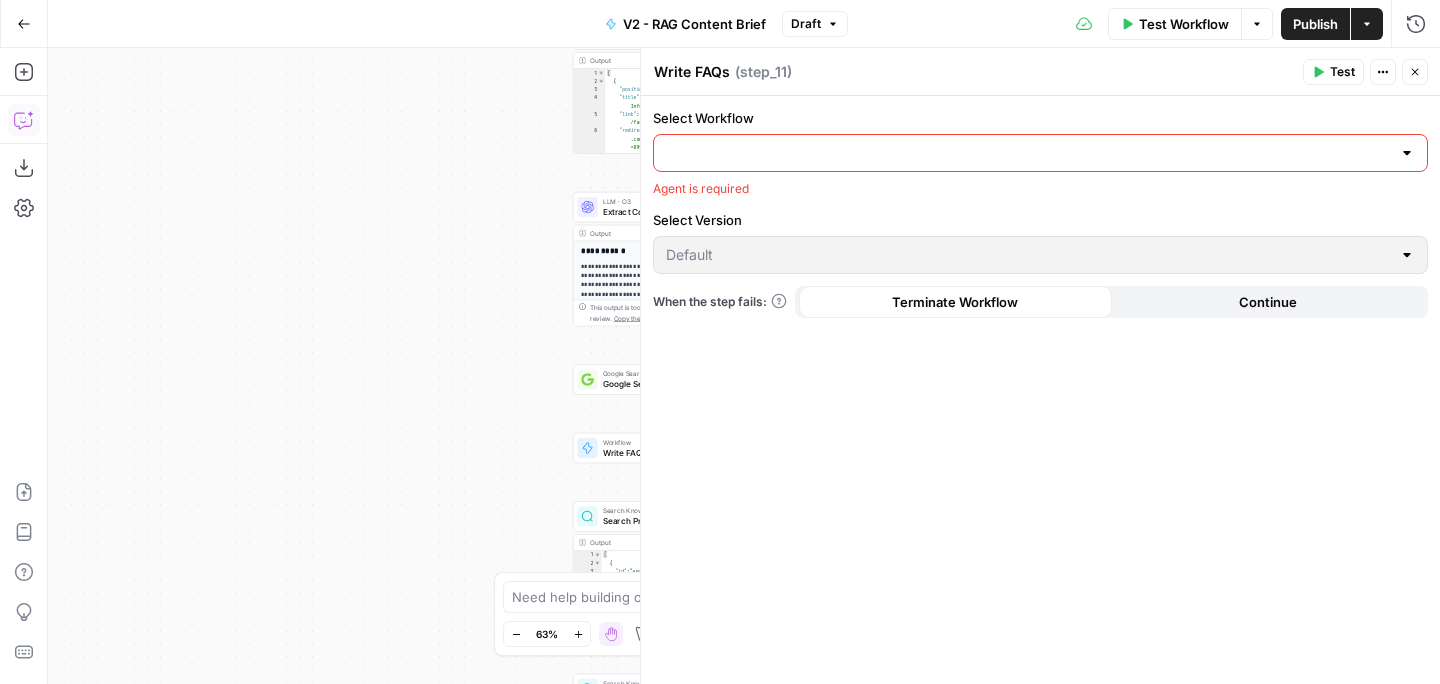 click on "Select Workflow" at bounding box center [1028, 153] 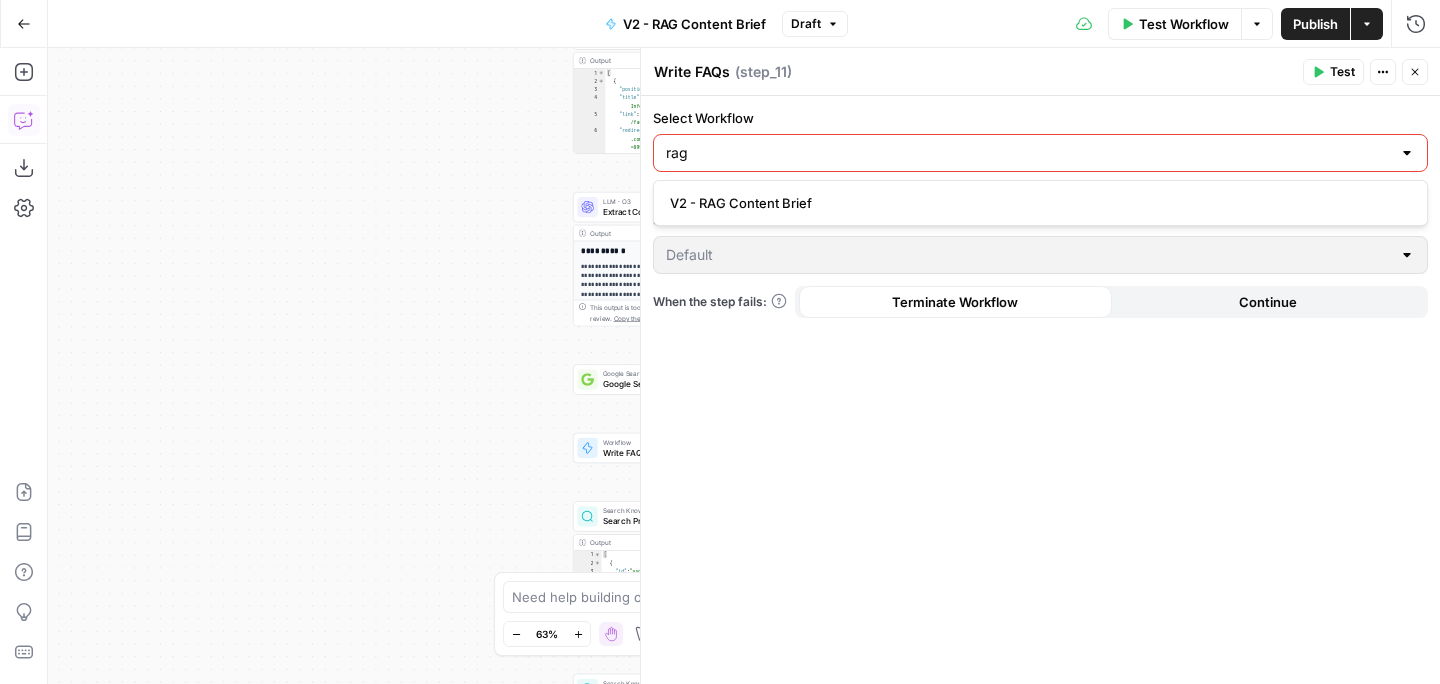type on "rag" 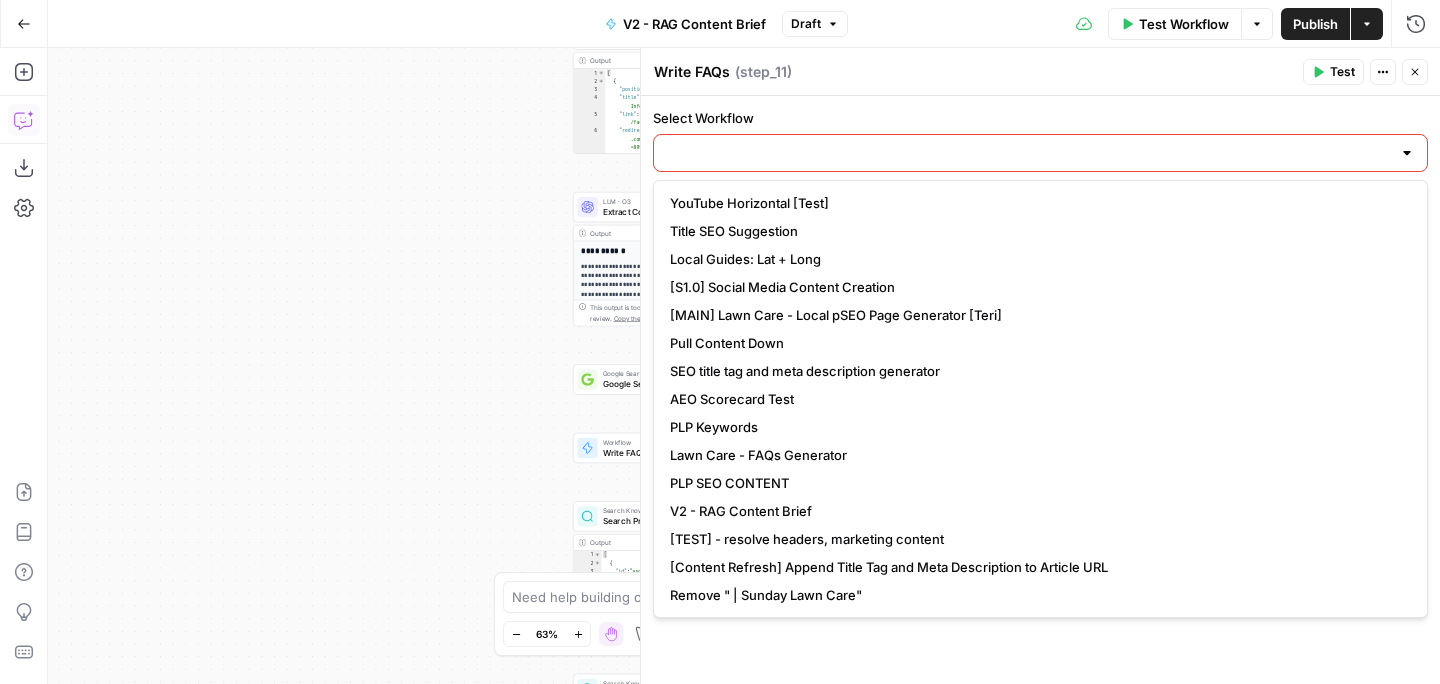click on "Select Workflow" at bounding box center (1040, 118) 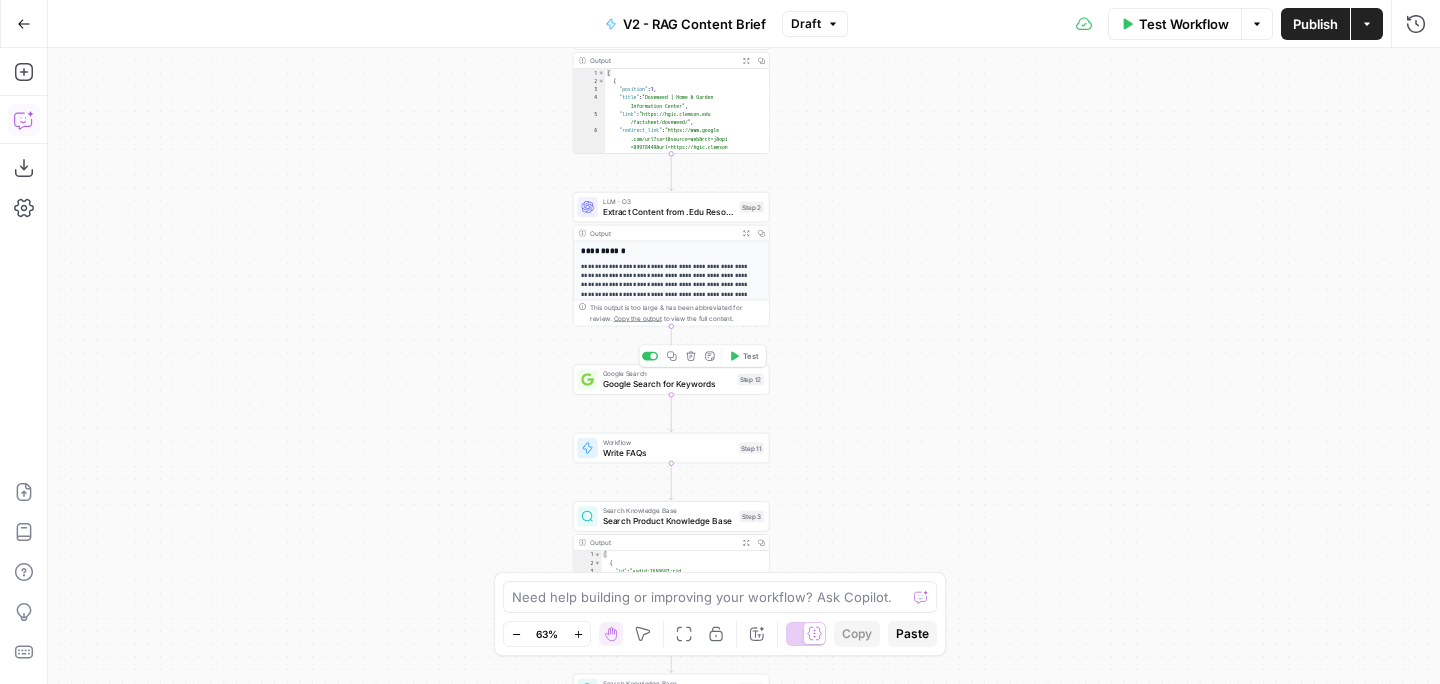 click on "Google Search Google Search for Keywords Step 12 Copy step Delete step Add Note Test" at bounding box center [671, 379] 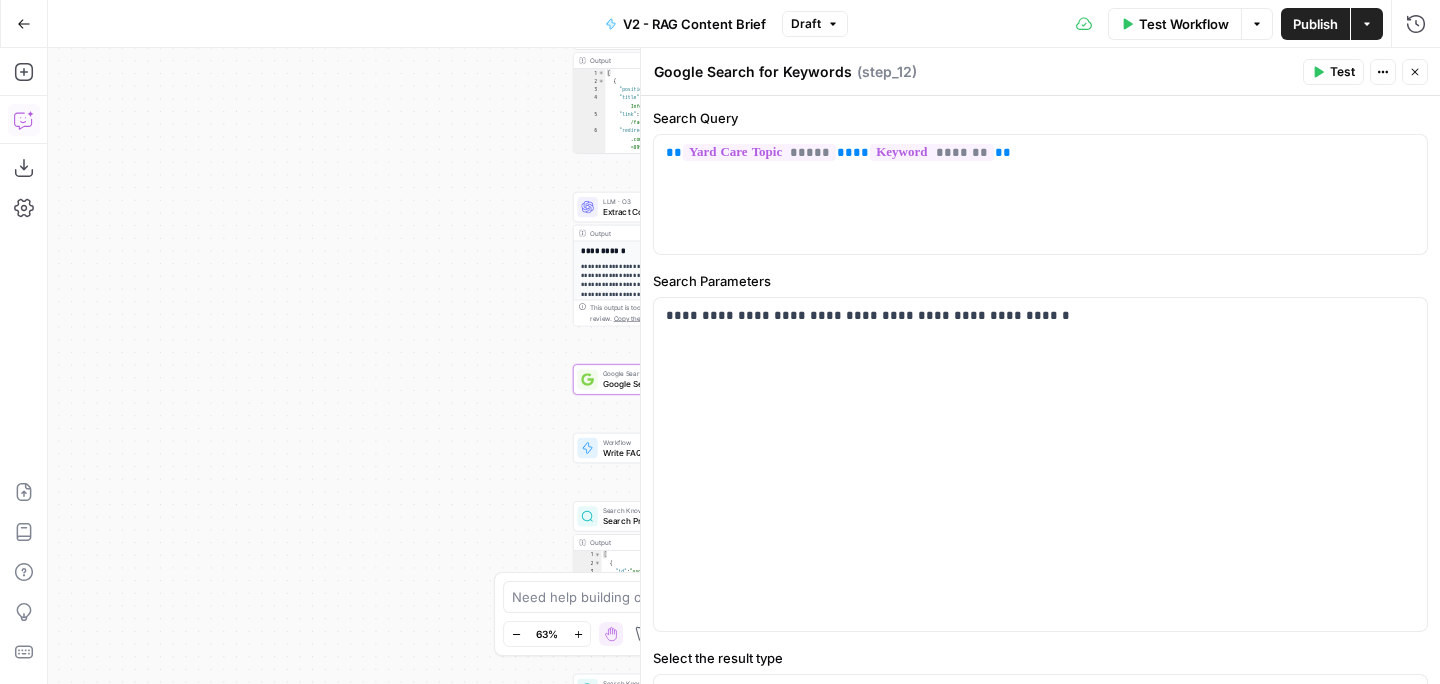 click 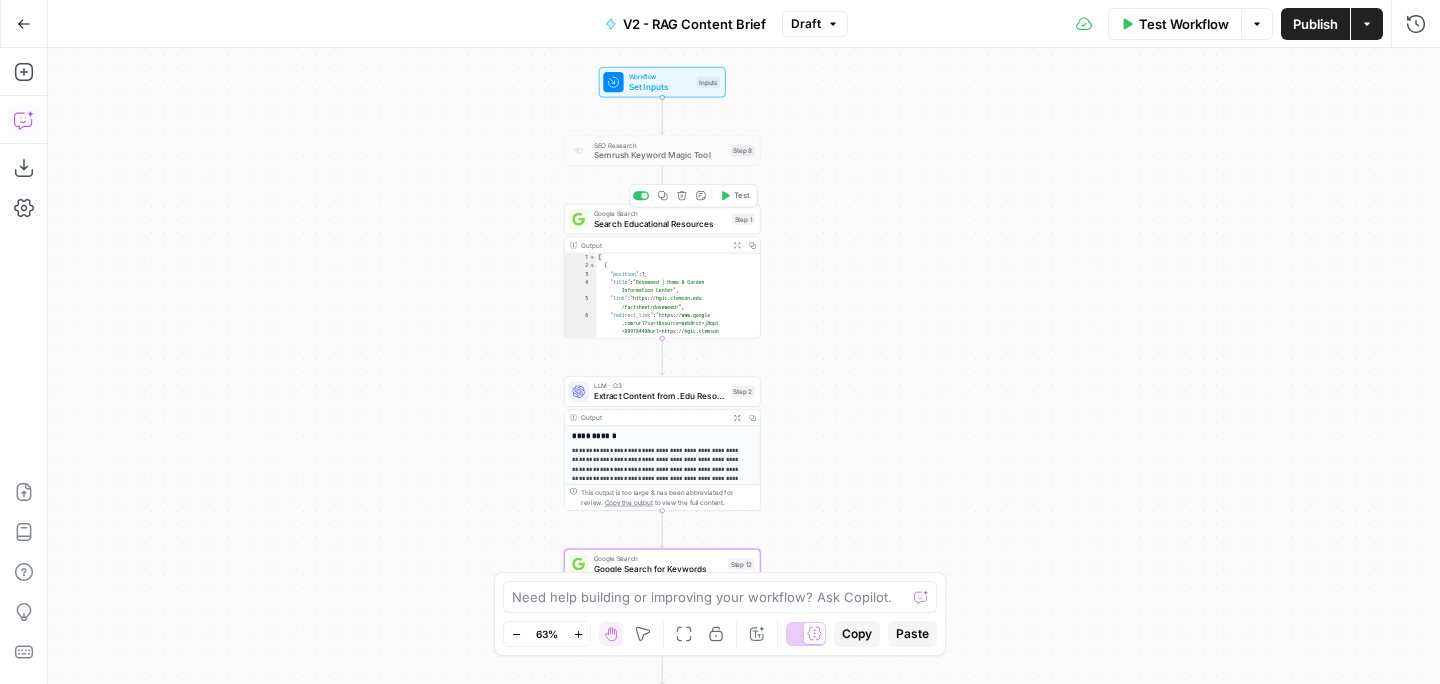click on "Search Educational Resources" at bounding box center (660, 223) 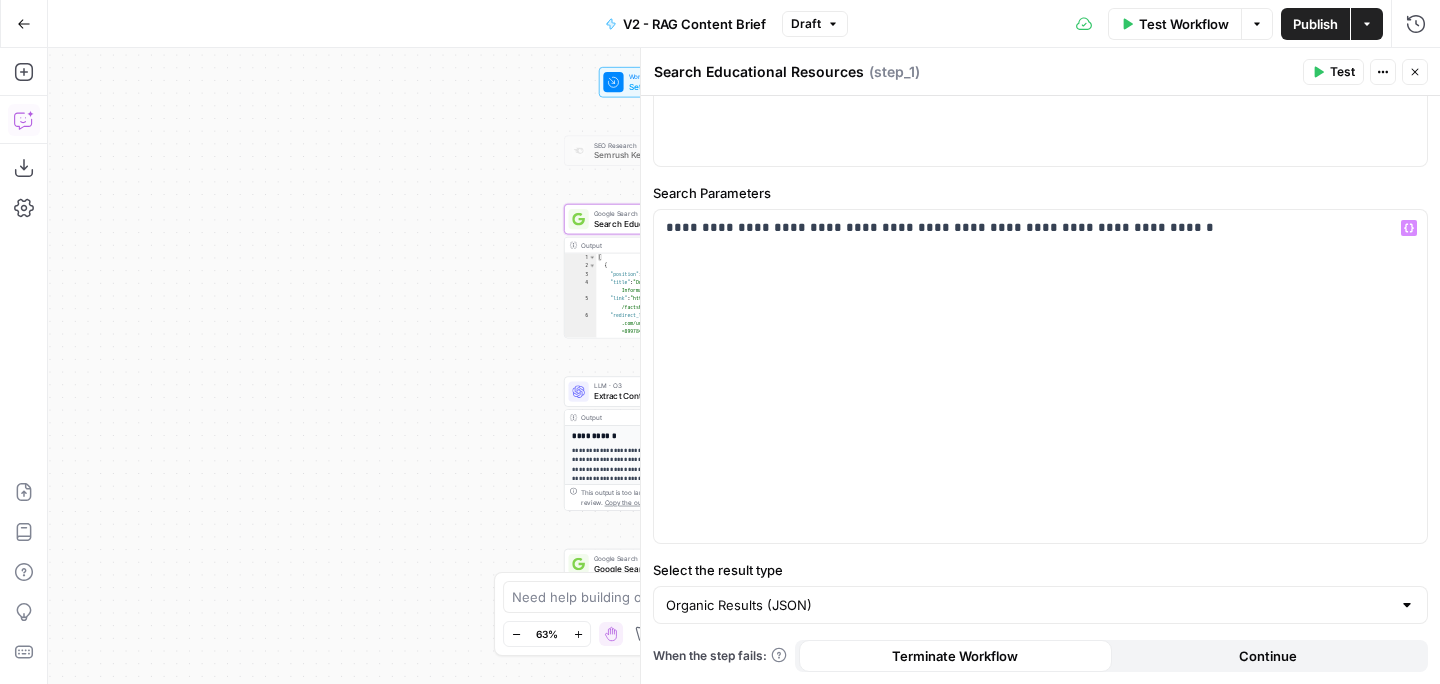 scroll, scrollTop: 0, scrollLeft: 0, axis: both 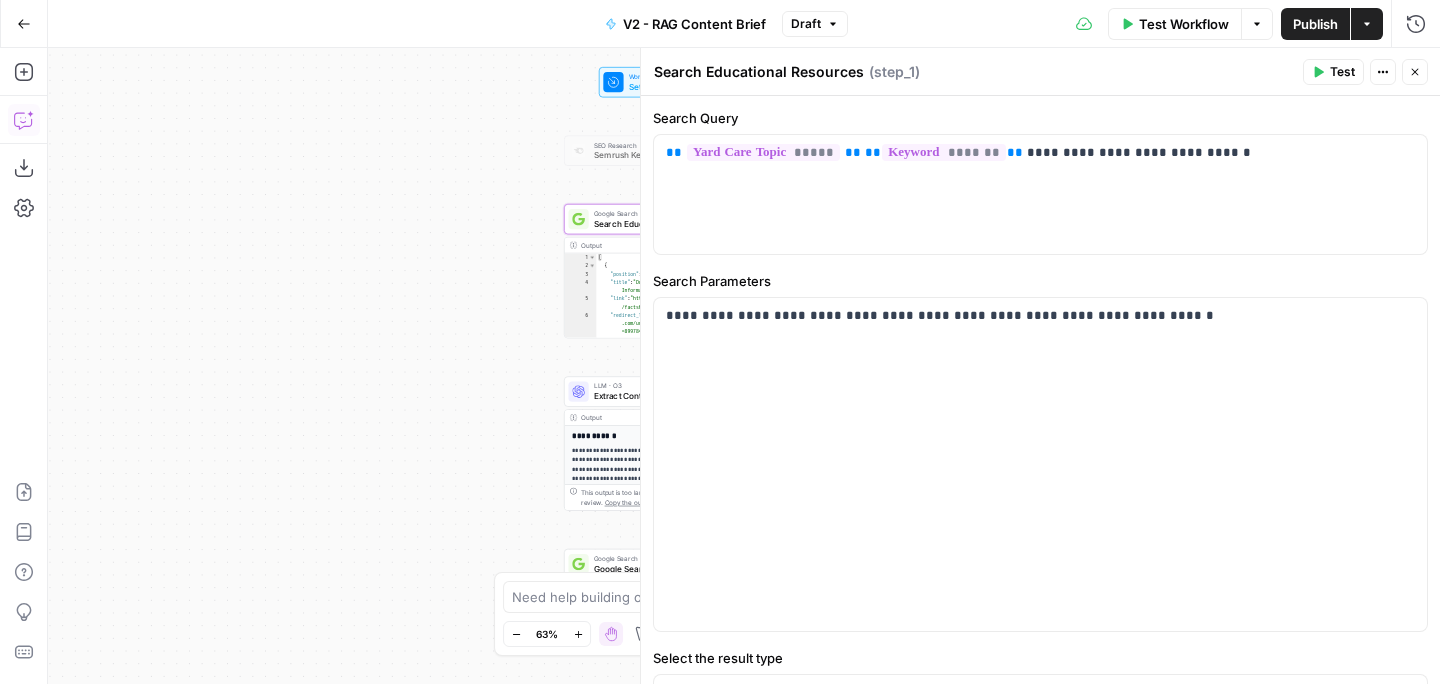 click on "Close" at bounding box center (1415, 72) 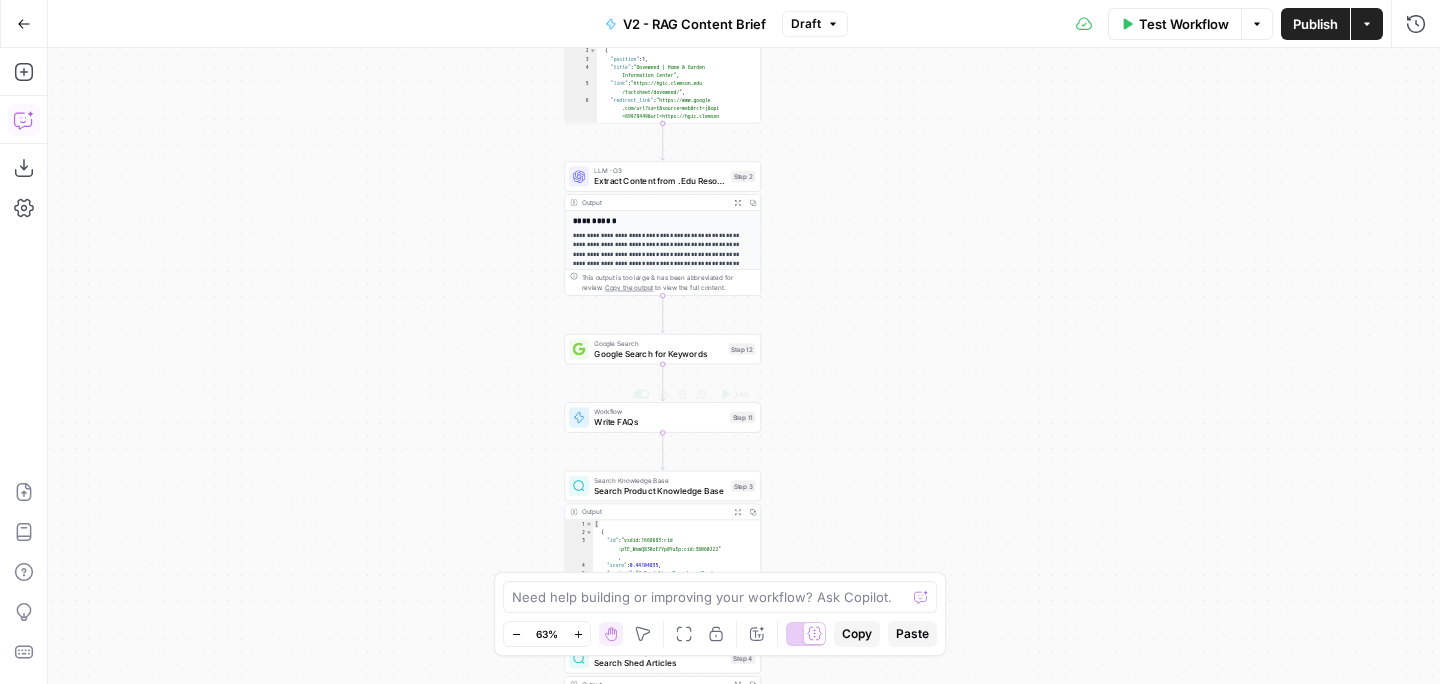 click on "Write FAQs" at bounding box center (659, 422) 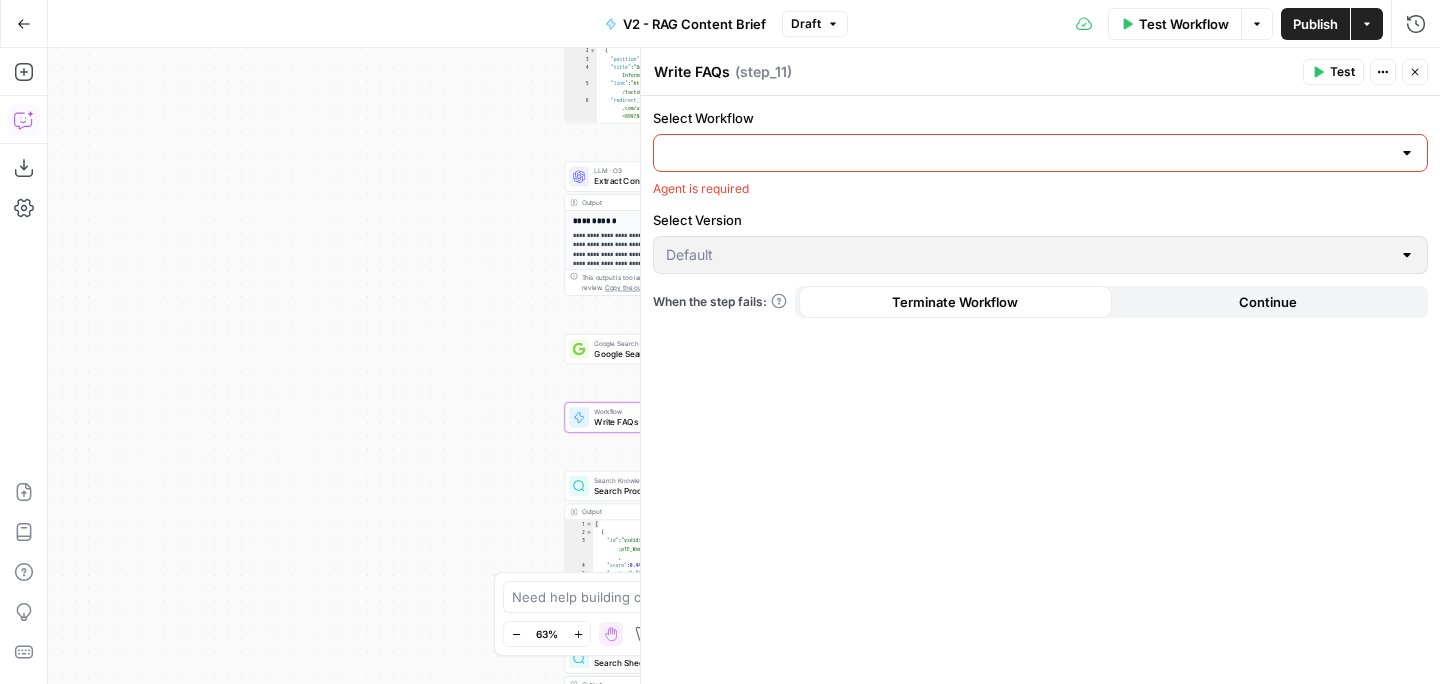 click on "Select Workflow" at bounding box center [1028, 153] 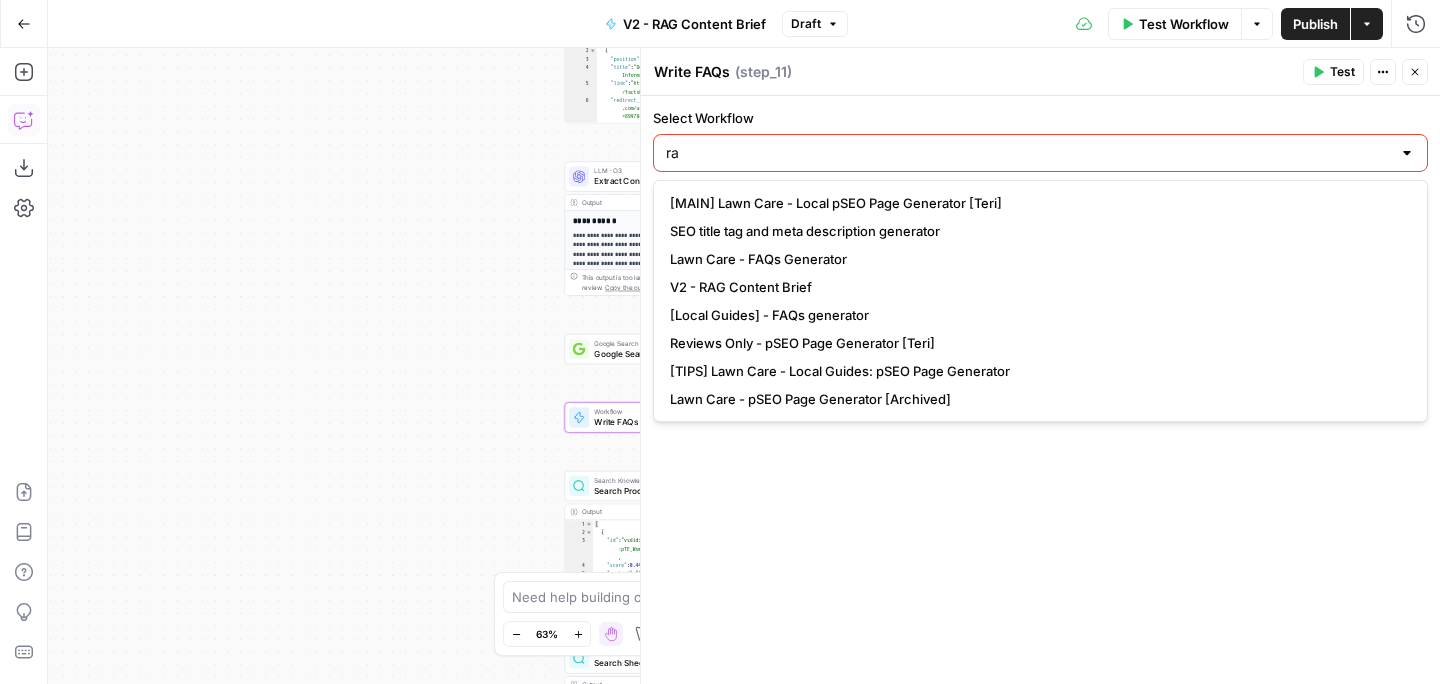 type on "rag" 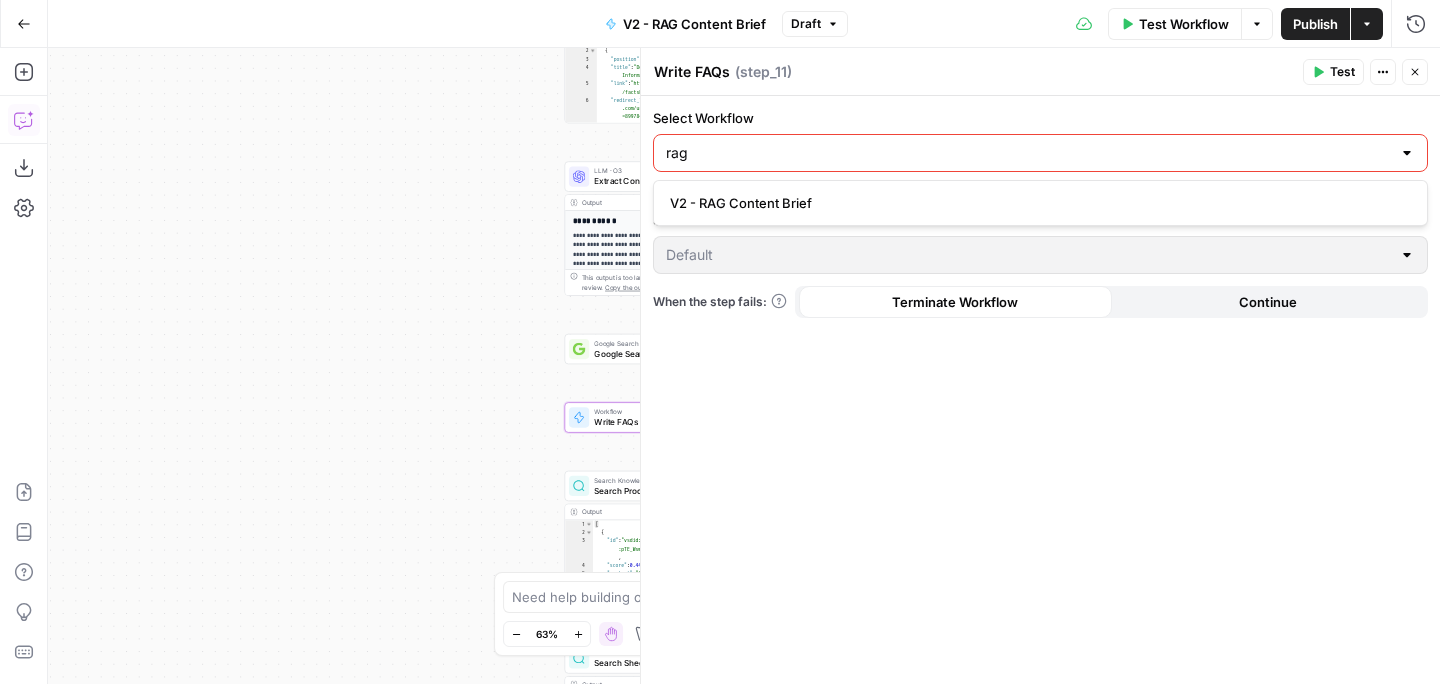 type 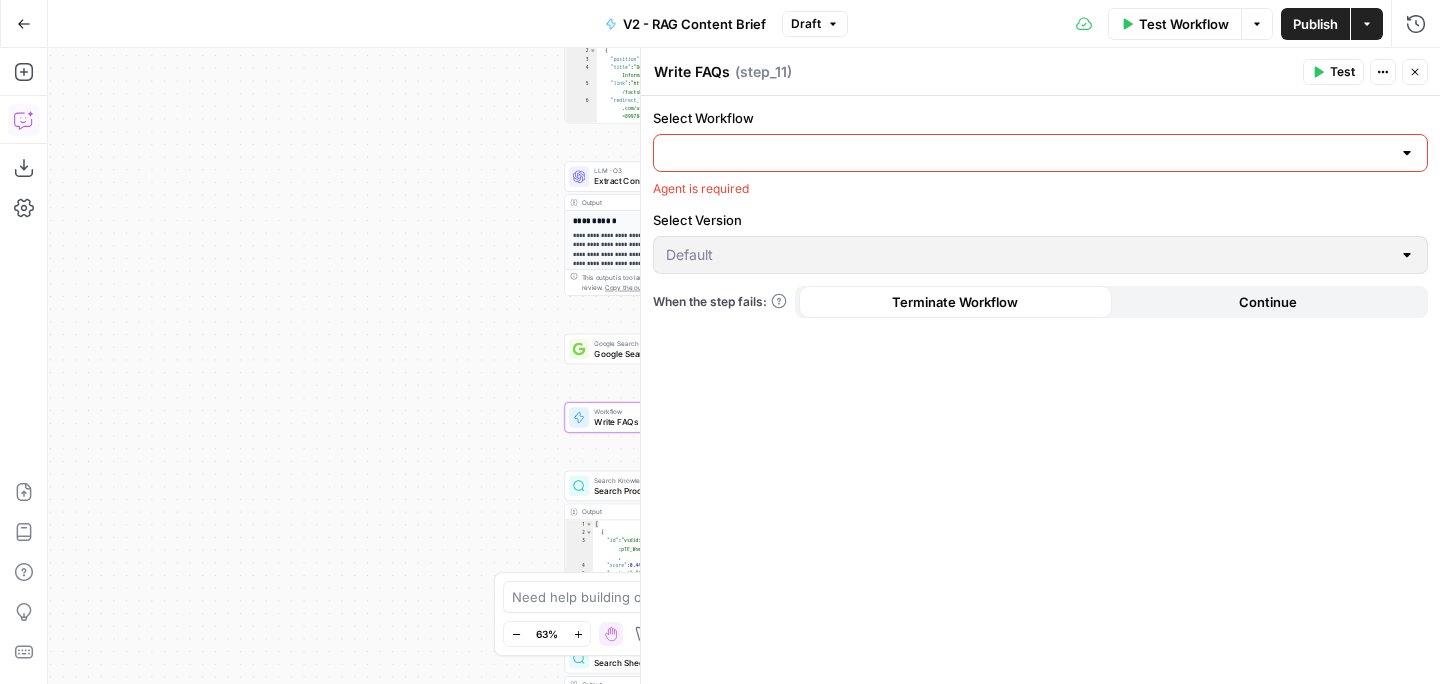 click on "Write FAQs Write FAQs  ( step_11 ) Test Actions Close" at bounding box center (1040, 72) 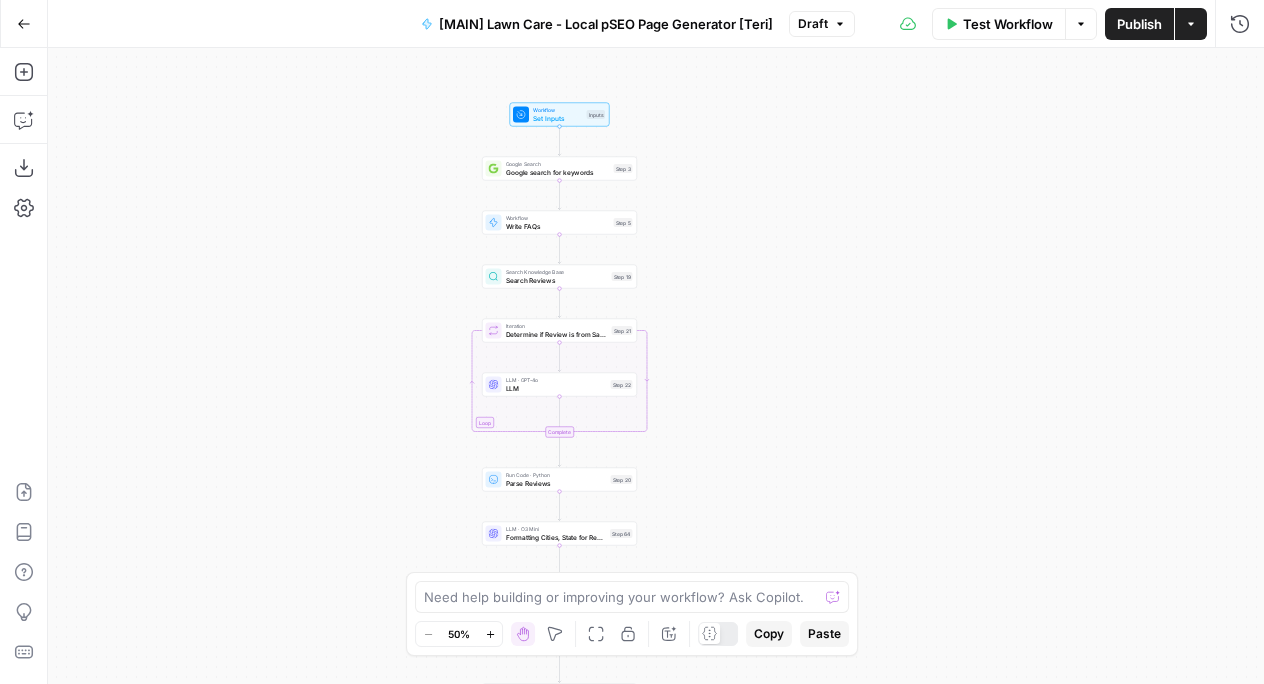 scroll, scrollTop: 0, scrollLeft: 0, axis: both 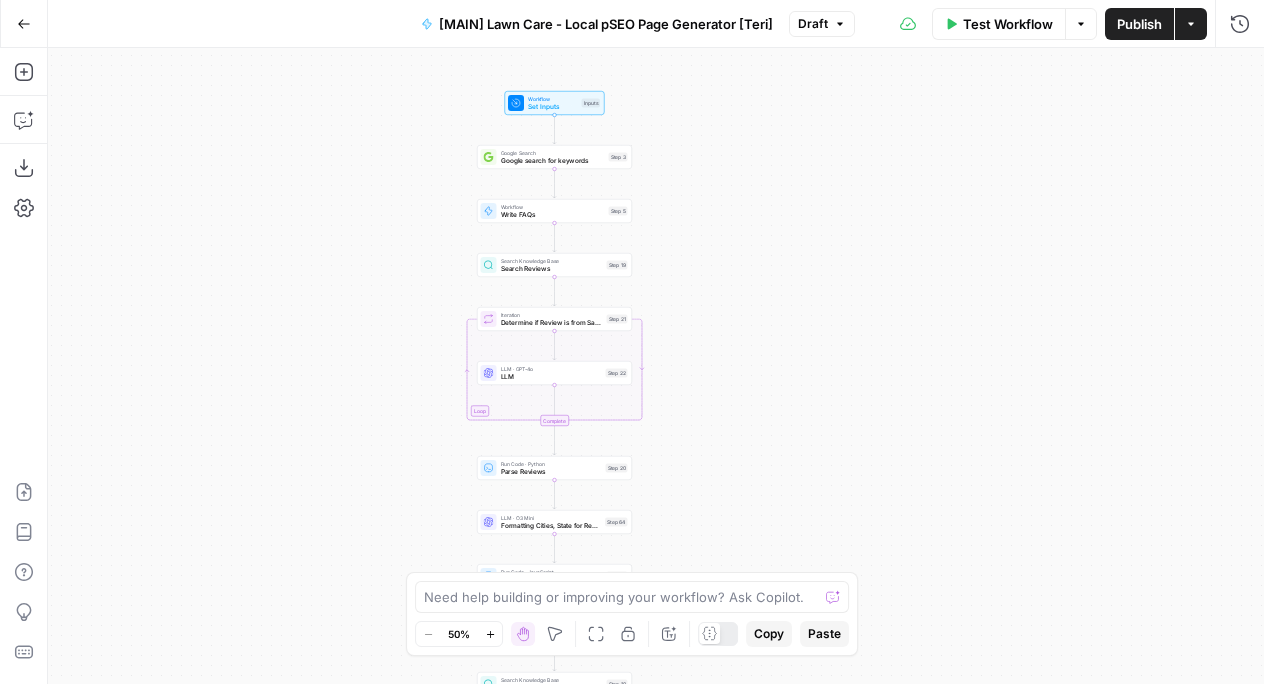 click on "Go Back" at bounding box center [24, 24] 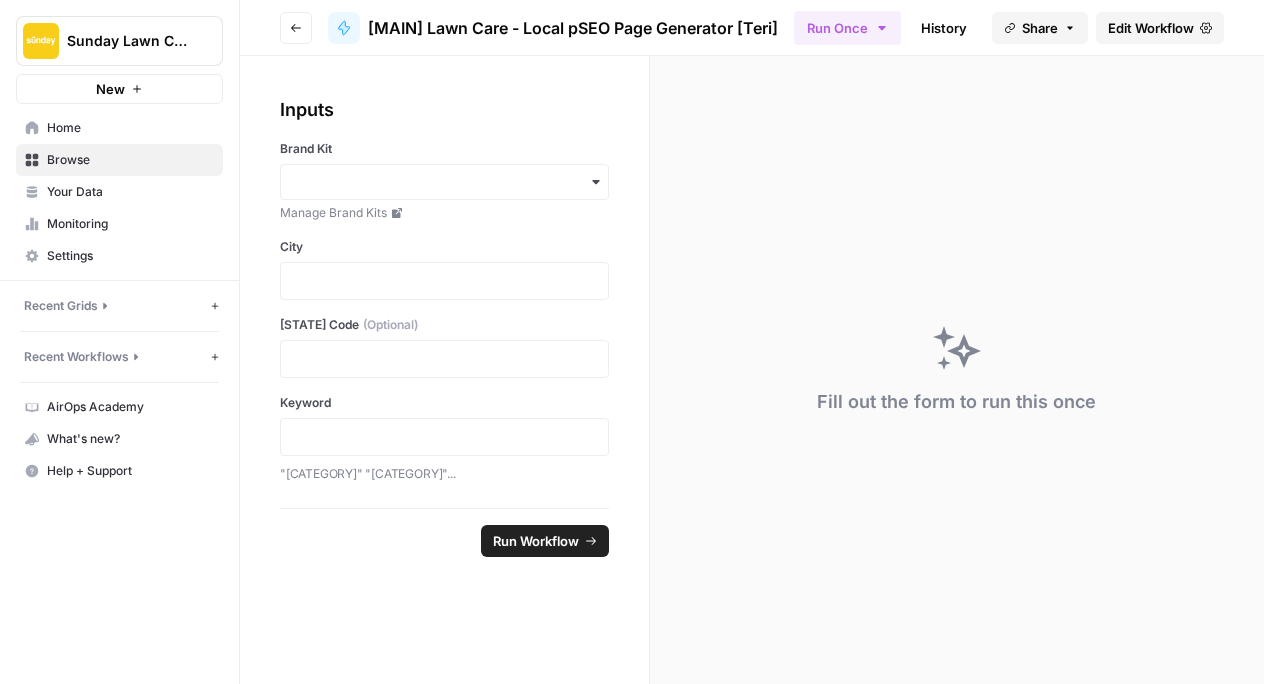 click on "Your Data" at bounding box center [130, 192] 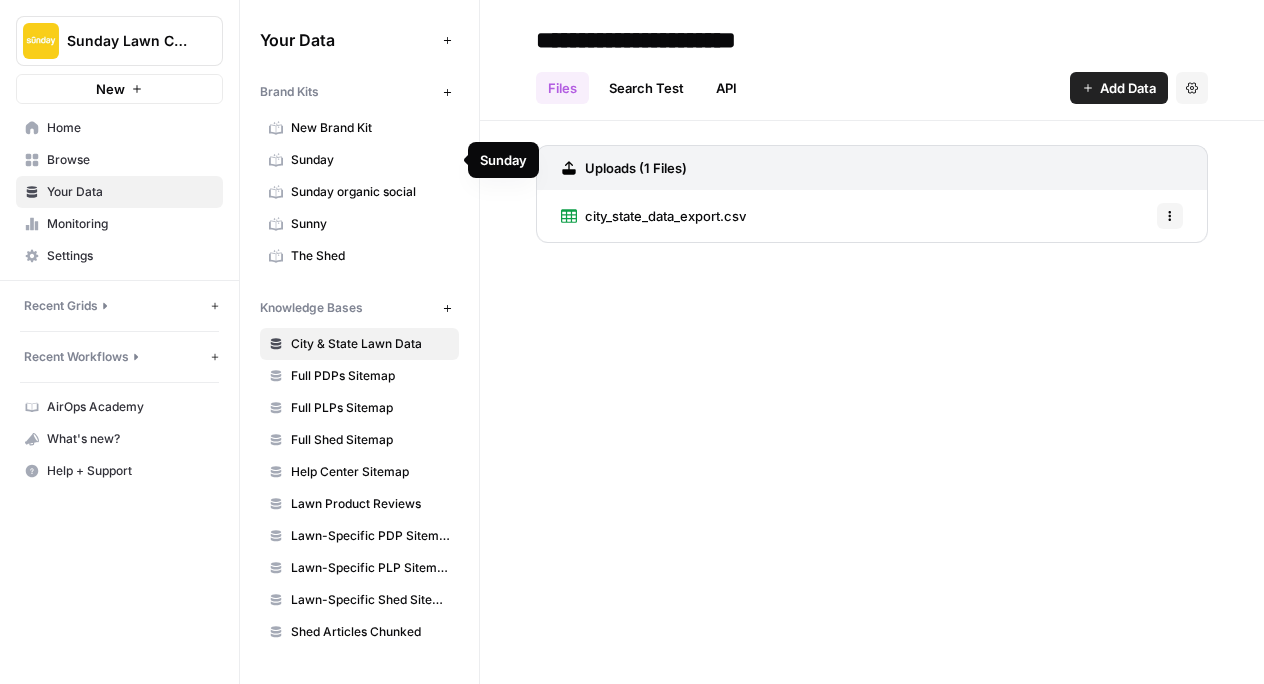 click on "Sunday" at bounding box center [370, 160] 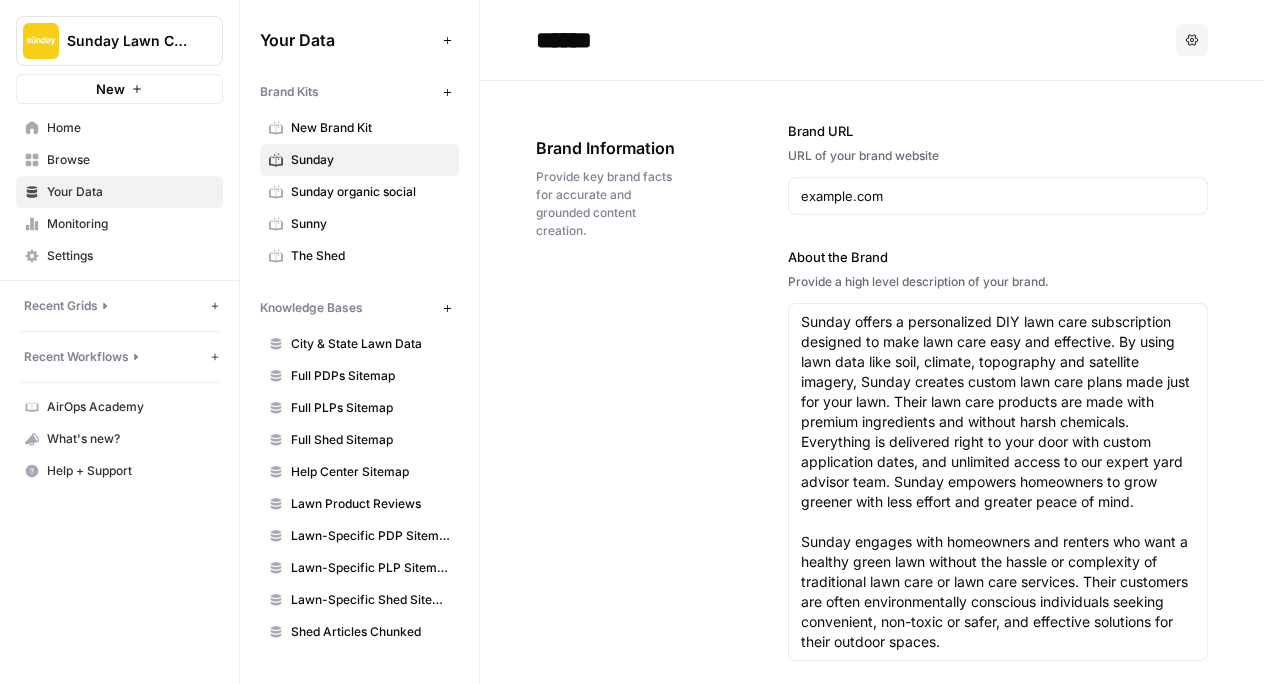 click on "Browse" at bounding box center [130, 160] 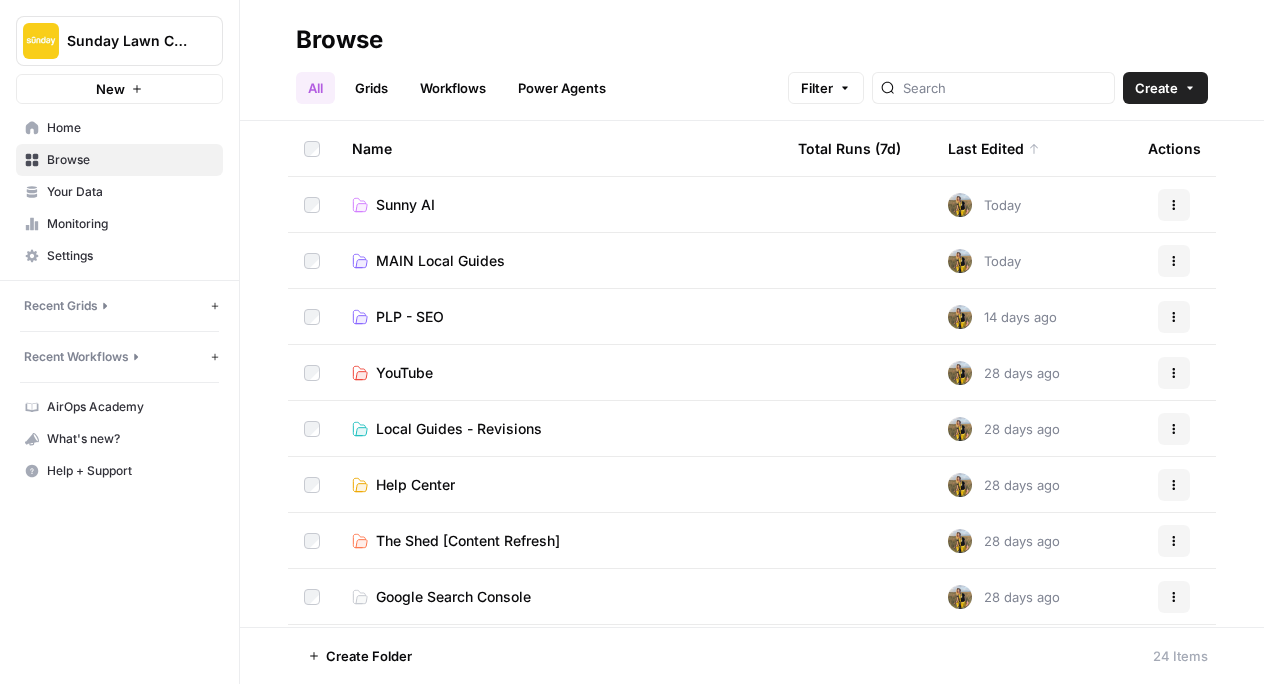 click on "MAIN Local Guides" at bounding box center (440, 261) 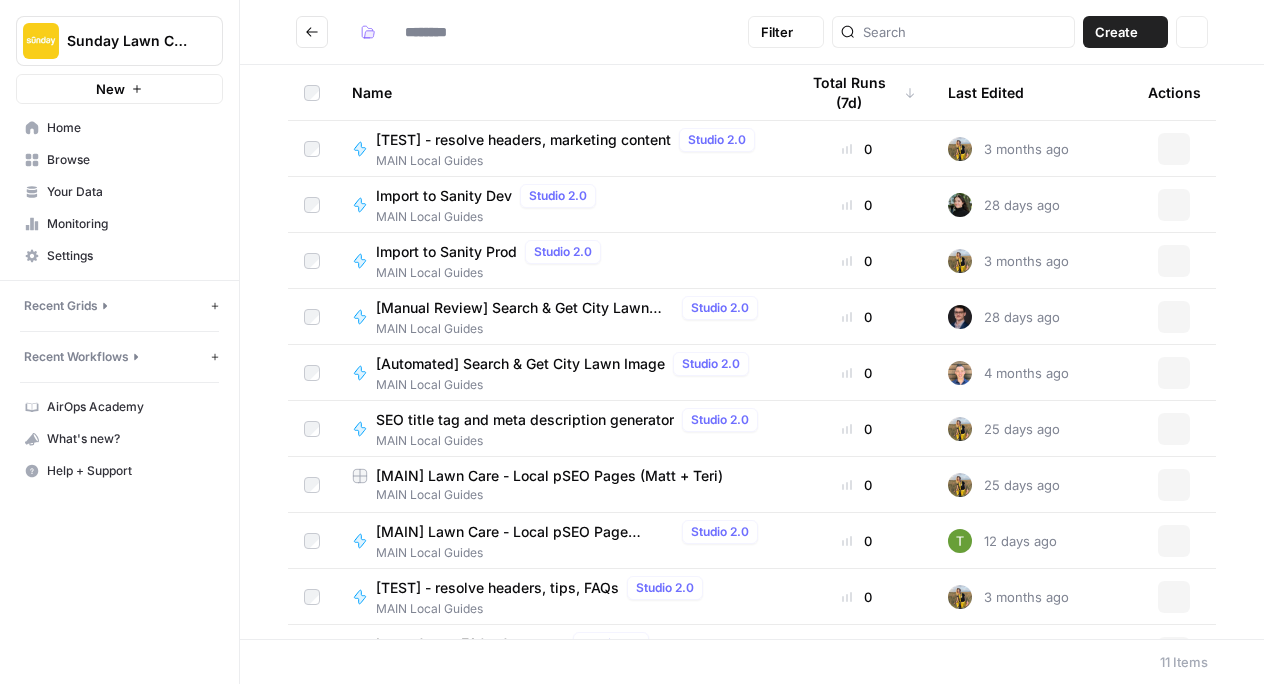 type on "**********" 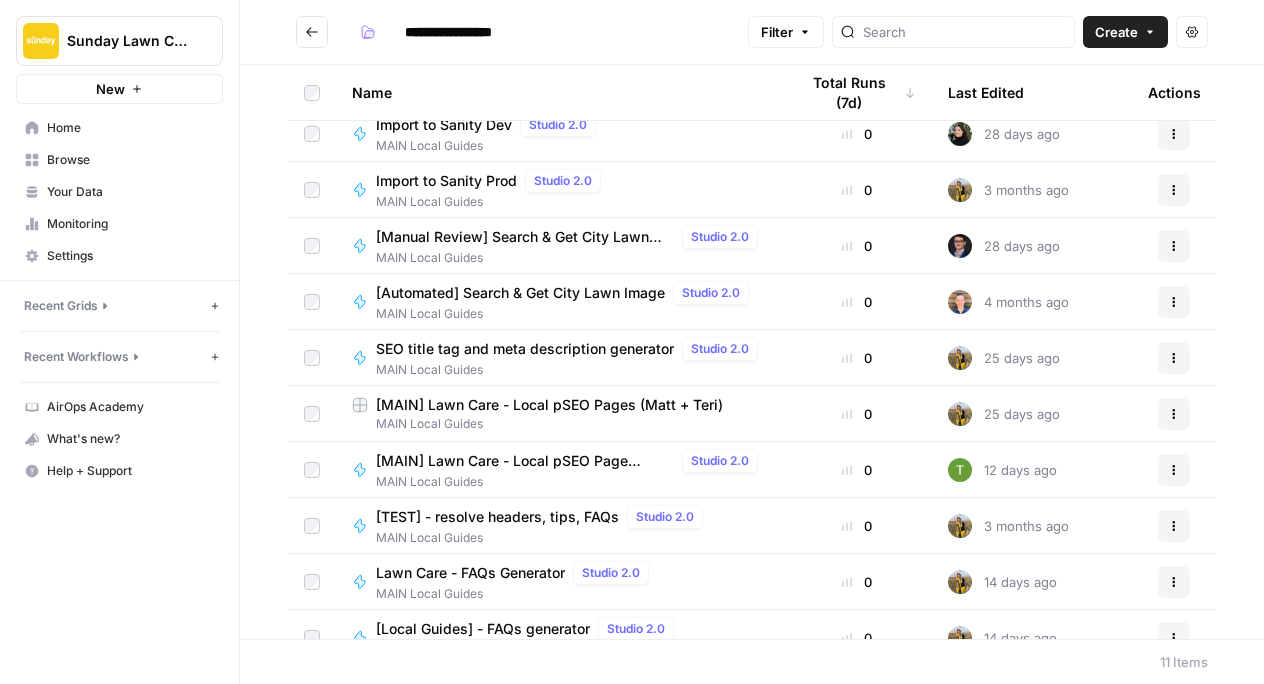 scroll, scrollTop: 98, scrollLeft: 0, axis: vertical 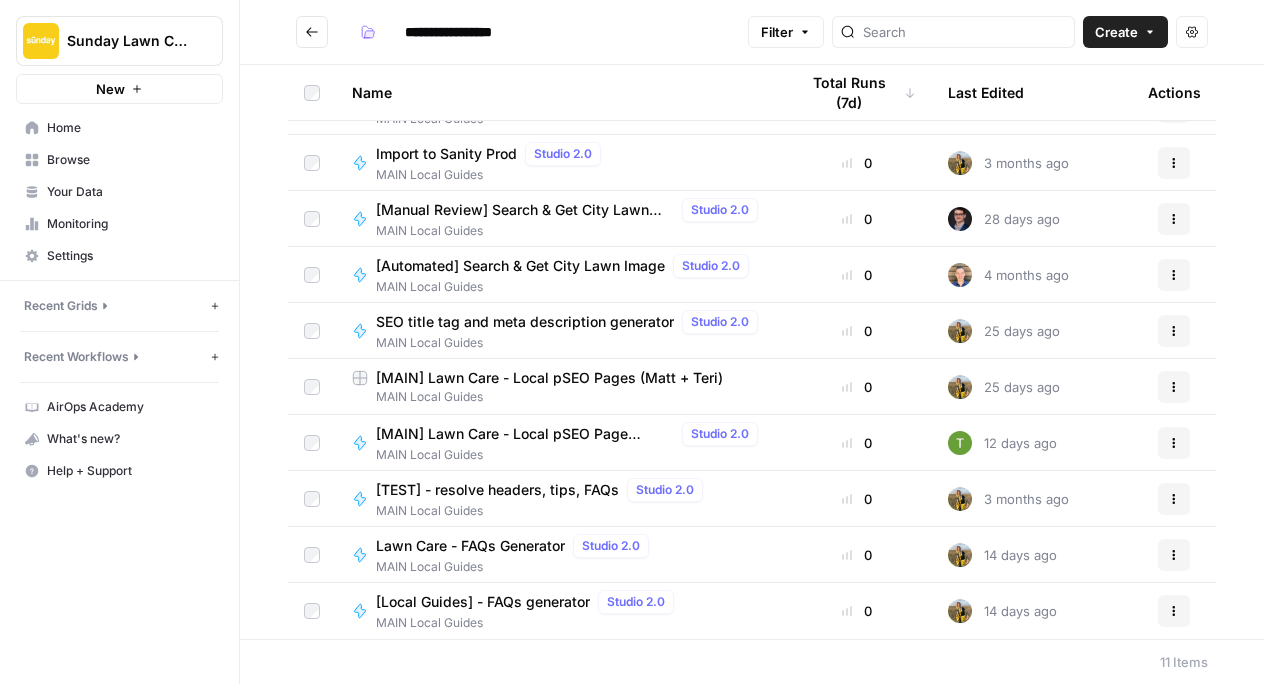 click on "Lawn Care - FAQs Generator" at bounding box center (470, 546) 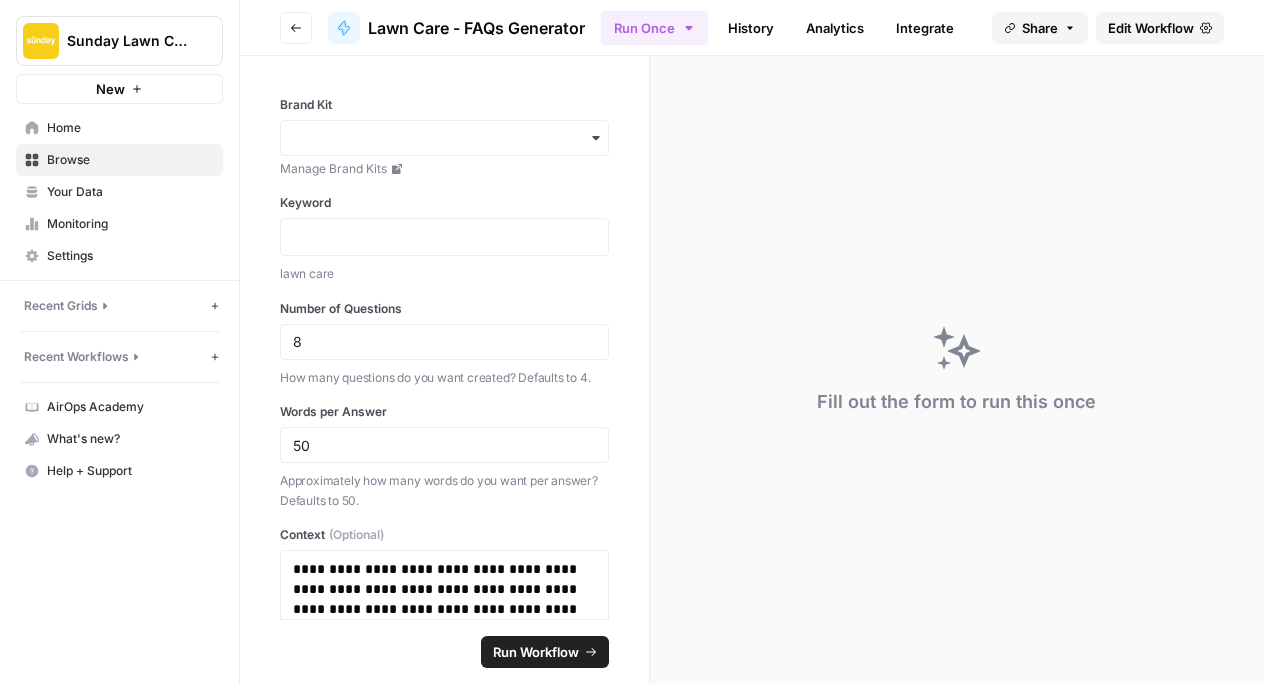 click on "Edit Workflow" at bounding box center (1151, 28) 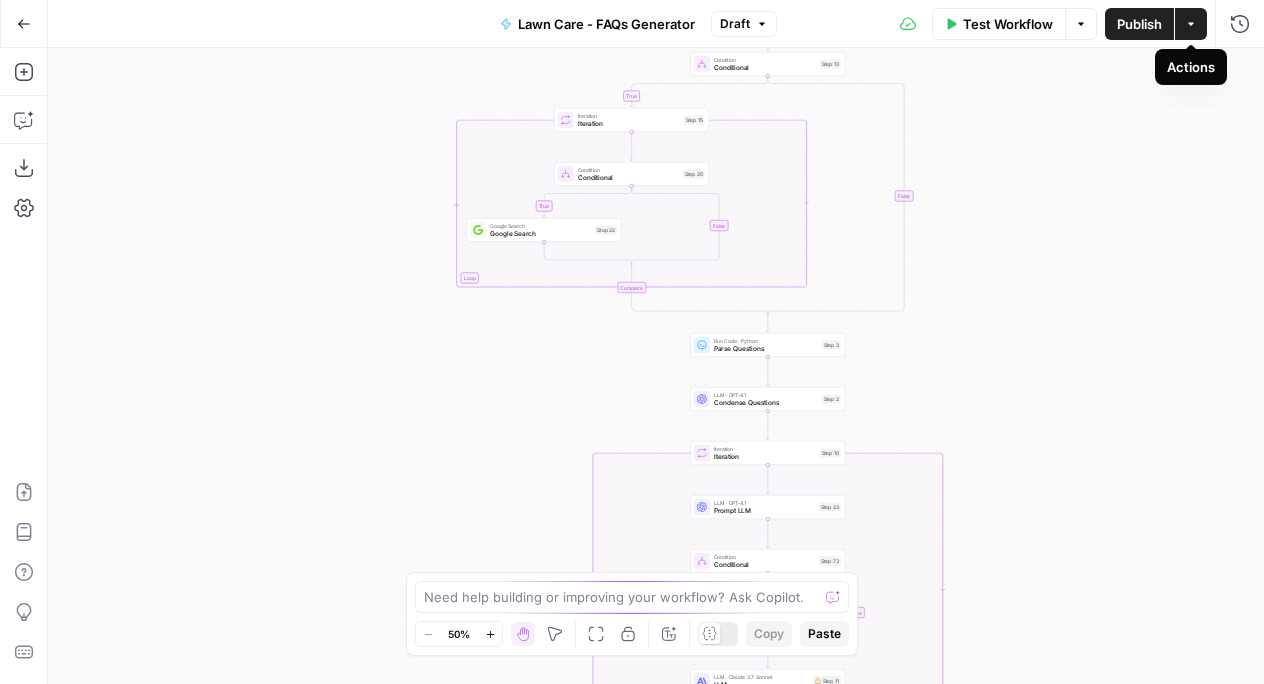 click 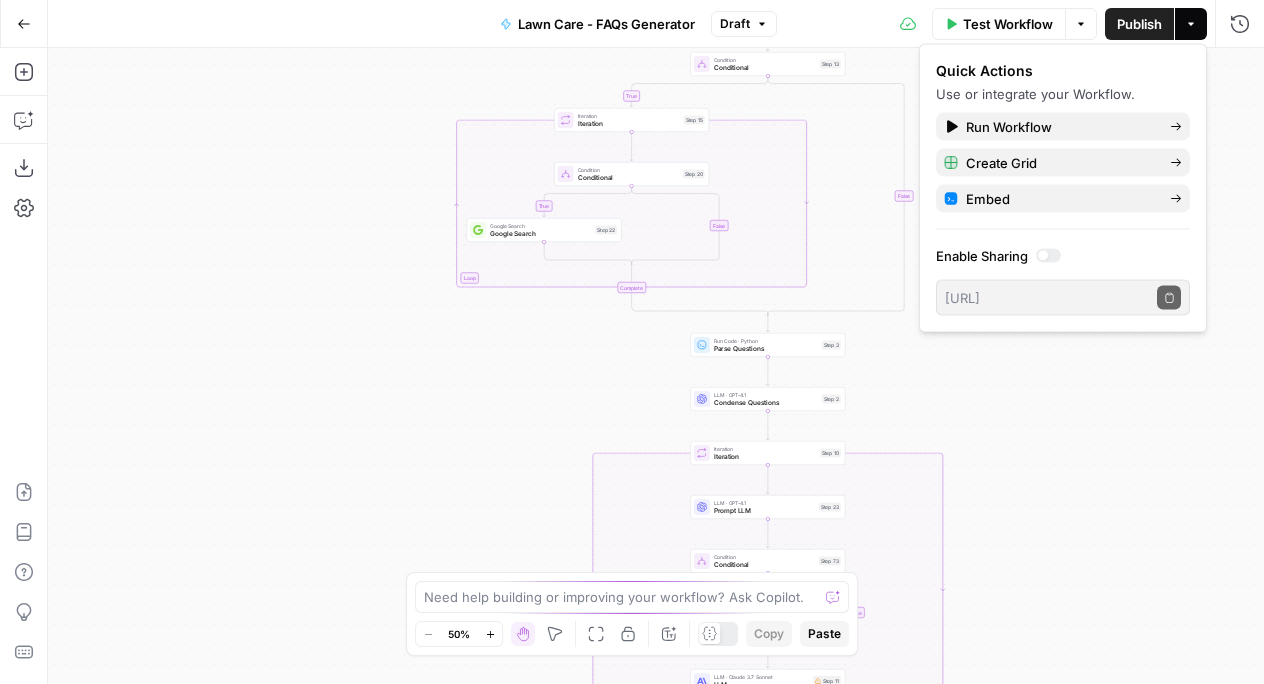 click on "true false true false true false Workflow Set Inputs Inputs Get Knowledge Base File Knowledge Base Fetch Step 17 Google Search Google Search Step 1 Condition Conditional Step 13 Loop Iteration Iteration Step 15 Condition Conditional Step 20 Google Search Google Search Step 22 Complete Run Code · Python Parse Questions Step 3 LLM · GPT-4.1 Condense Questions Step 2 Loop Iteration Iteration Step 10 LLM · GPT-4.1 Prompt LLM Step 23 Condition Conditional Step 73 Search Knowledge Base Knowledge Base Search Step 75 LLM · Claude 3.7 Sonnet LLM Step 11 Complete Run Code · JavaScript Transform FAQ Output Step 19 End Output" at bounding box center [656, 366] 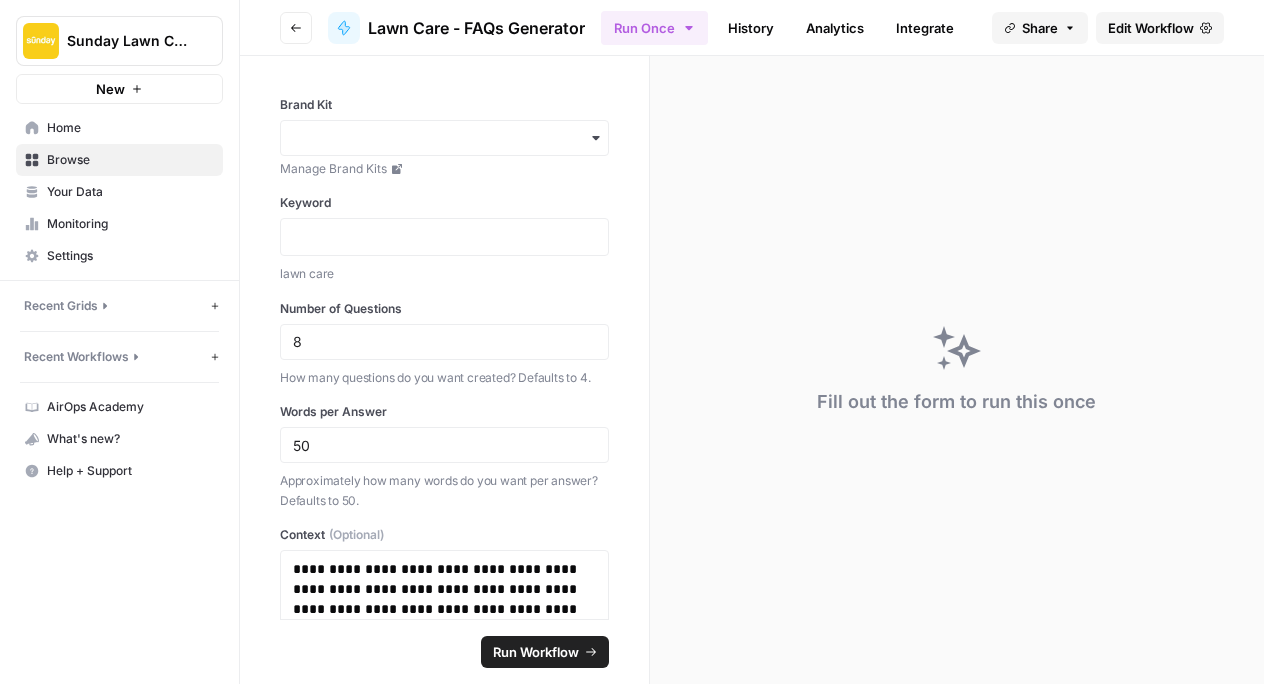 click 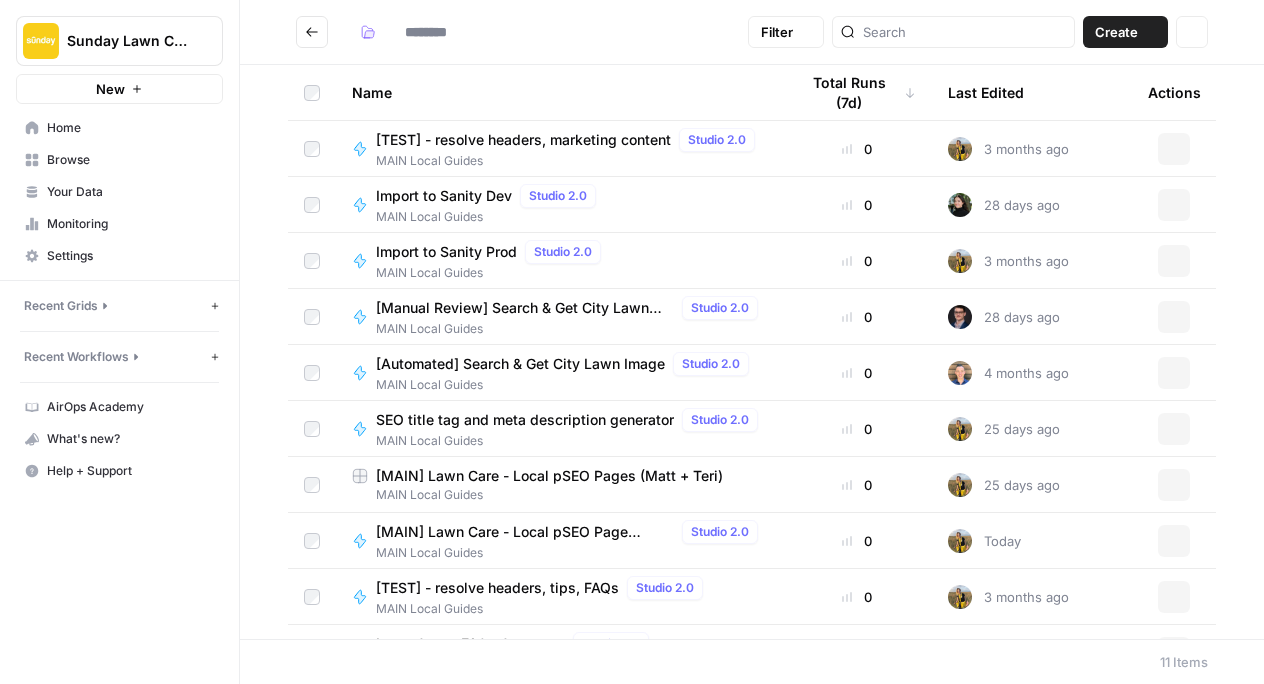 type on "**********" 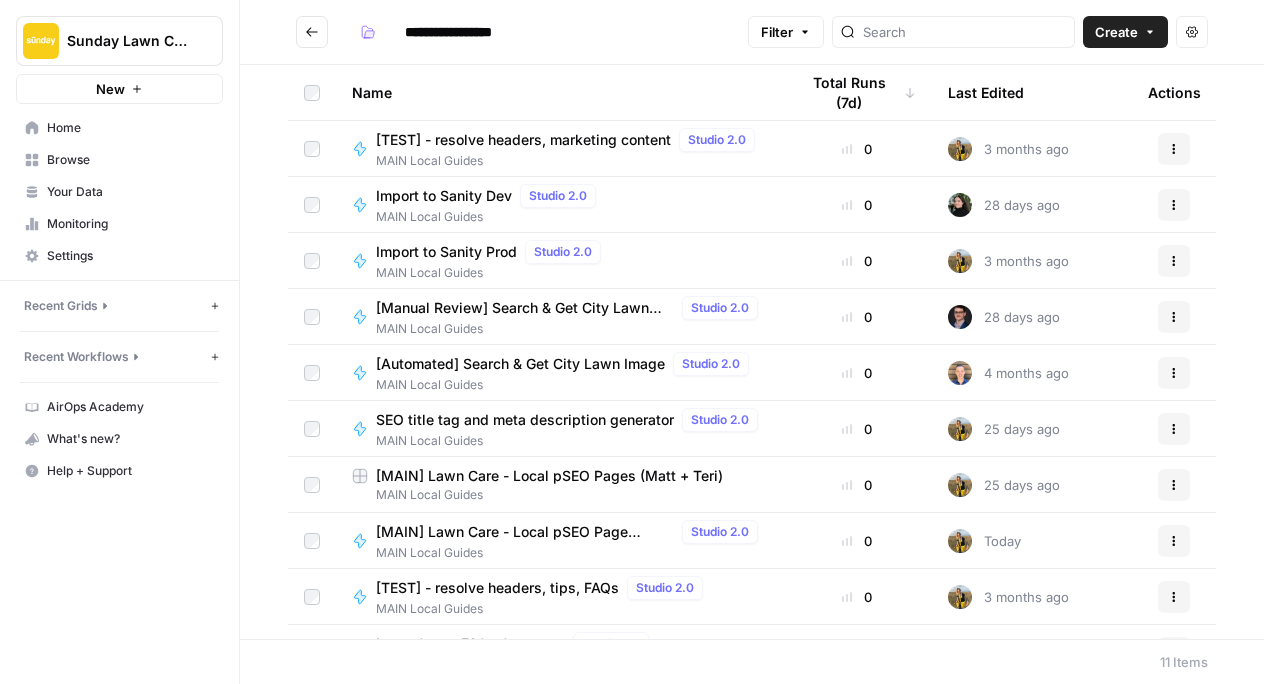 scroll, scrollTop: 98, scrollLeft: 0, axis: vertical 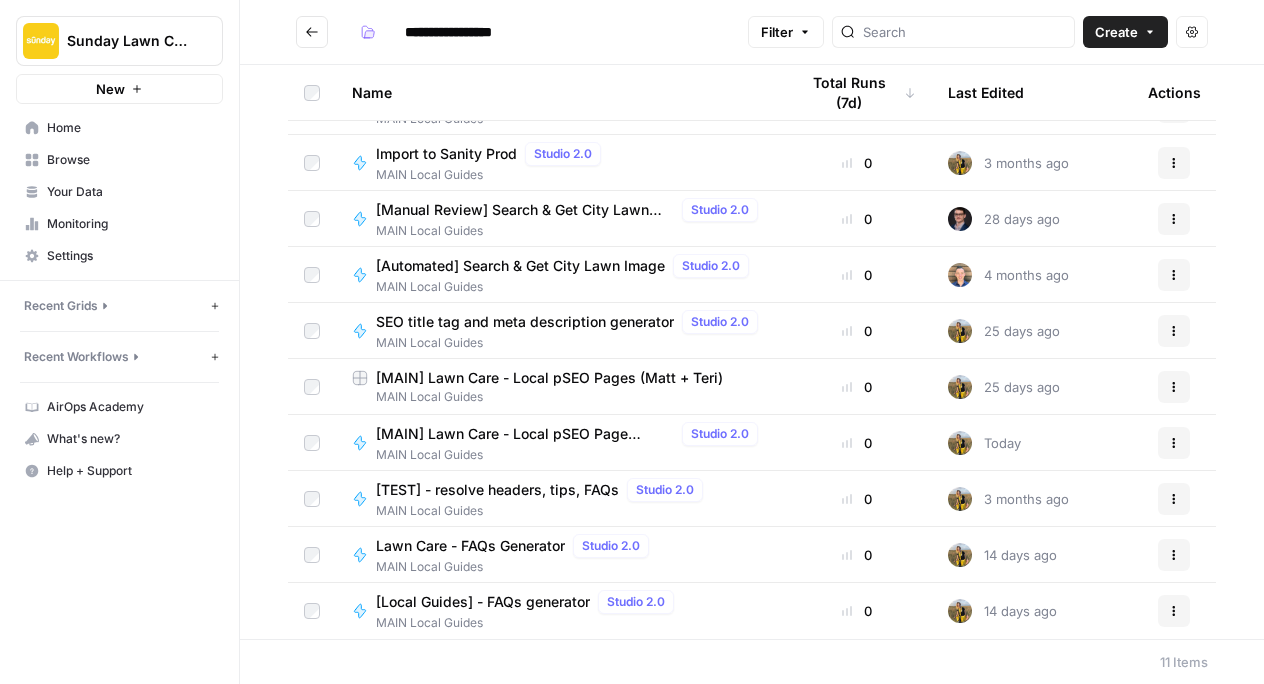 click 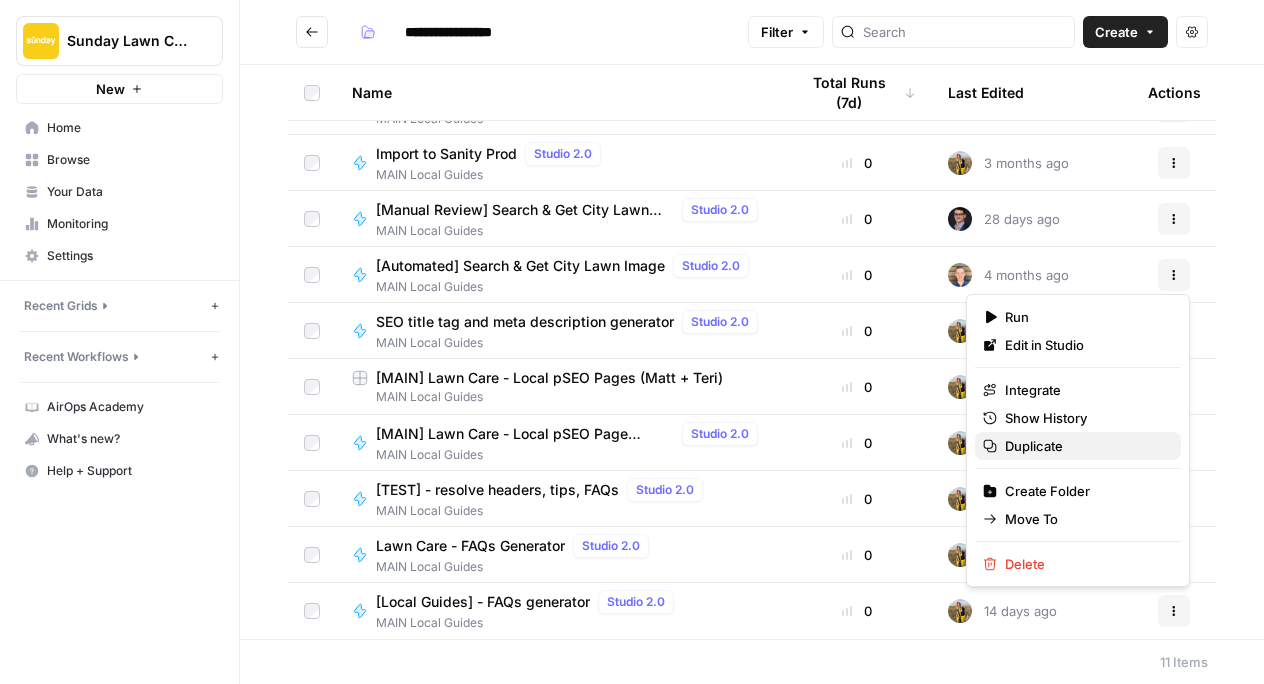 click on "Duplicate" at bounding box center (1085, 446) 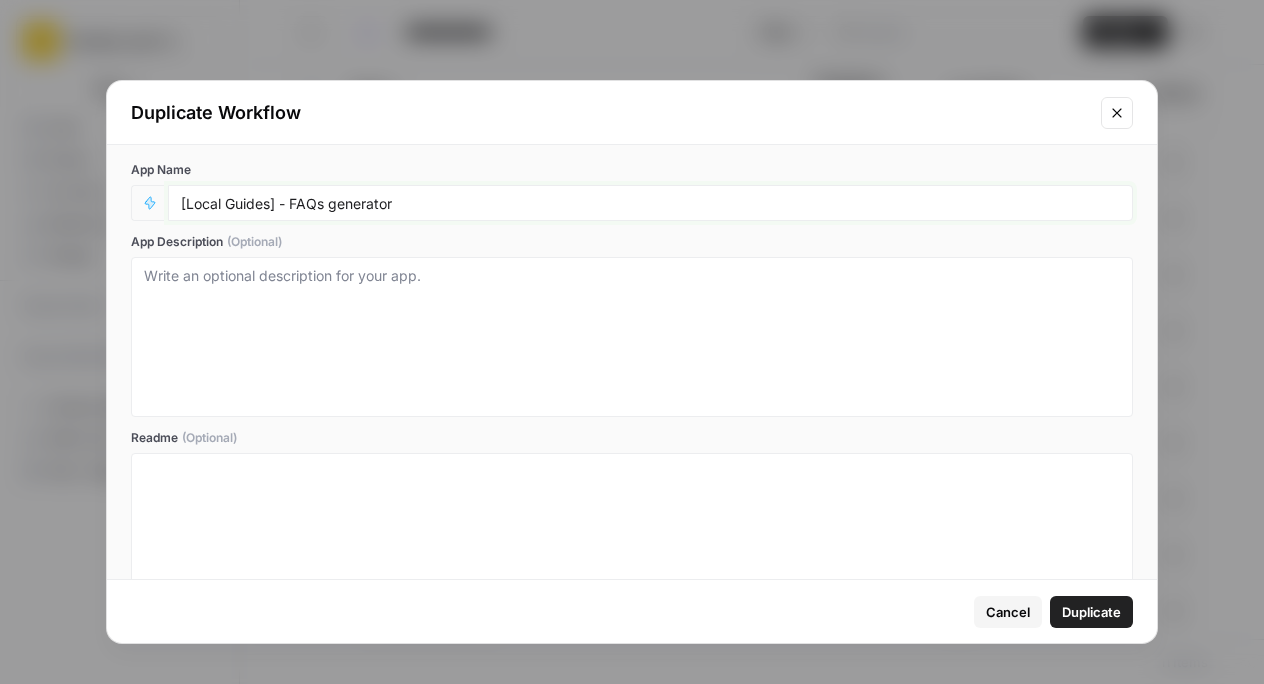 click on "[Local Guides] - FAQs generator" at bounding box center (650, 203) 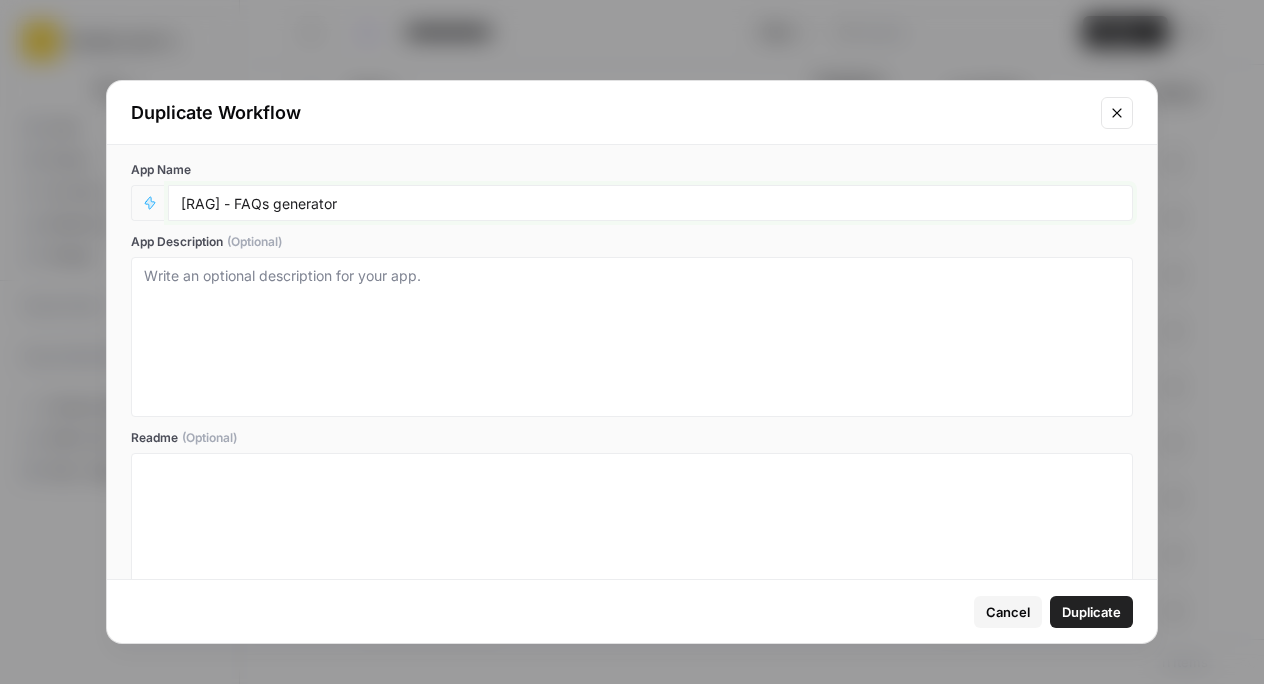 type on "[RAG] - FAQs generator" 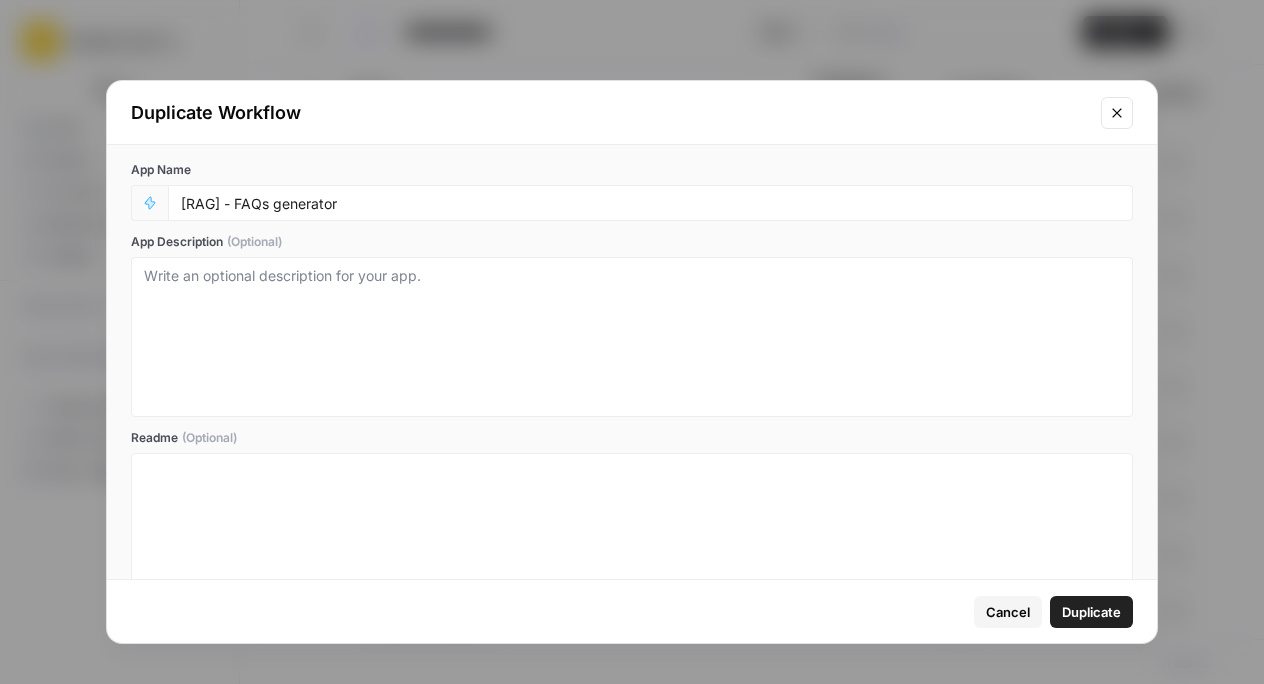 click on "Duplicate" at bounding box center (1091, 612) 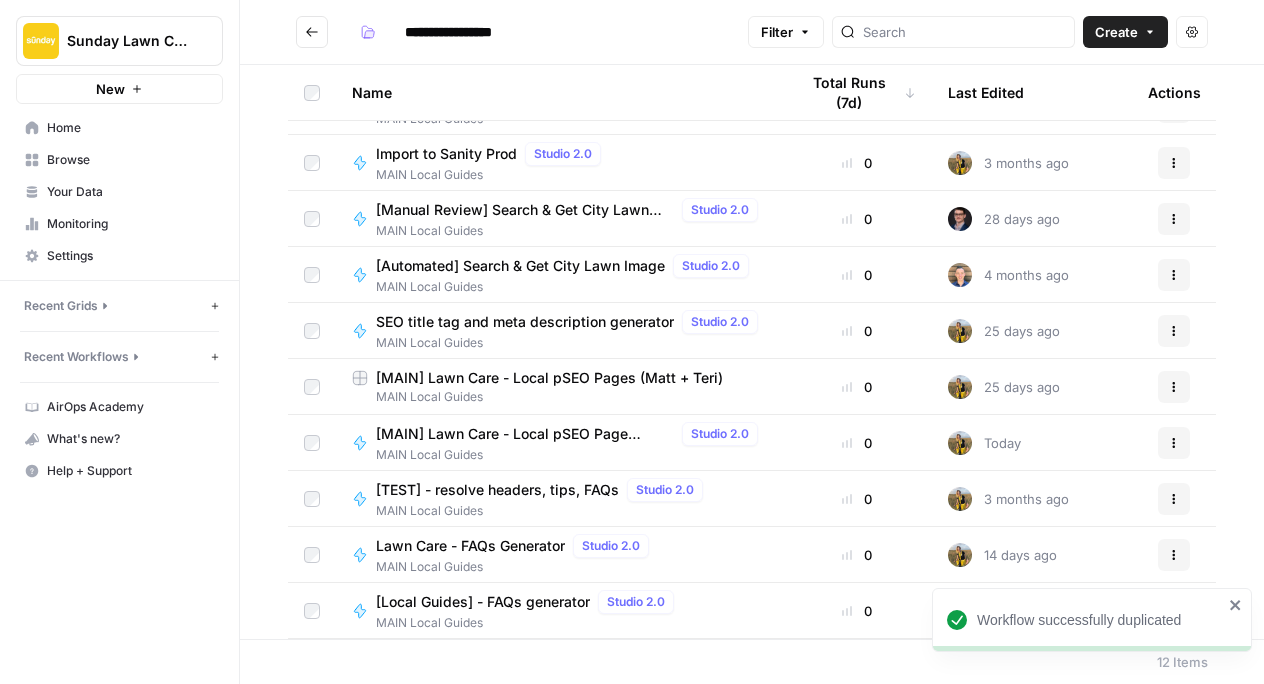 scroll, scrollTop: 154, scrollLeft: 0, axis: vertical 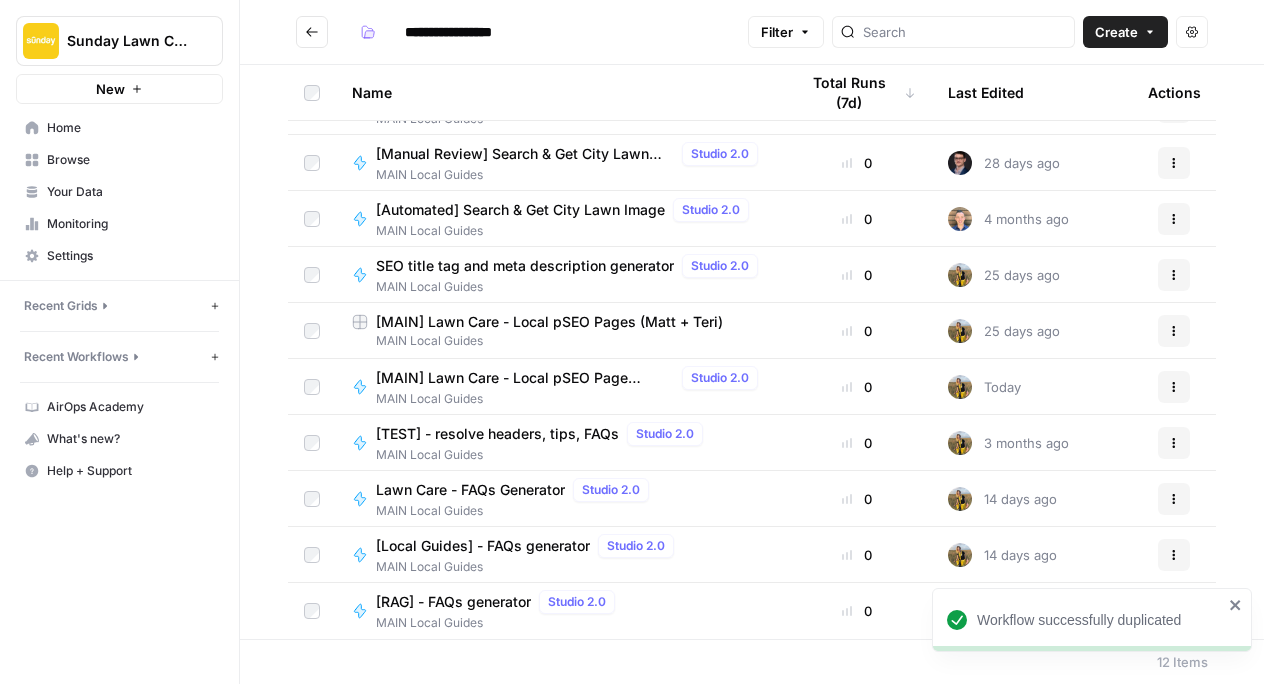 click on "Name Total Runs (7d) Last Edited Actions [TEST] - resolve headers, marketing content Studio [NUMBER].[NUMBER] MAIN Local Guides [NUMBER] [NUMBER] months ago Actions Import to Sanity Dev Studio [NUMBER].[NUMBER] MAIN Local Guides [NUMBER] [NUMBER] days ago Actions Import to Sanity Prod Studio [NUMBER].[NUMBER] MAIN Local Guides [NUMBER] [NUMBER] months ago Actions [Manual Review] Search & Get City Lawn Image  Studio [NUMBER].[NUMBER] MAIN Local Guides [NUMBER] [NUMBER] days ago Actions [Automated] Search & Get City Lawn Image  Studio [NUMBER].[NUMBER] MAIN Local Guides [NUMBER] [NUMBER] months ago Actions SEO title tag and meta description generator Studio [NUMBER].[NUMBER] MAIN Local Guides [NUMBER] [NUMBER] days ago Actions [MAIN] Lawn Care - Local pSEO Pages (Matt + Teri) MAIN Local Guides [NUMBER] [NUMBER] days ago Actions [MAIN] Lawn Care - Local pSEO Page Generator [Teri] Studio [NUMBER].[NUMBER] MAIN Local Guides [NUMBER] Today Actions [TEST] - resolve headers, tips, FAQs  Studio [NUMBER].[NUMBER] MAIN Local Guides [NUMBER] [NUMBER] months ago Actions Lawn Care - FAQs Generator Studio [NUMBER].[NUMBER] MAIN Local Guides [NUMBER] [NUMBER] days ago Actions [Local Guides] - FAQs generator Studio [NUMBER].[NUMBER] MAIN Local Guides [NUMBER] [NUMBER] days ago Actions Studio [NUMBER].[NUMBER] [NUMBER]" at bounding box center [752, 352] 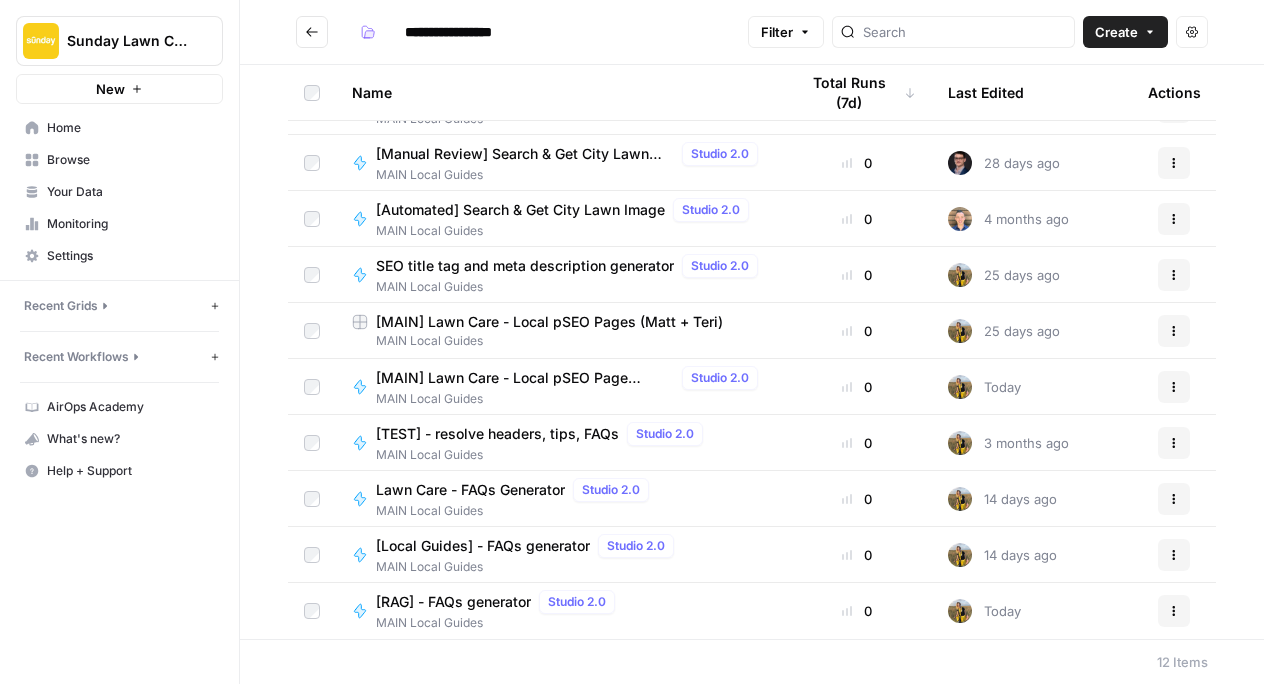 click on "Actions" at bounding box center (1174, 611) 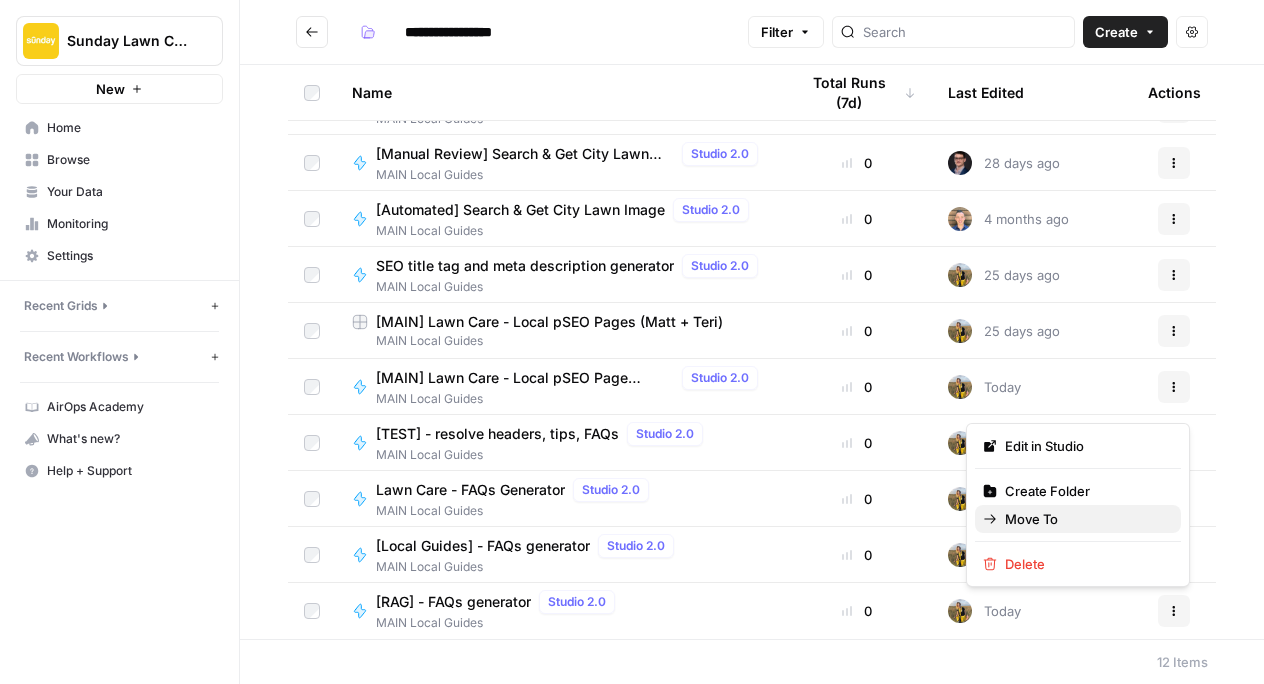 click on "Move To" at bounding box center [1085, 519] 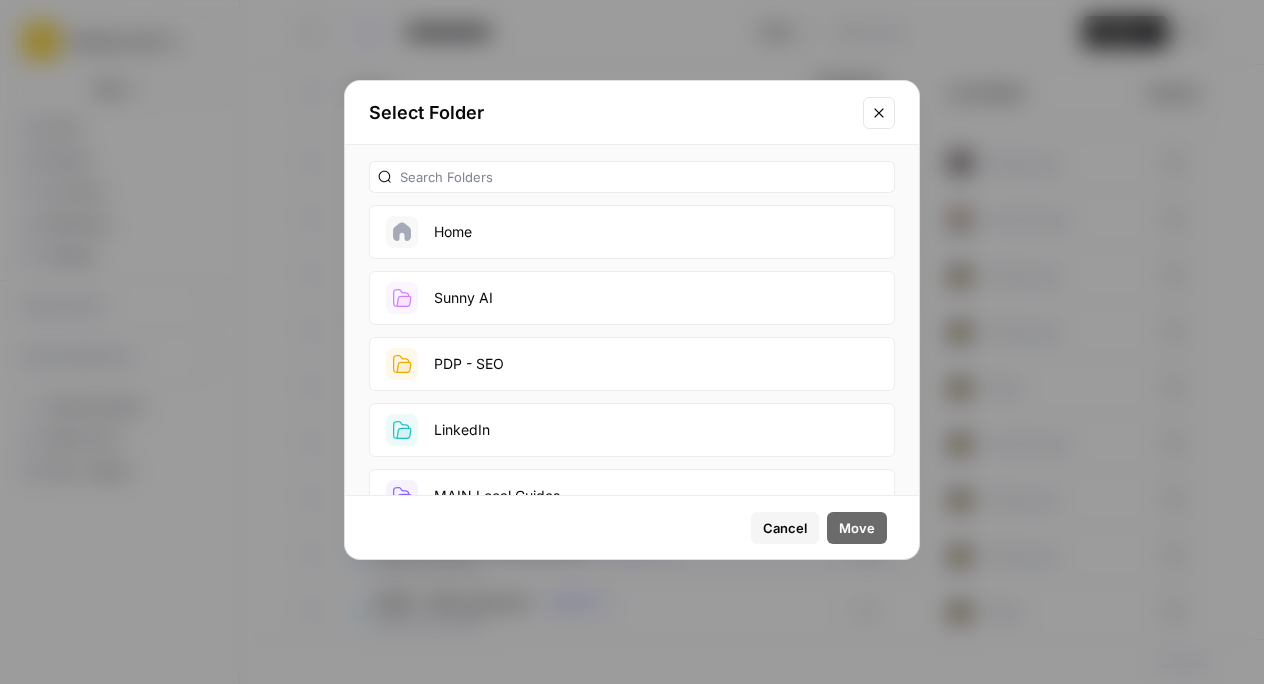 click on "Sunny AI" at bounding box center [632, 298] 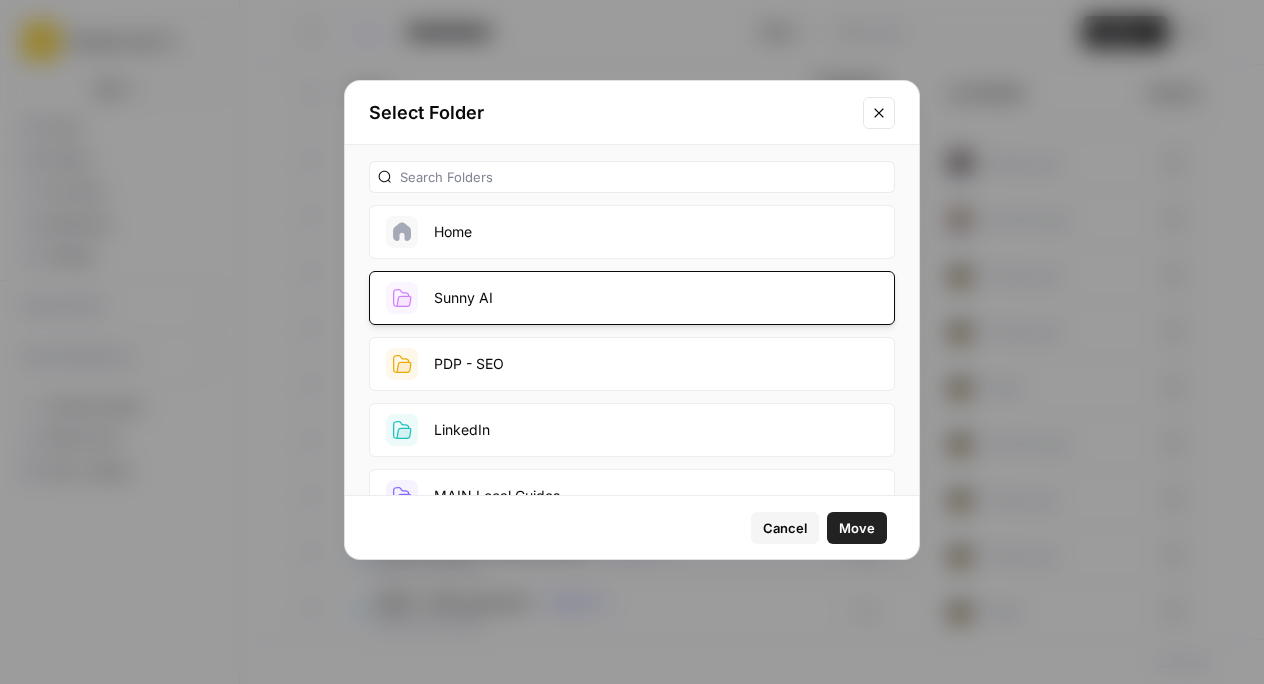 click on "Move" at bounding box center [857, 528] 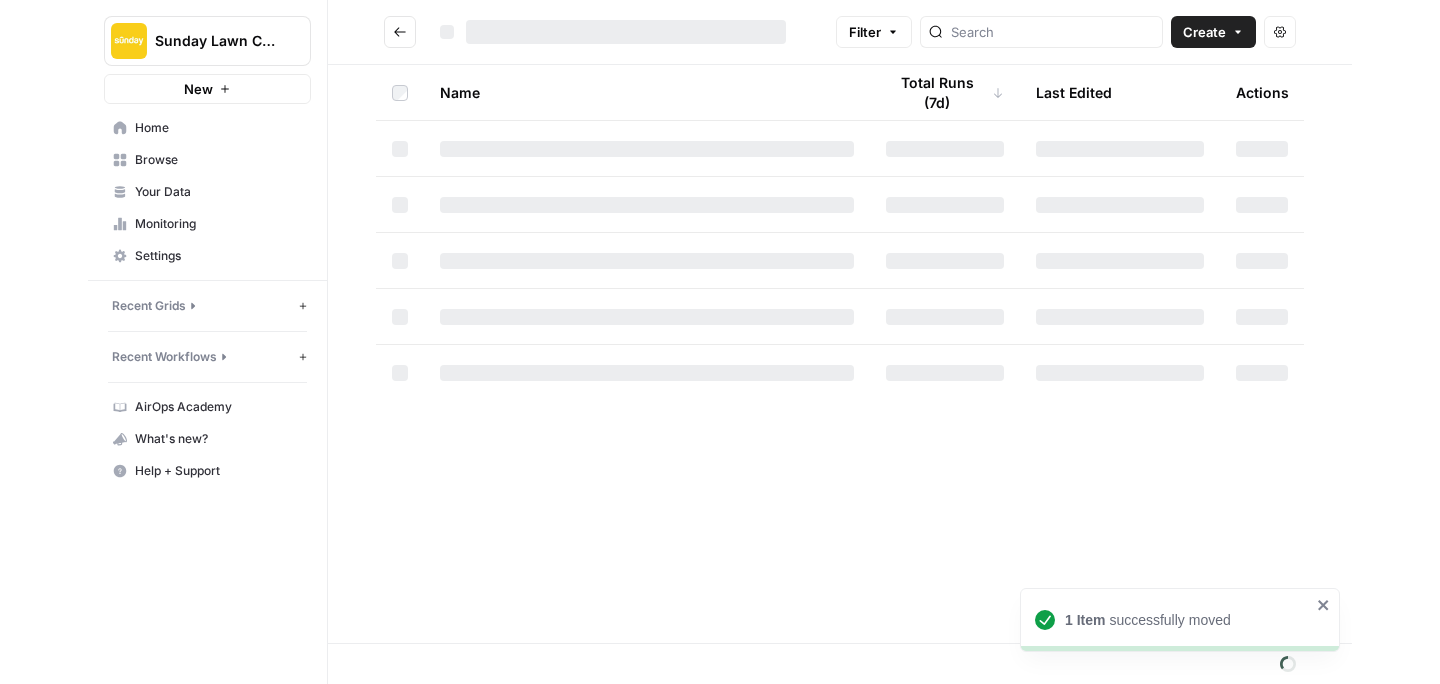 scroll, scrollTop: 0, scrollLeft: 0, axis: both 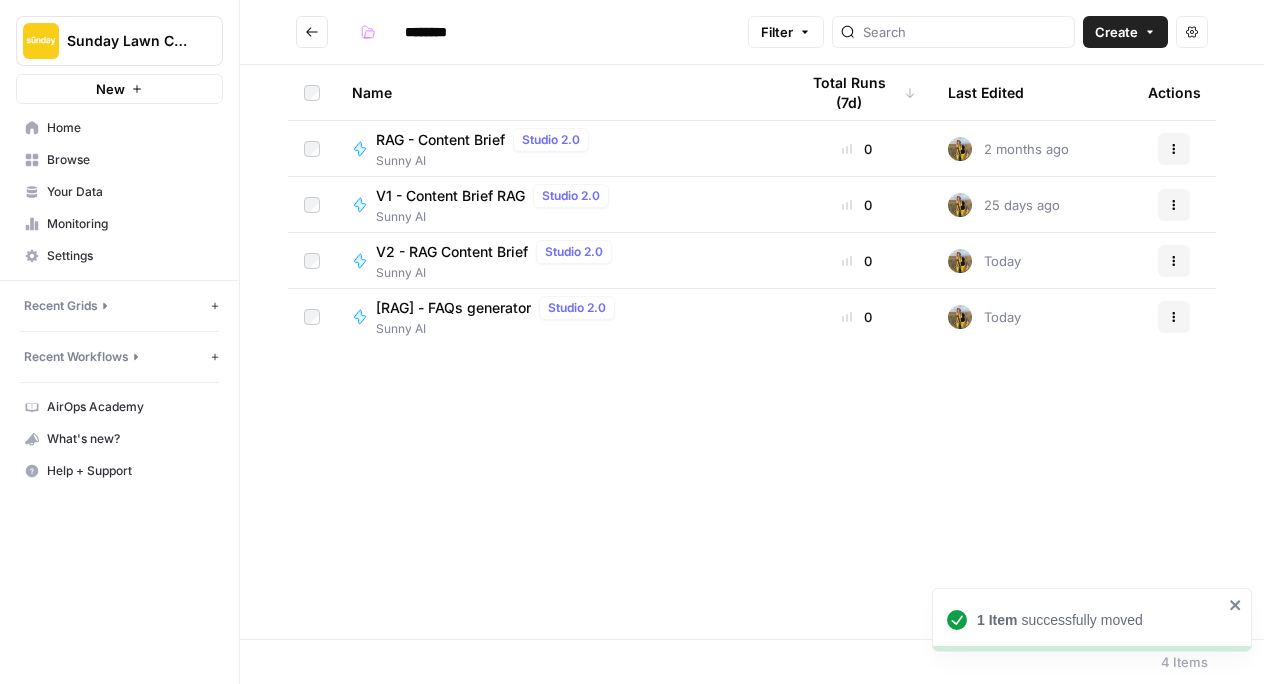 click on "[RAG] - FAQs generator" at bounding box center [453, 308] 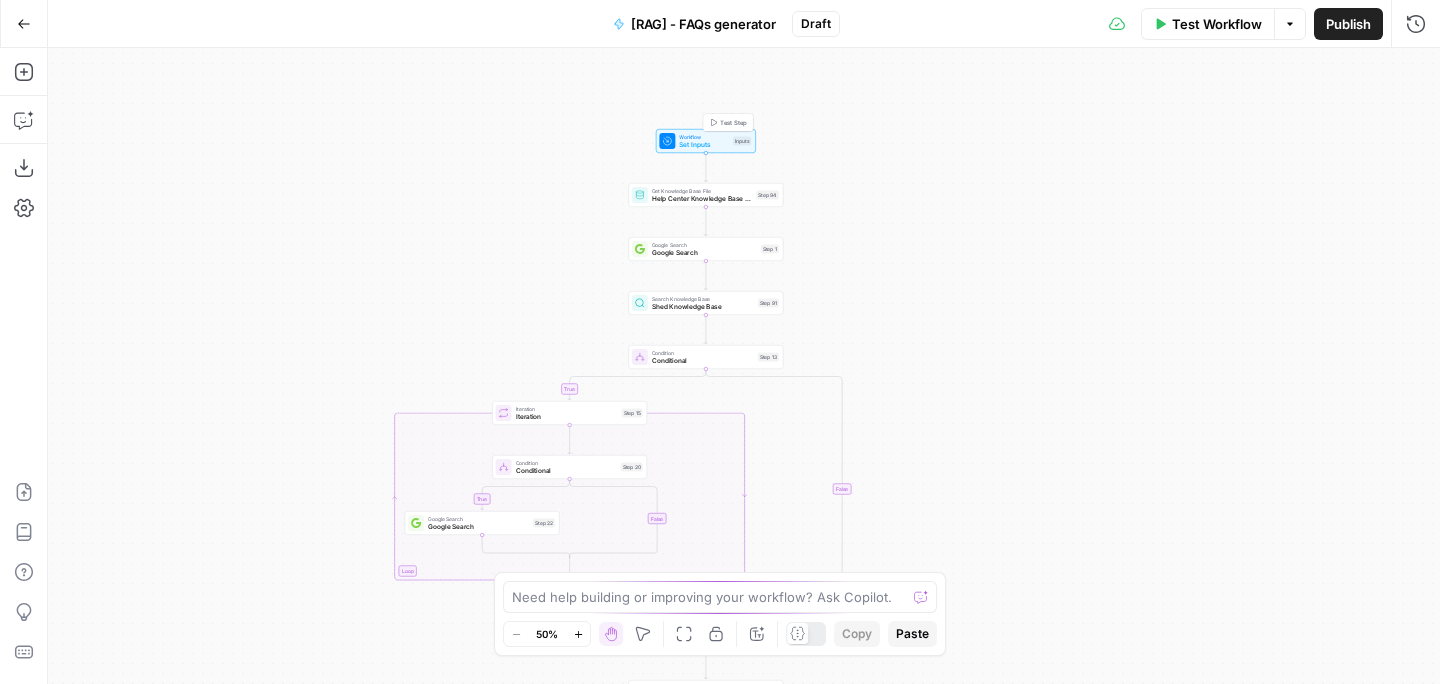 click on "Workflow" at bounding box center (704, 137) 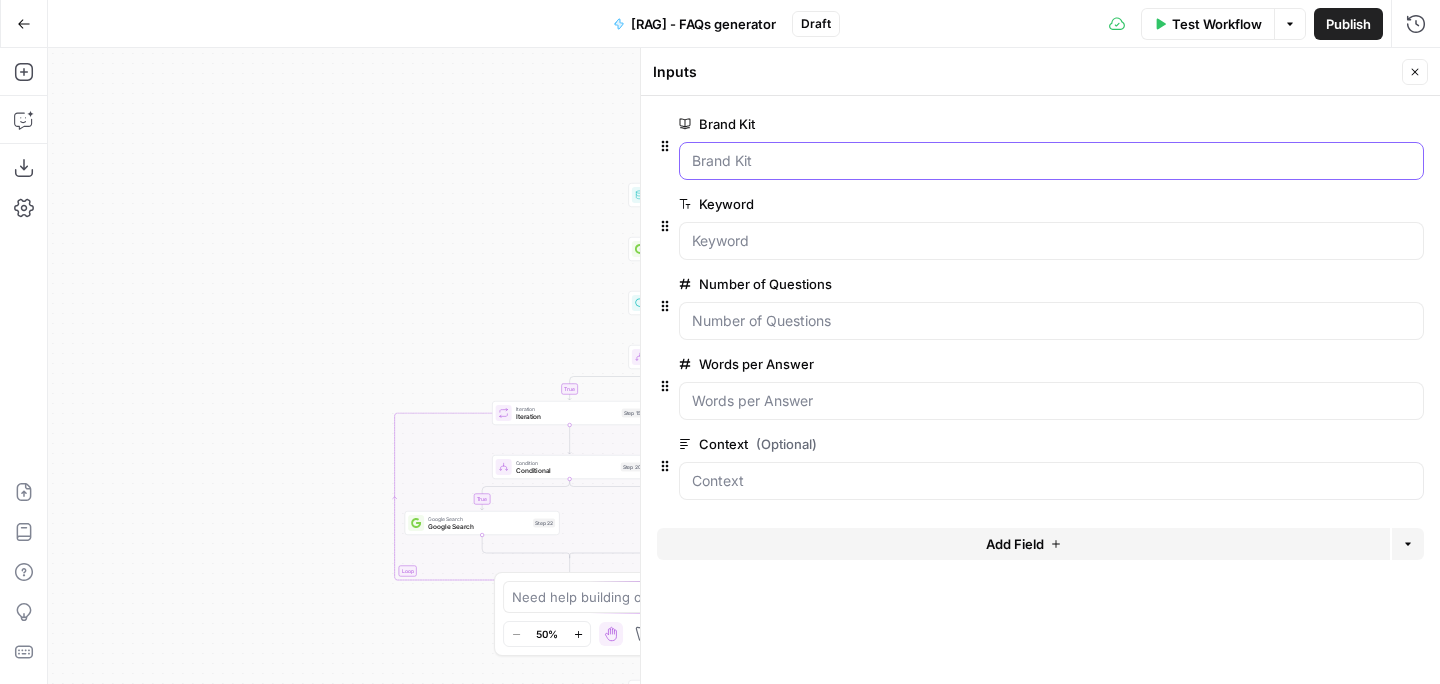 click on "Brand Kit" at bounding box center [1051, 161] 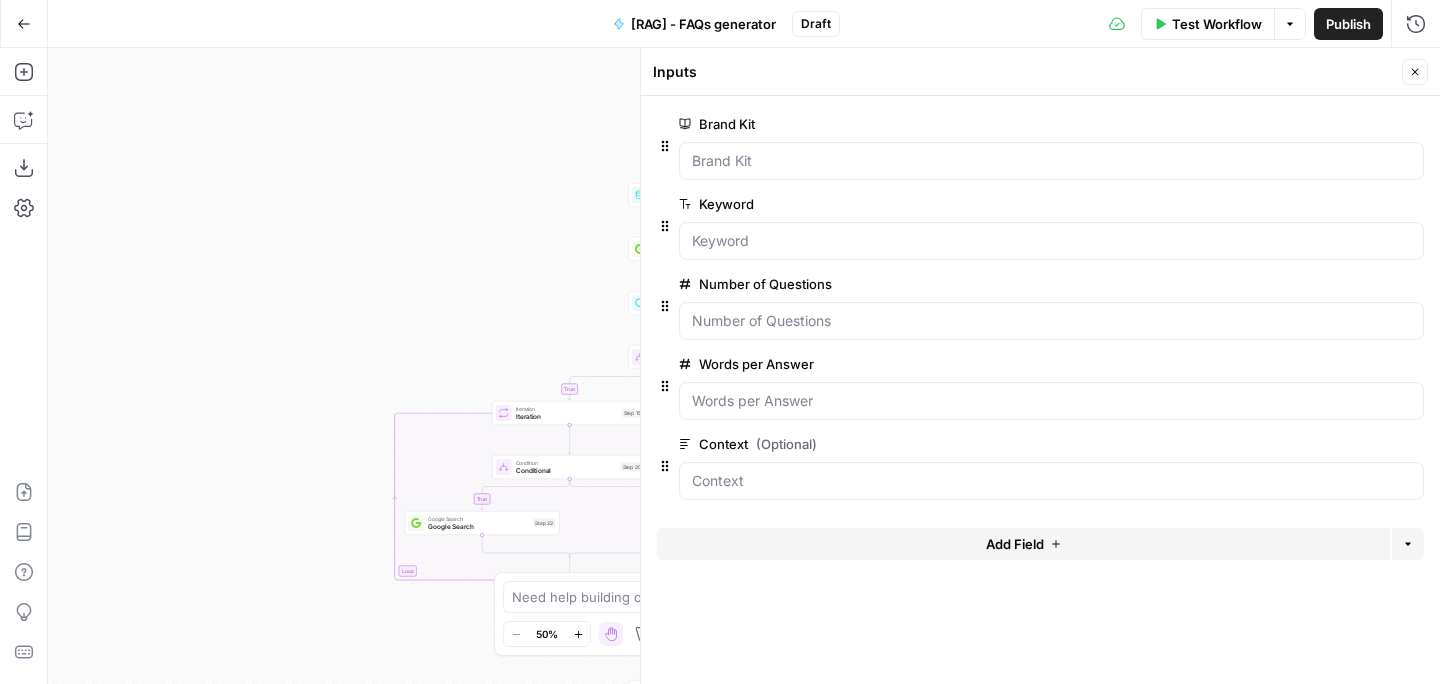 click 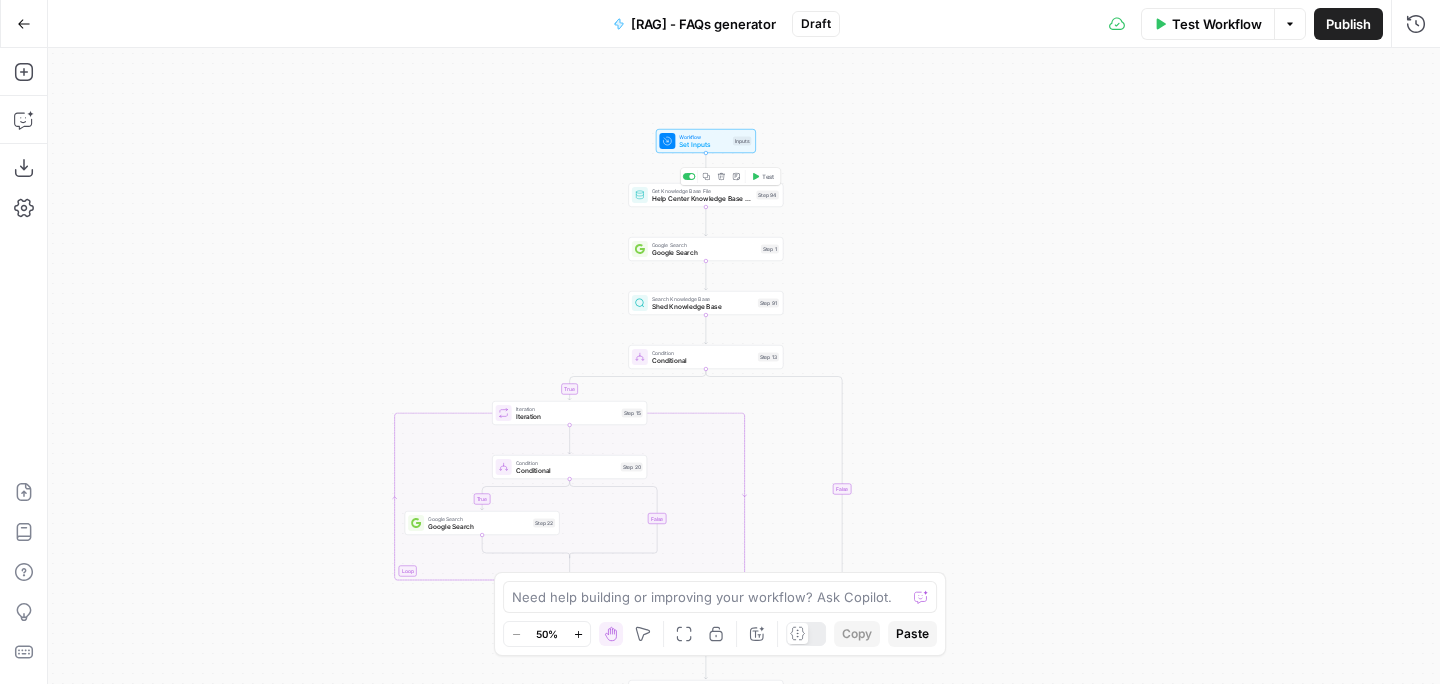 click on "Help Center Knowledge Base Fetch" at bounding box center (702, 199) 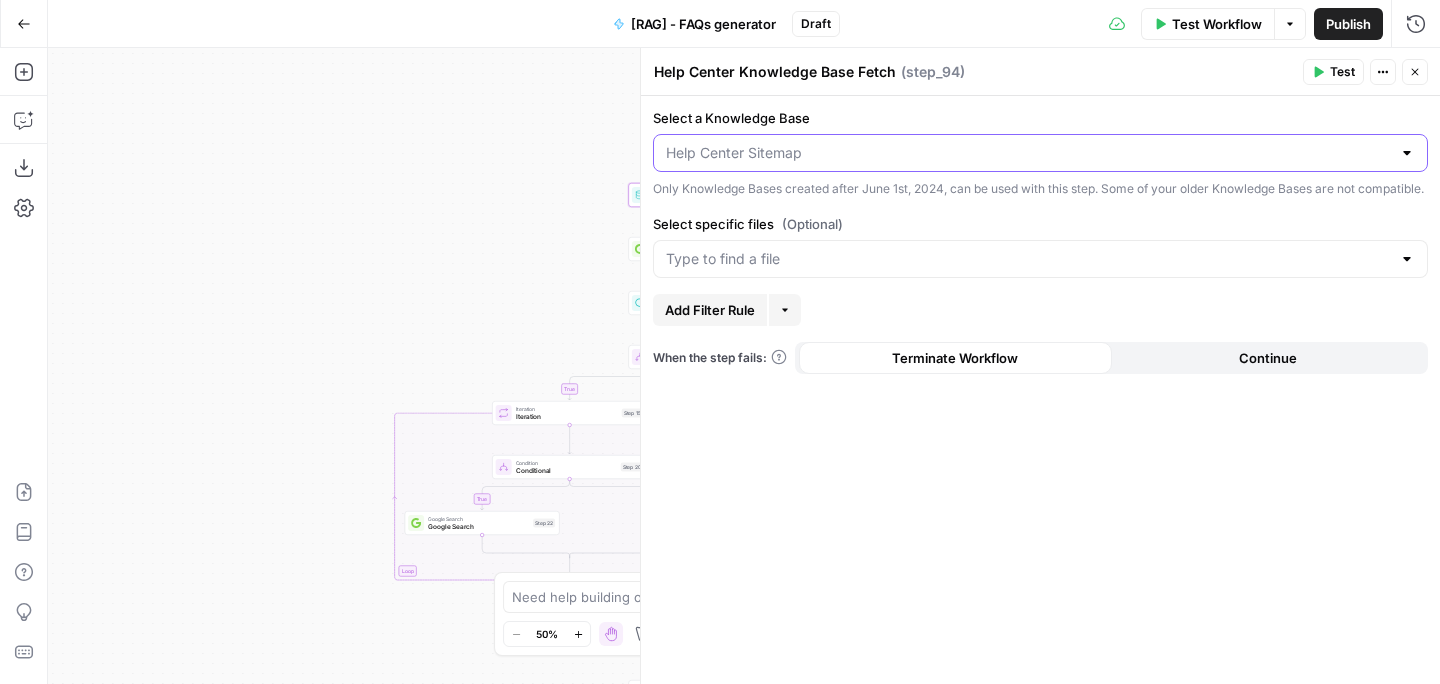 click on "Select a Knowledge Base" at bounding box center [1028, 153] 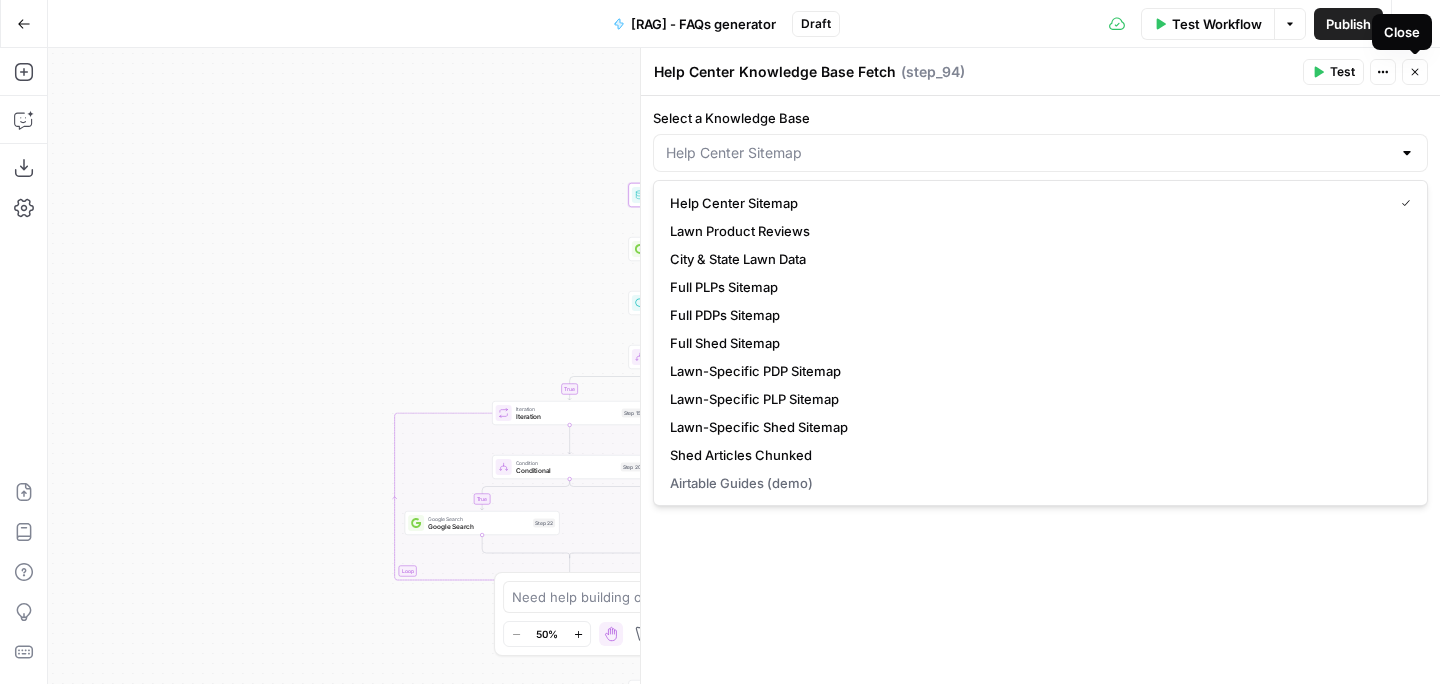 type on "Help Center Sitemap" 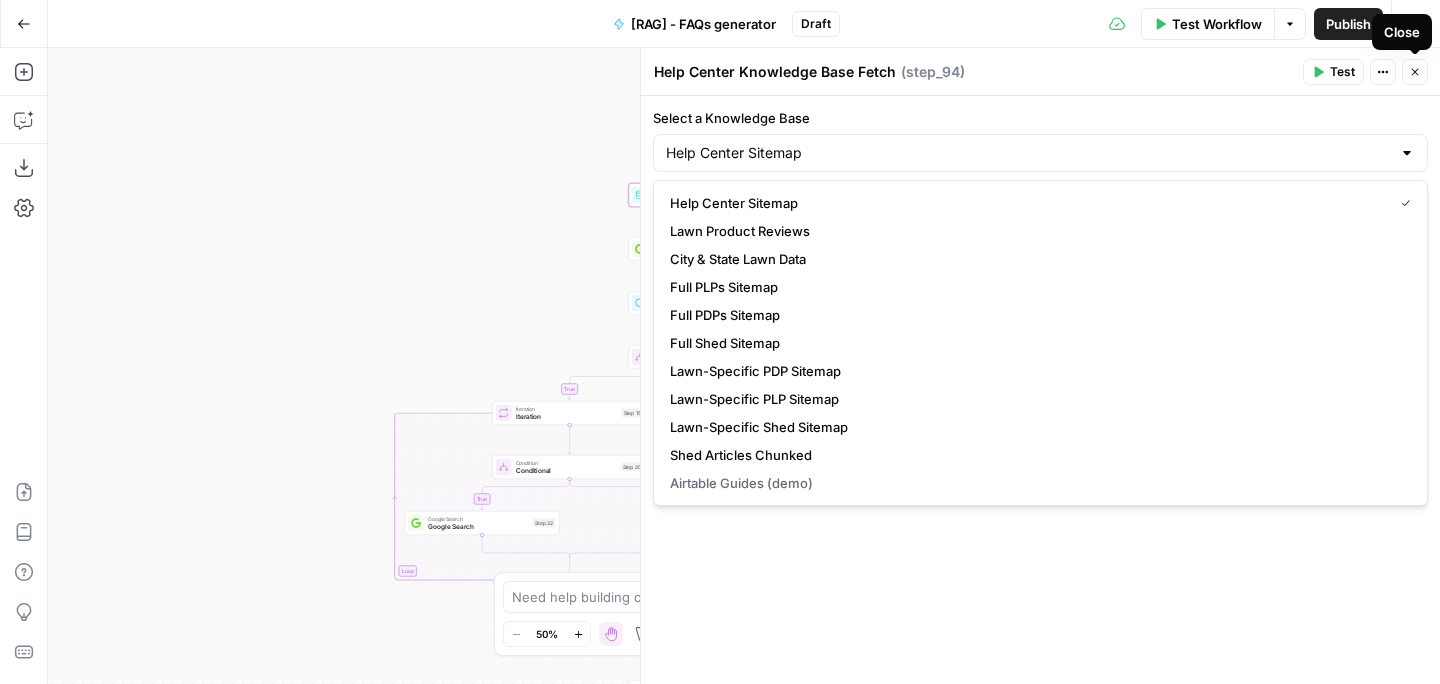 click on "Close" at bounding box center (1415, 72) 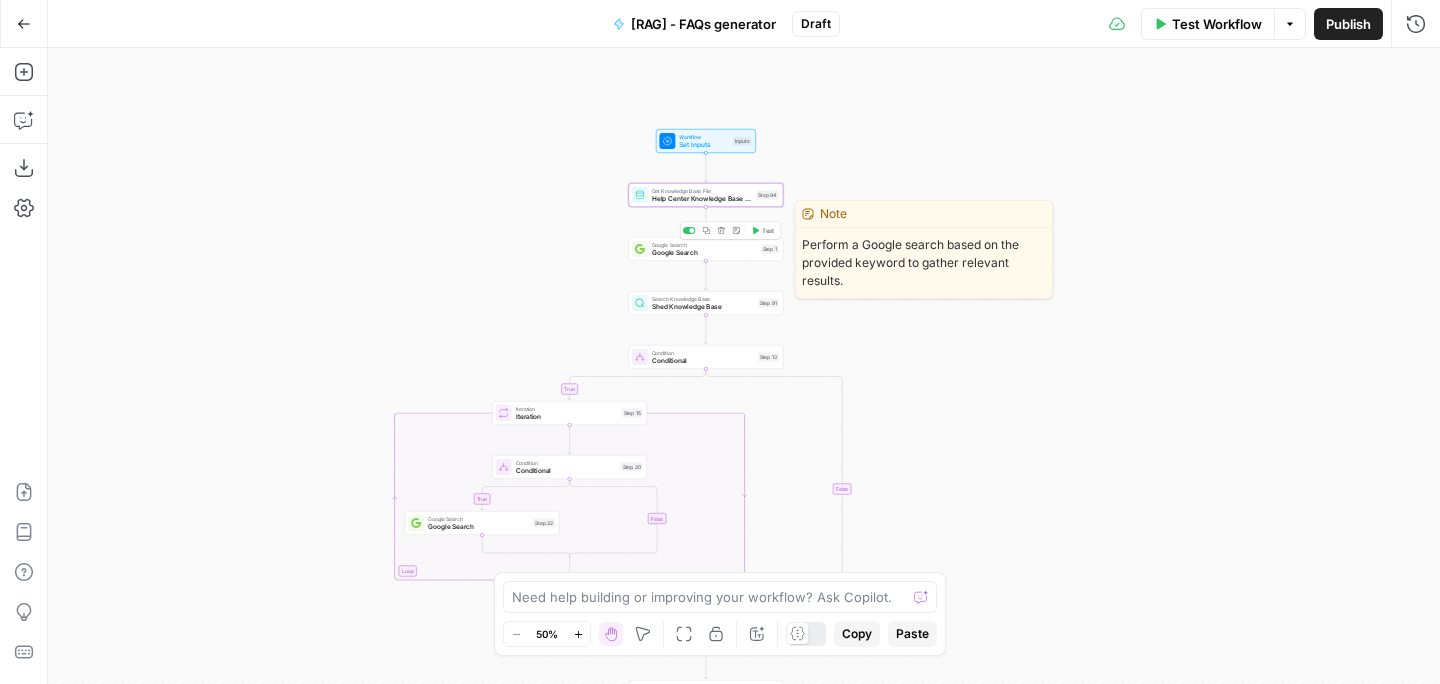 click on "Google Search" at bounding box center (704, 253) 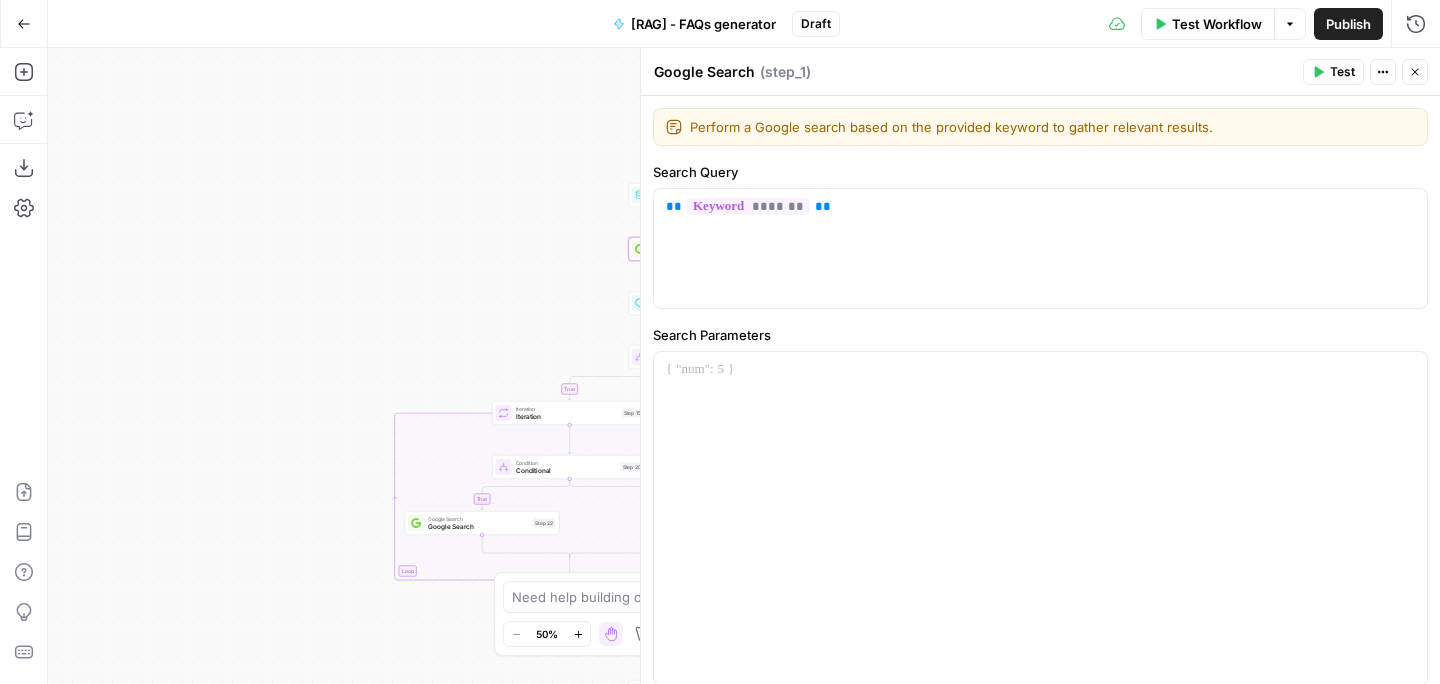 click on "true true true false false false Workflow Set Inputs Inputs Get Knowledge Base File Help Center Knowledge Base Fetch Step 94 Google Search Google Search Step 1 Search Knowledge Base Shed Knowledge Base Step 91 Condition Conditional Step 13 Loop Iteration Iteration Step 15 Condition Conditional Step 20 Google Search Google Search Step 22 Complete Run Code · Python Parse Questions Step 3 LLM · gemini-2.5-pro-preview-03-25 LLM Step 81 LLM · Claude 3.7 Sonnet LLM Step 89 LLM · GPT-4.1 Prompt LLM Step 95 Loop - Disabled Iteration Iterate Questions Step 10 LLM · GPT-4o Prompt LLM Step 23 Condition Conditional Step 73 Search Knowledge Base Knowledge Base Search Step 75 LLM · Claude 3.5 Sonnet LLM Step 11 Run Code · JavaScript Transform FAQ Output Step 19 End Output" at bounding box center [744, 366] 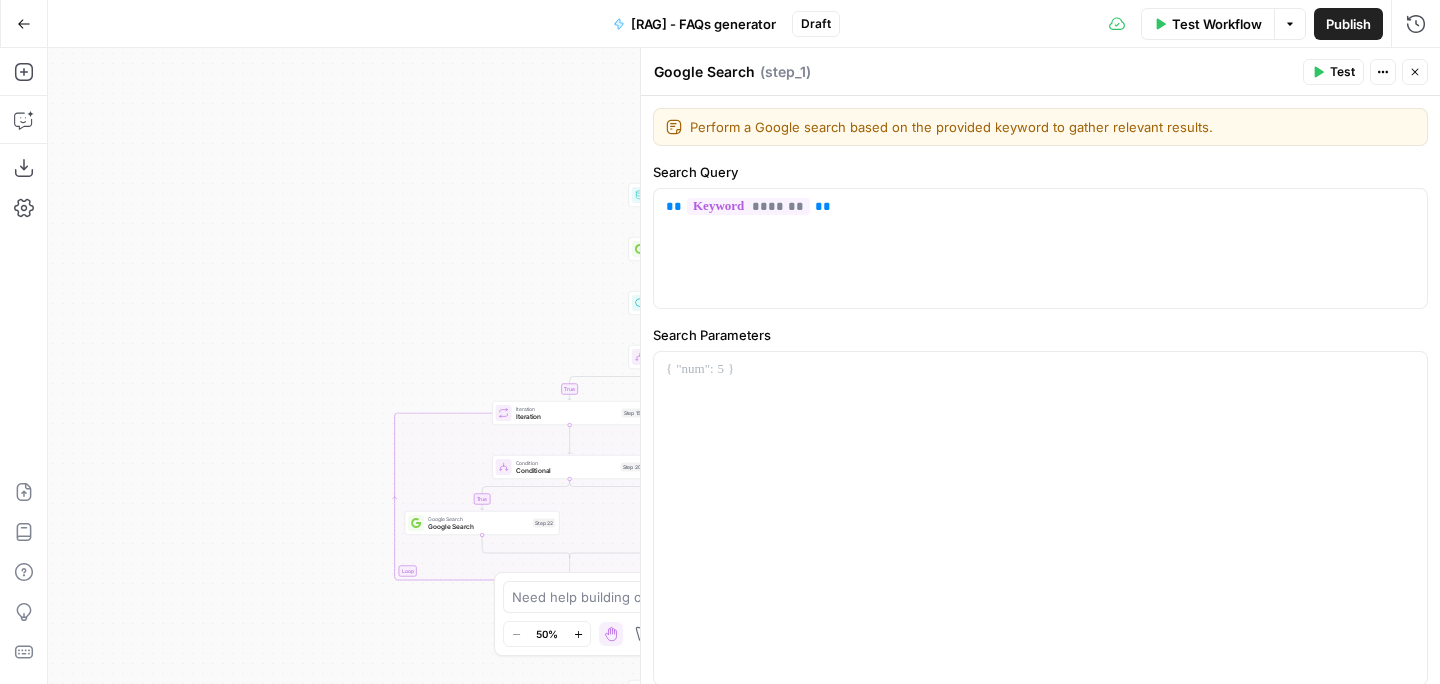 click on "Close" at bounding box center (1415, 72) 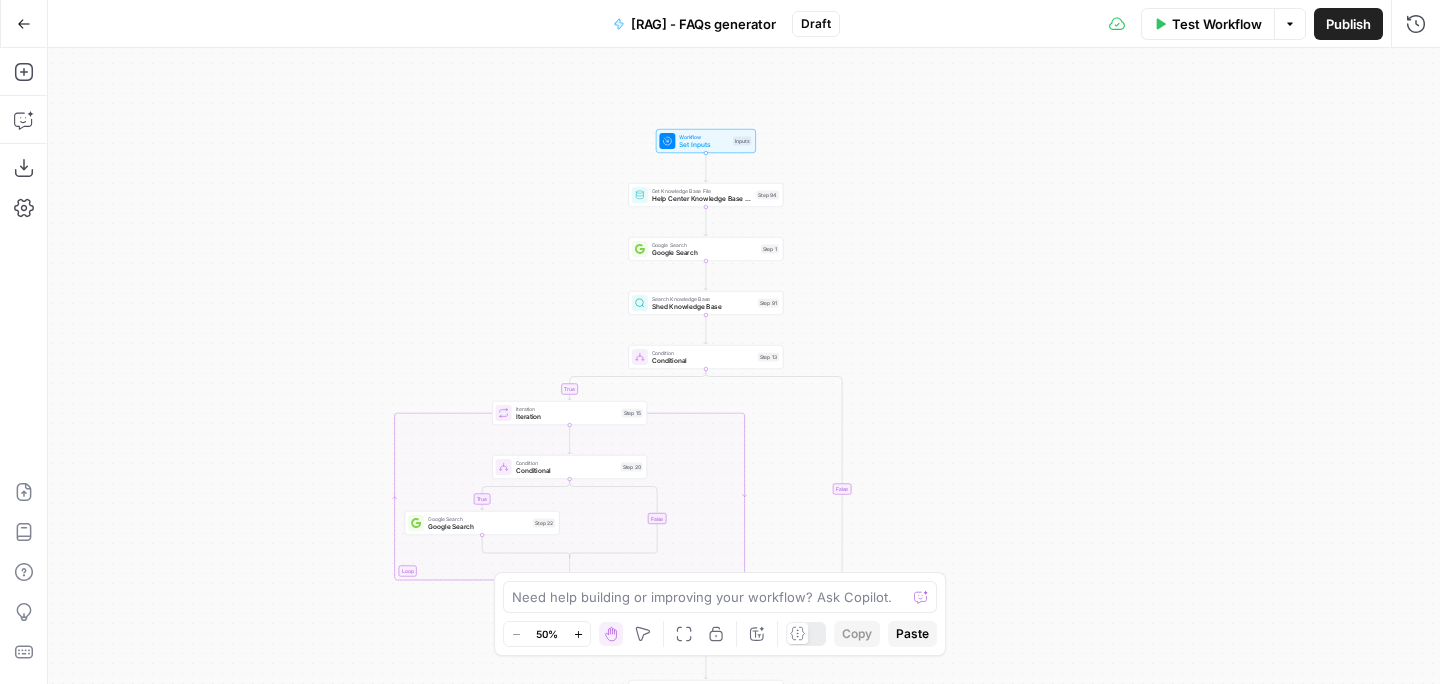 click on "Set Inputs" at bounding box center (704, 145) 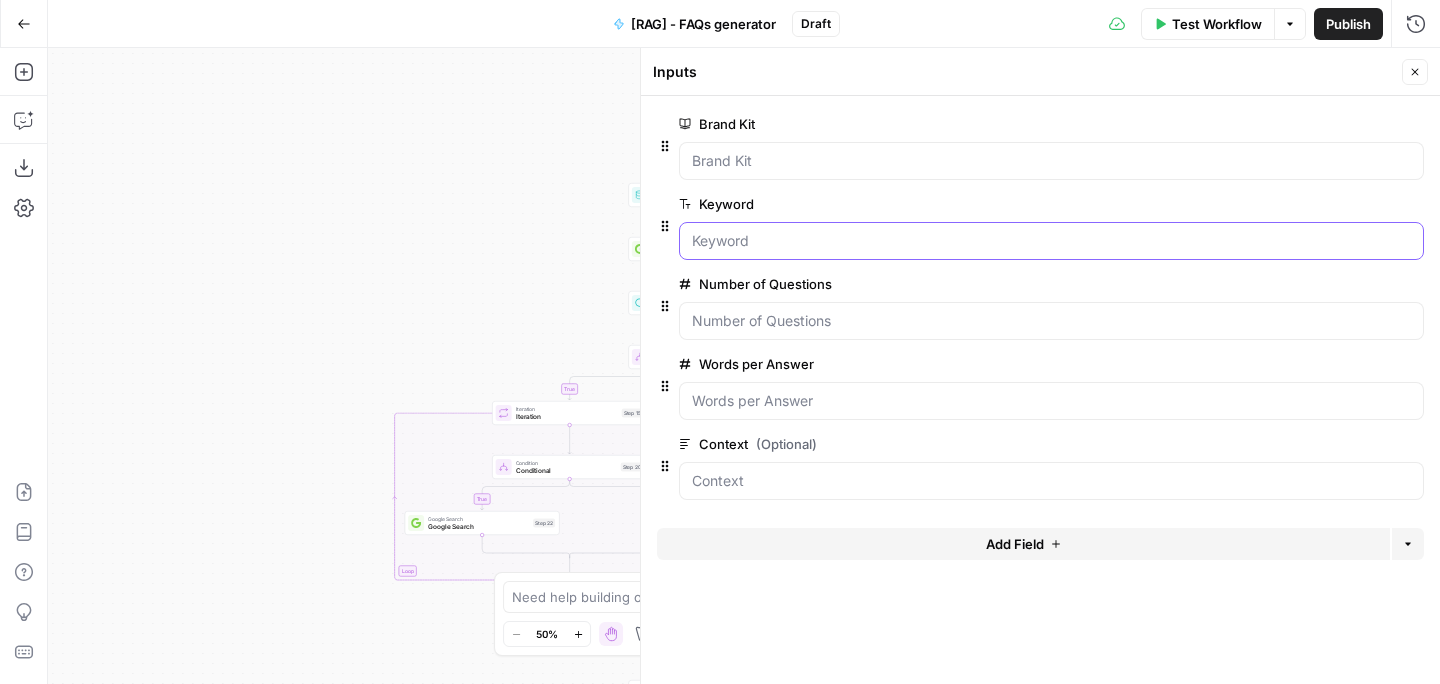 click on "Keyword" at bounding box center (1051, 241) 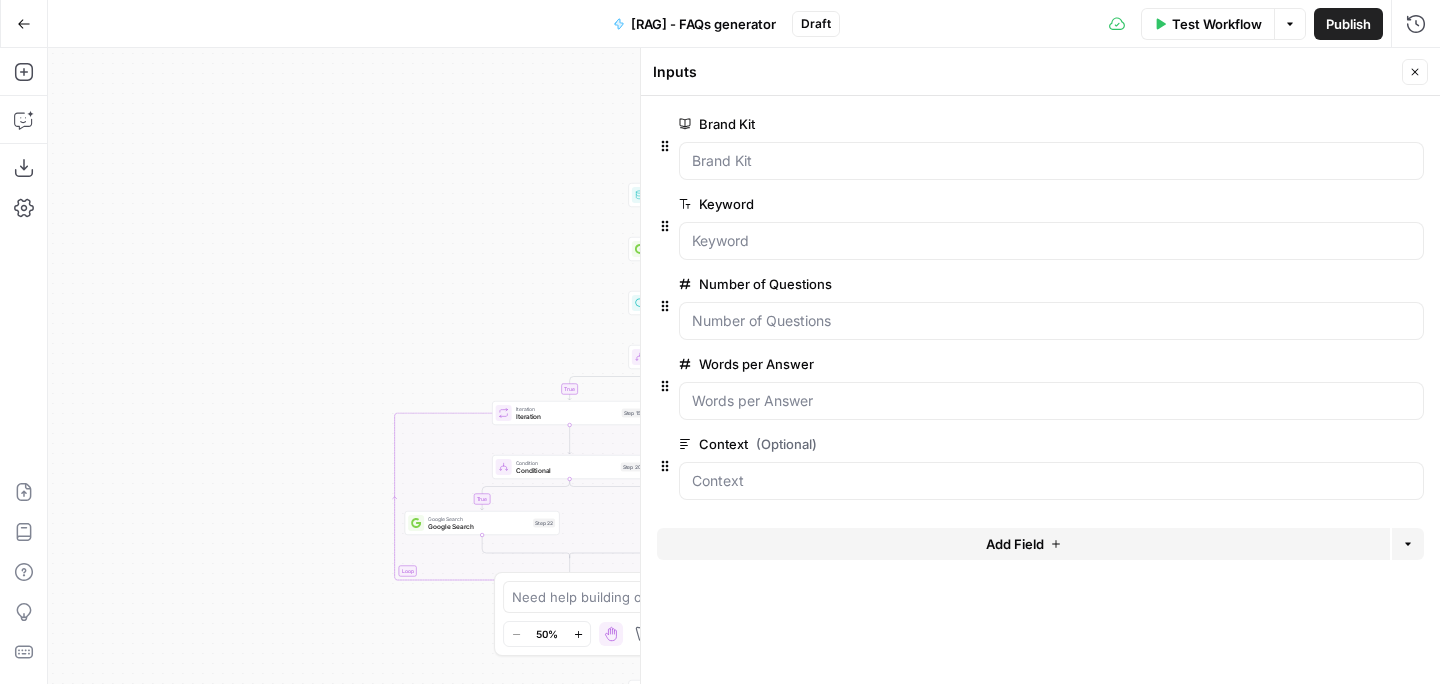 click on "edit field" at bounding box center (1349, 204) 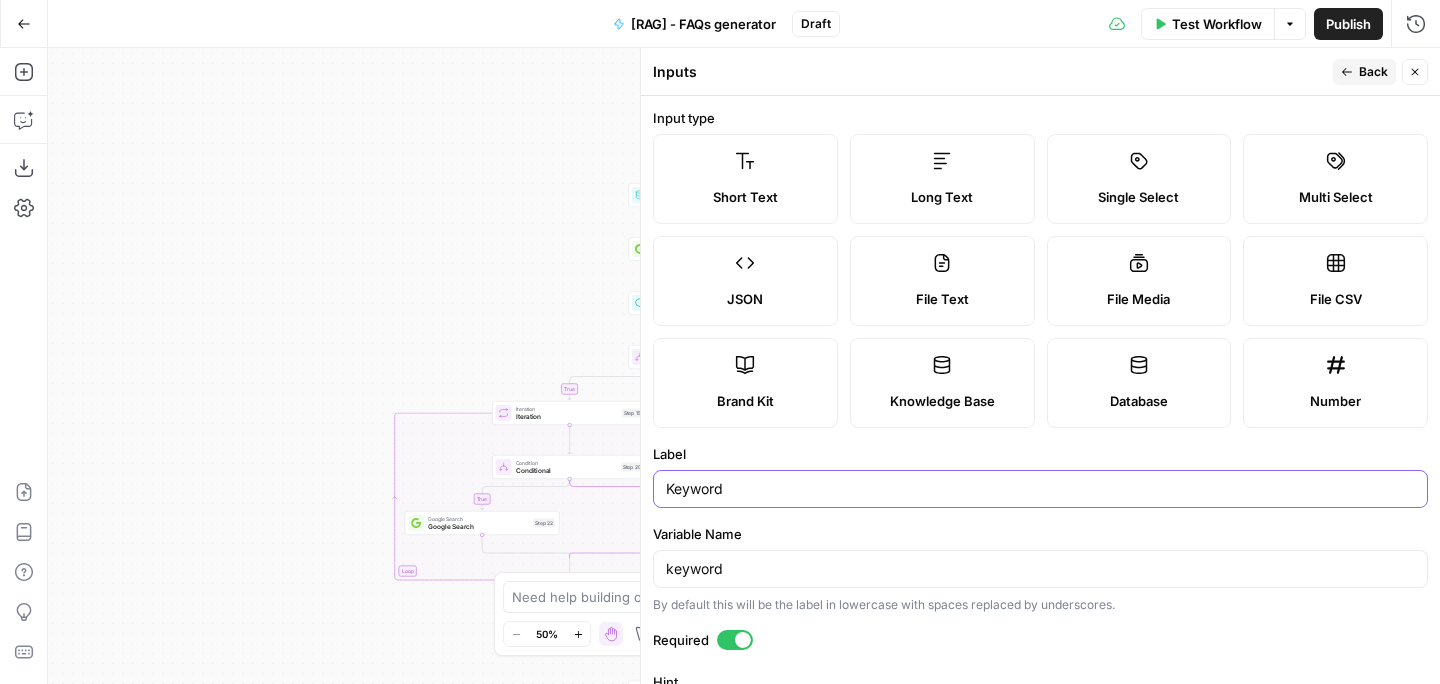 drag, startPoint x: 743, startPoint y: 486, endPoint x: 616, endPoint y: 486, distance: 127 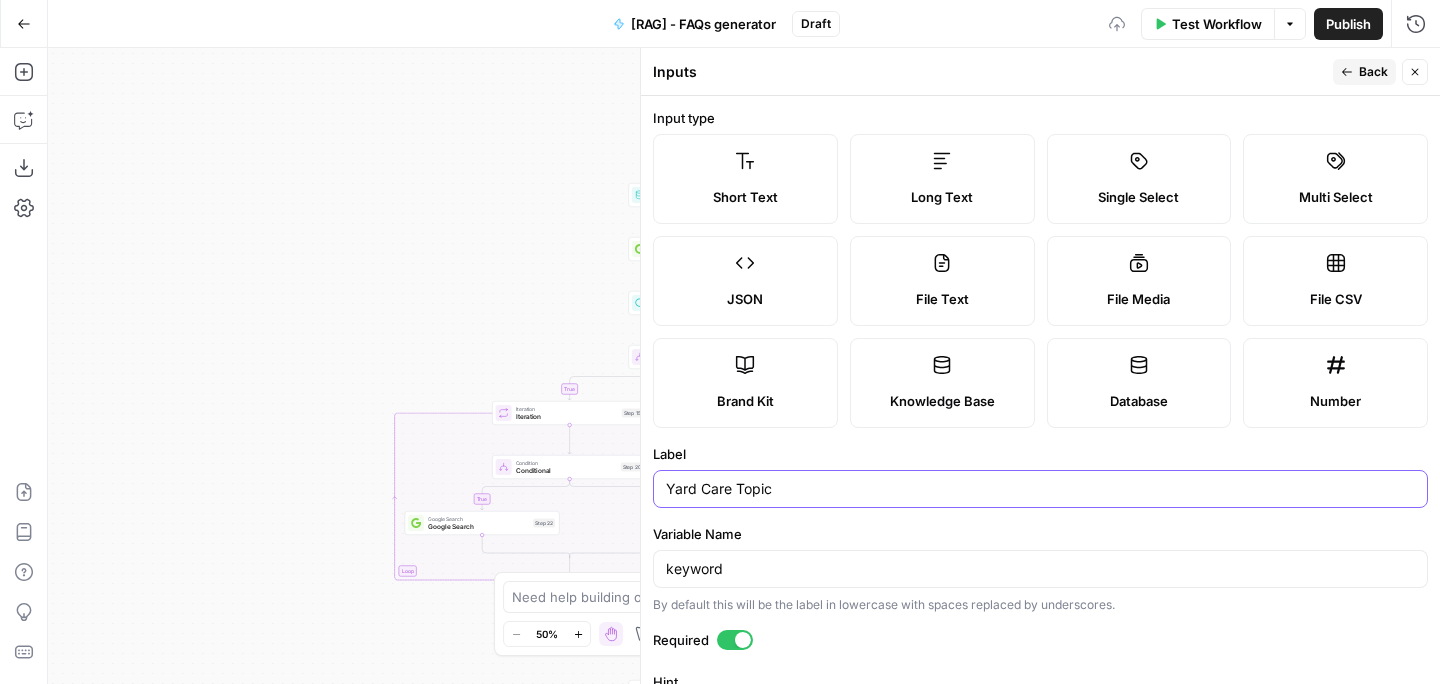 type on "Yard Care Topic" 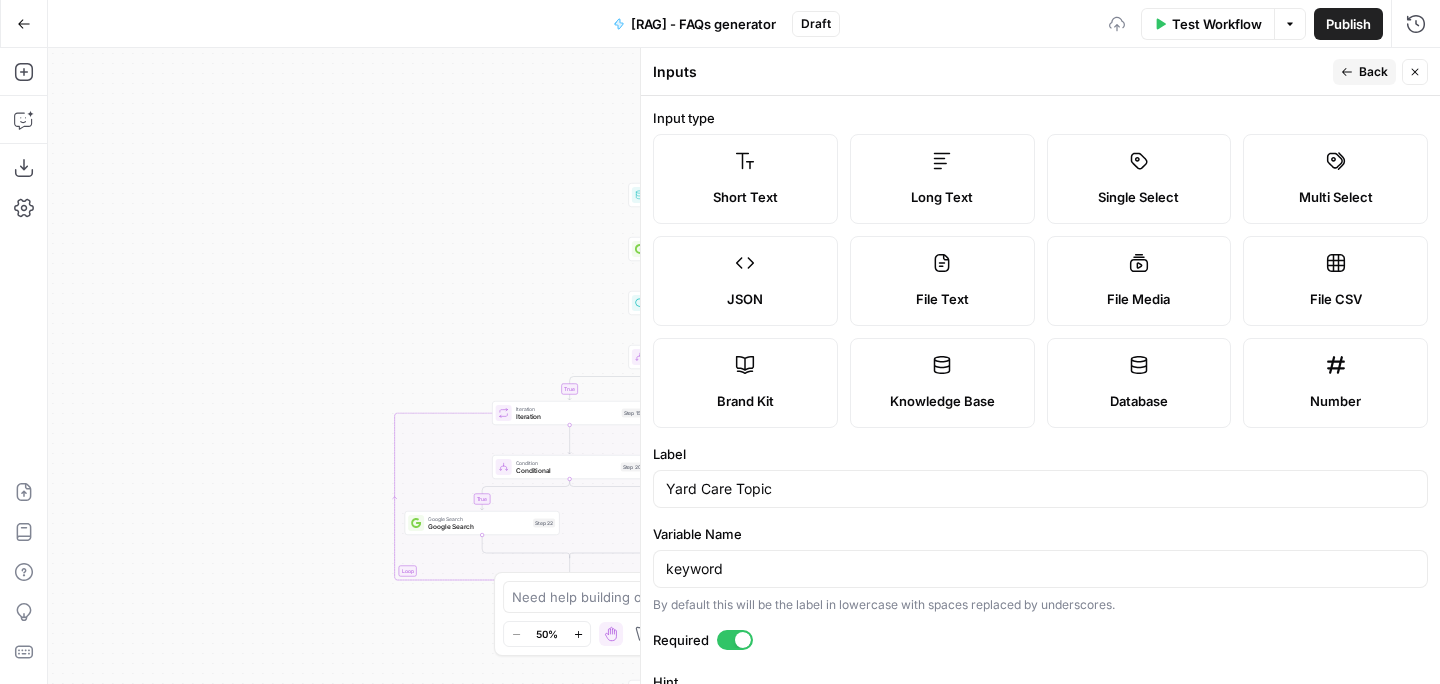 click on "Back" at bounding box center (1373, 72) 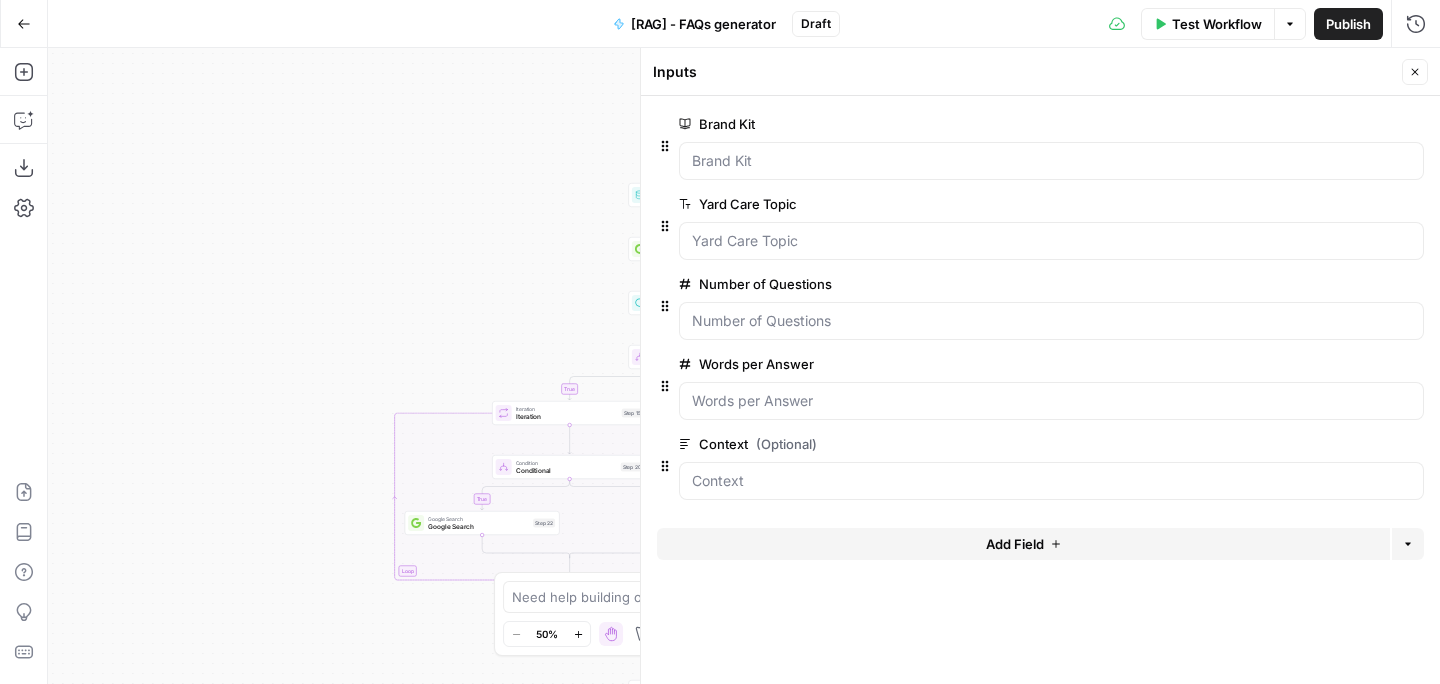 click on "Close" at bounding box center (1415, 72) 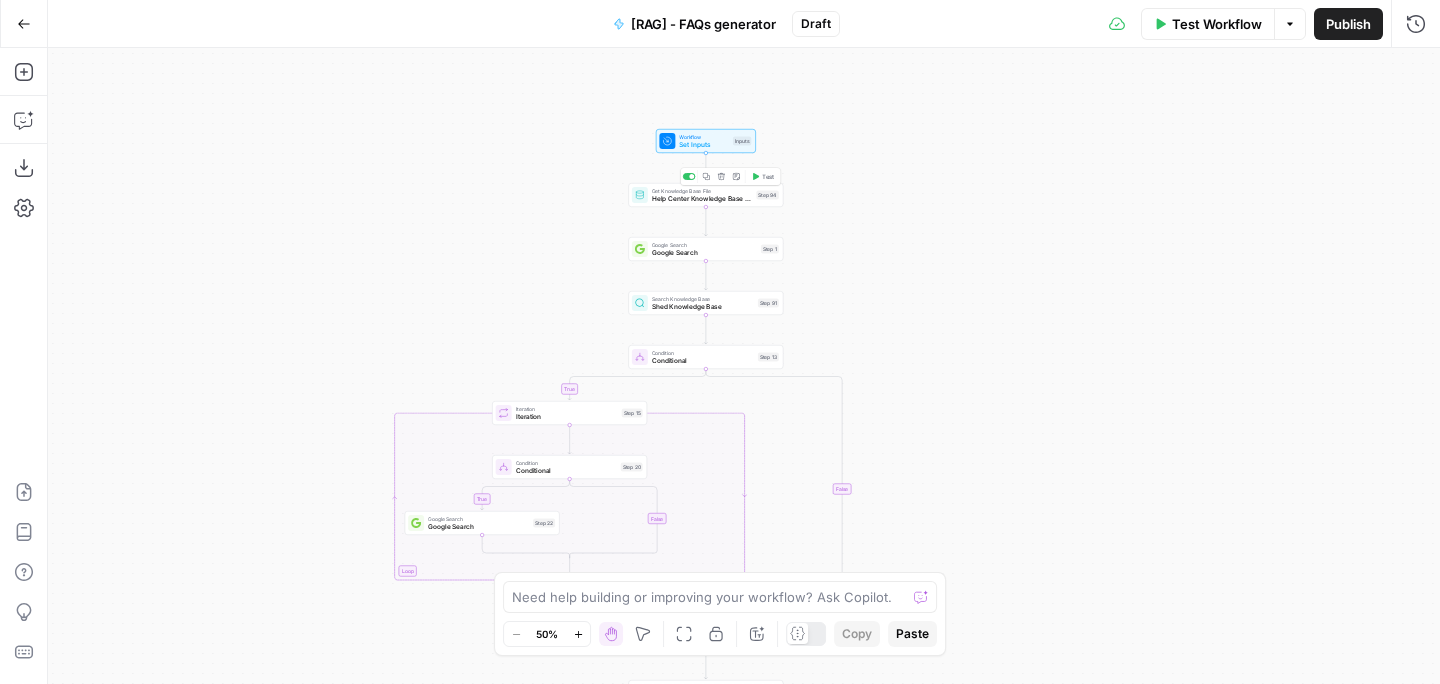 click at bounding box center [689, 176] 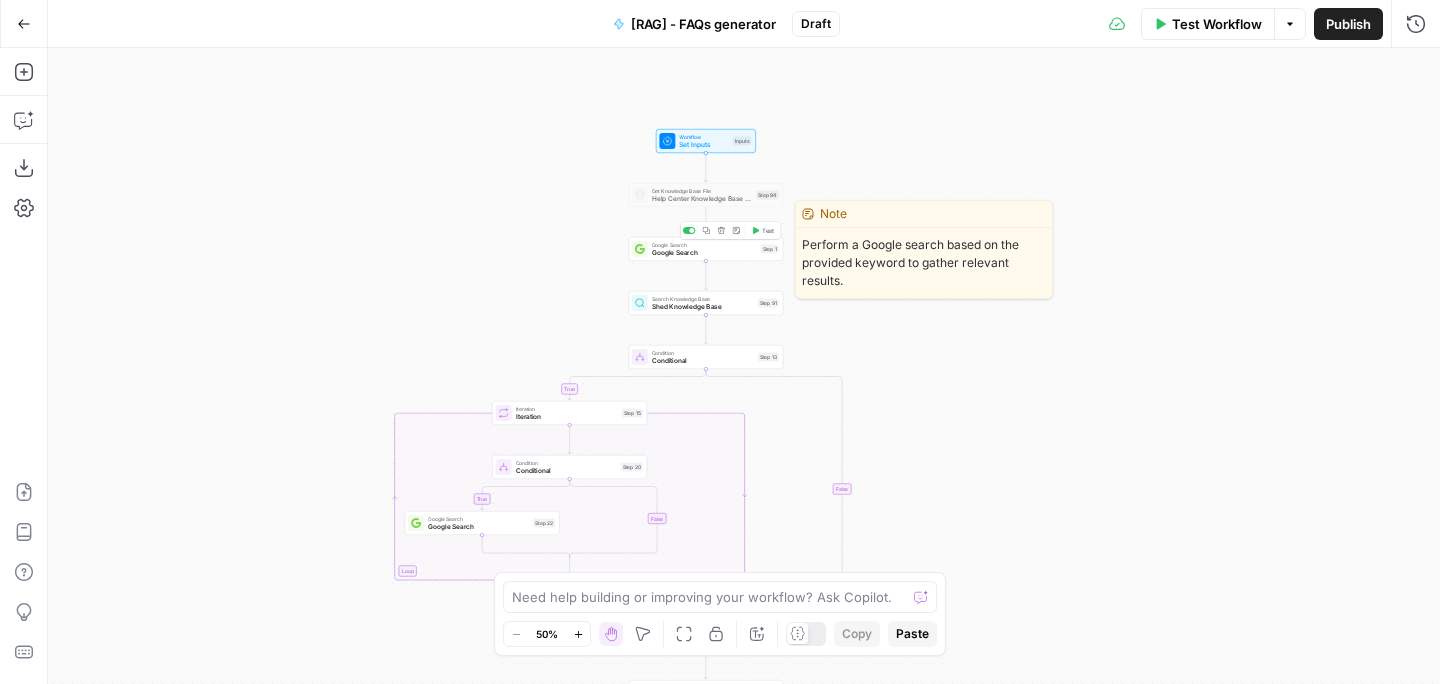 click on "Google Search" at bounding box center [704, 253] 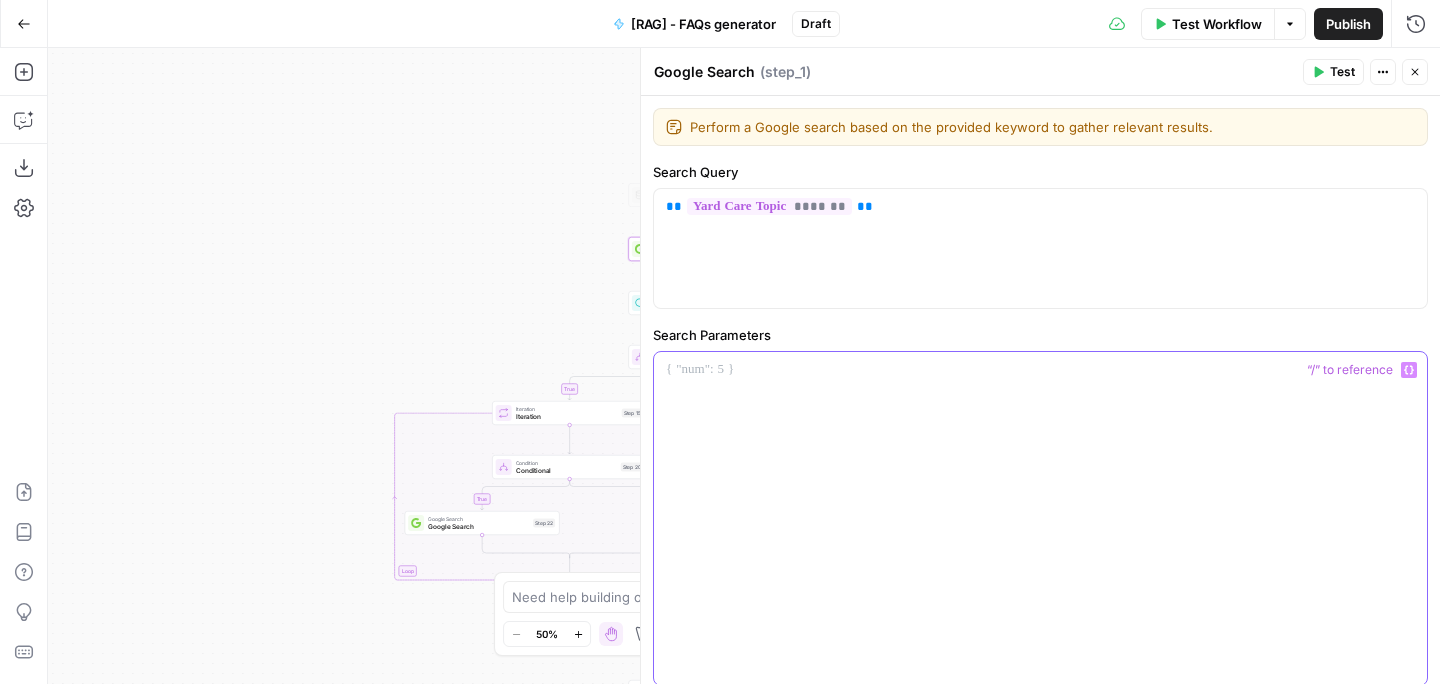 click at bounding box center [1040, 518] 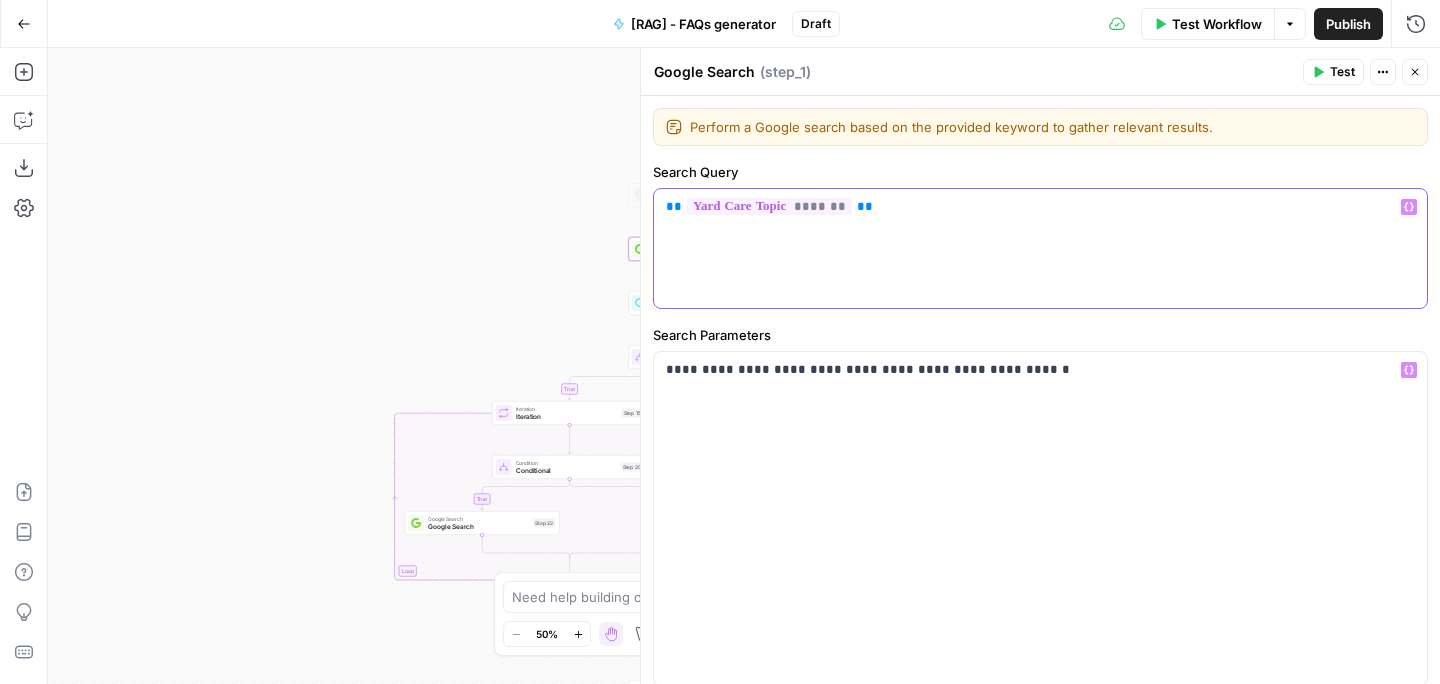 click on "**   *******   **" at bounding box center (1040, 207) 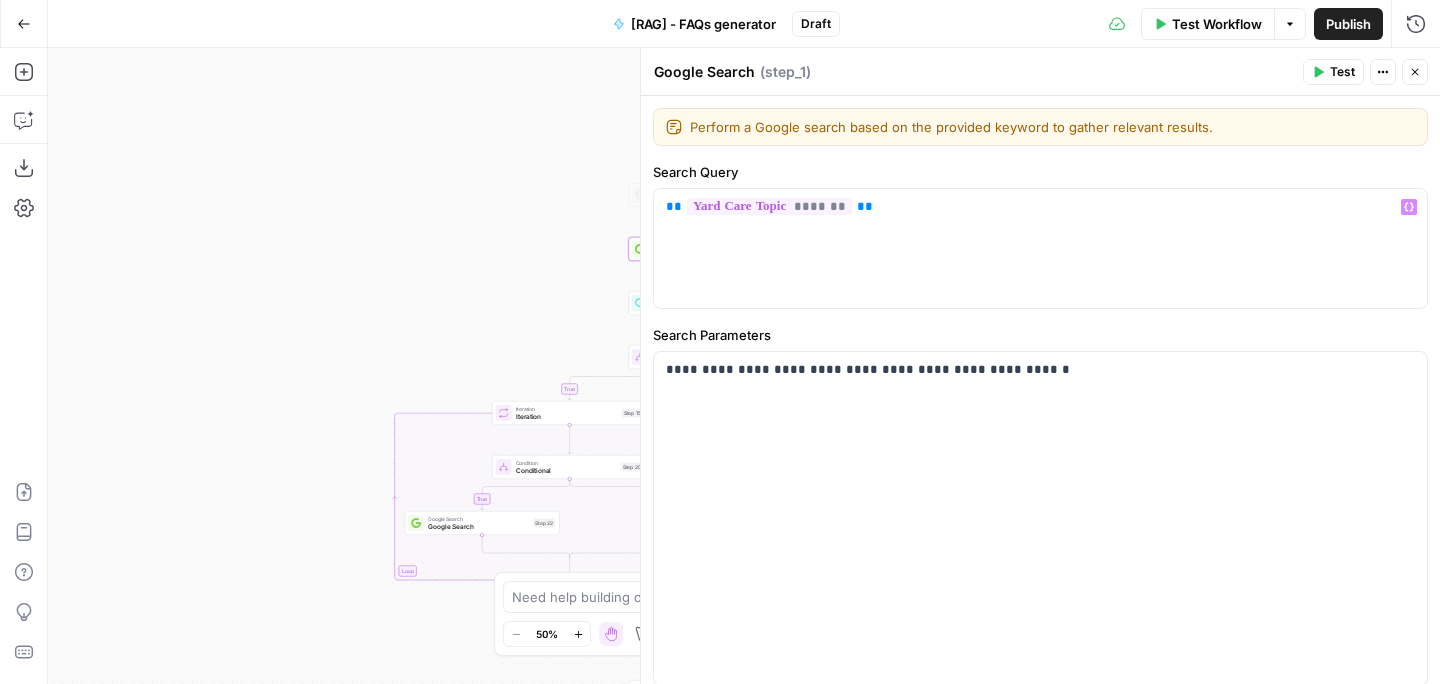 click 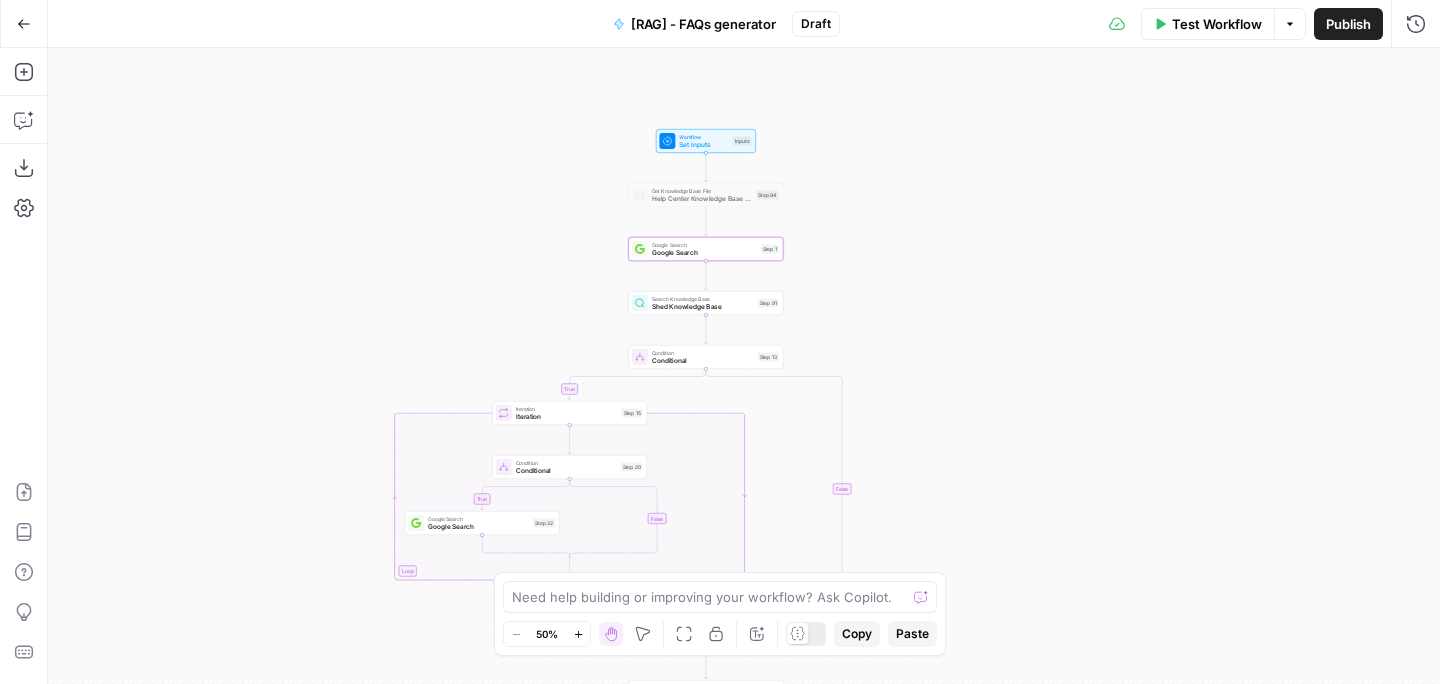 click on "Set Inputs" at bounding box center [704, 145] 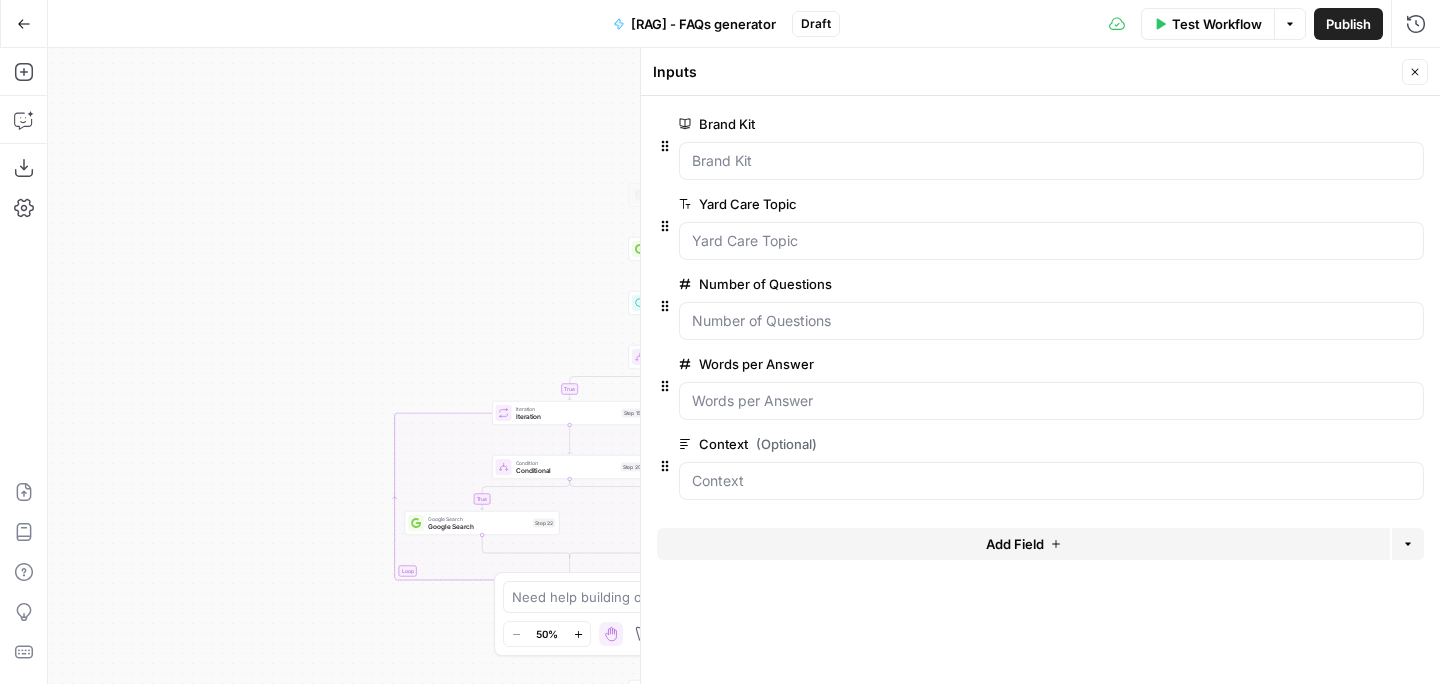 click on "Add Field" at bounding box center (1015, 544) 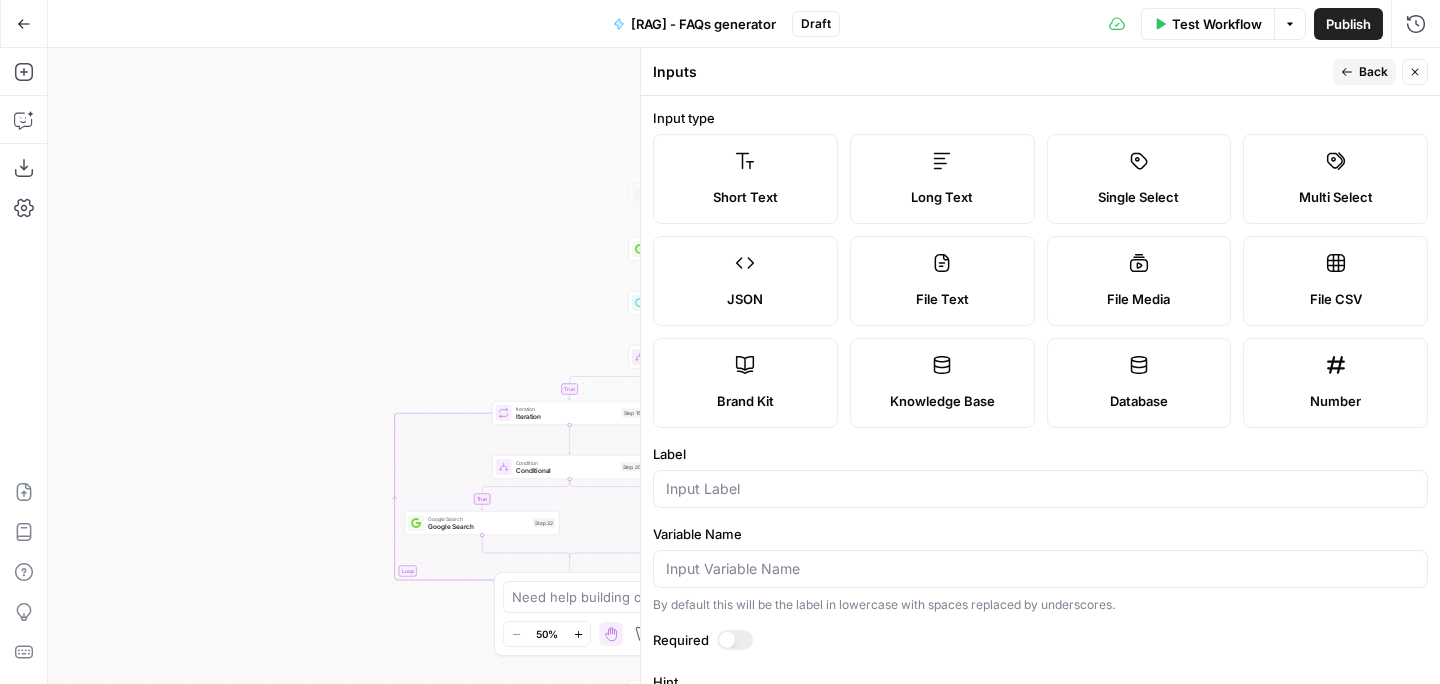 click on "Back" at bounding box center [1364, 72] 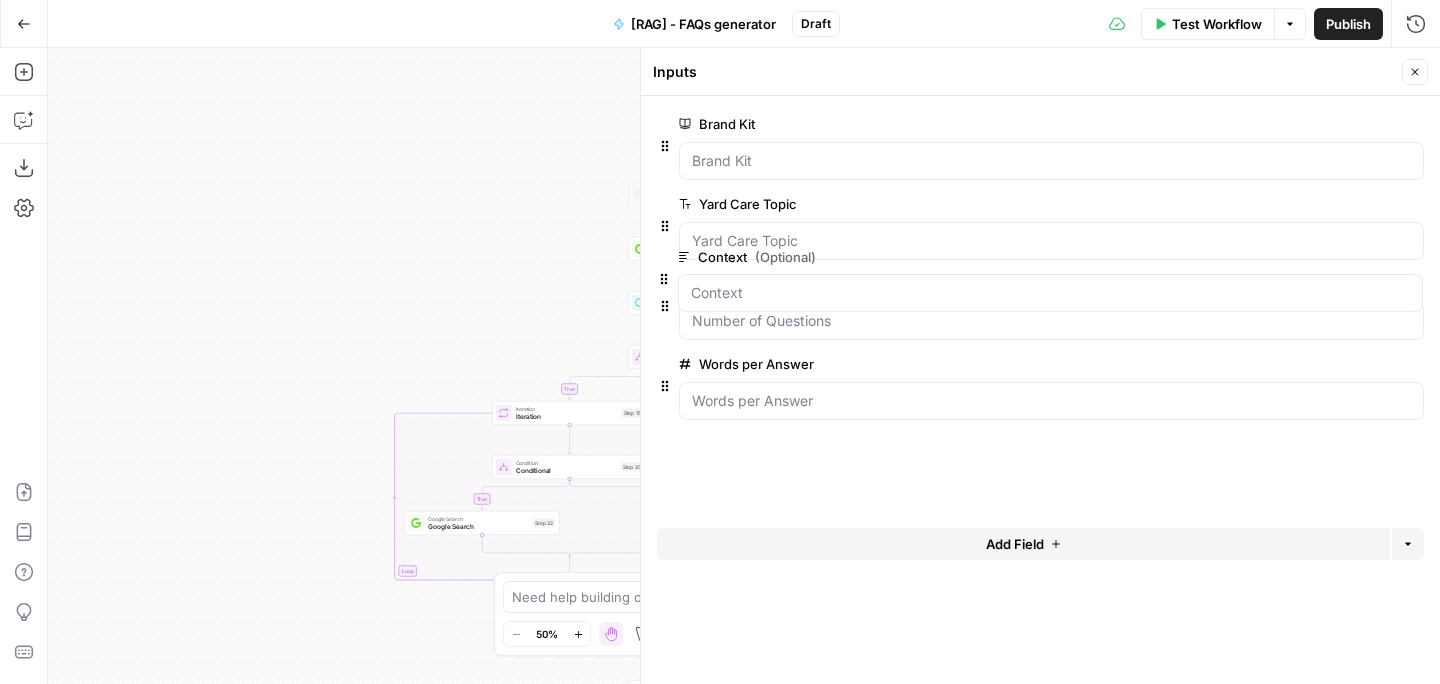 drag, startPoint x: 661, startPoint y: 463, endPoint x: 660, endPoint y: 263, distance: 200.0025 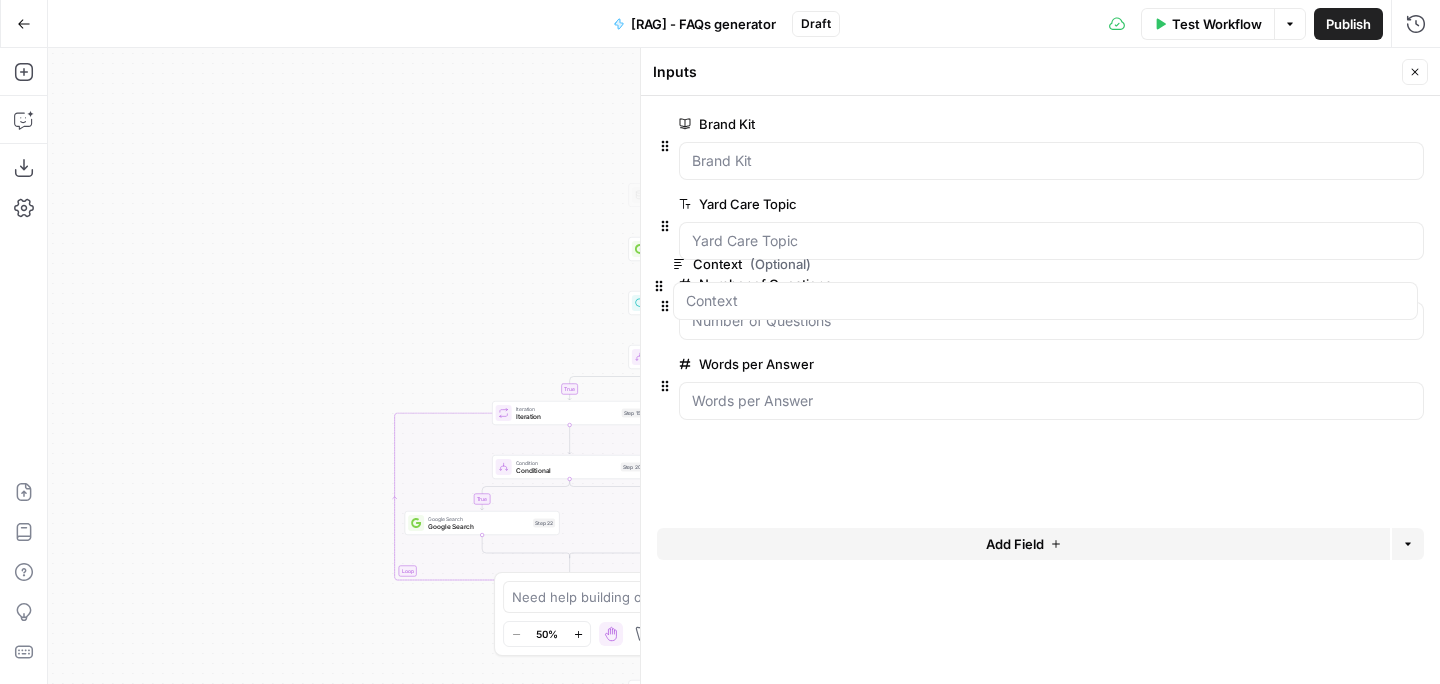 drag, startPoint x: 664, startPoint y: 467, endPoint x: 657, endPoint y: 284, distance: 183.13383 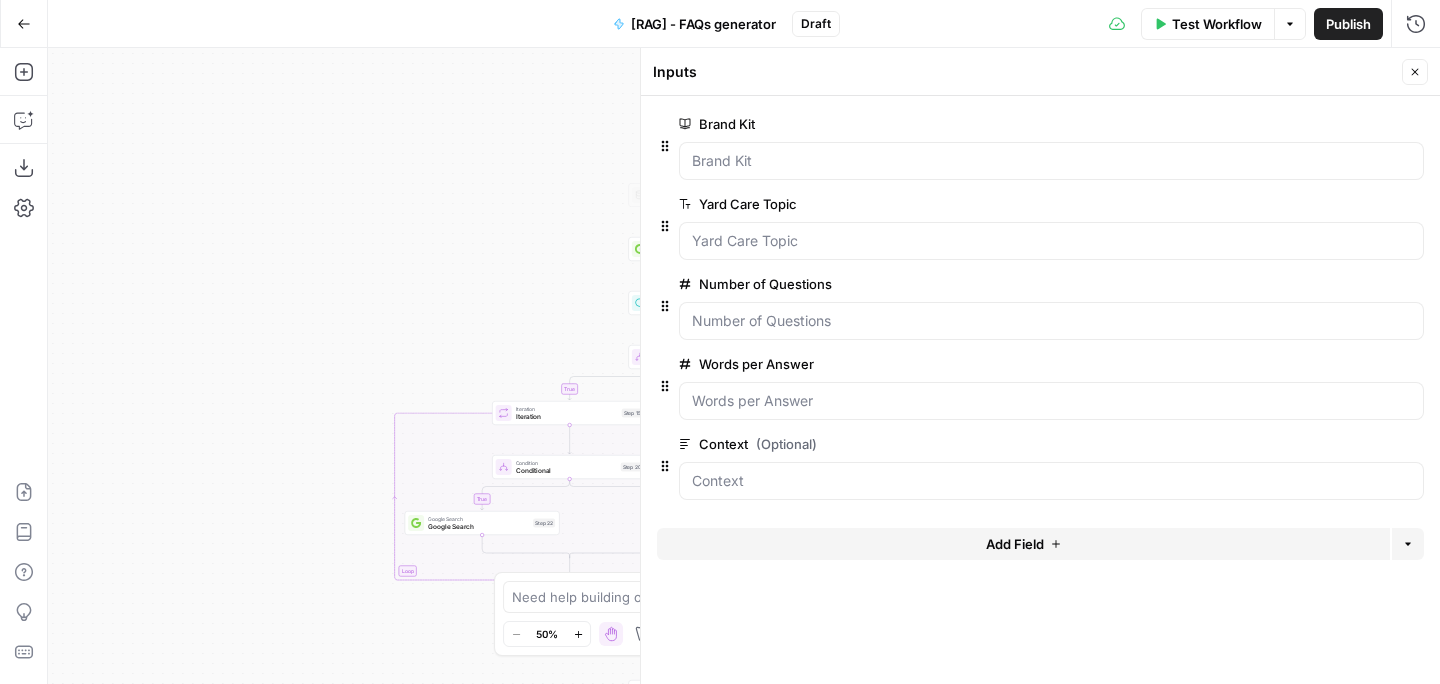 click on "Context   (Optional)" at bounding box center [995, 444] 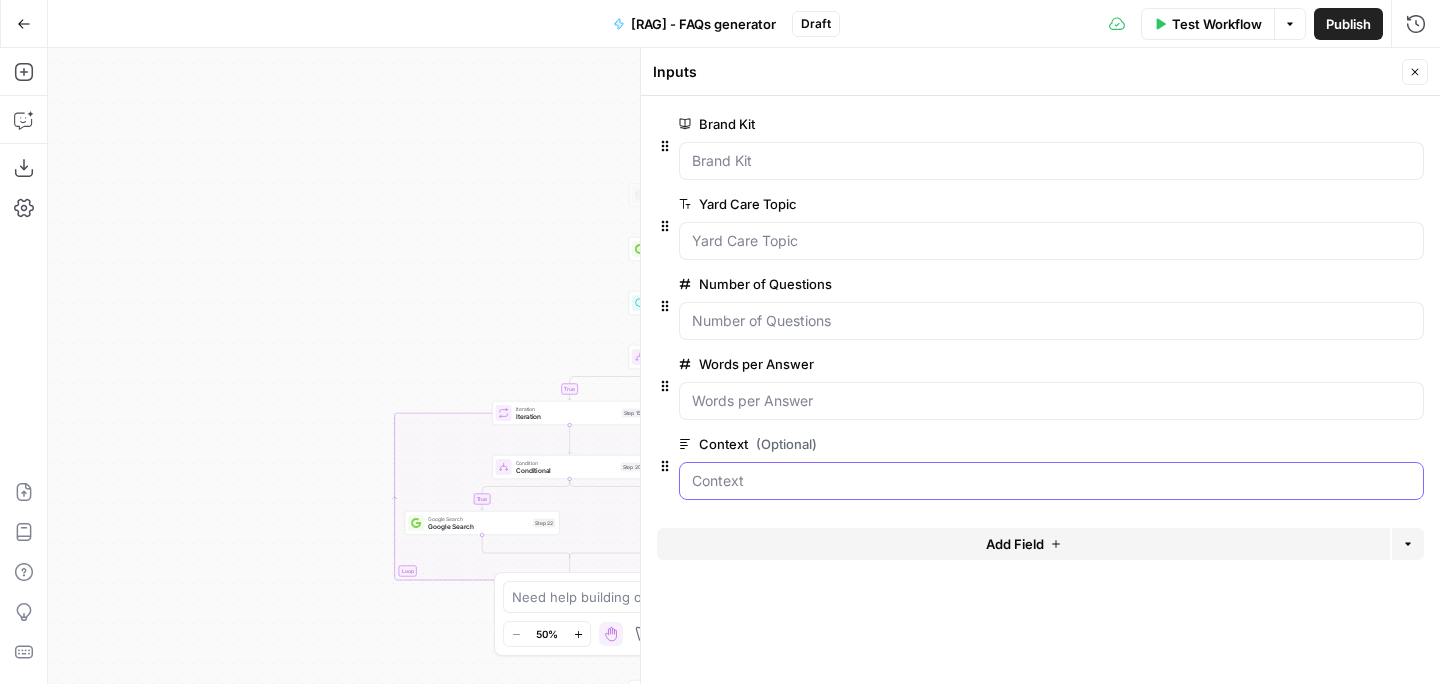 click on "Context   (Optional)" at bounding box center [1051, 481] 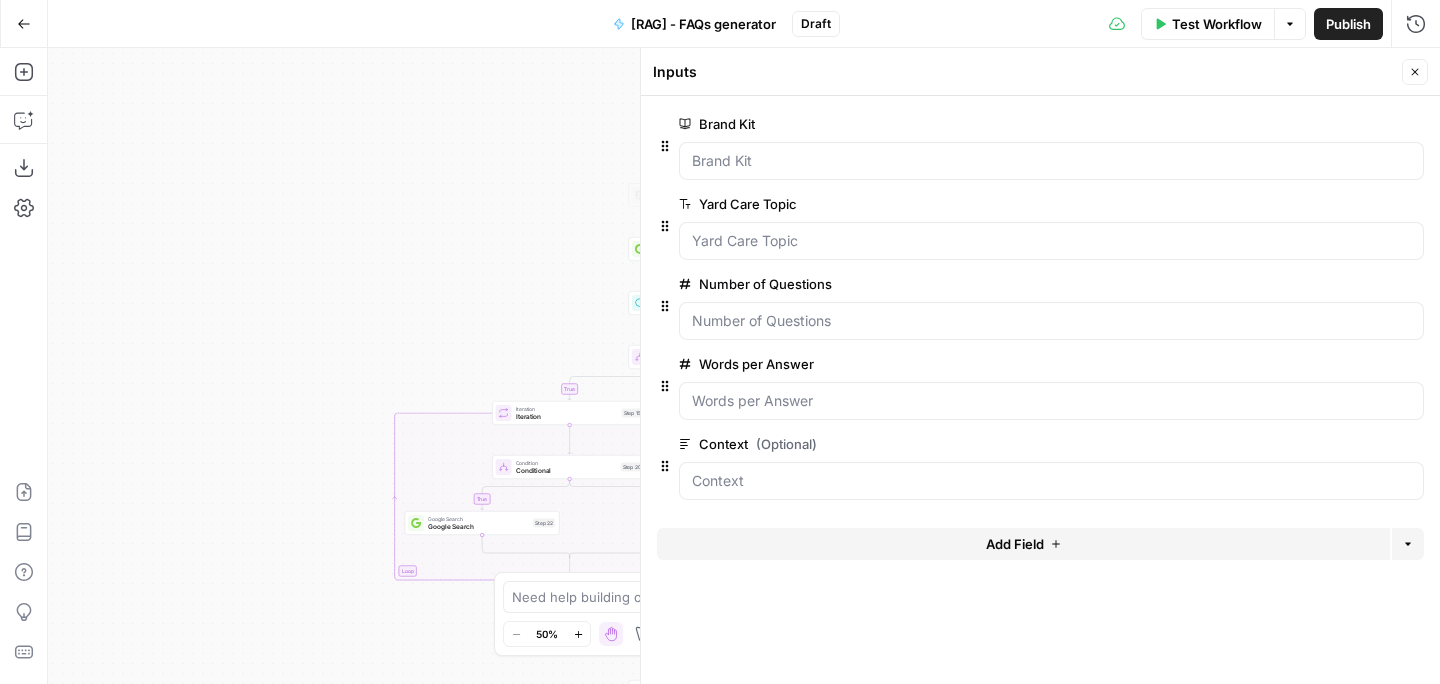 click on "edit field" at bounding box center [1349, 444] 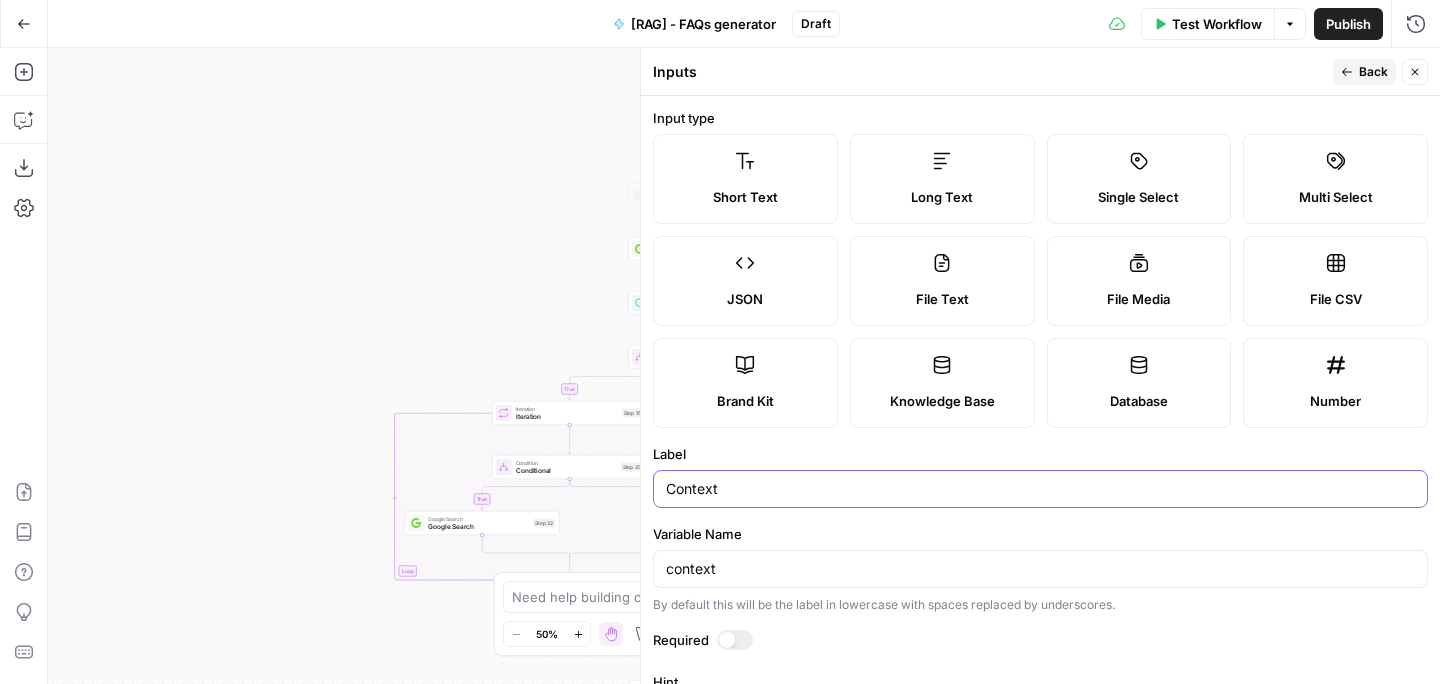 click on "Context" at bounding box center [1040, 489] 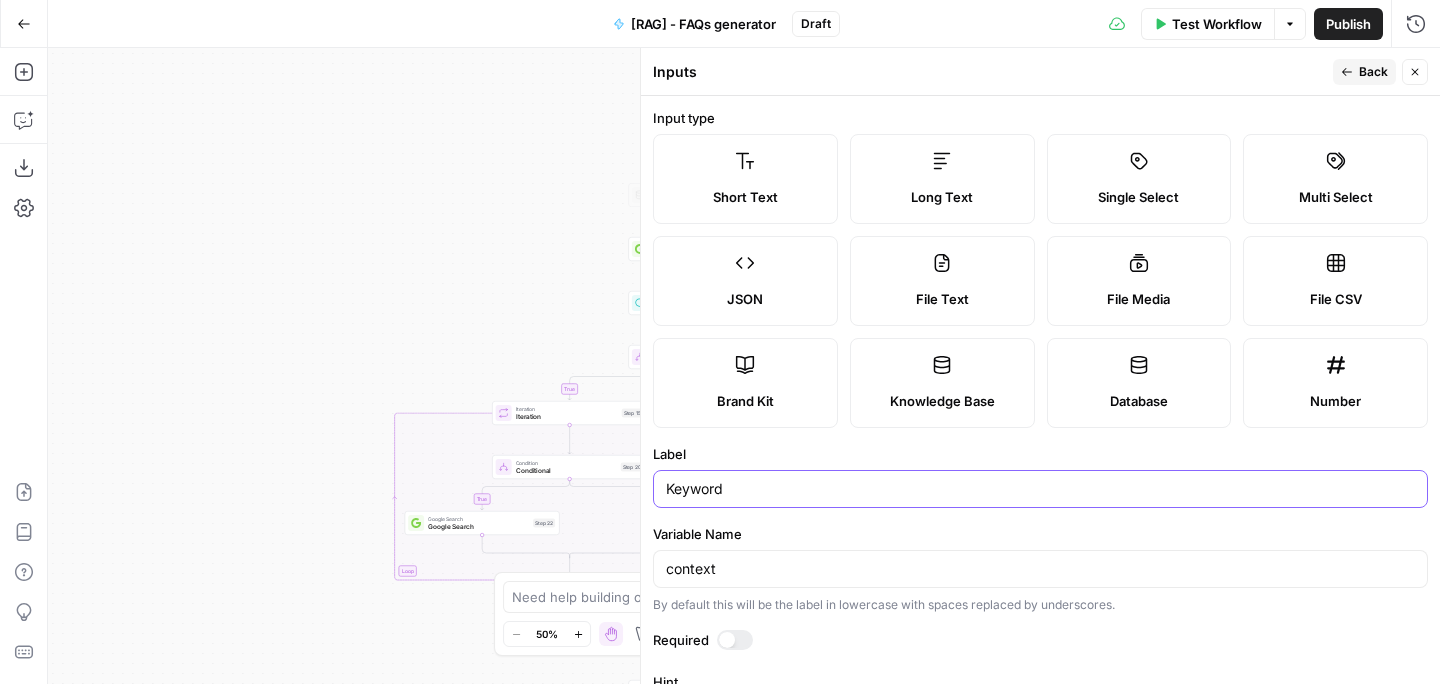 type on "Keyword" 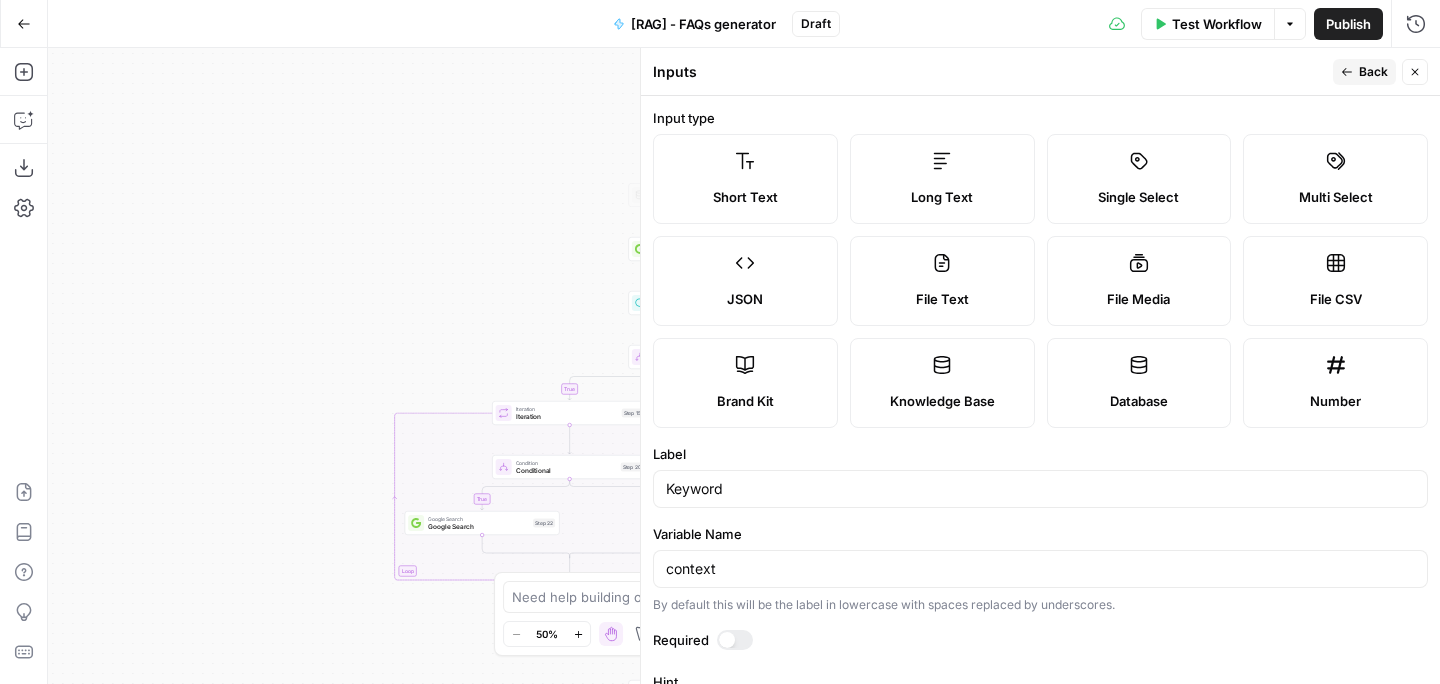 click on "Short Text" at bounding box center (745, 179) 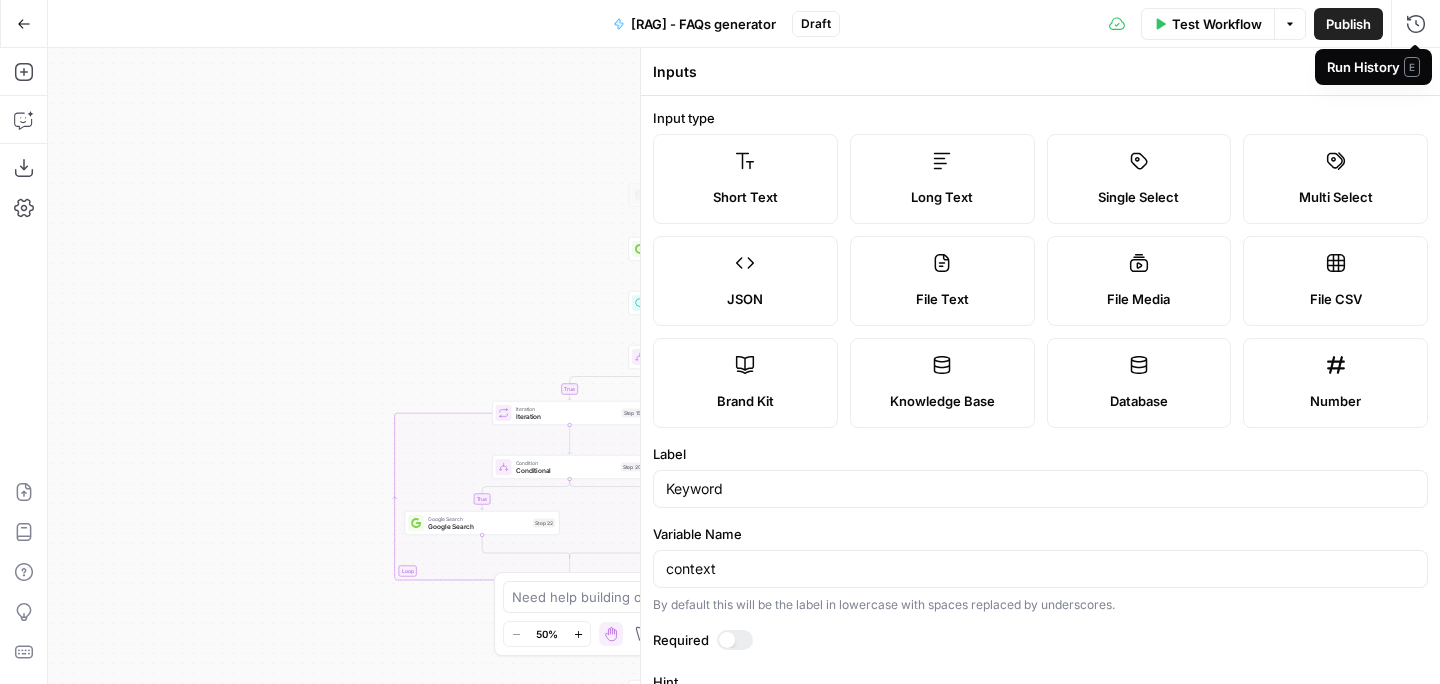 click on "Inputs Back Close" at bounding box center (1040, 72) 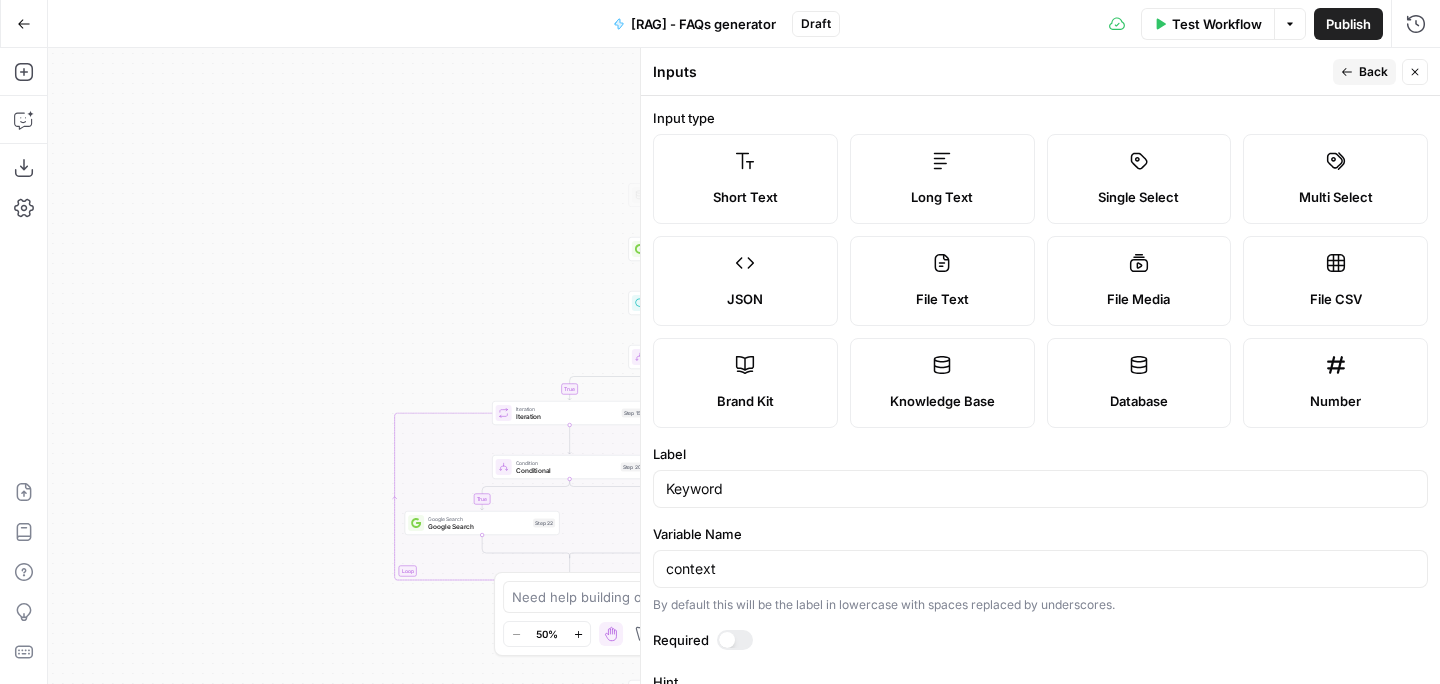 click on "Back" at bounding box center (1373, 72) 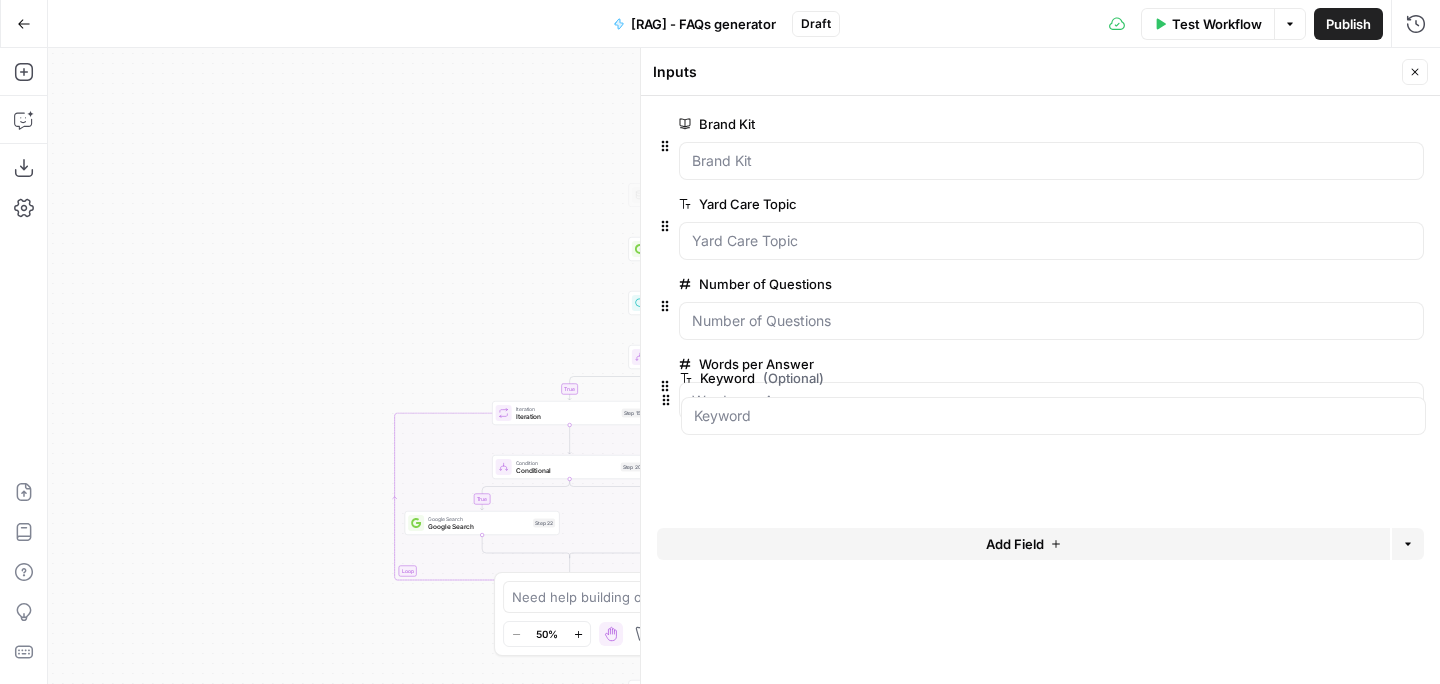 drag, startPoint x: 661, startPoint y: 467, endPoint x: 659, endPoint y: 387, distance: 80.024994 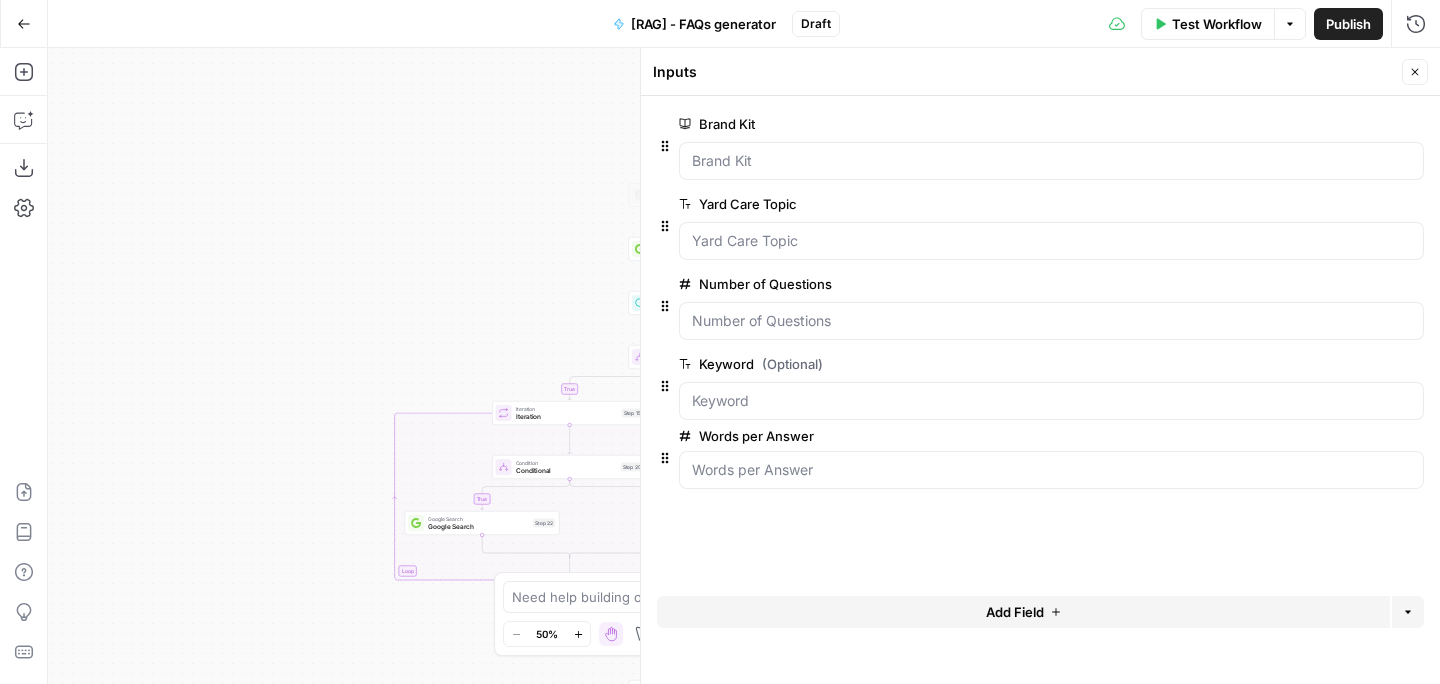 drag, startPoint x: 662, startPoint y: 387, endPoint x: 661, endPoint y: 474, distance: 87.005745 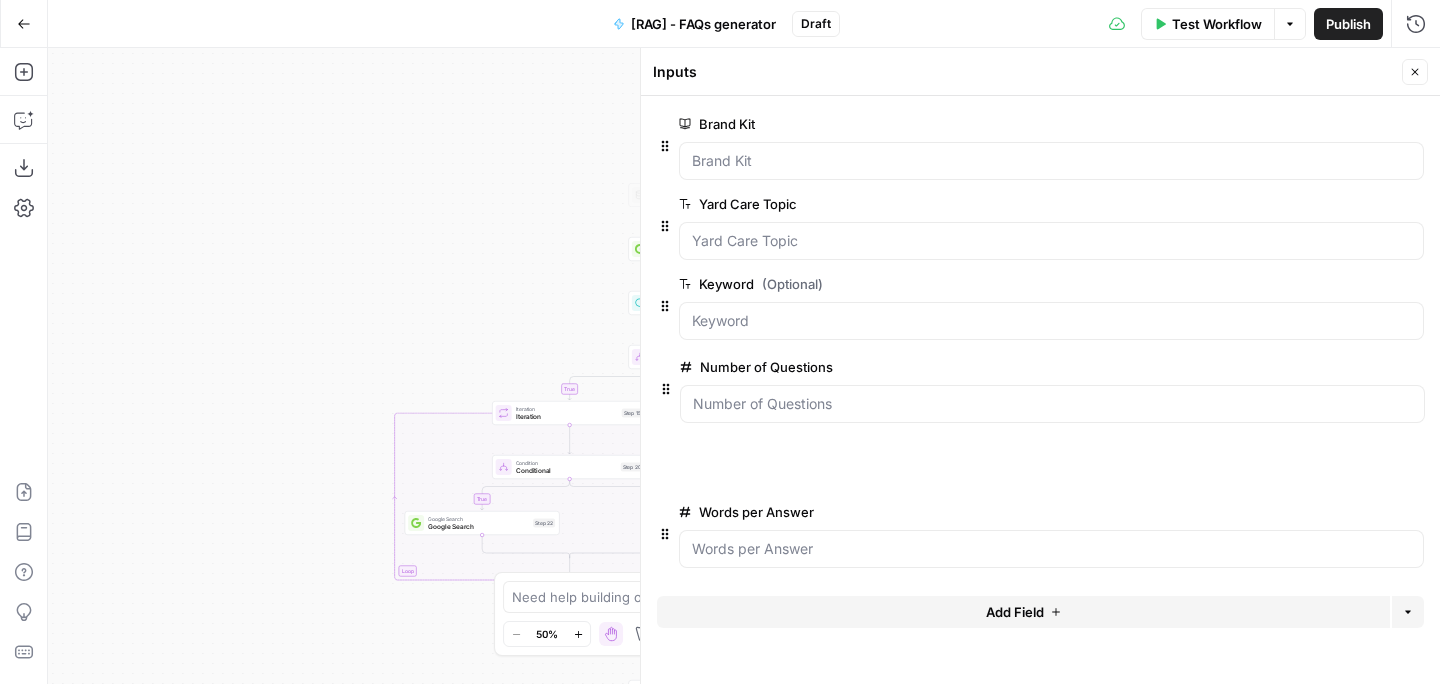 drag, startPoint x: 664, startPoint y: 302, endPoint x: 665, endPoint y: 393, distance: 91.00549 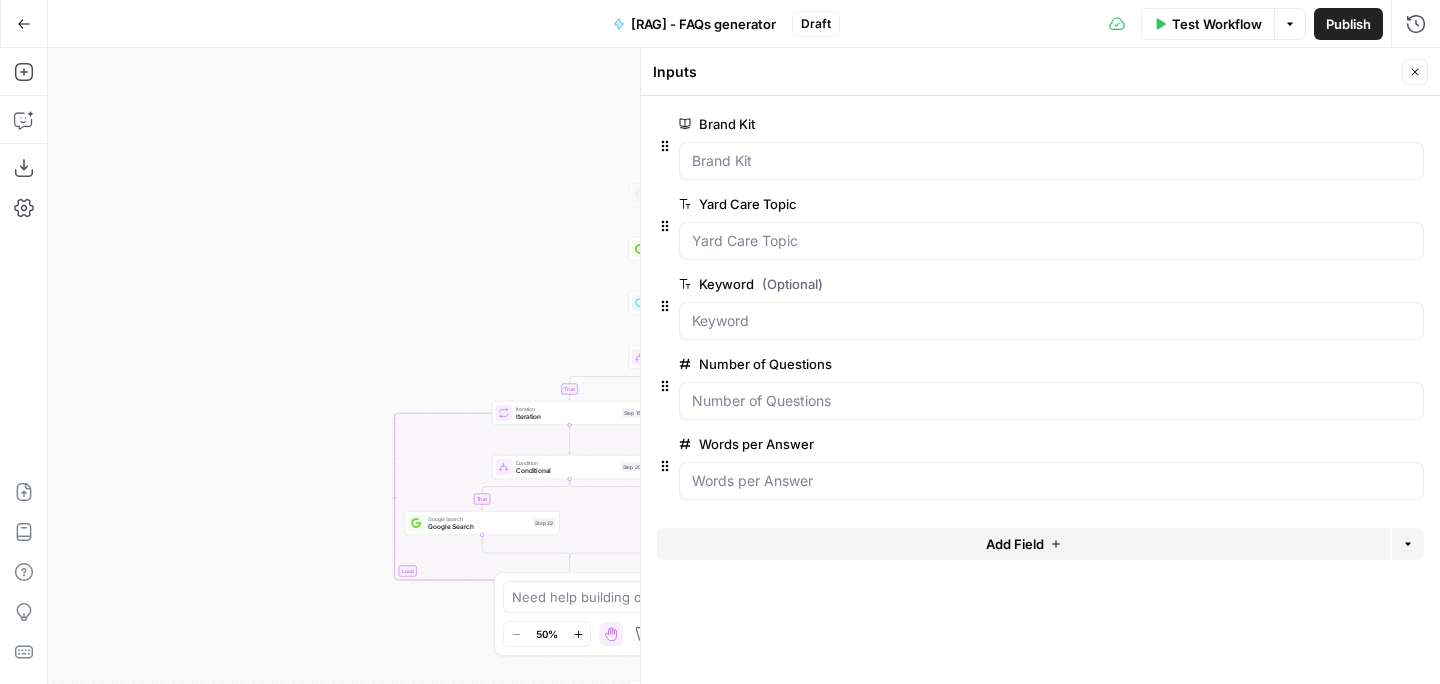 click on "Close" at bounding box center (1415, 72) 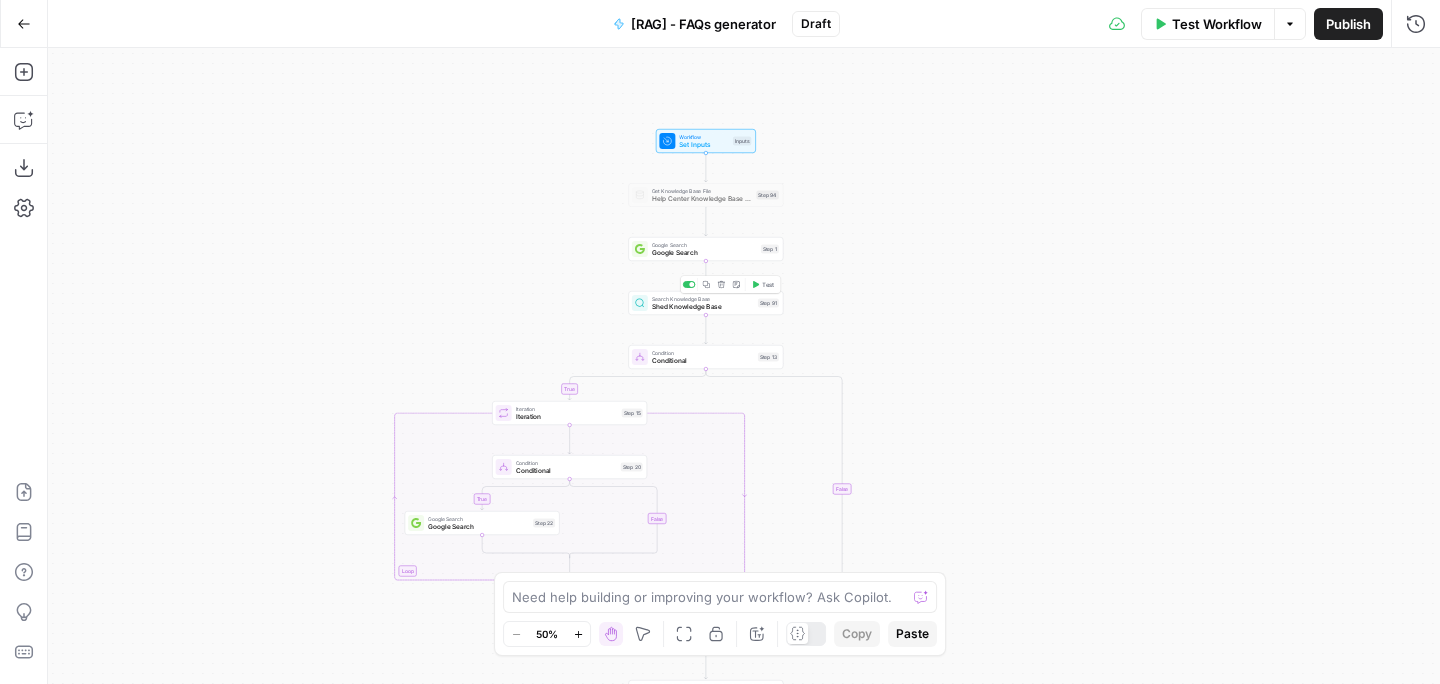 click on "Shed Knowledge Base" at bounding box center [703, 307] 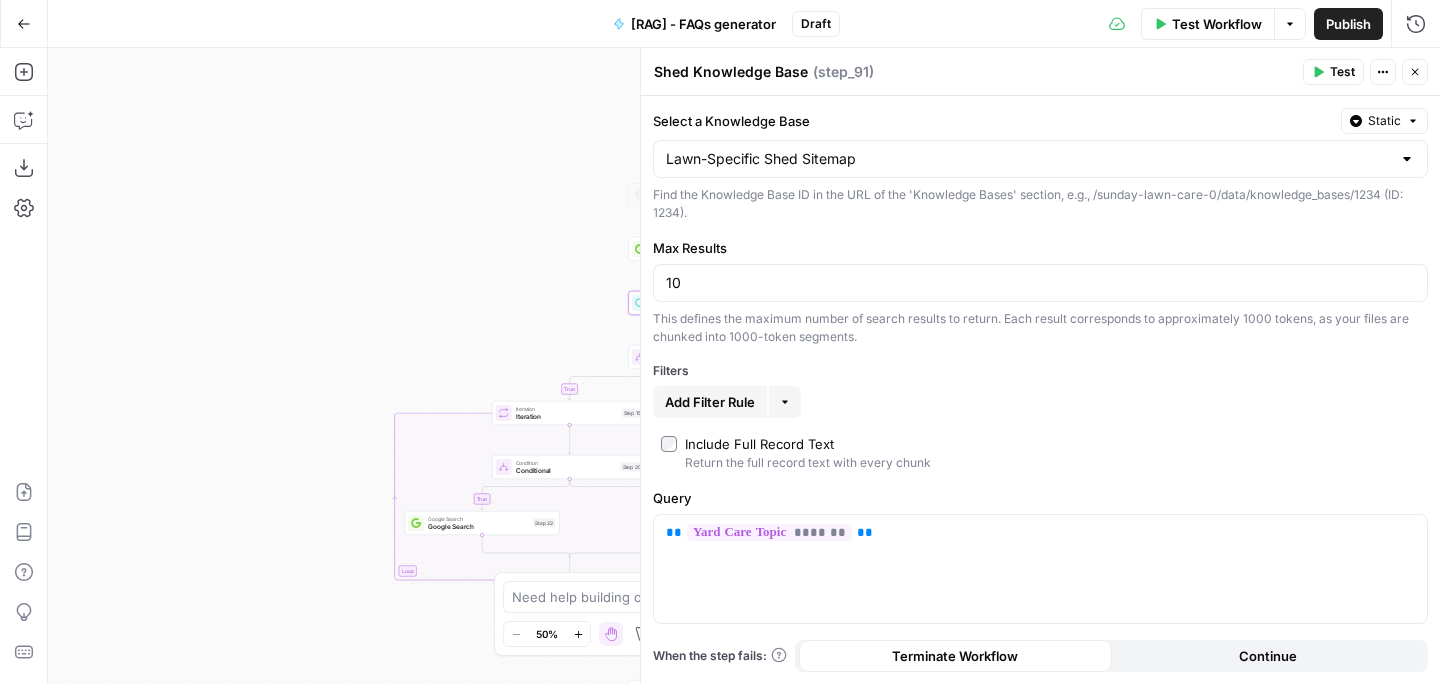 click on "Close" at bounding box center (1415, 72) 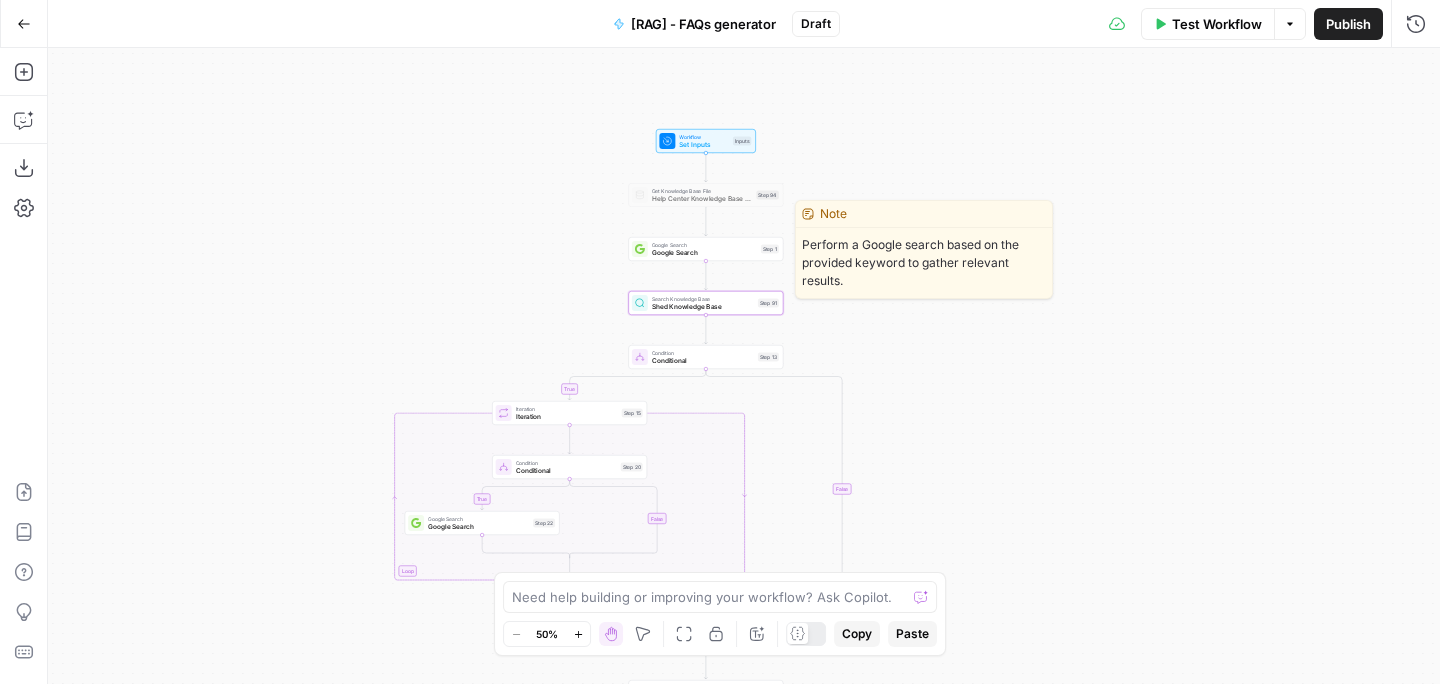 click on "Google Search" at bounding box center [704, 253] 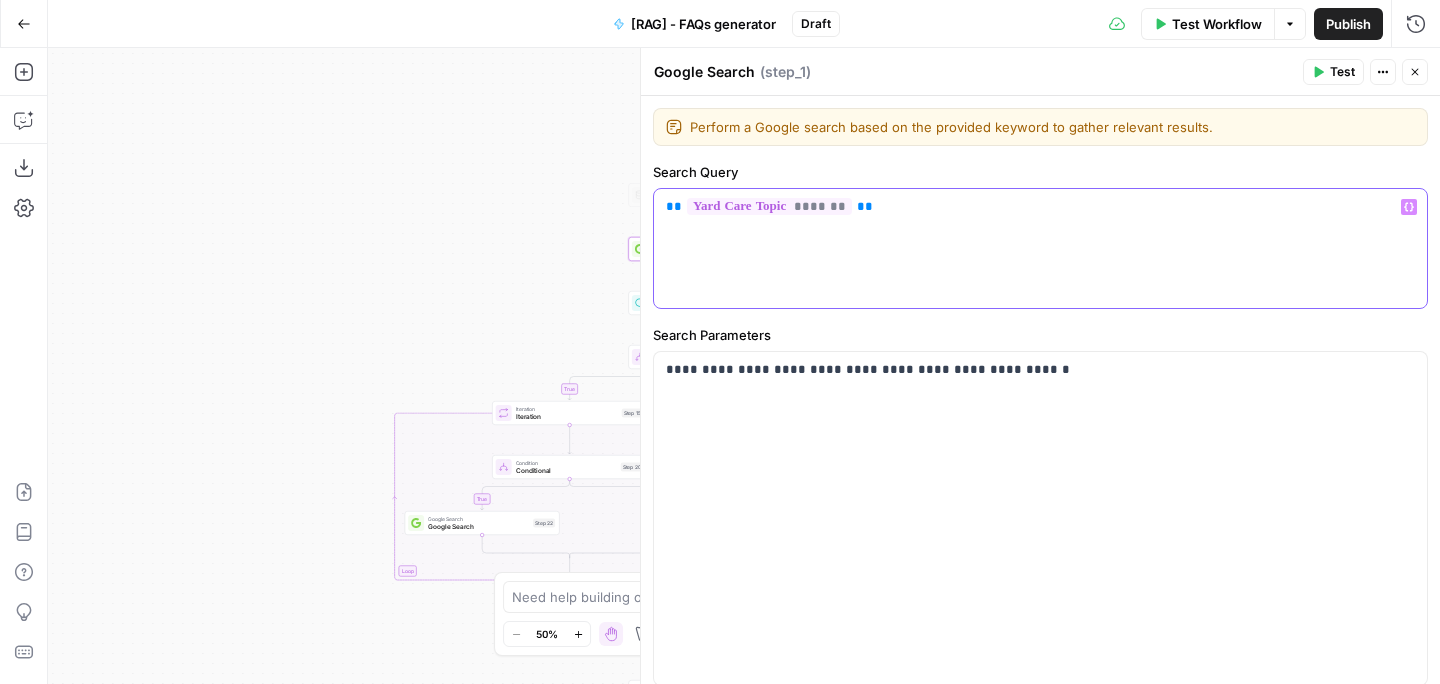 click on "**   *******   **" at bounding box center [1040, 207] 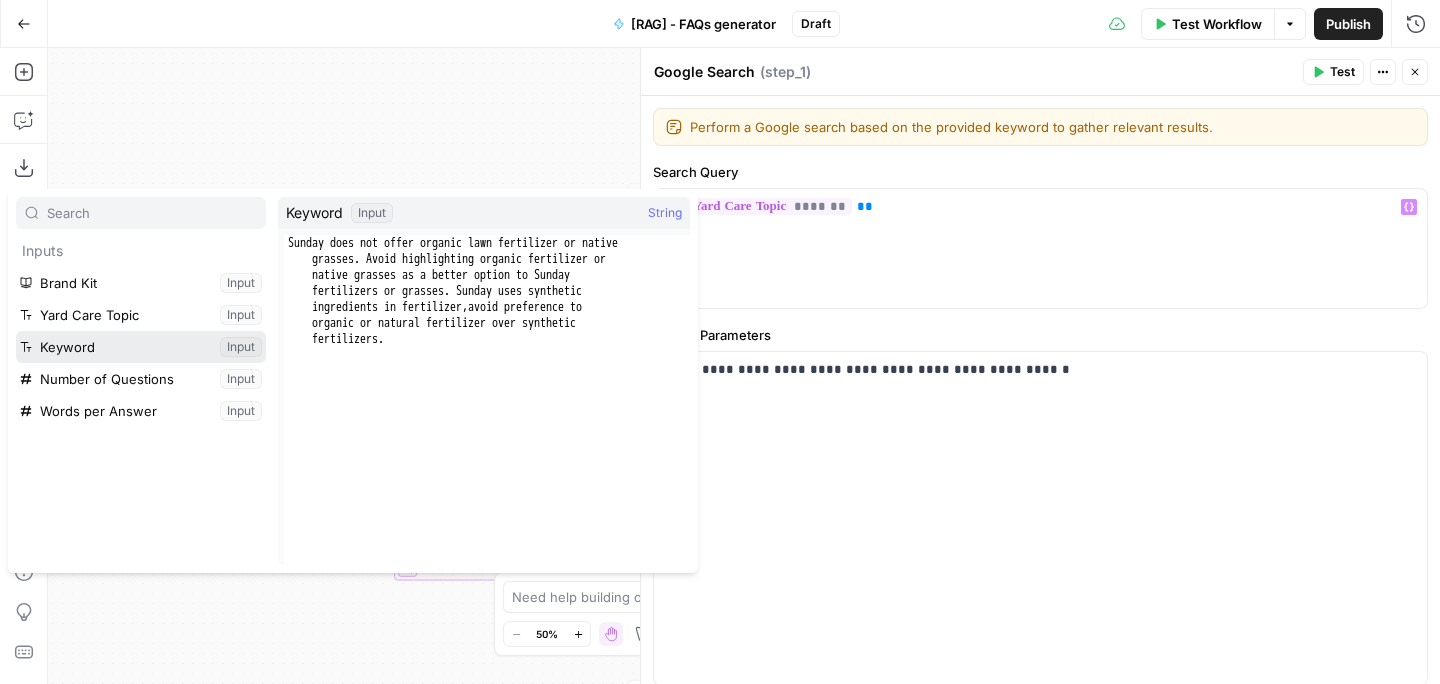 click at bounding box center (141, 347) 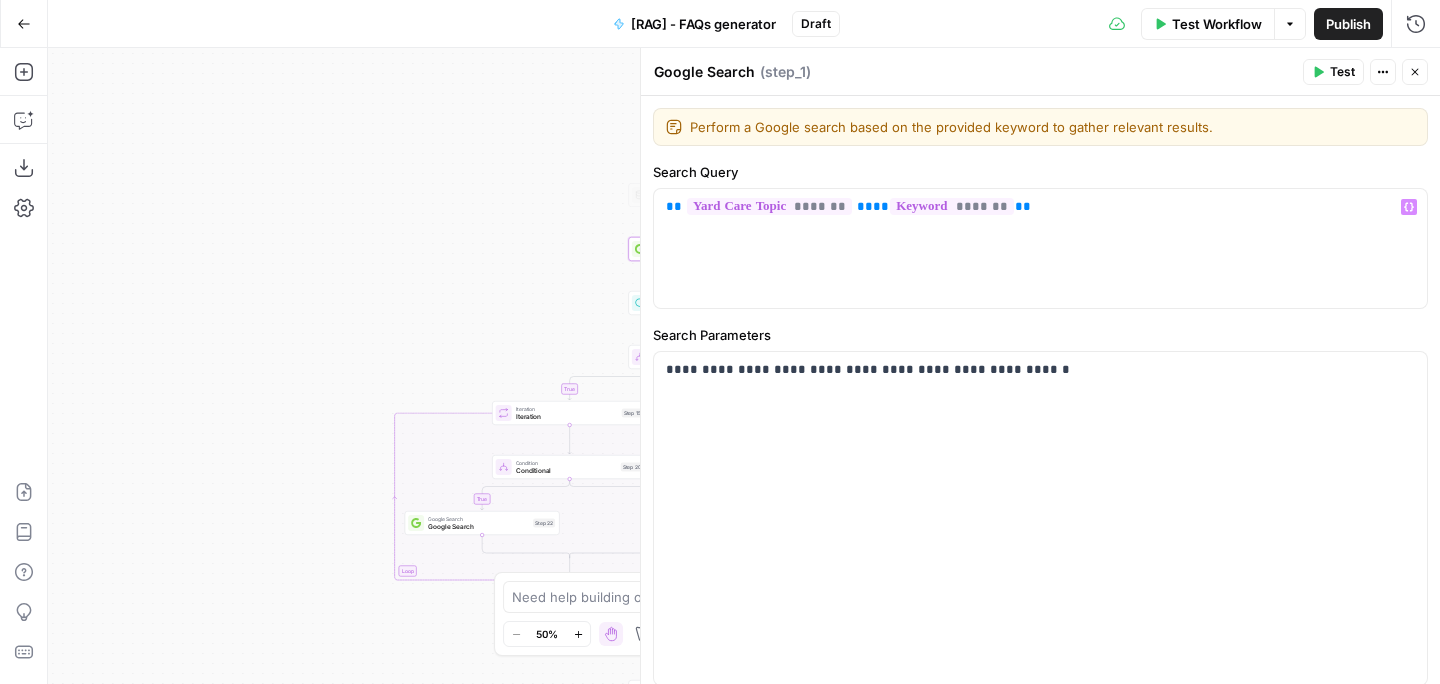 click 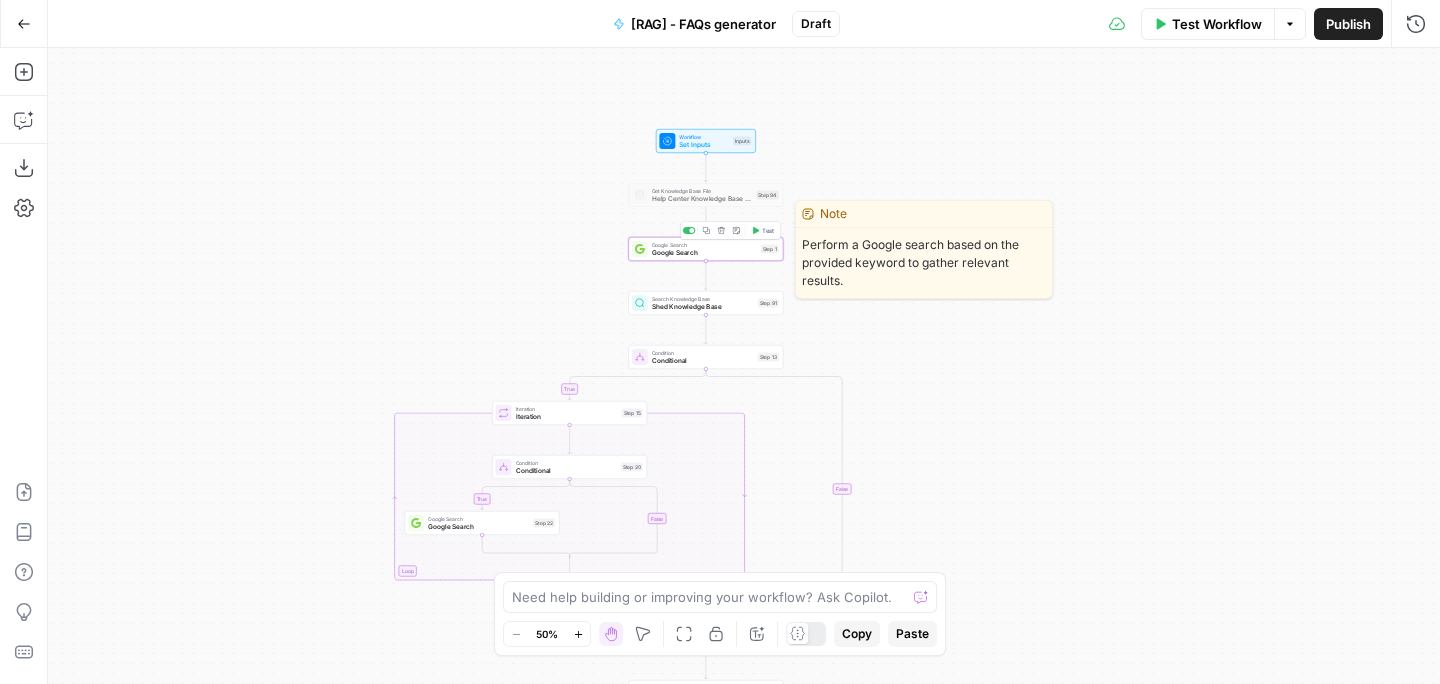 click on "Google Search" at bounding box center [704, 253] 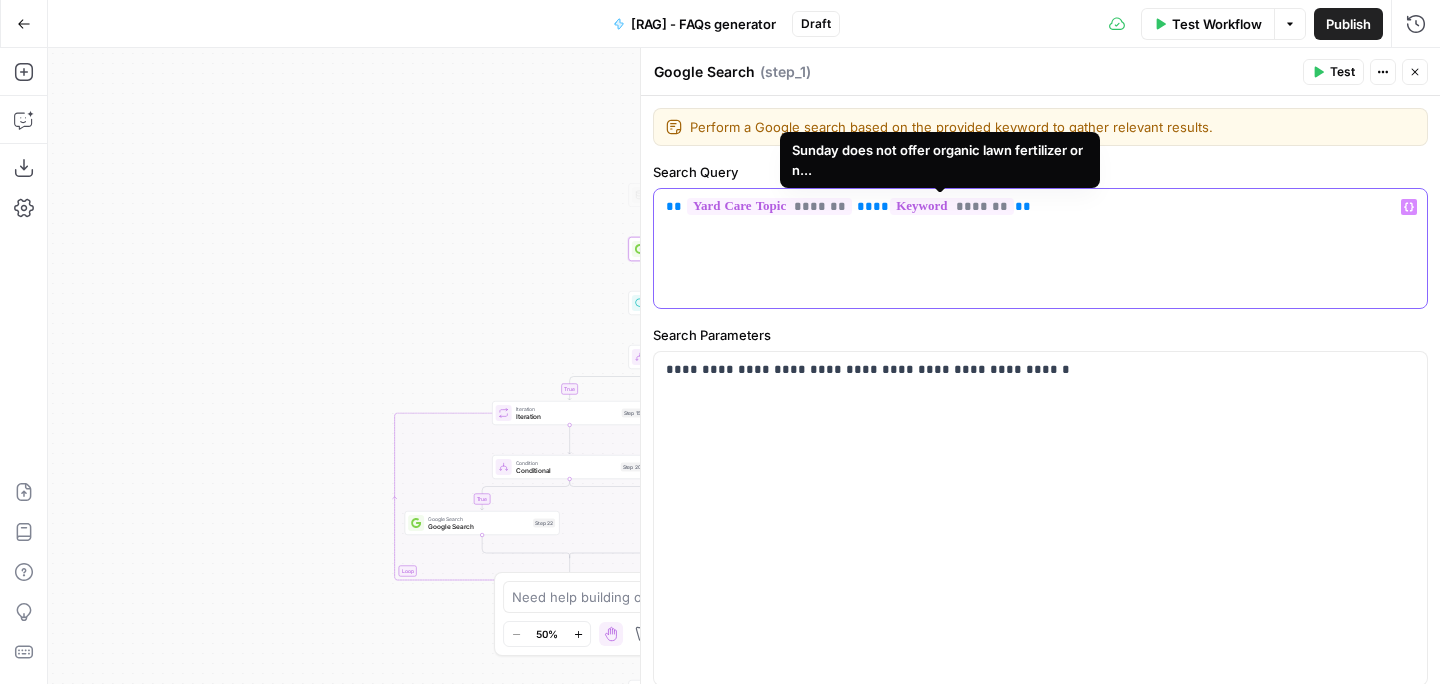 click on "**" at bounding box center [881, 206] 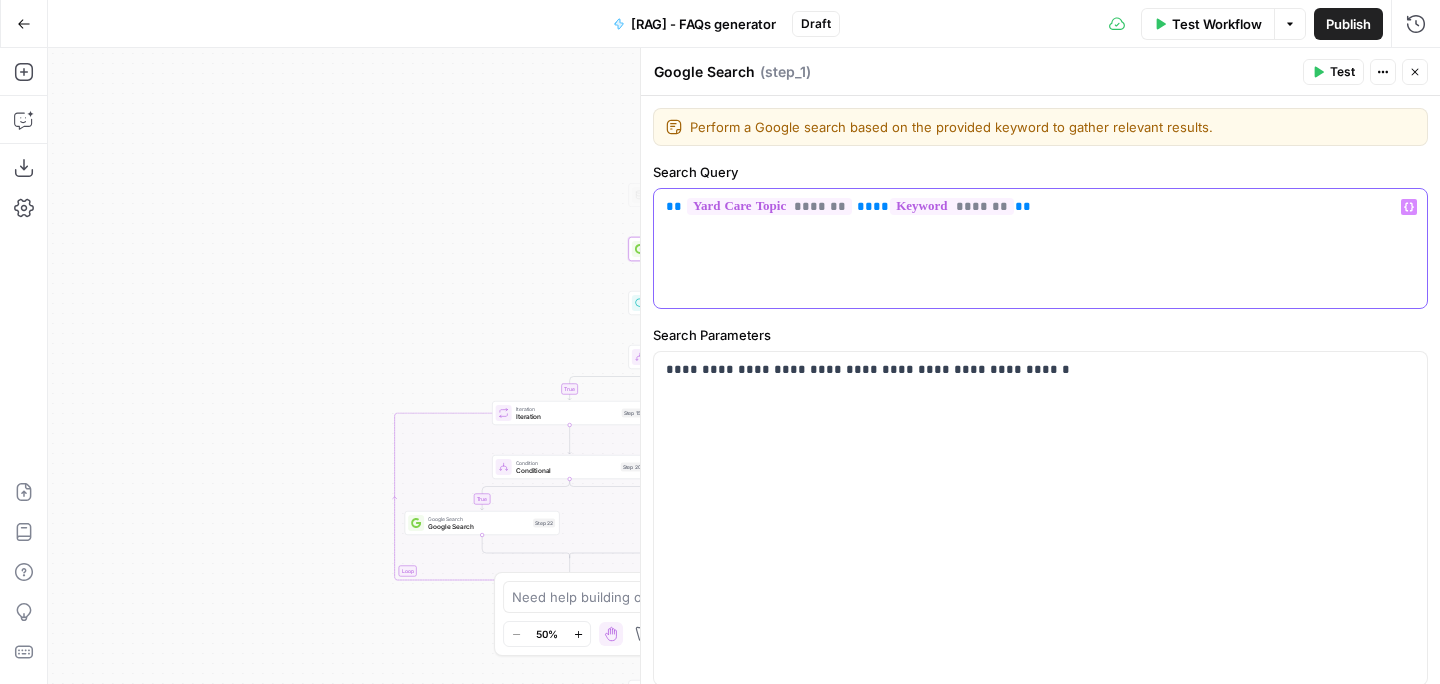 type 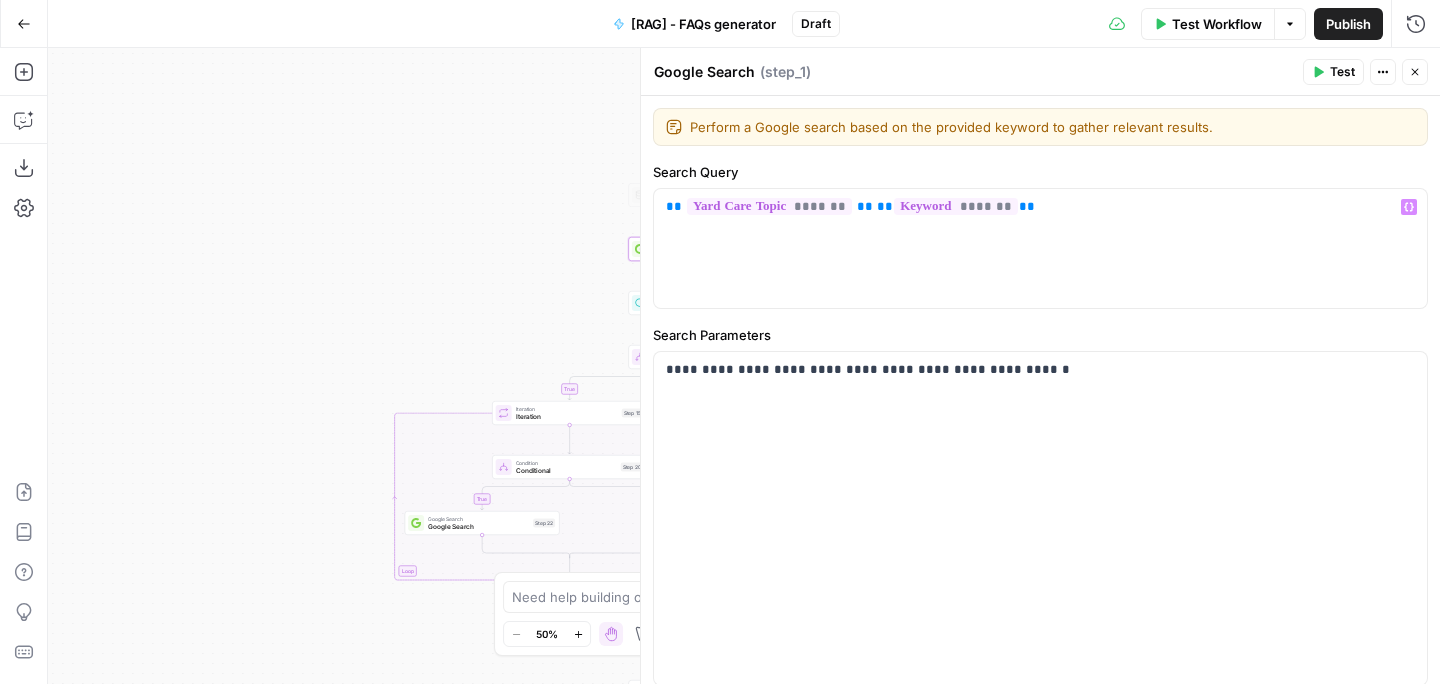 click on "Close" at bounding box center (1415, 72) 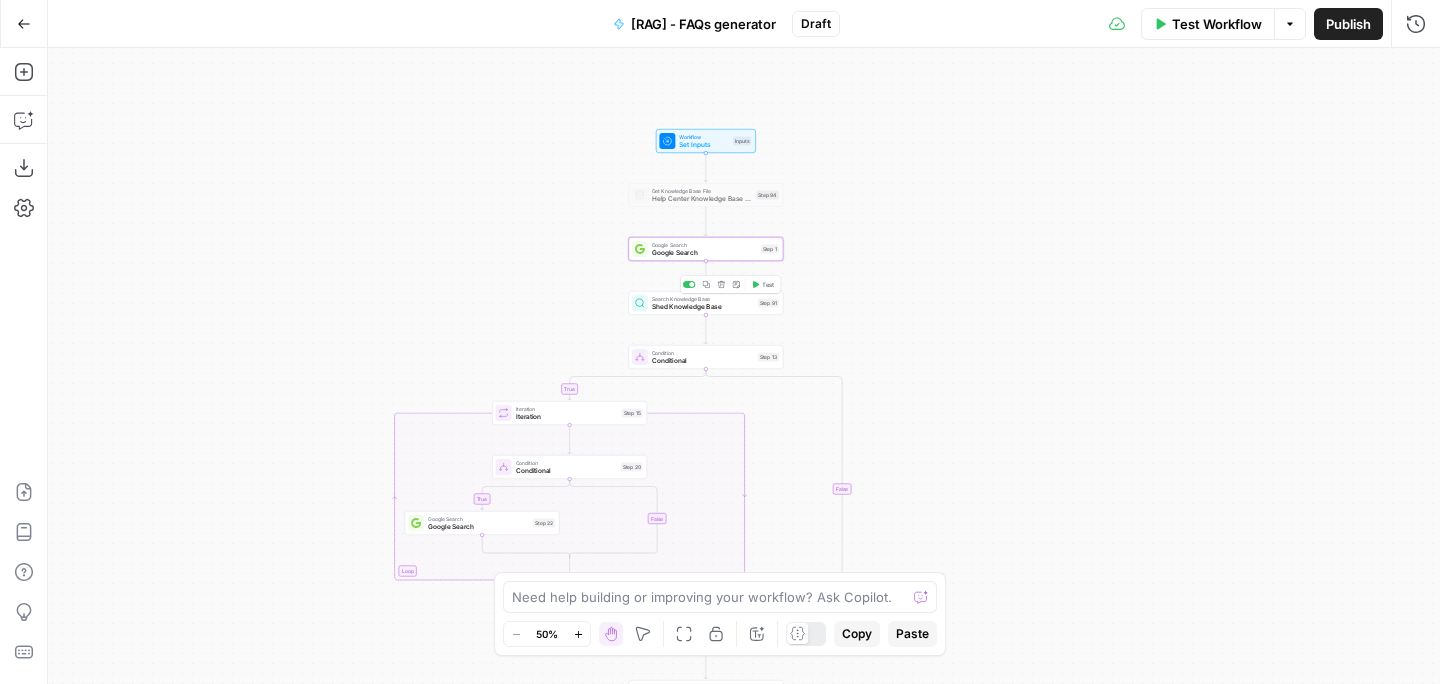 click on "Shed Knowledge Base" at bounding box center (703, 307) 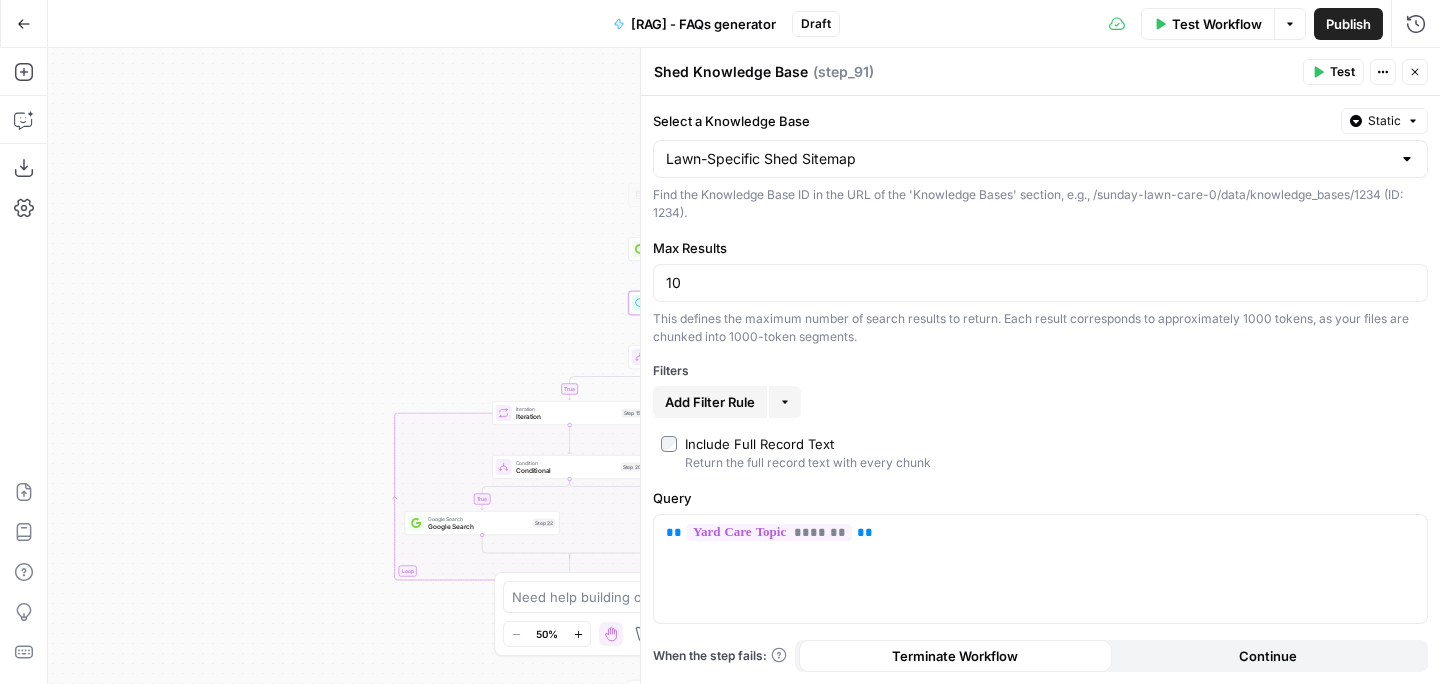 click 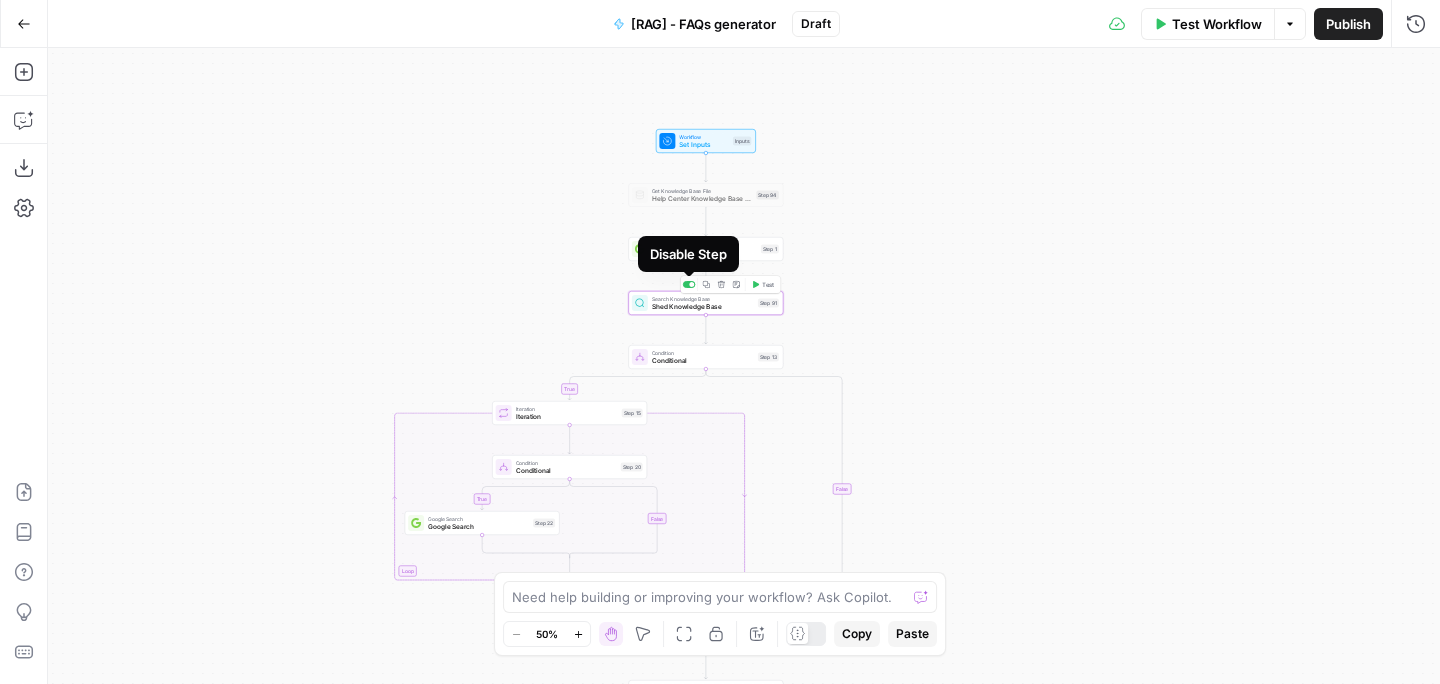 click at bounding box center (691, 284) 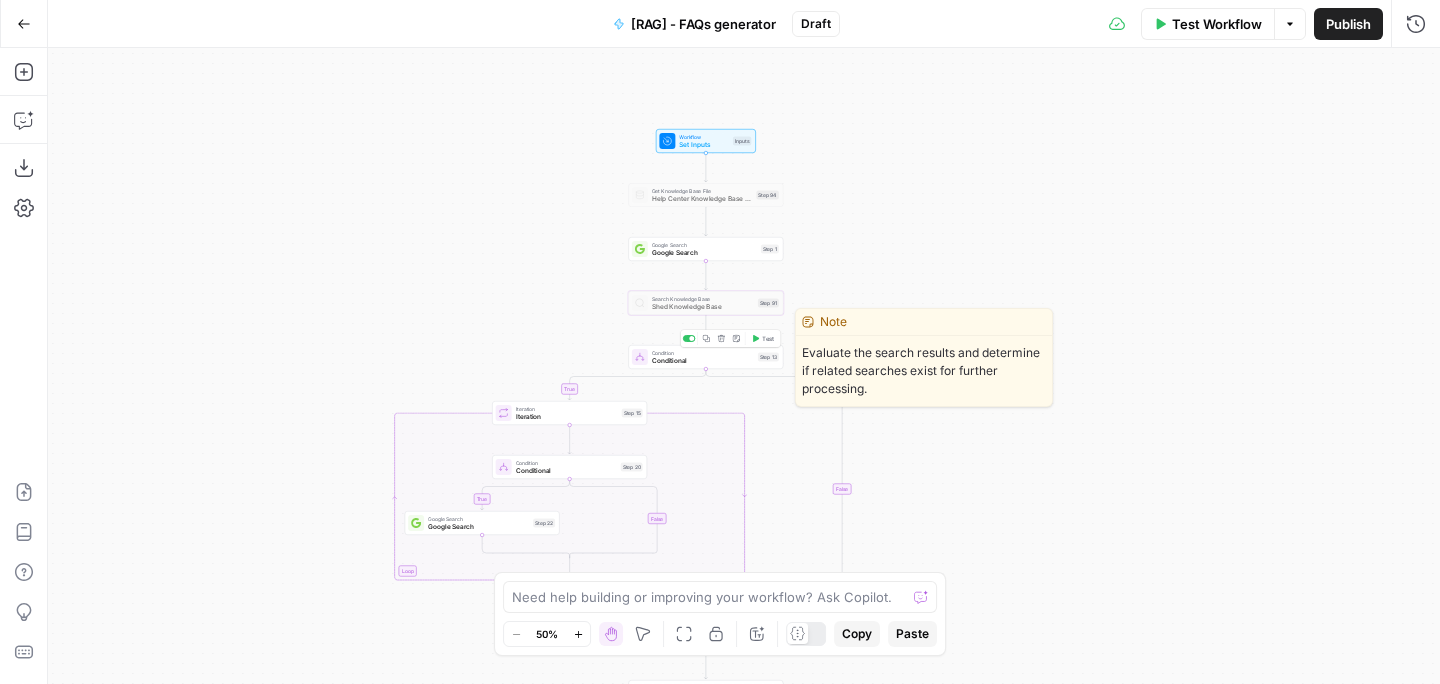 click on "Conditional" at bounding box center [703, 361] 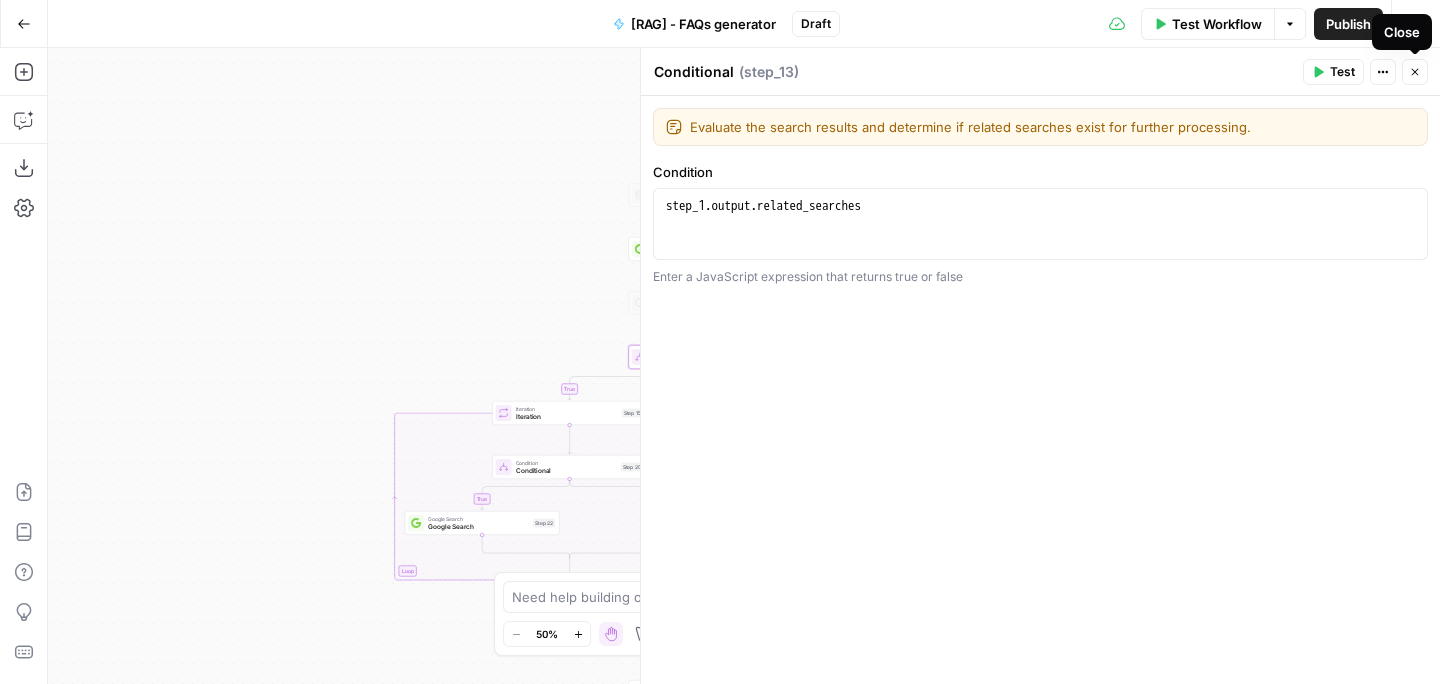 click 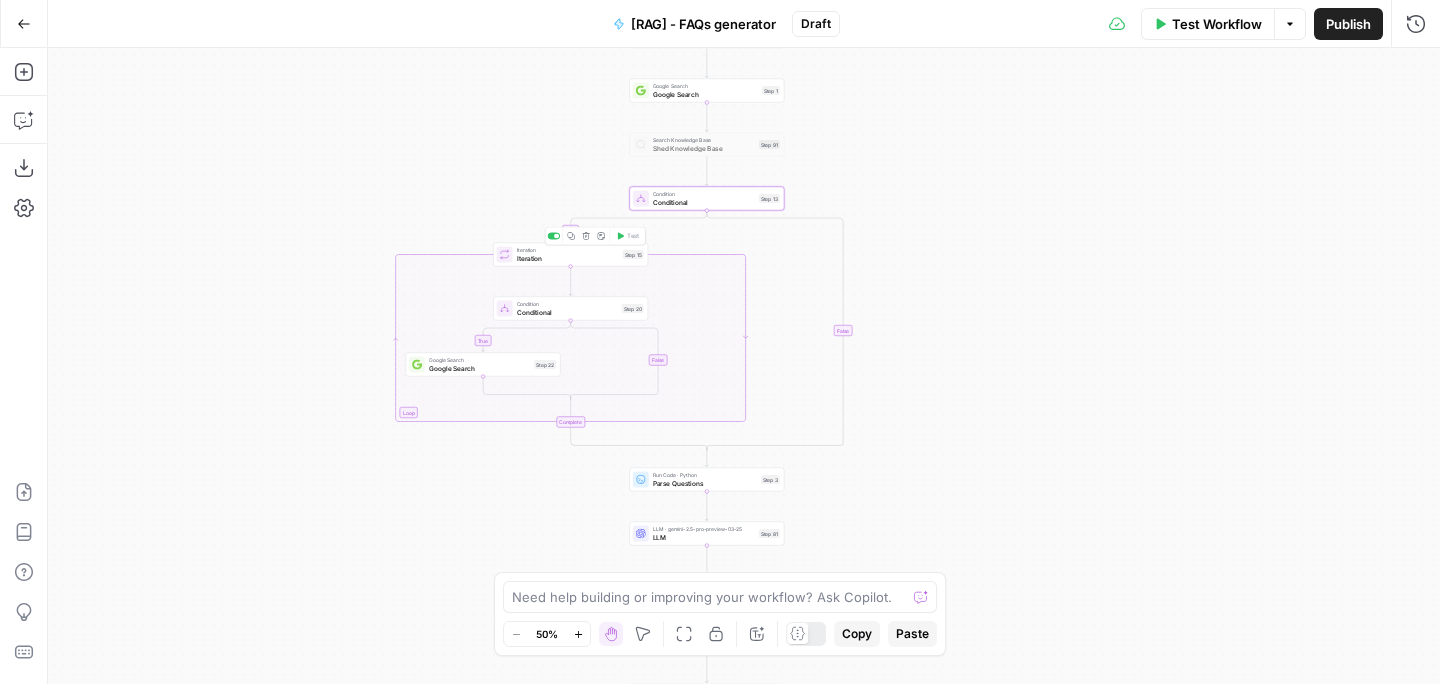 click on "Iteration" at bounding box center [568, 258] 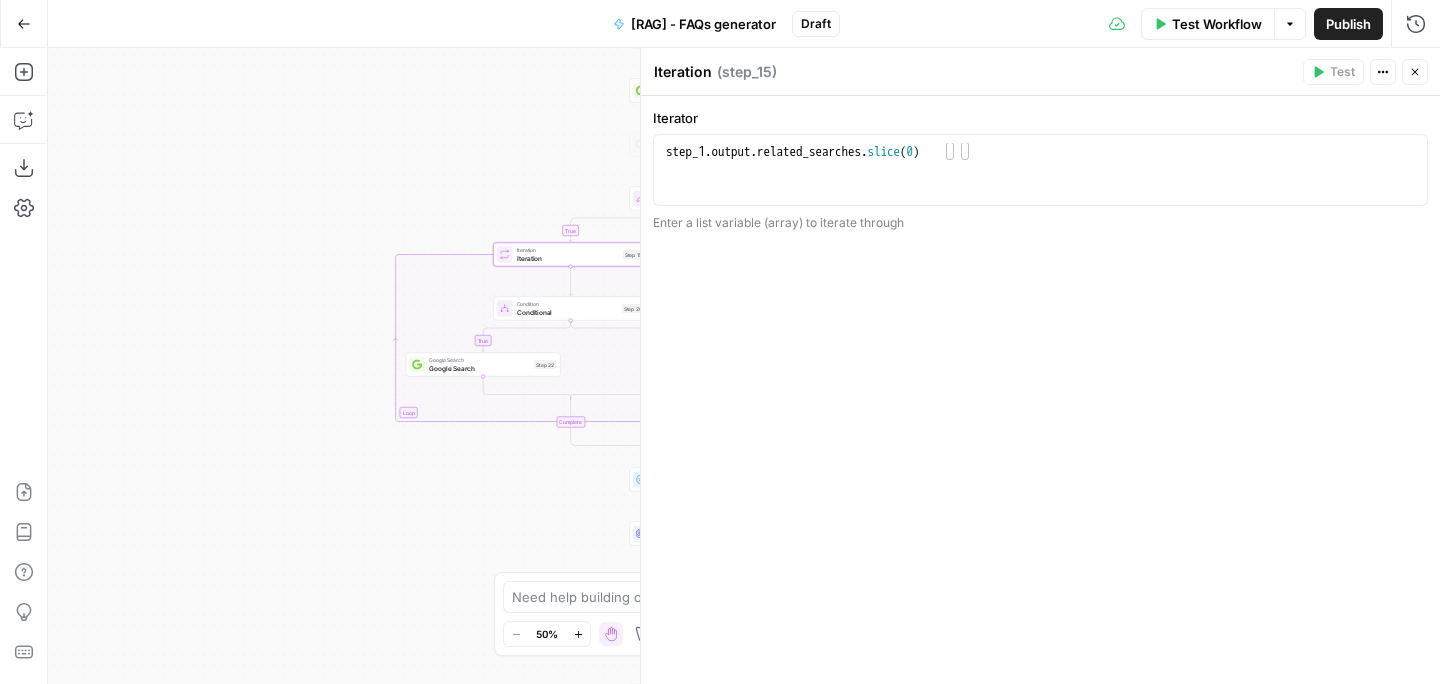 click on "Condition" at bounding box center [567, 304] 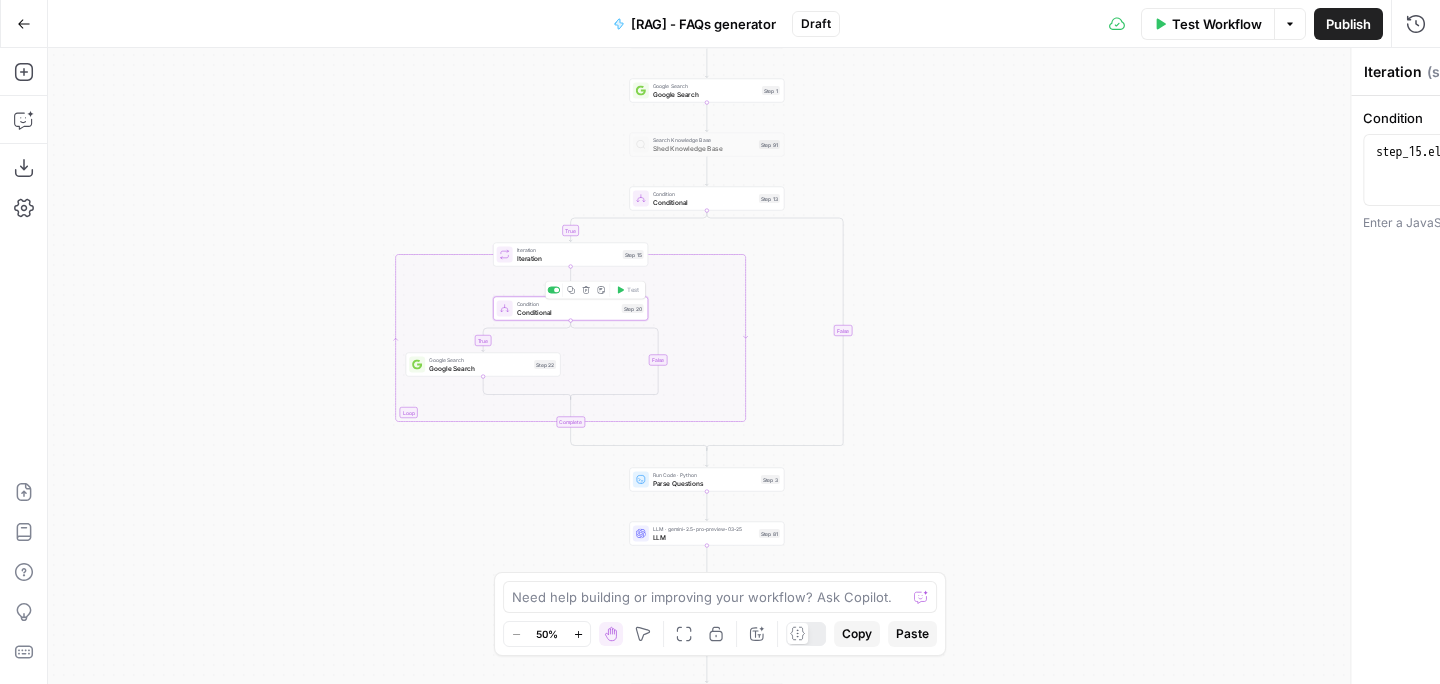 type on "Conditional" 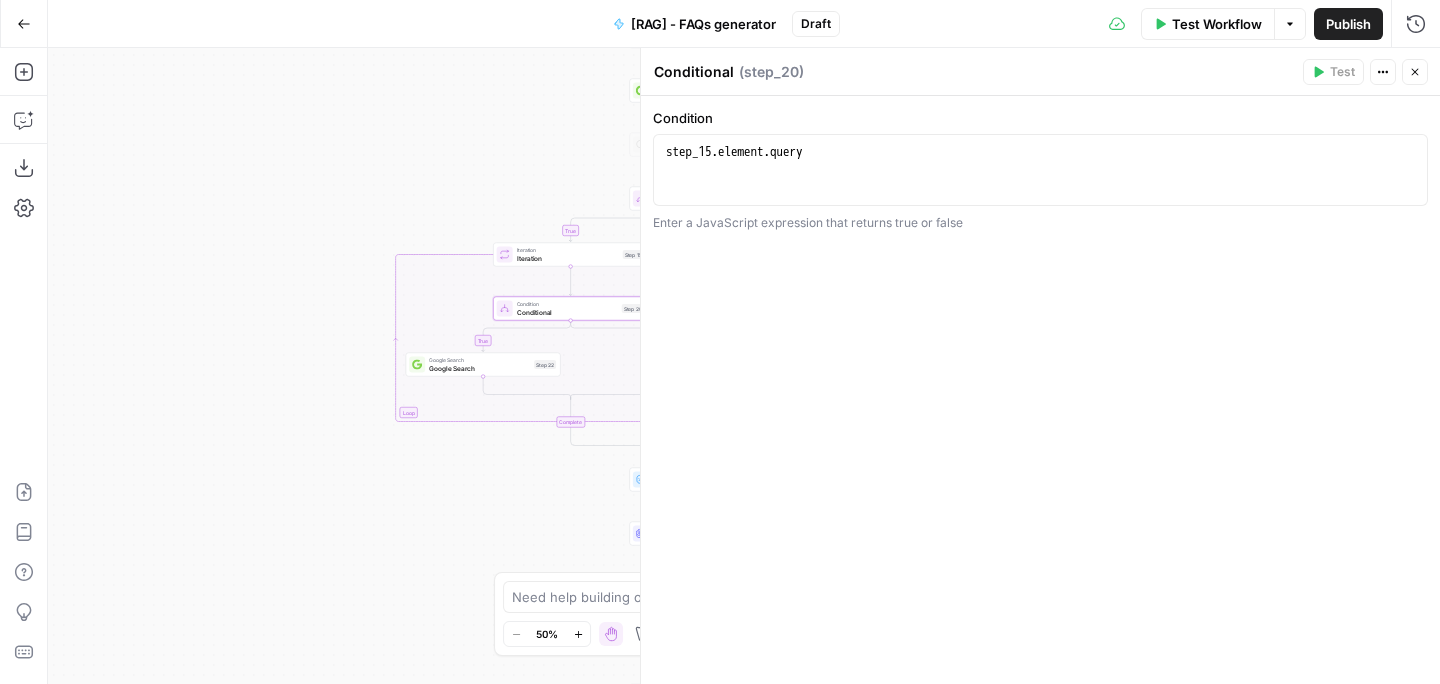 click on "true true true false false false Workflow Set Inputs Inputs Get Knowledge Base File Help Center Knowledge Base Fetch Step 94 Google Search Google Search Step 1 Search Knowledge Base Shed Knowledge Base Step 91 Condition Conditional Step 13 Loop Iteration Iteration Step 15 Condition Conditional Step 20 Google Search Google Search Step 22 Complete Run Code · Python Parse Questions Step 3 LLM · gemini-2.5-pro-preview-03-25 LLM Step 81 LLM · Claude 3.7 Sonnet LLM Step 89 LLM · GPT-4.1 Prompt LLM Step 95 Loop - Disabled Iteration Iterate Questions Step 10 LLM · GPT-4o Prompt LLM Step 23 Condition Conditional Step 73 Search Knowledge Base Knowledge Base Search Step 75 LLM · Claude 3.5 Sonnet LLM Step 11 Run Code · JavaScript Transform FAQ Output Step 19 End Output" at bounding box center (744, 366) 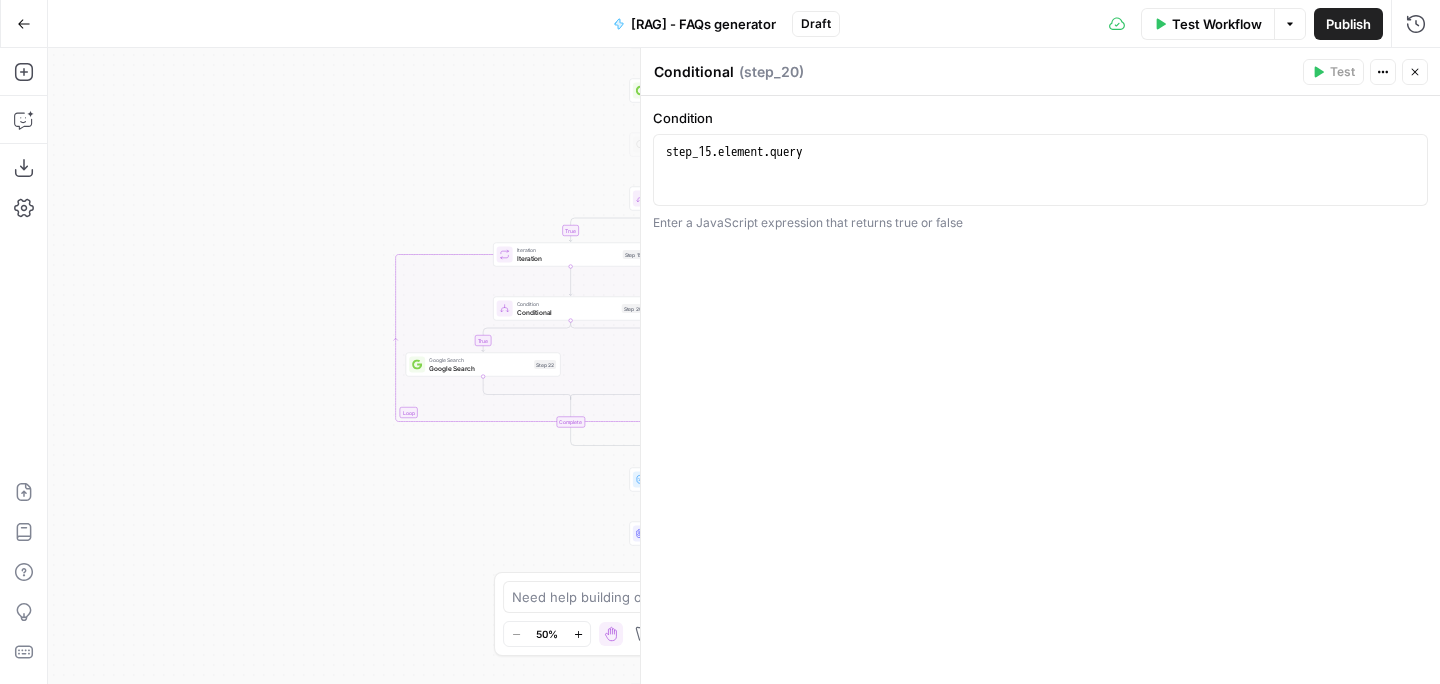 click on "Close" at bounding box center [1415, 72] 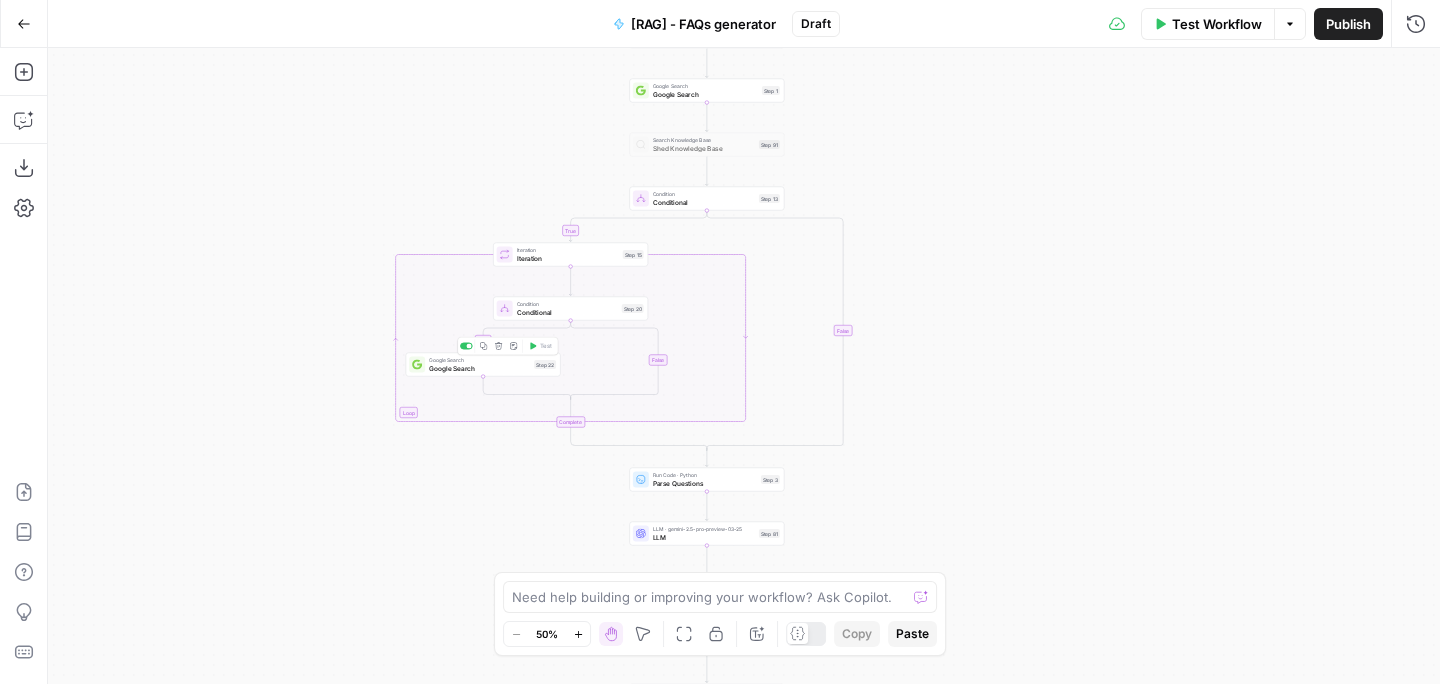 click on "Google Search" at bounding box center (479, 368) 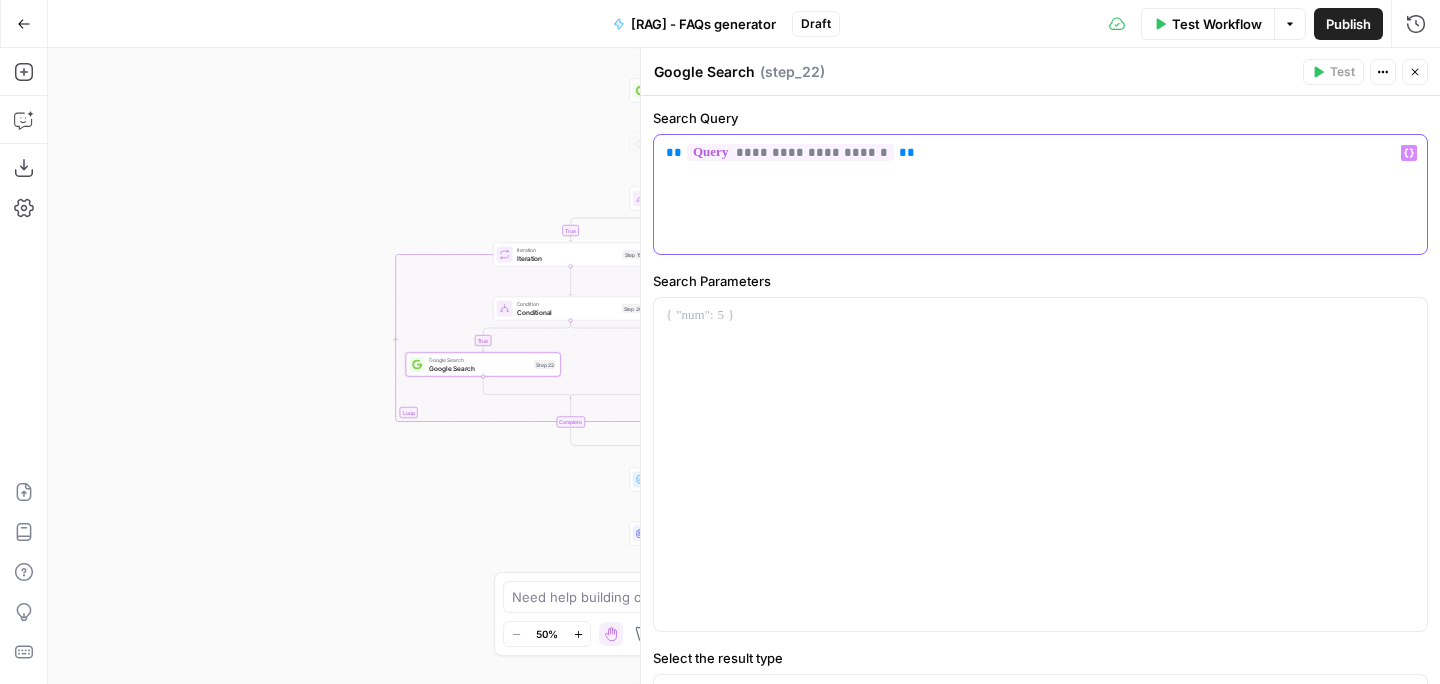 click on "**********" at bounding box center [1040, 194] 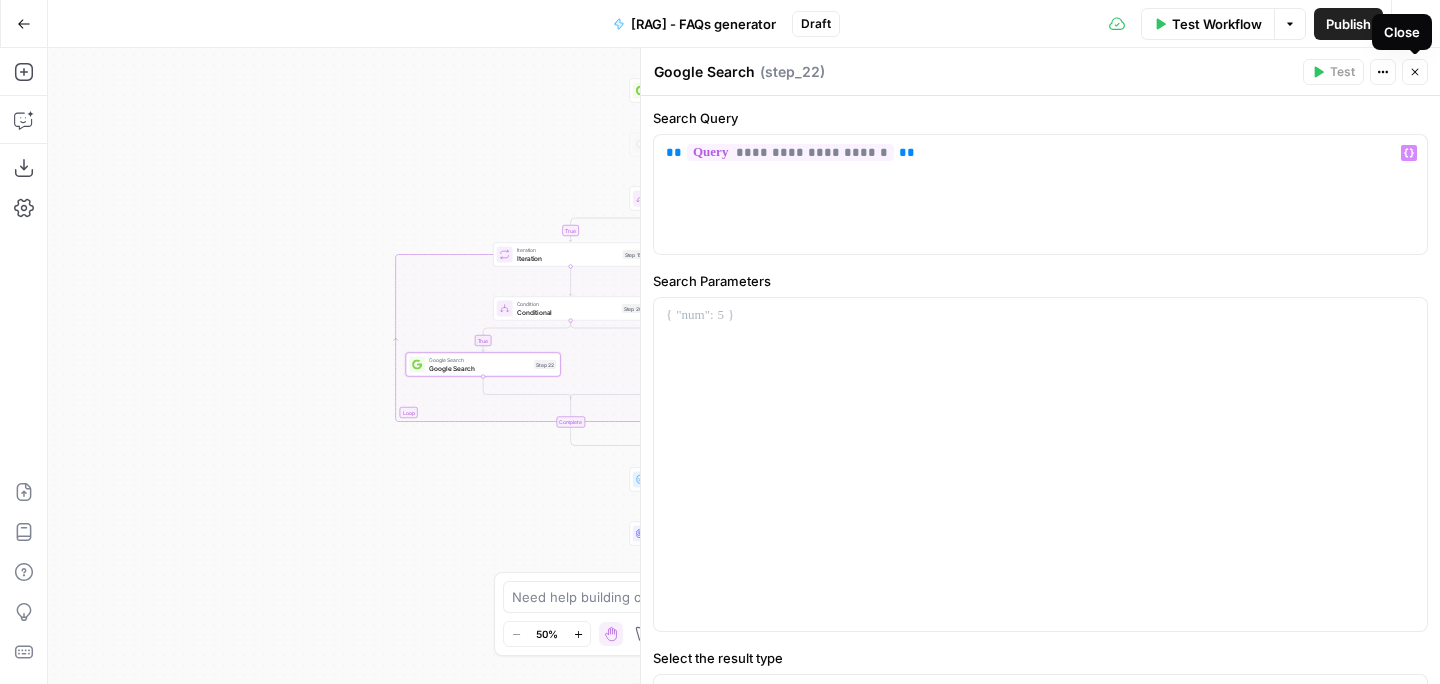 click 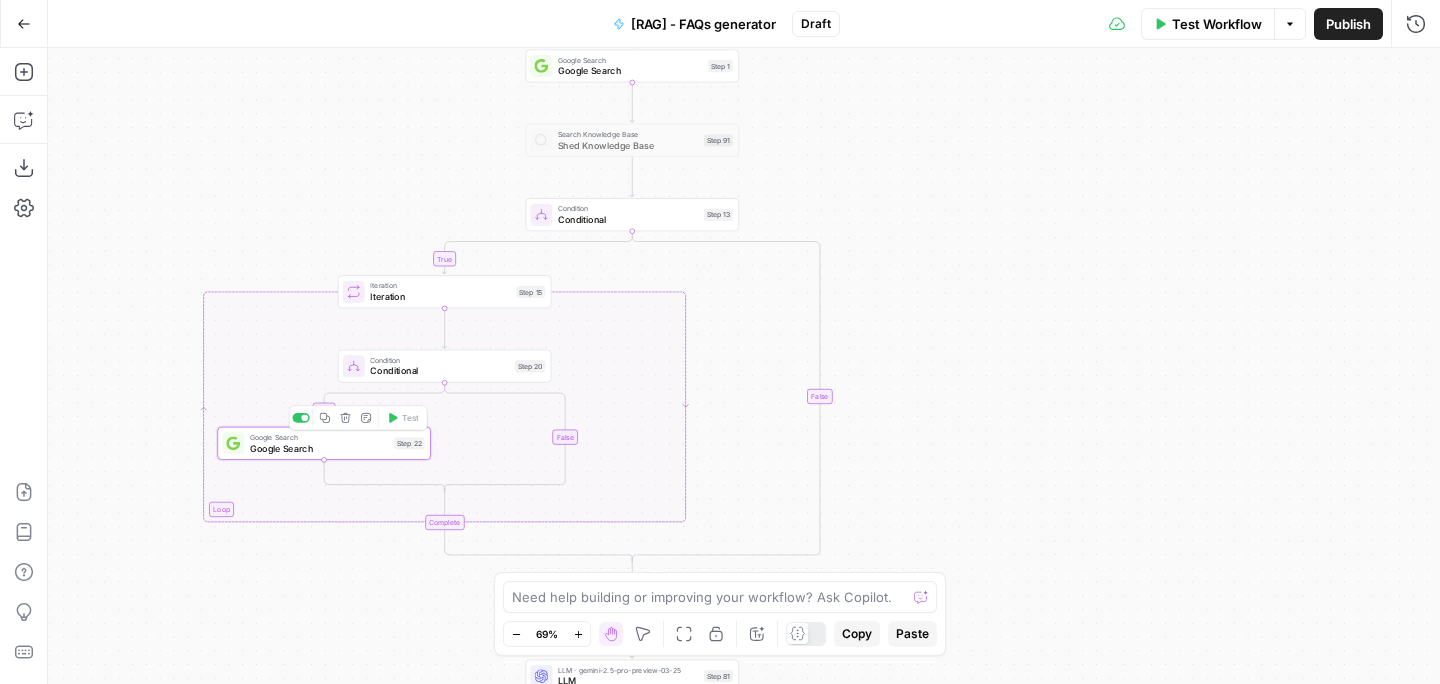 click on "Step 22" at bounding box center [409, 443] 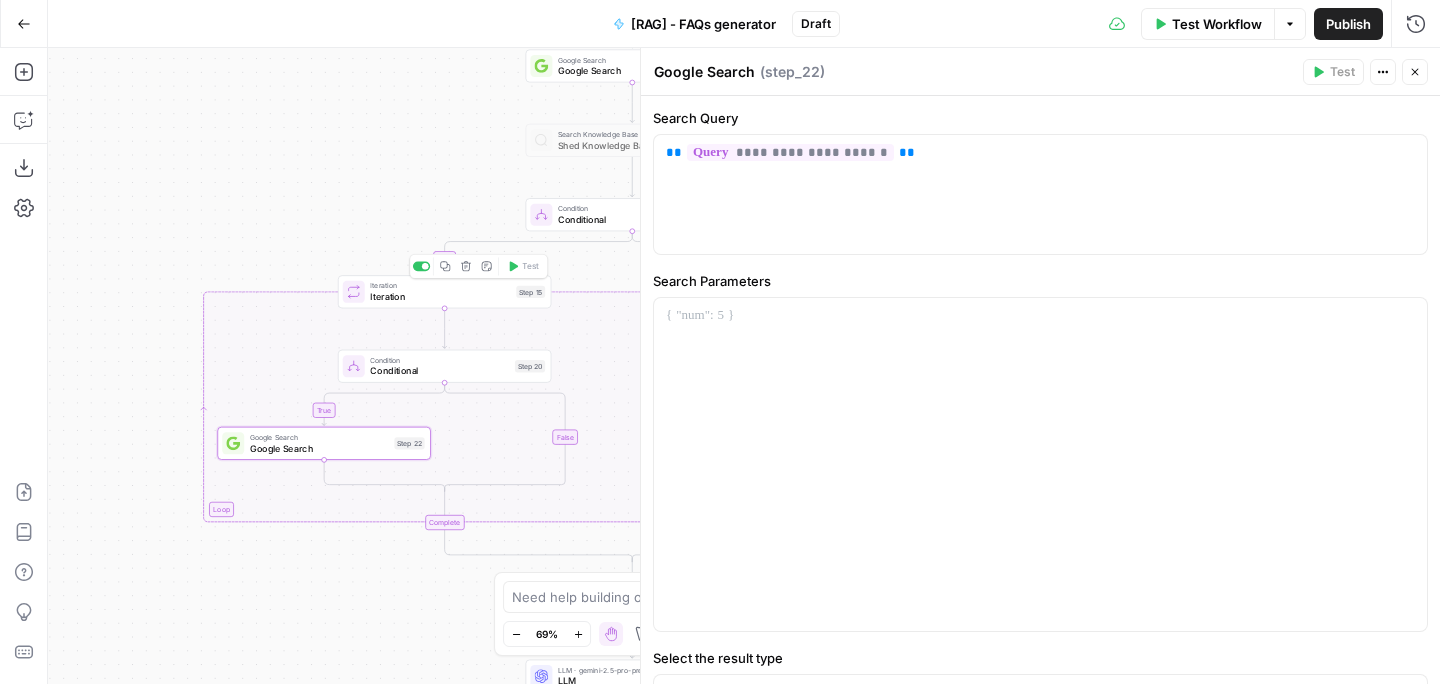 click on "Iteration" at bounding box center (440, 297) 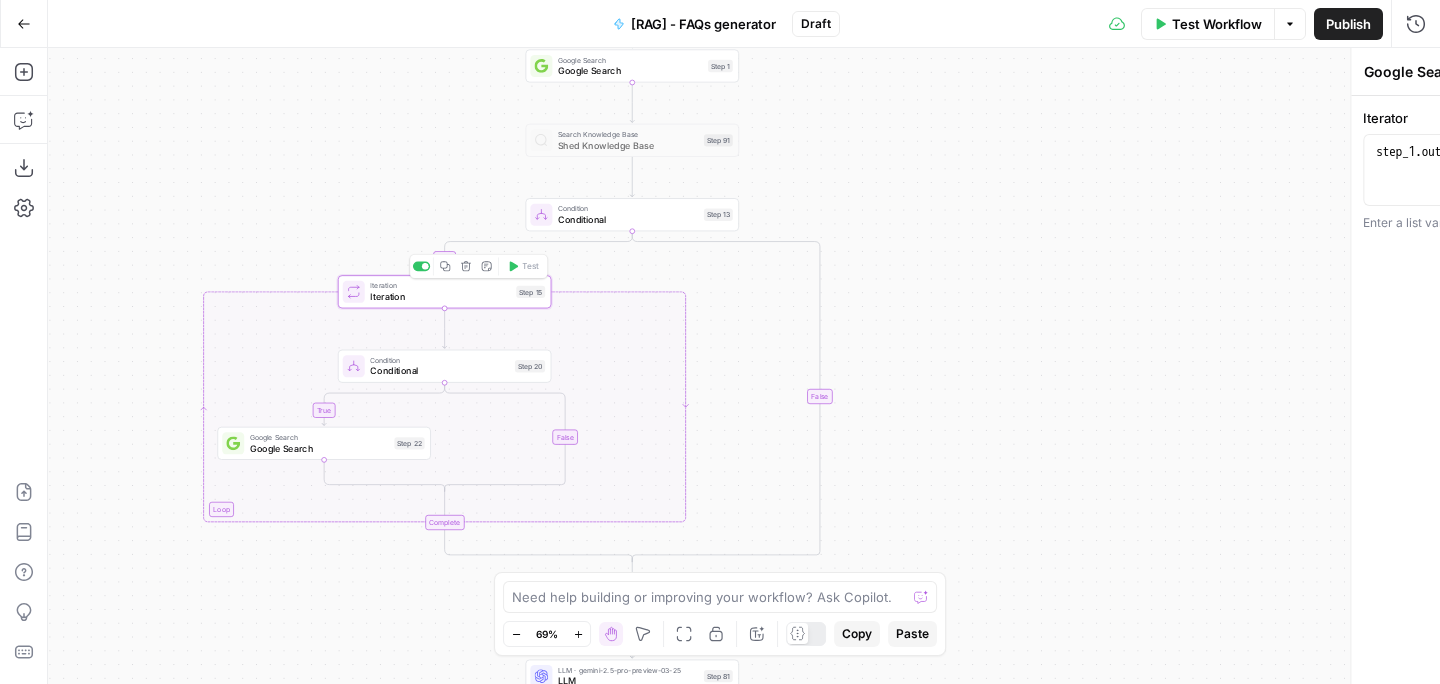type on "Iteration" 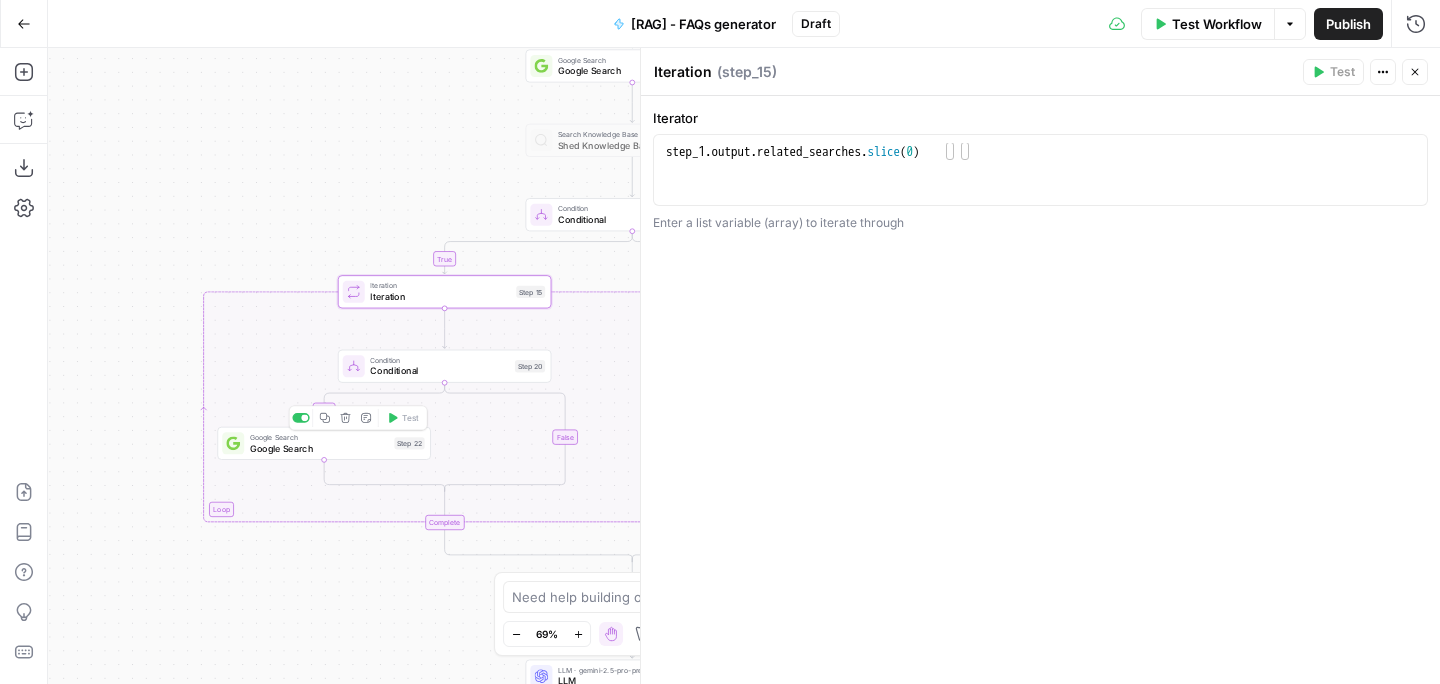 click on "Google Search" at bounding box center [319, 448] 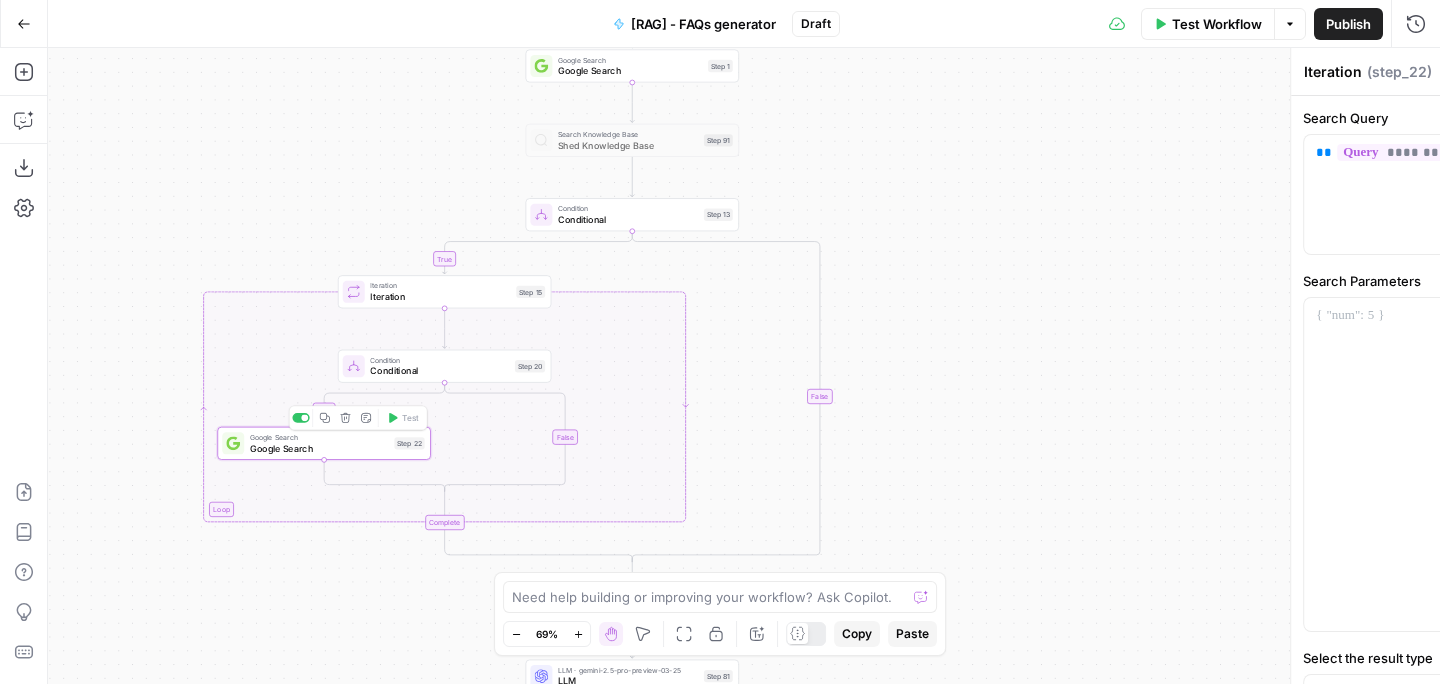 type on "Google Search" 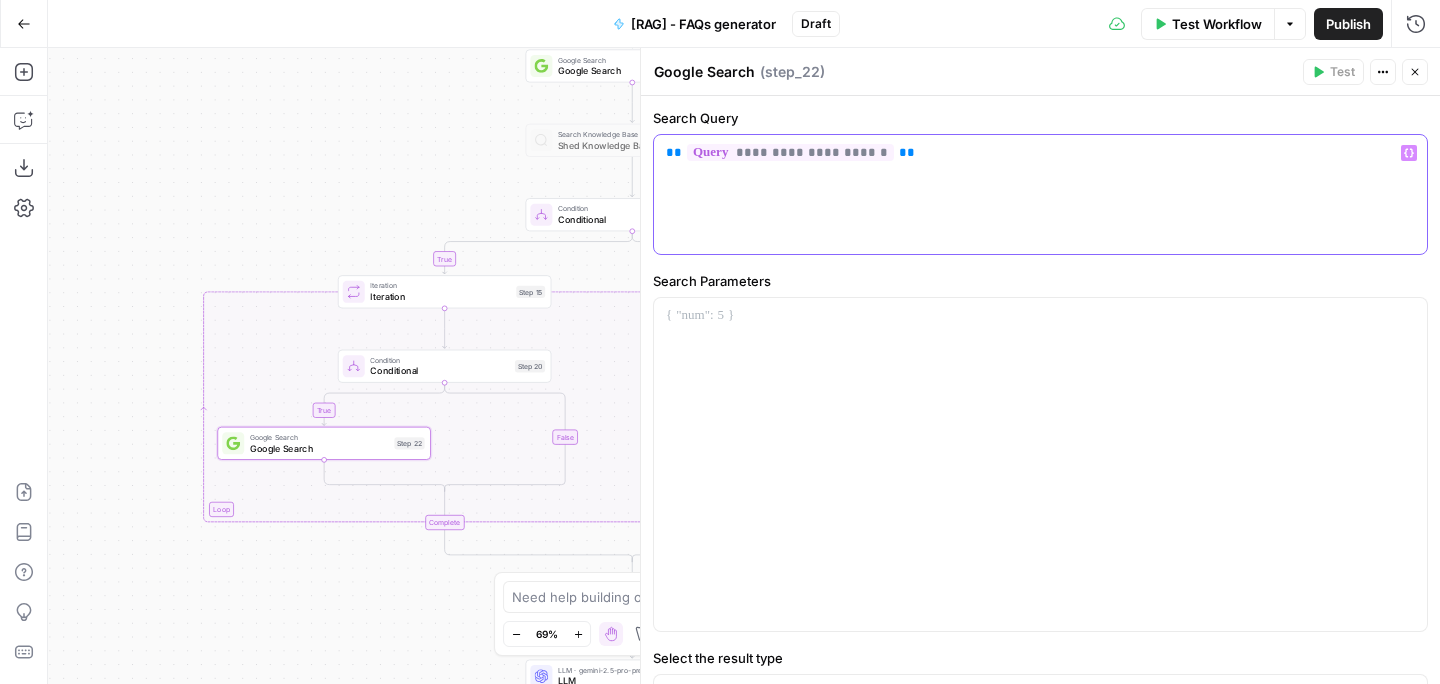 click on "**********" at bounding box center (790, 152) 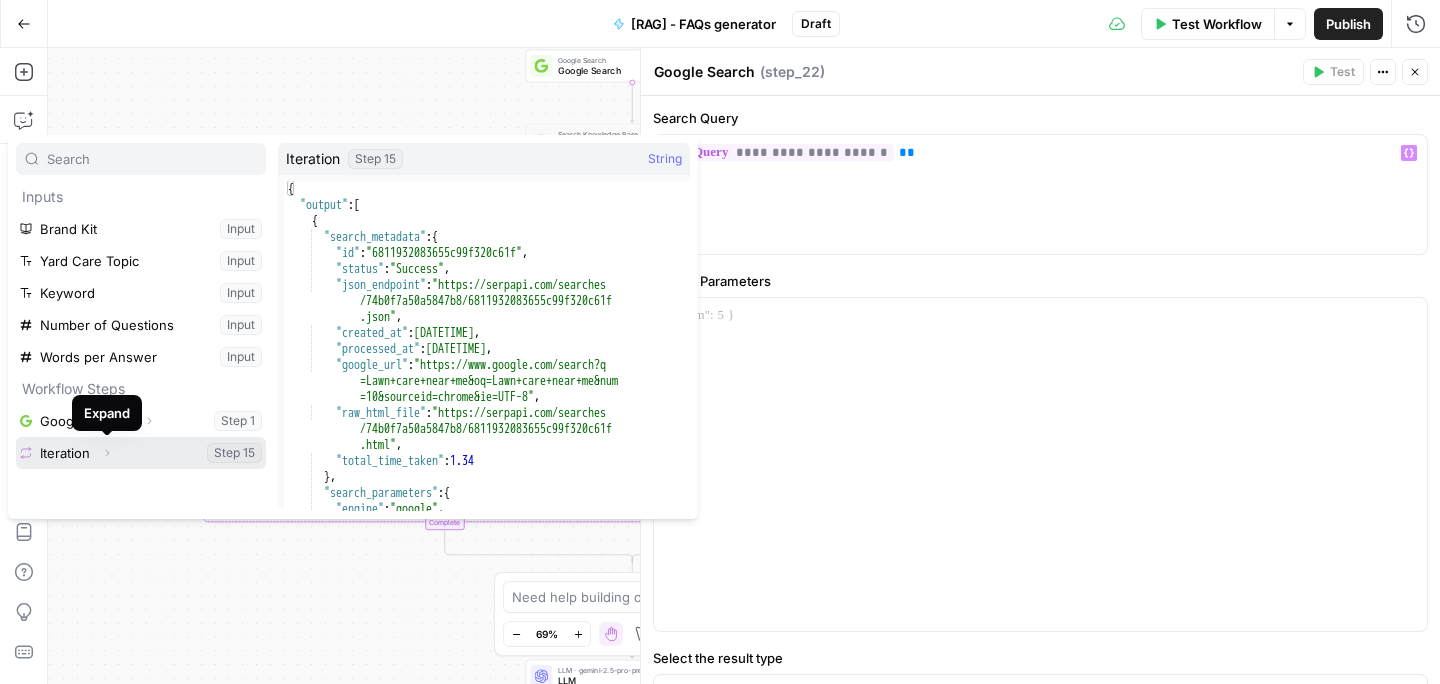 click 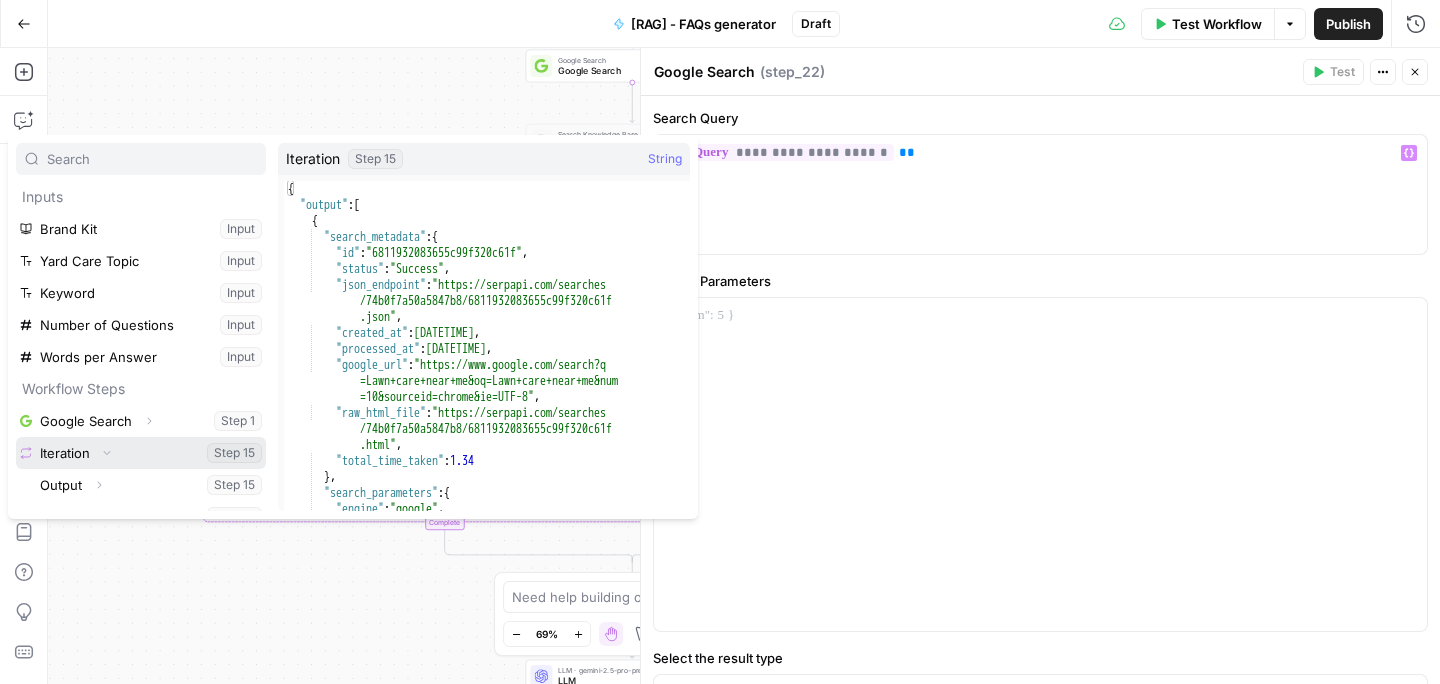 scroll, scrollTop: 54, scrollLeft: 0, axis: vertical 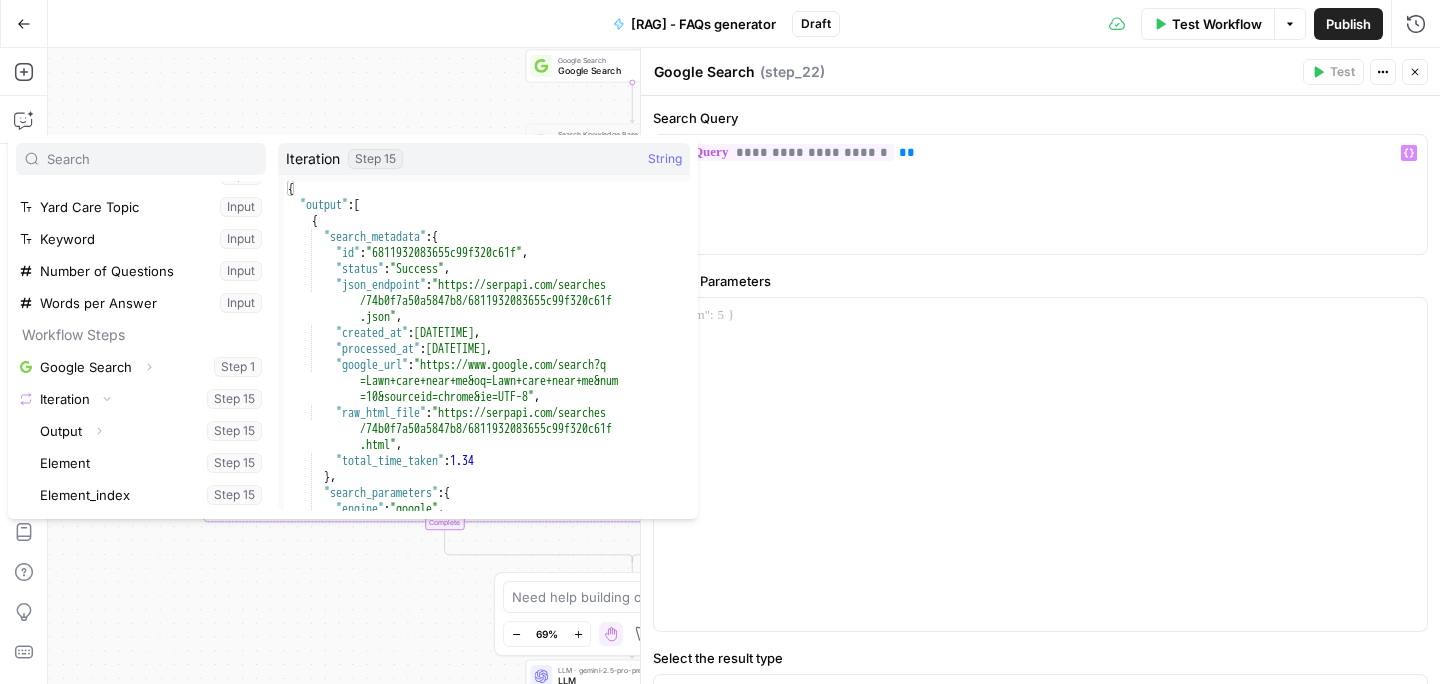 click on "Close" at bounding box center (1415, 72) 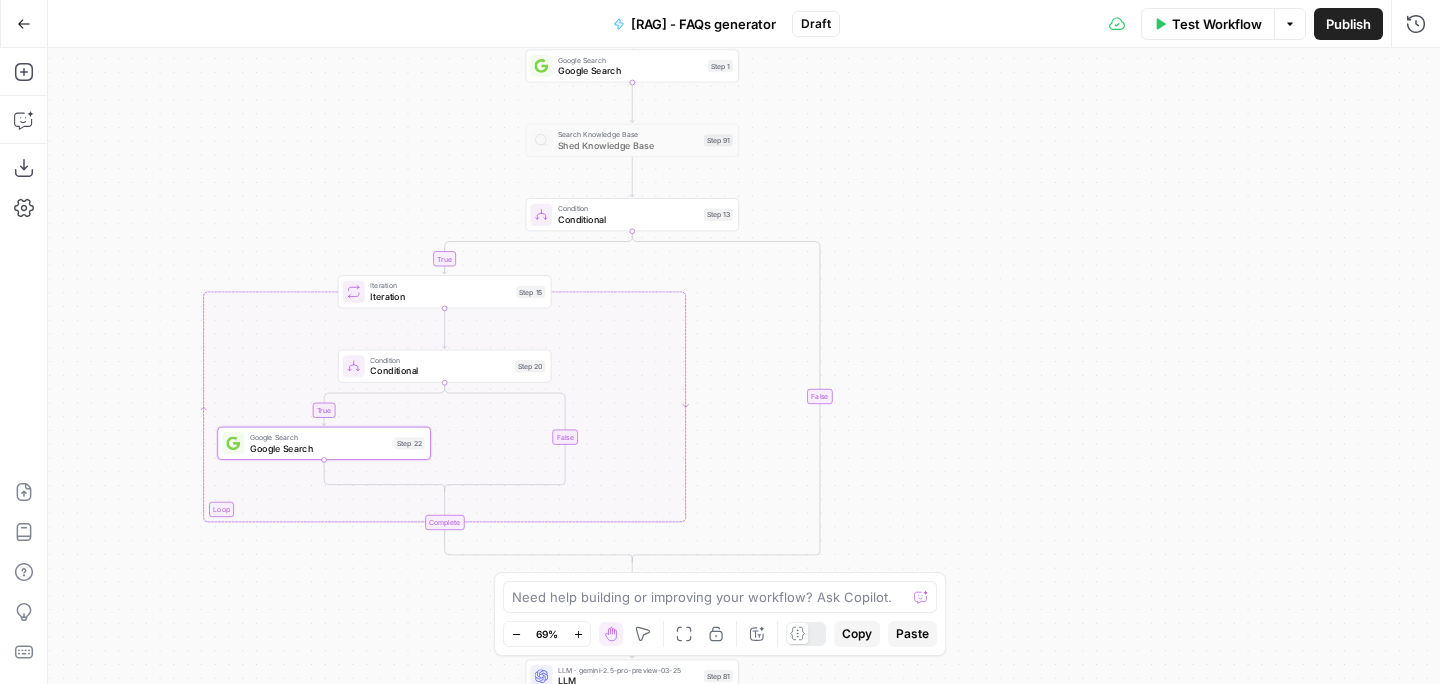 click on "Google Search" at bounding box center (319, 448) 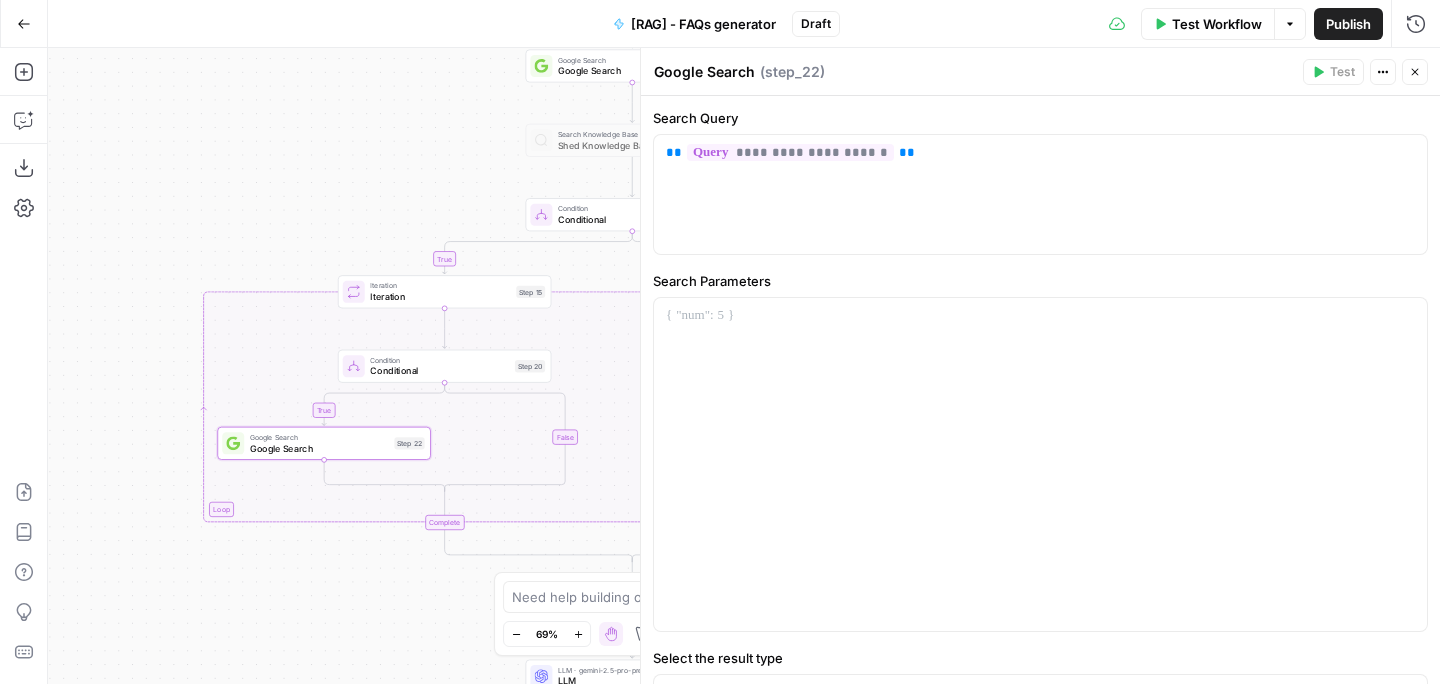 click 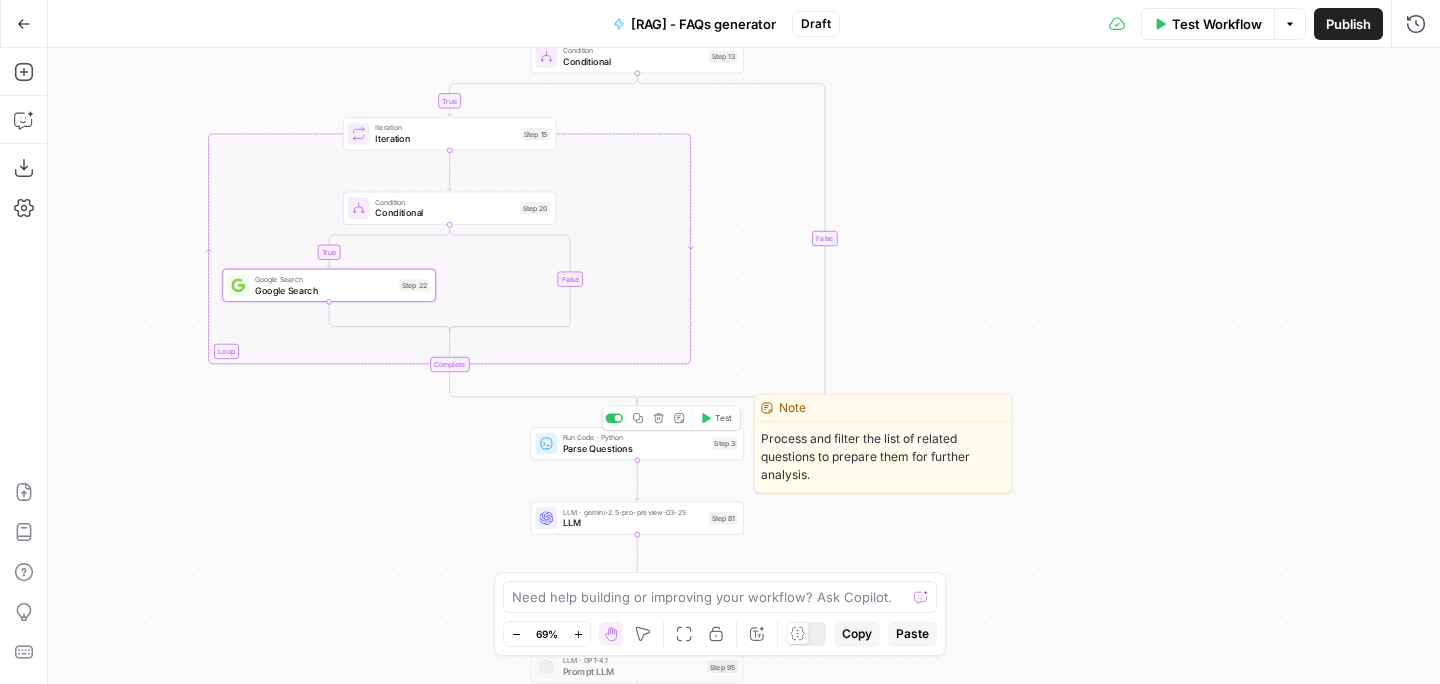 click on "Parse Questions" at bounding box center (634, 449) 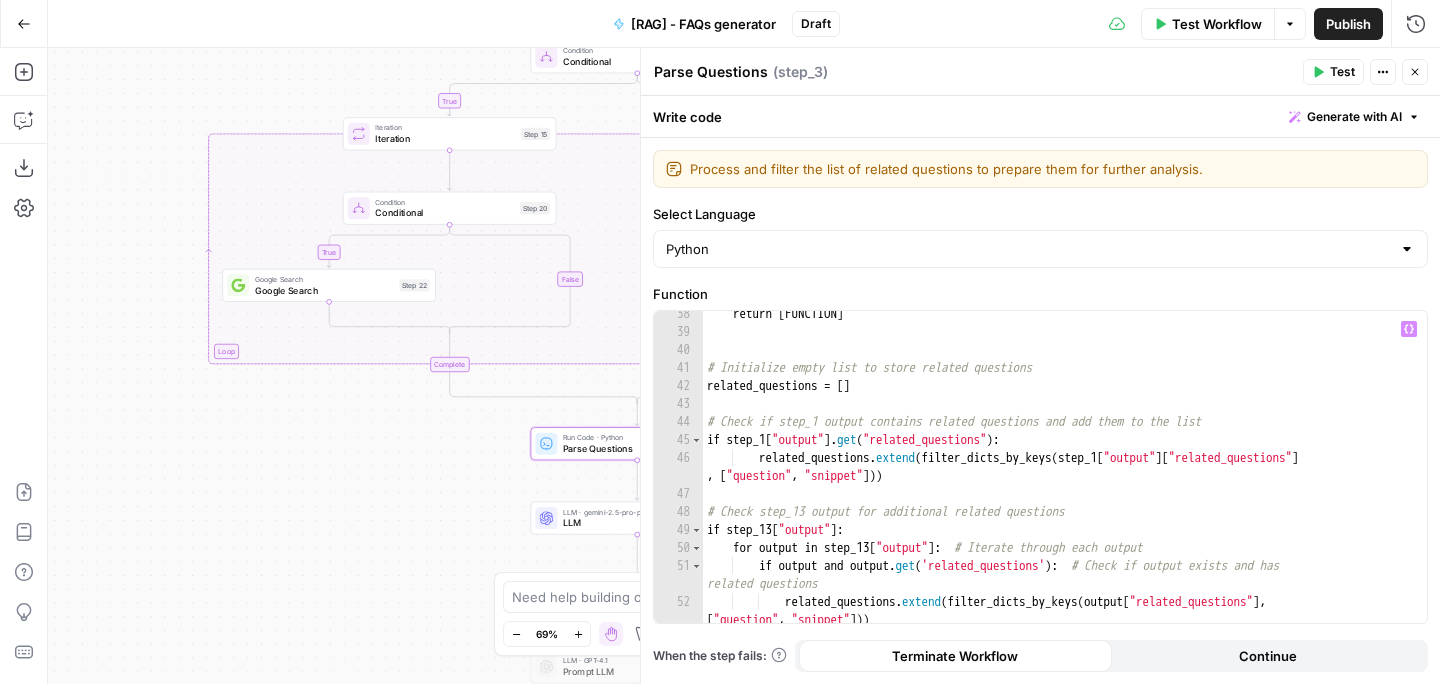 scroll, scrollTop: 804, scrollLeft: 0, axis: vertical 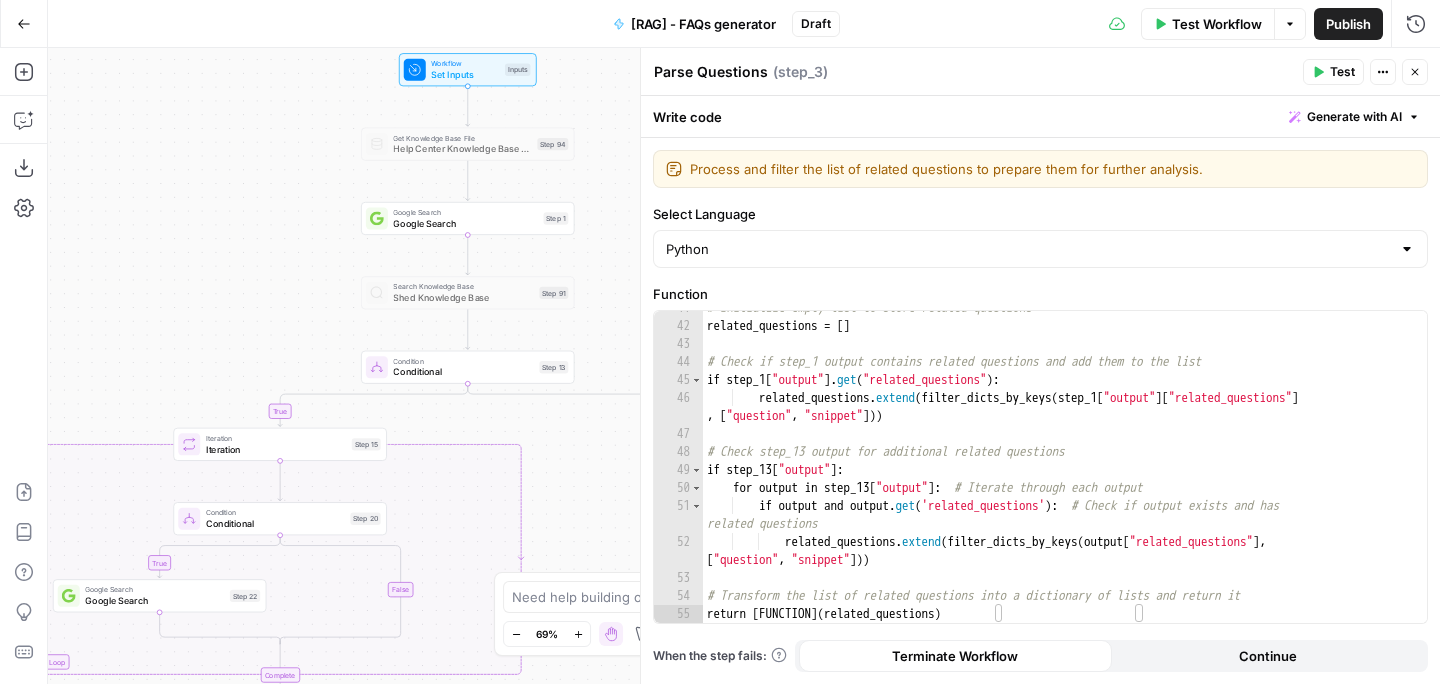click 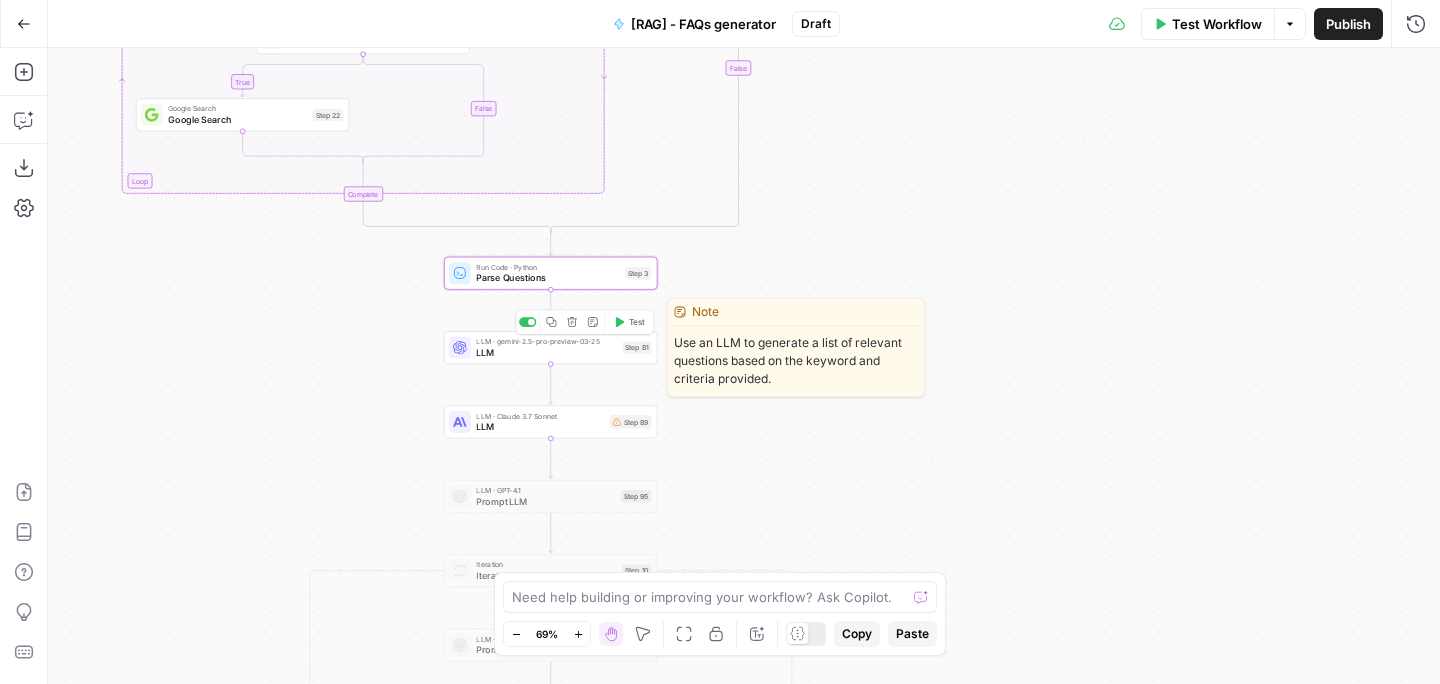 click on "LLM" at bounding box center [546, 353] 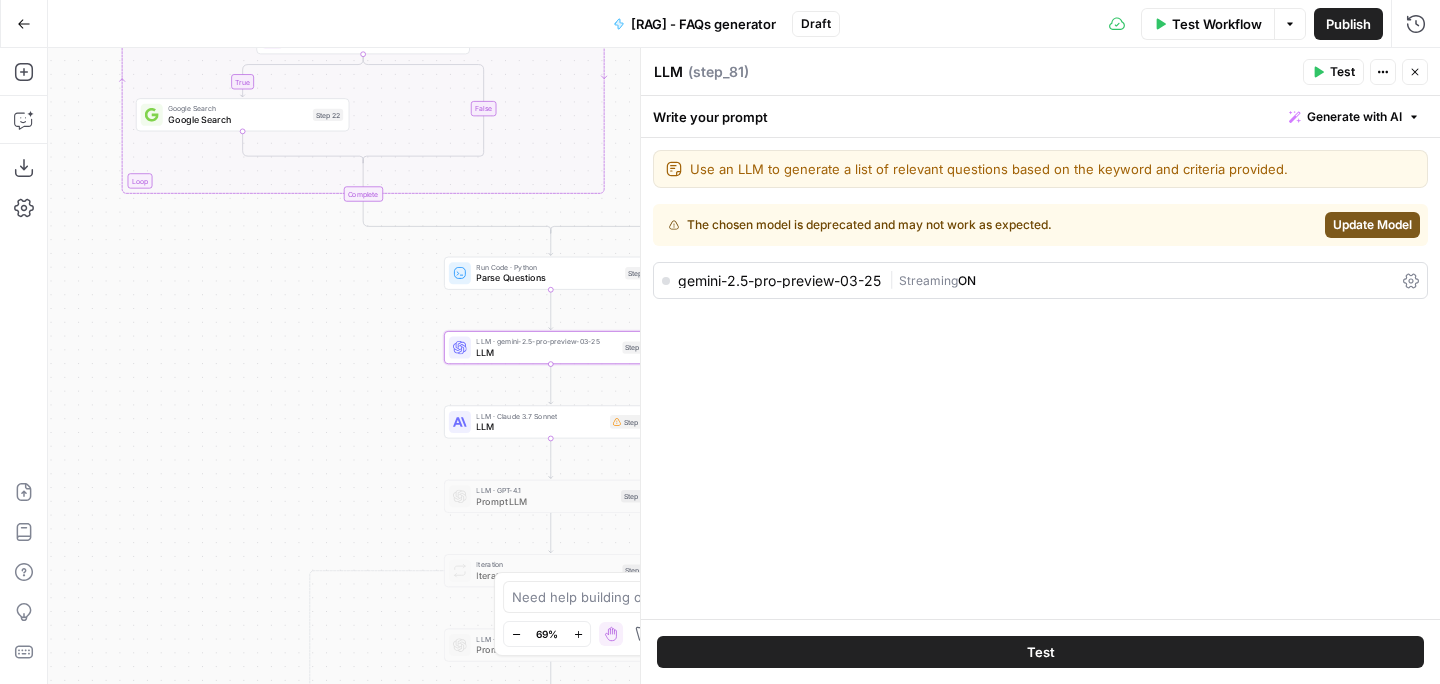 click on "gemini-2.5-pro-preview-03-25" at bounding box center [779, 281] 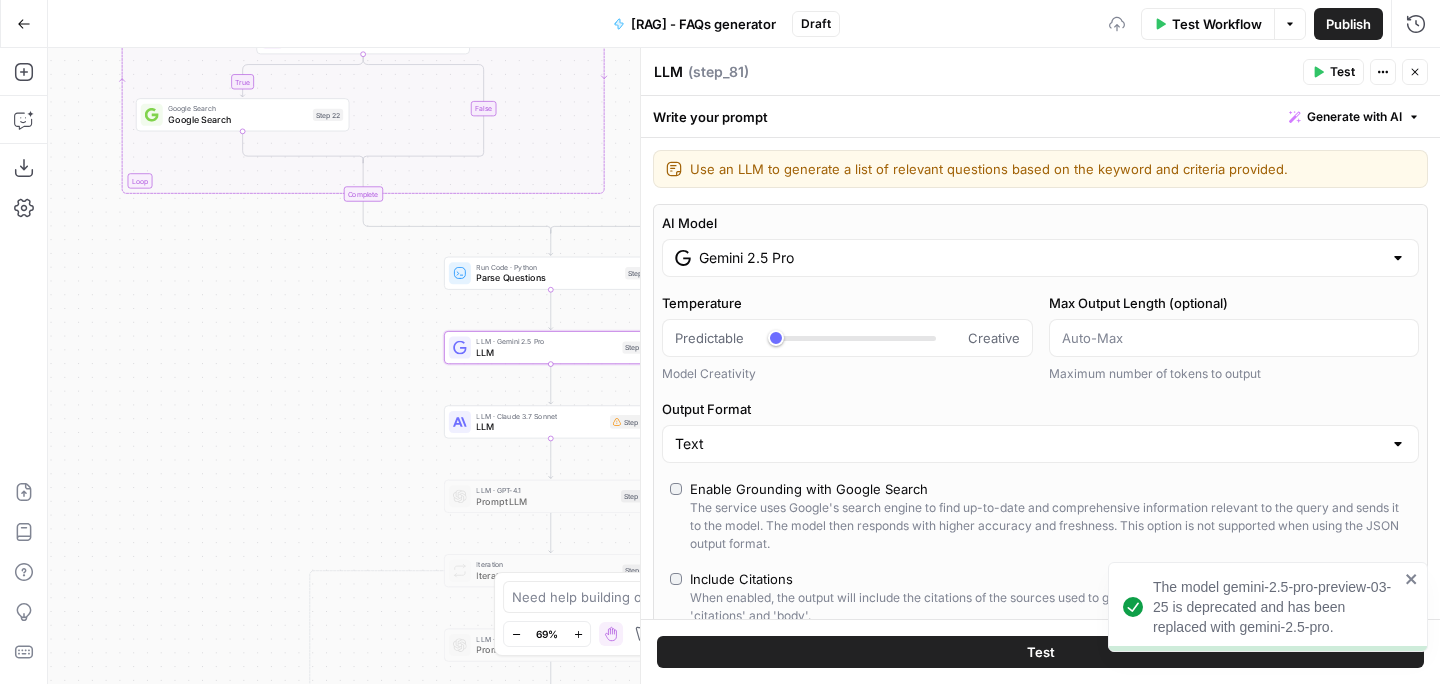 click on "Gemini 2.5 Pro" at bounding box center [1040, 258] 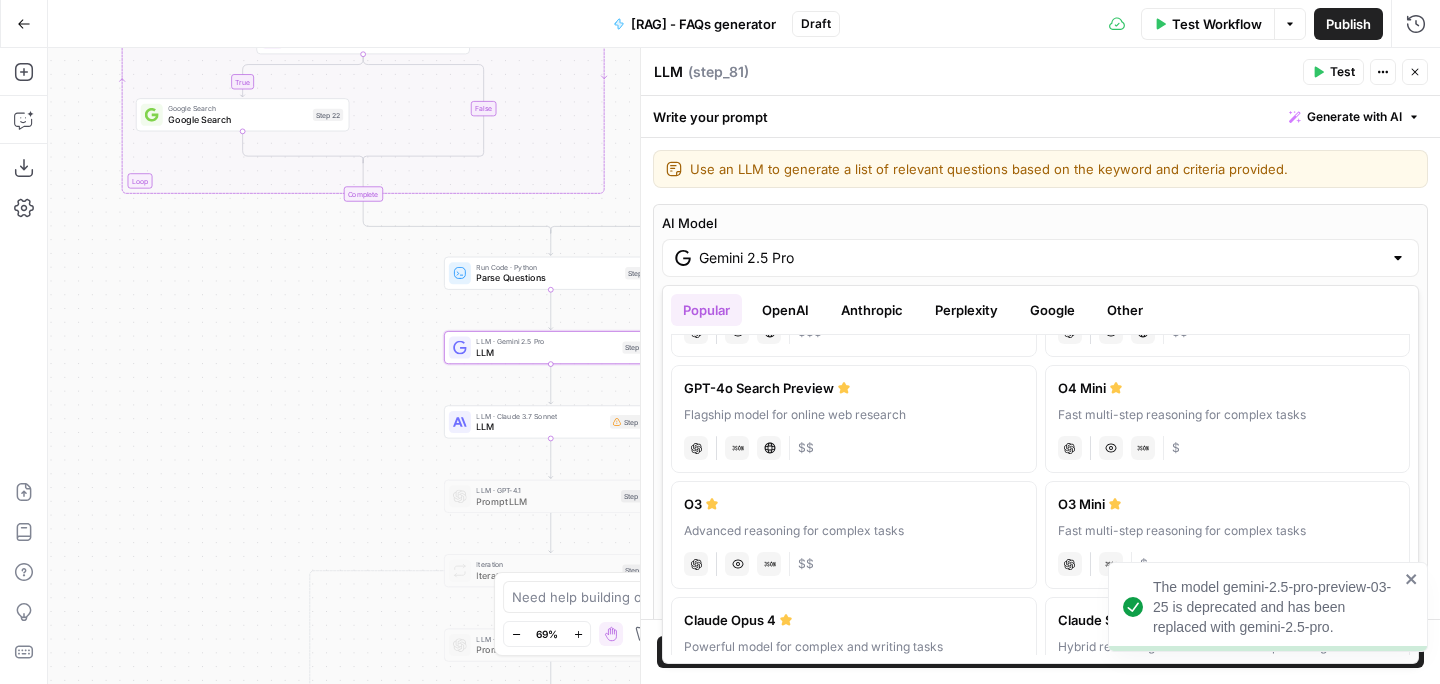 scroll, scrollTop: 217, scrollLeft: 0, axis: vertical 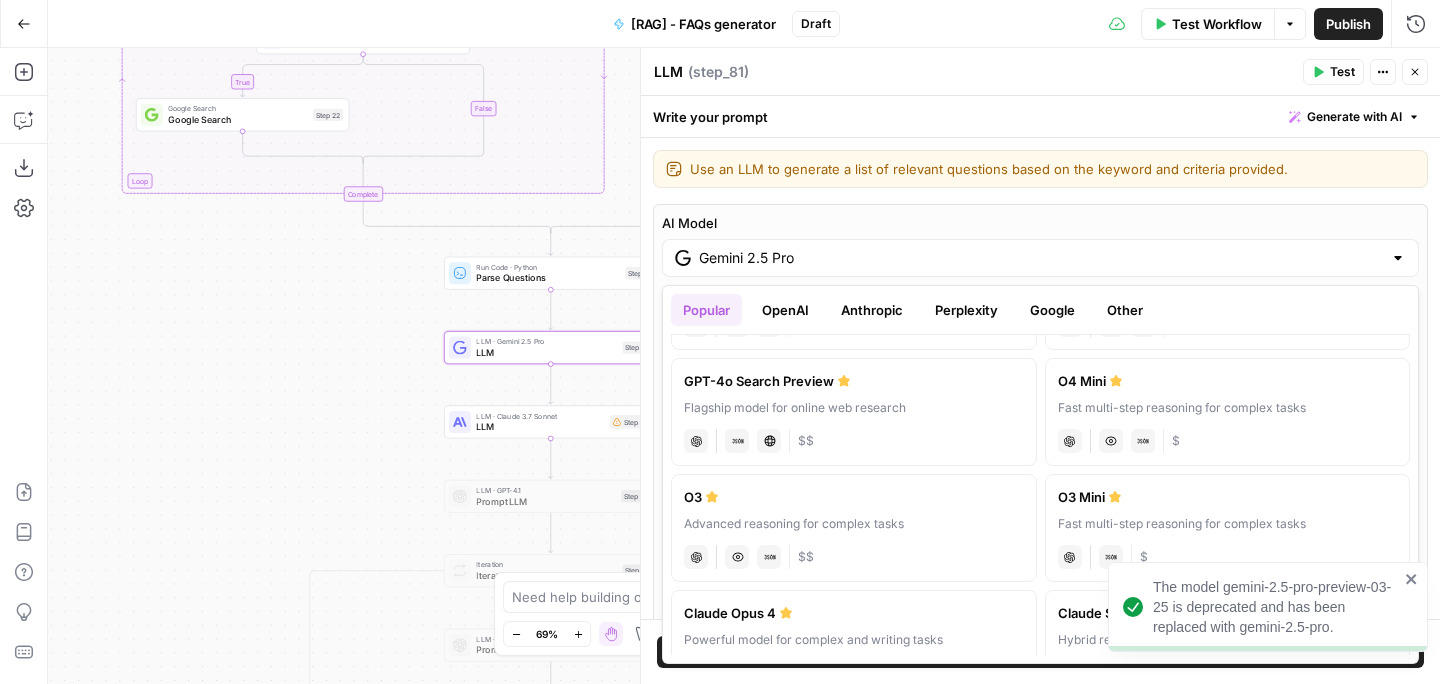 click on "O3" at bounding box center (854, 497) 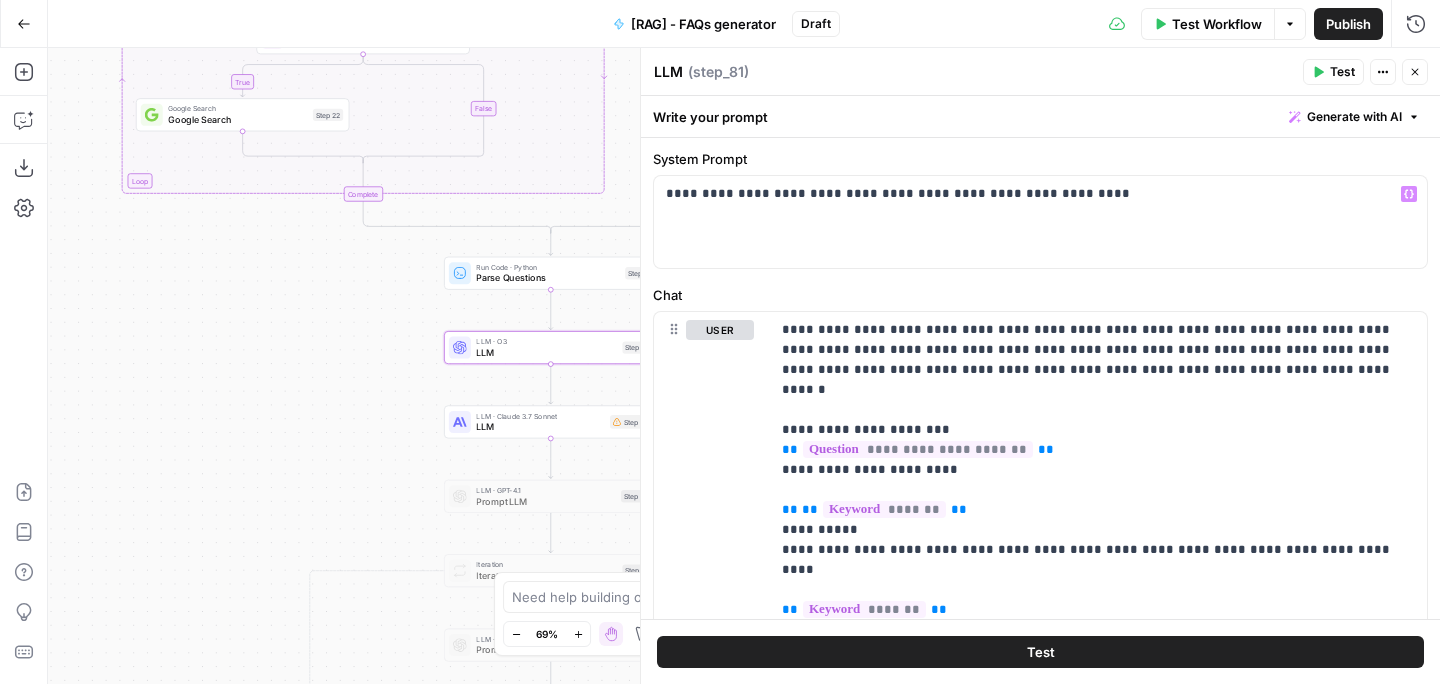 scroll, scrollTop: 785, scrollLeft: 0, axis: vertical 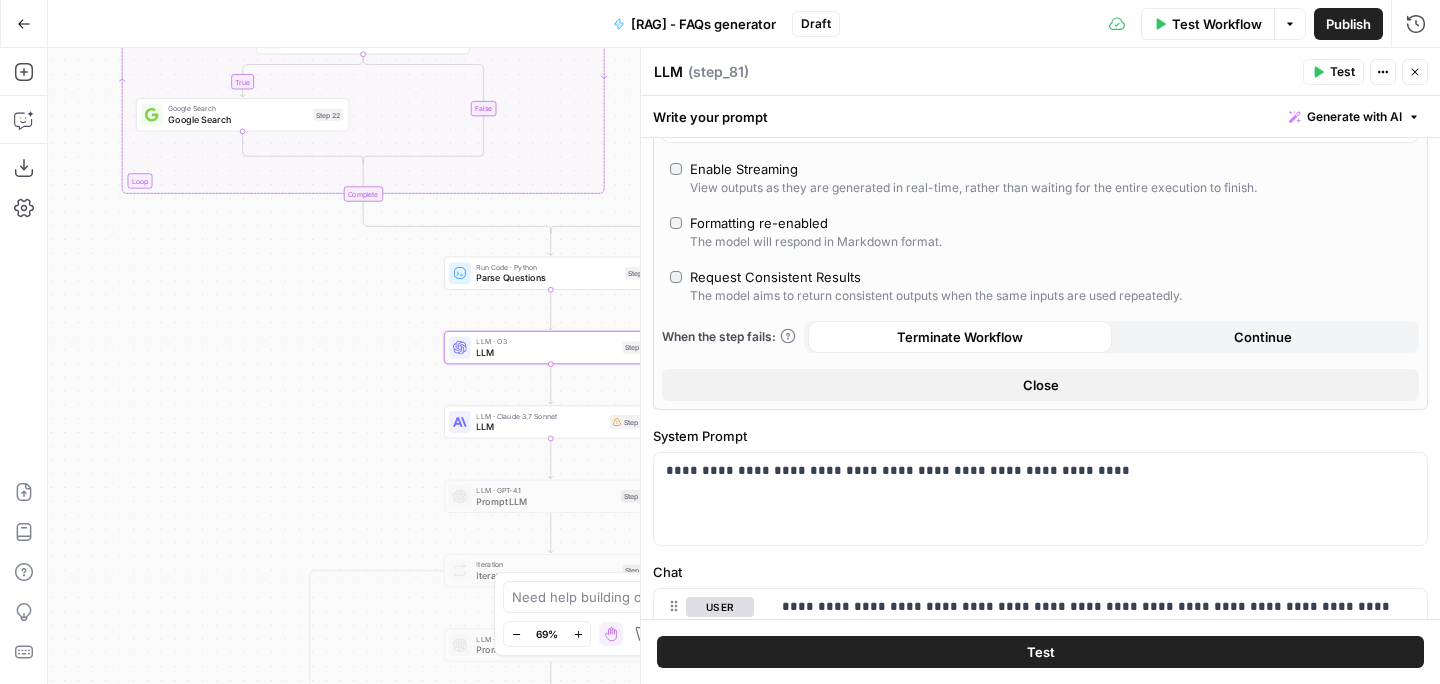 click 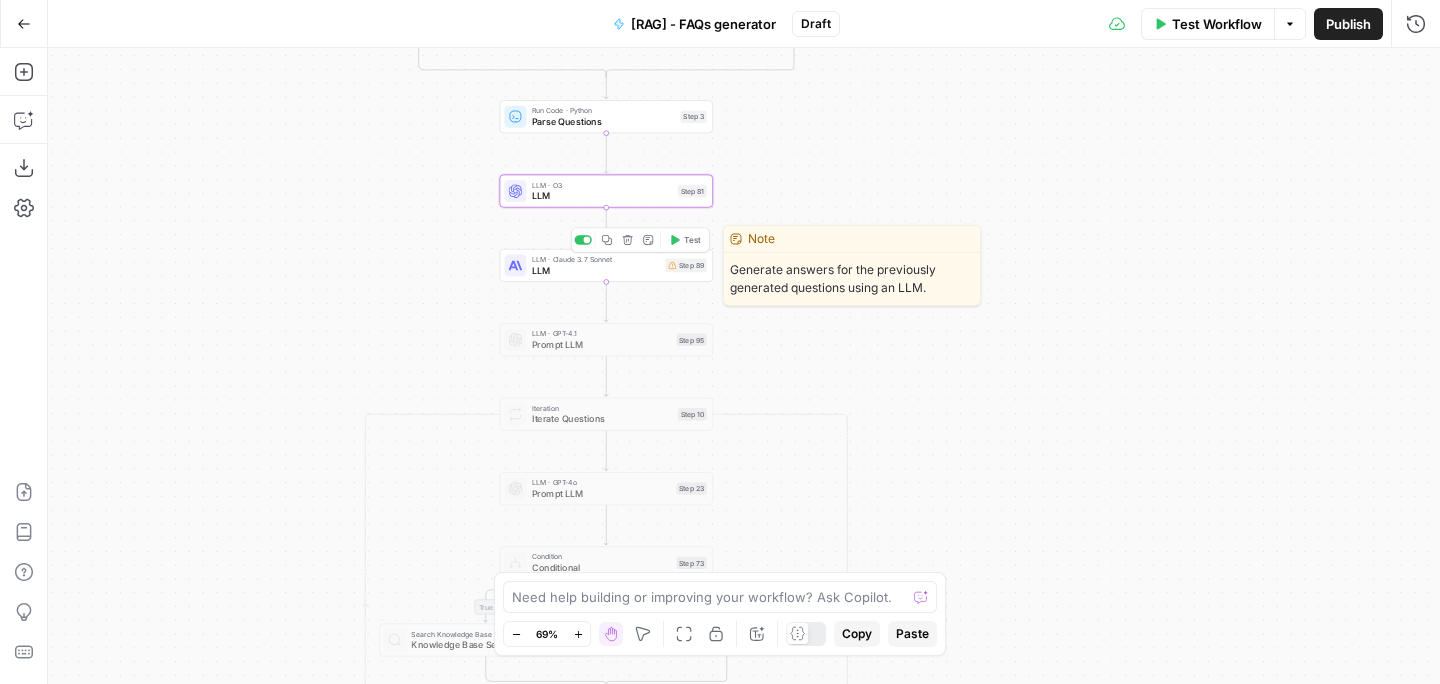 click on "LLM · Claude 3.7 Sonnet LLM Step 89 Copy step Delete step Edit Note Test" at bounding box center [605, 265] 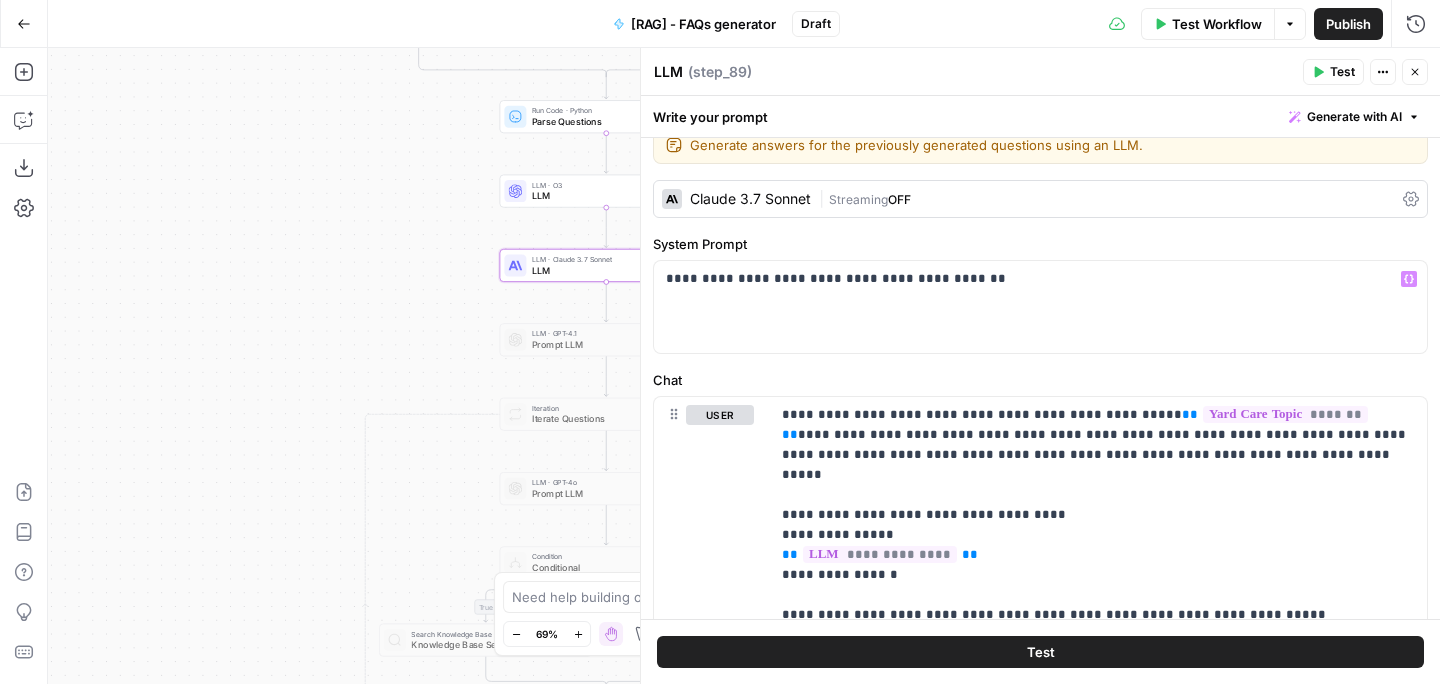 scroll, scrollTop: 27, scrollLeft: 0, axis: vertical 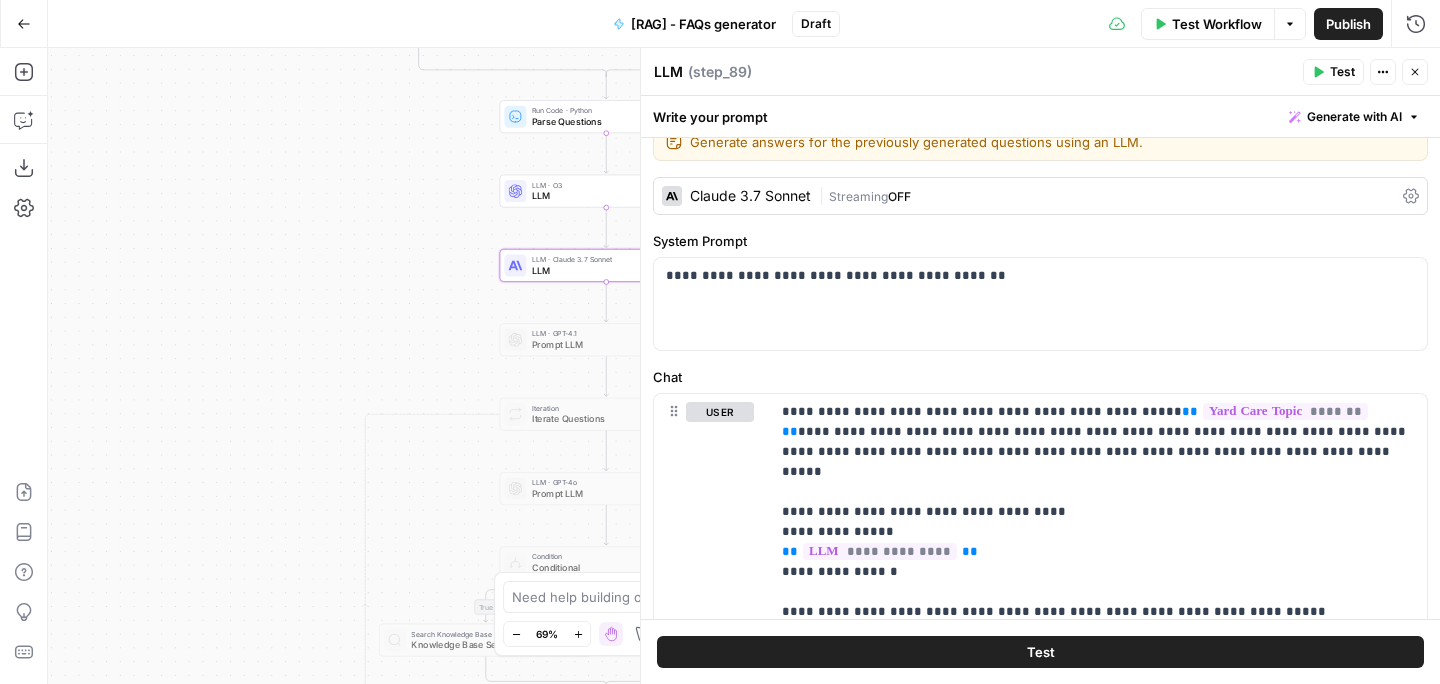 click on "Claude 3.7 Sonnet" at bounding box center (736, 196) 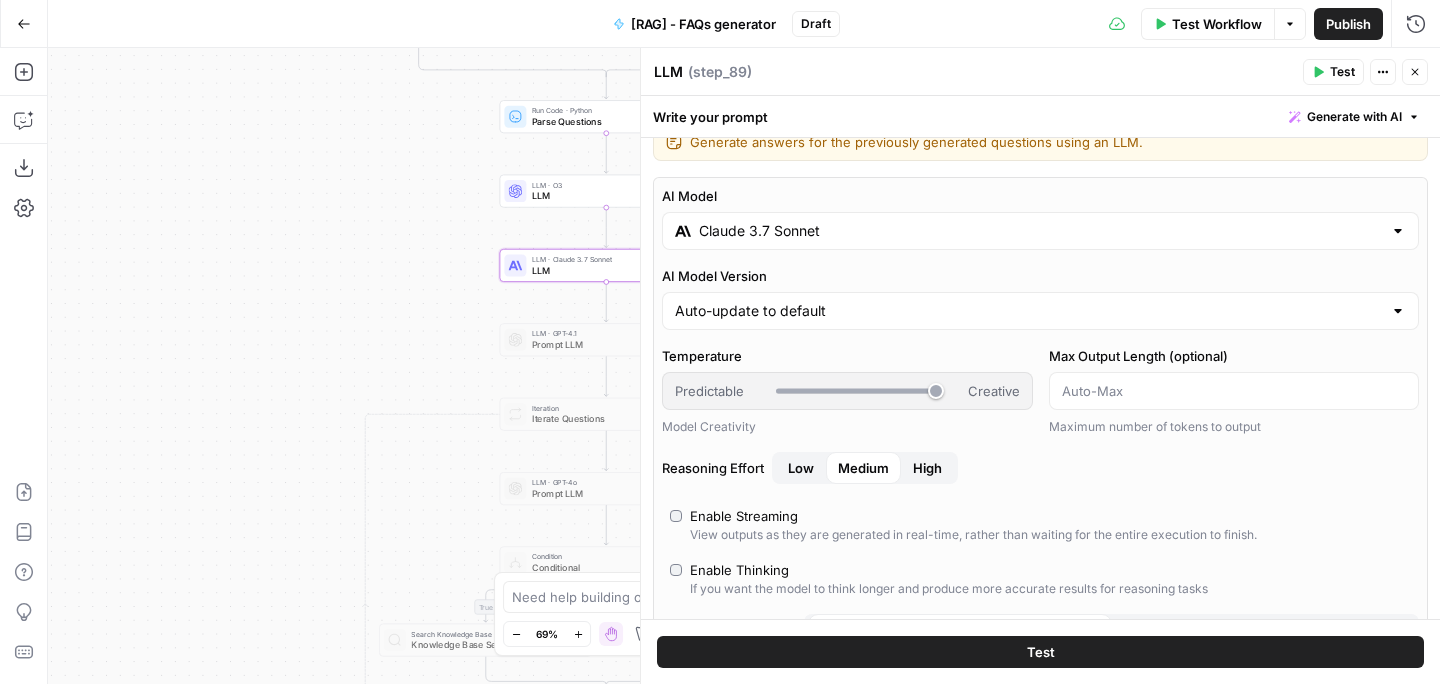 click on "Claude 3.7 Sonnet" at bounding box center [1040, 231] 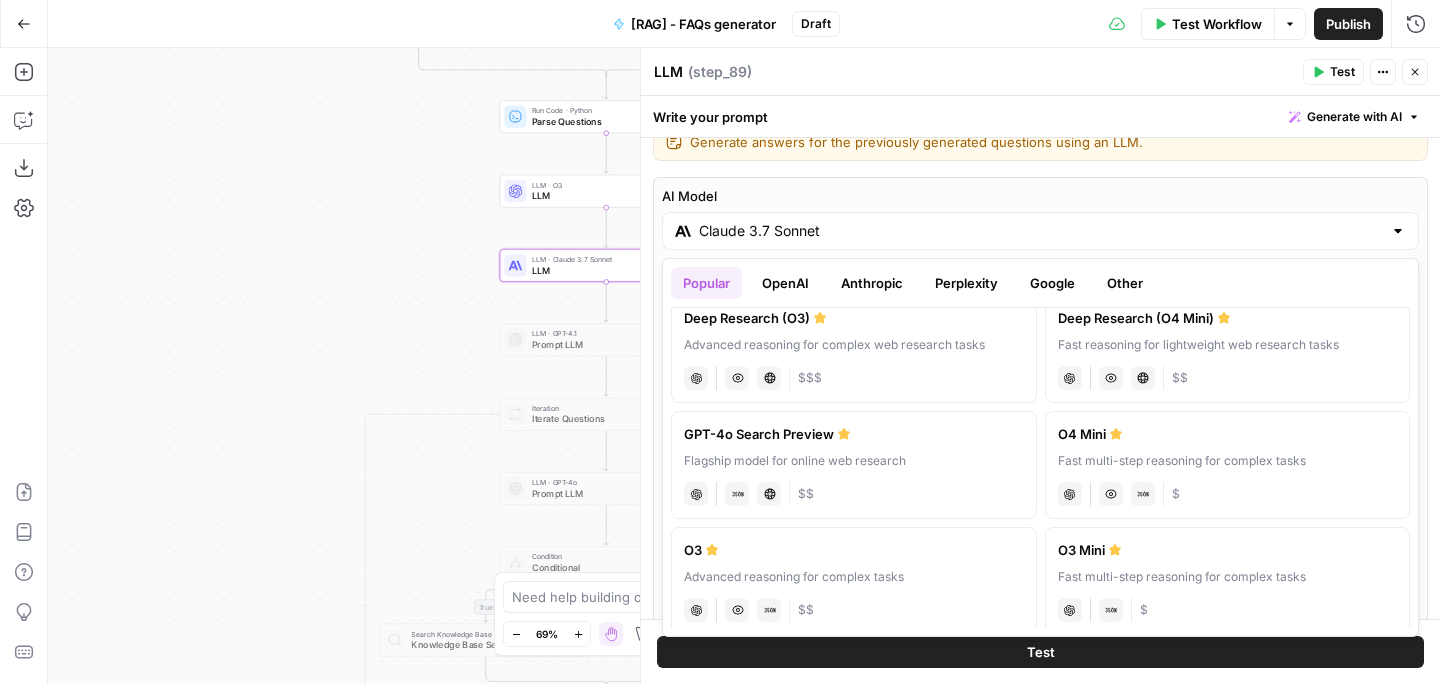 scroll, scrollTop: 273, scrollLeft: 0, axis: vertical 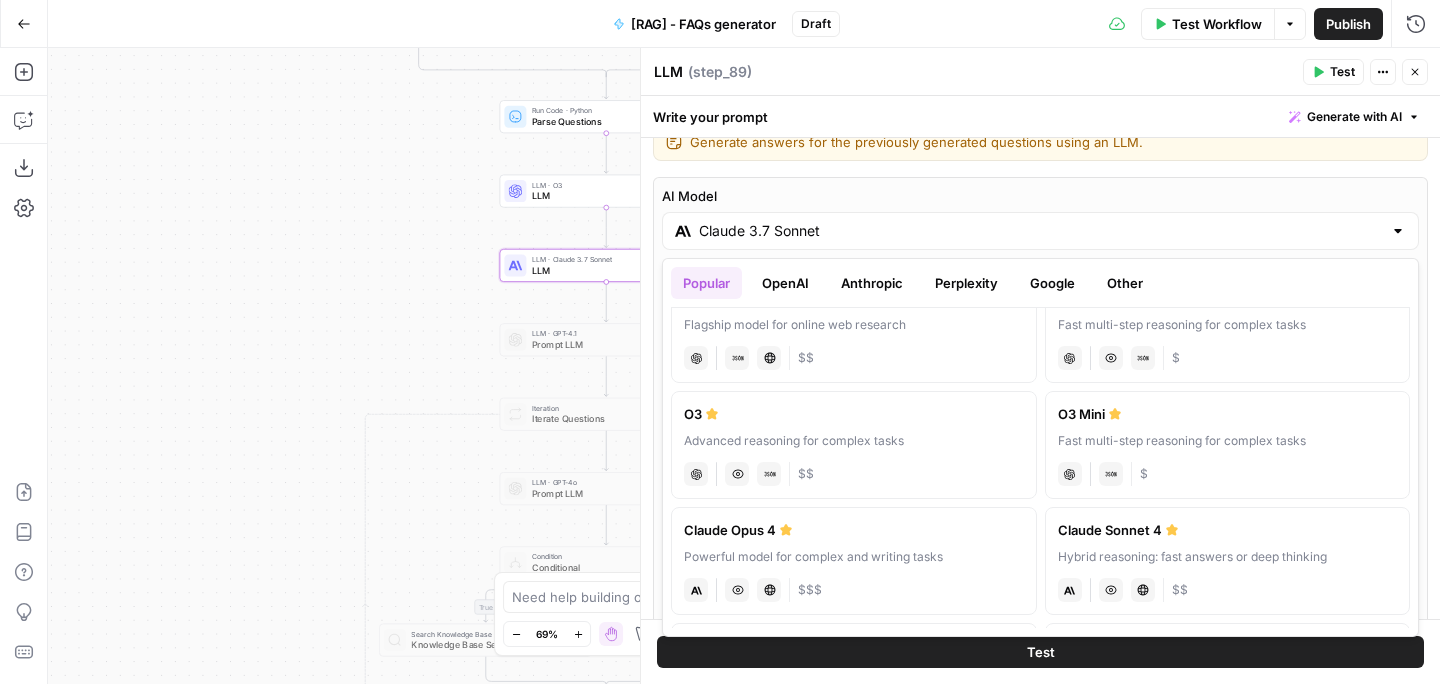 click on "Advanced reasoning for complex tasks" at bounding box center [854, 441] 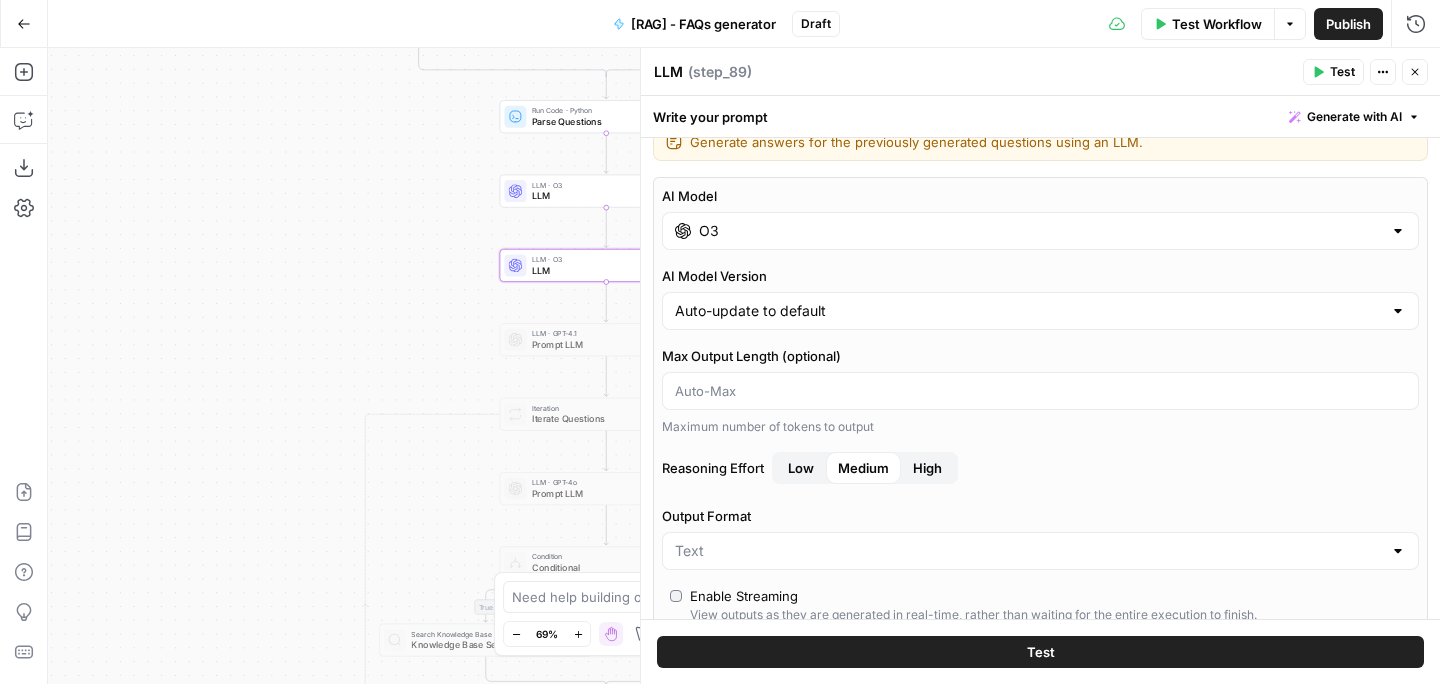 click on "Close" at bounding box center [1415, 72] 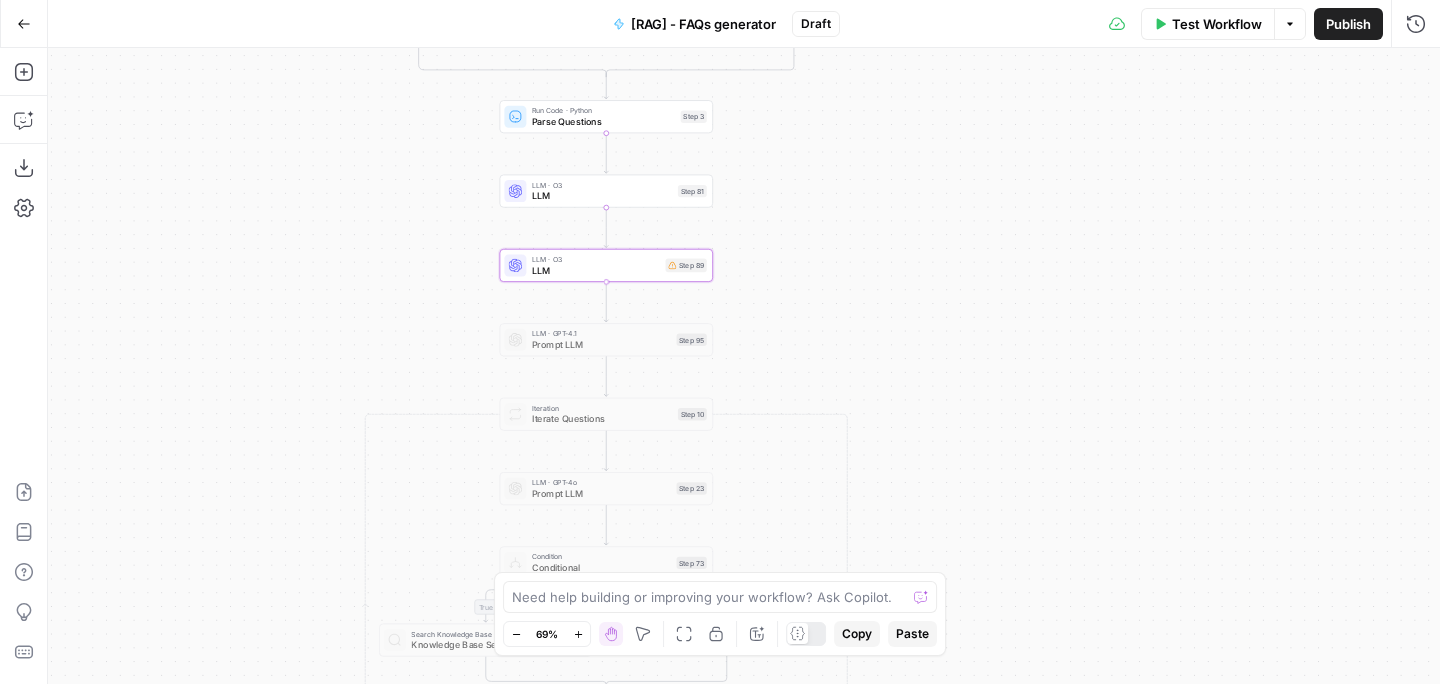 click on "Step 89" at bounding box center [686, 266] 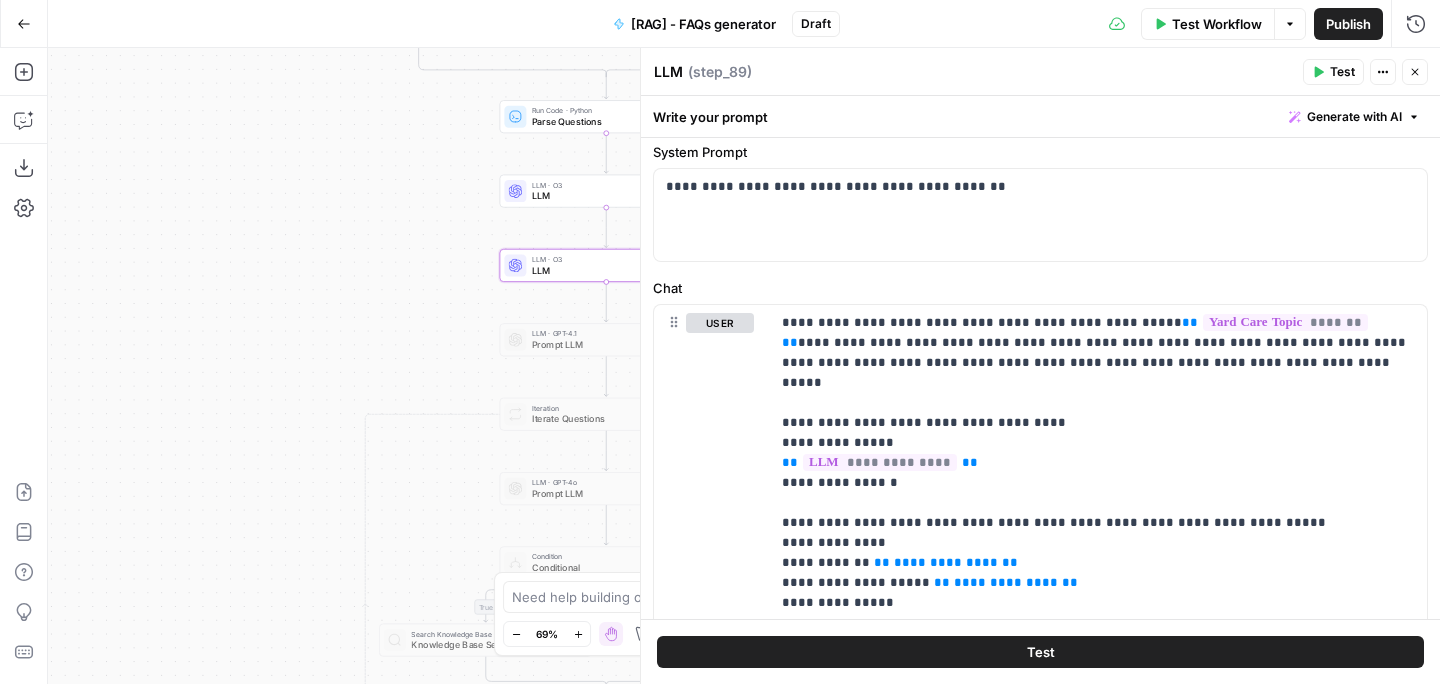scroll, scrollTop: 177, scrollLeft: 0, axis: vertical 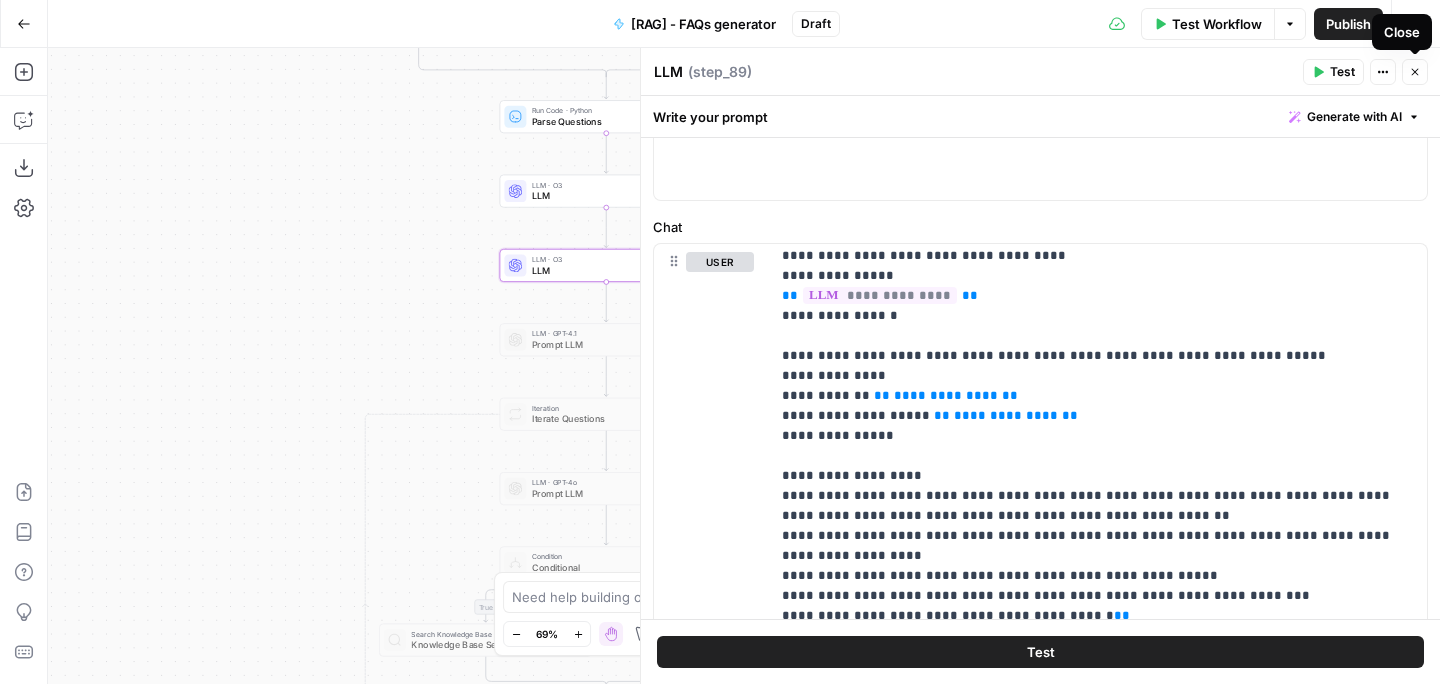 click on "Close" at bounding box center [1415, 72] 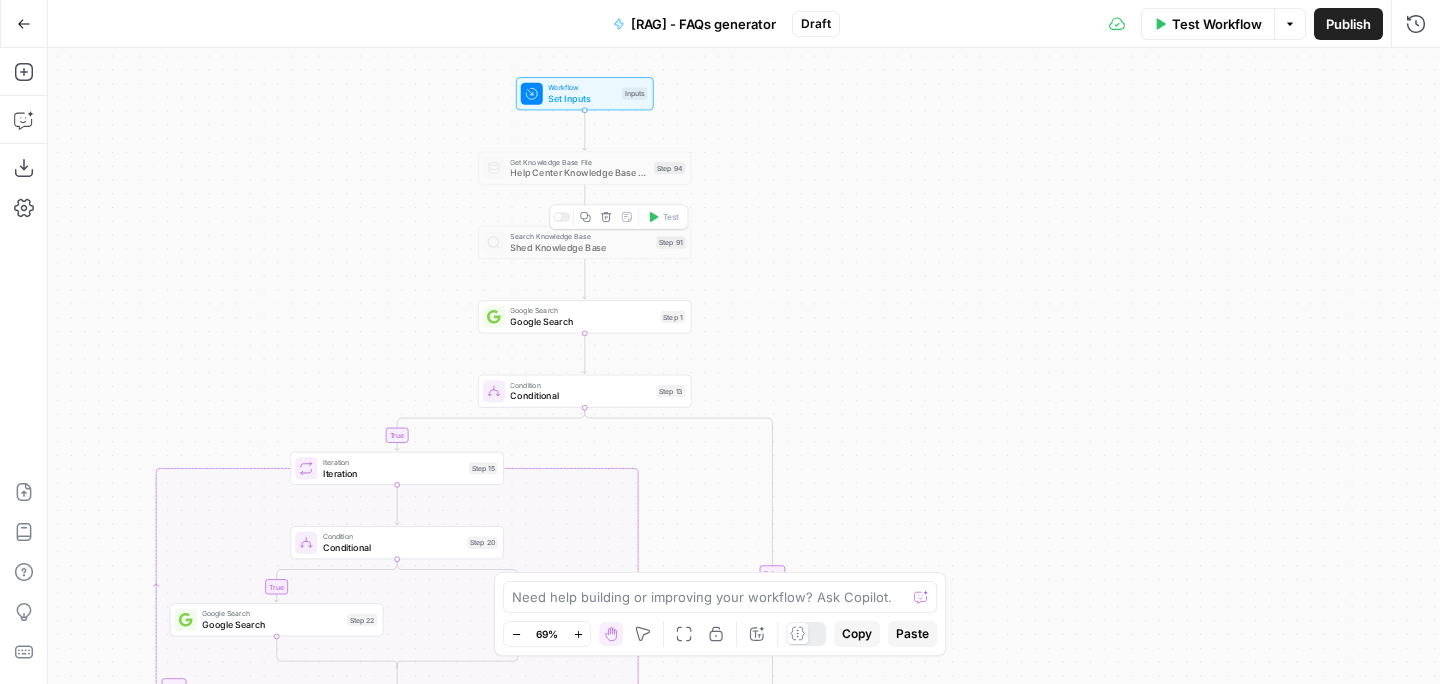 click at bounding box center (557, 217) 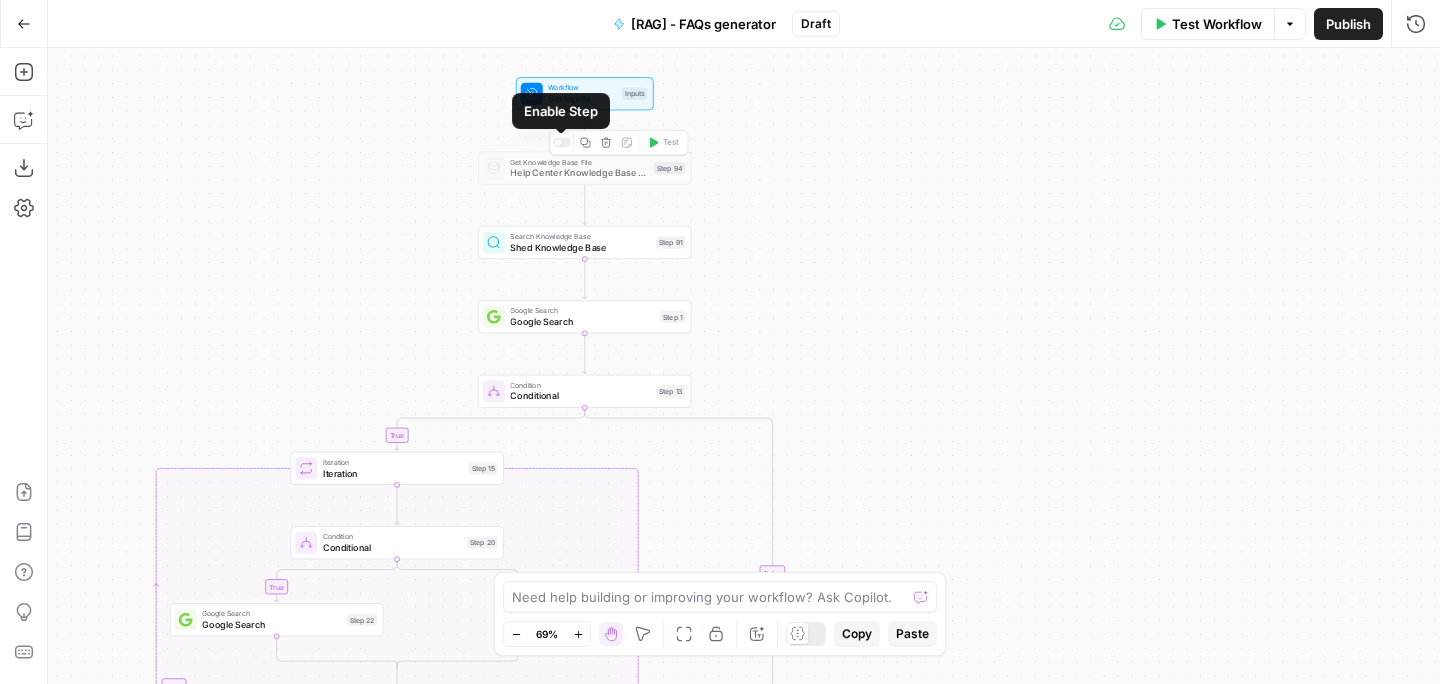 click at bounding box center (557, 142) 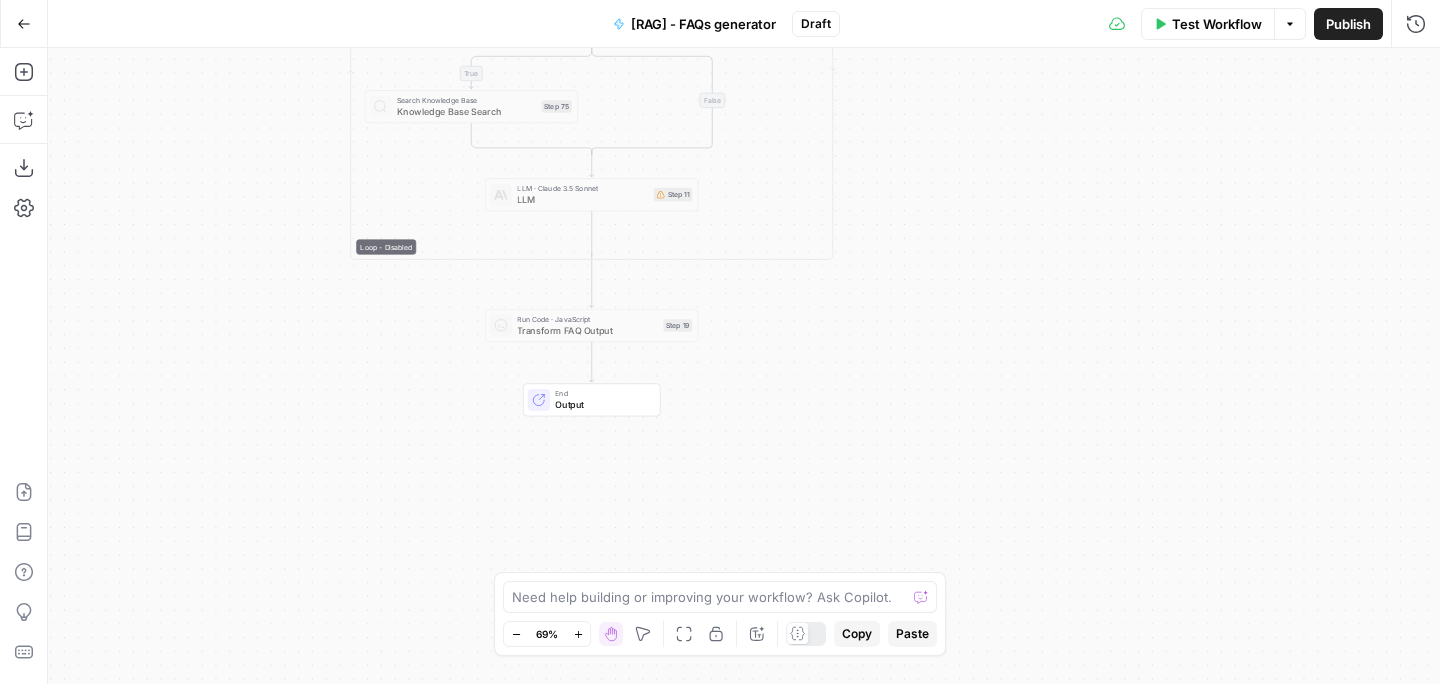 click on "Test Workflow" at bounding box center (1217, 24) 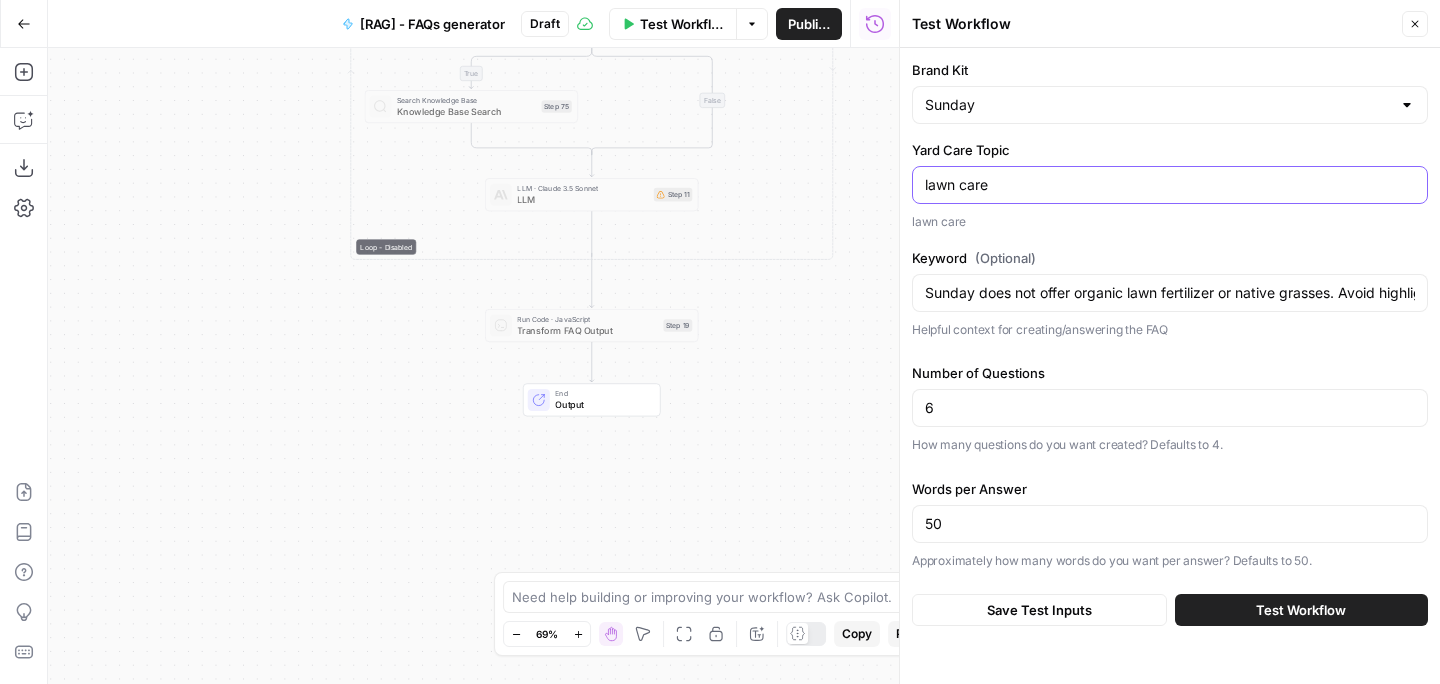 drag, startPoint x: 999, startPoint y: 193, endPoint x: 902, endPoint y: 181, distance: 97.73945 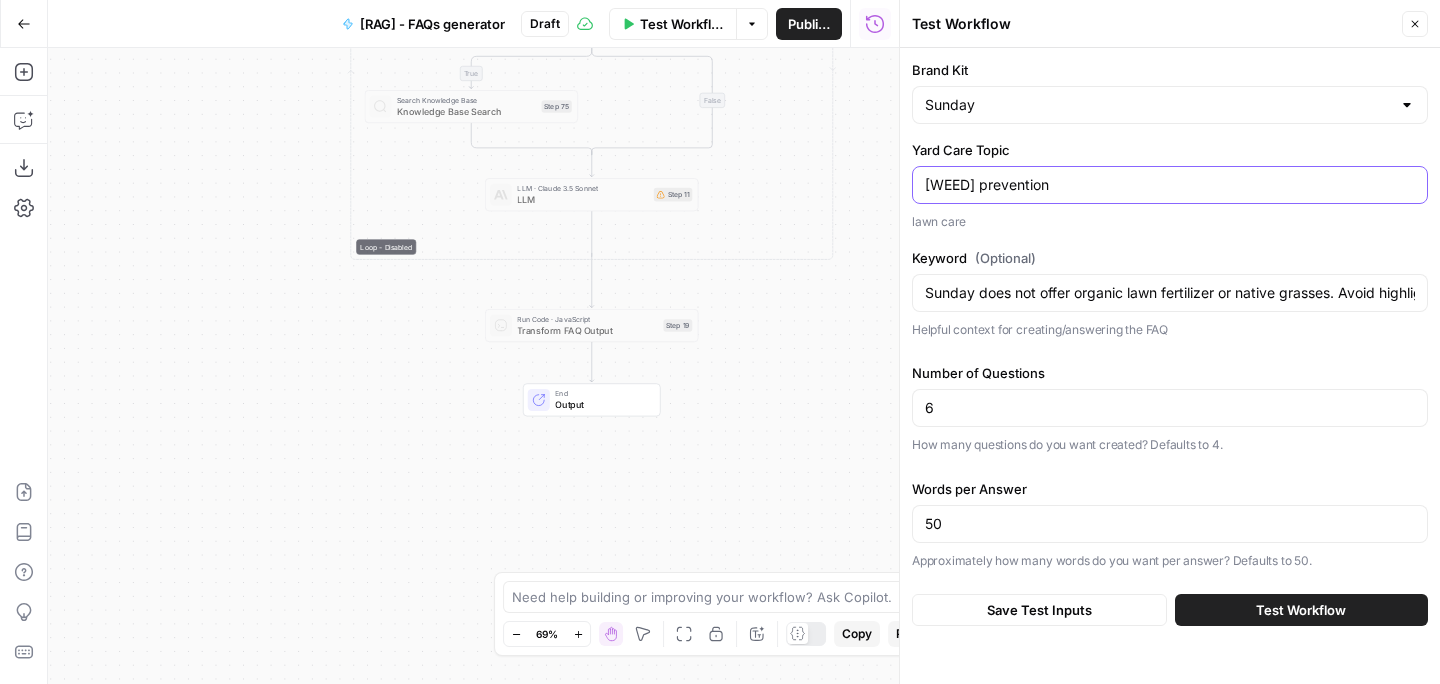 type on "[WEED] prevention" 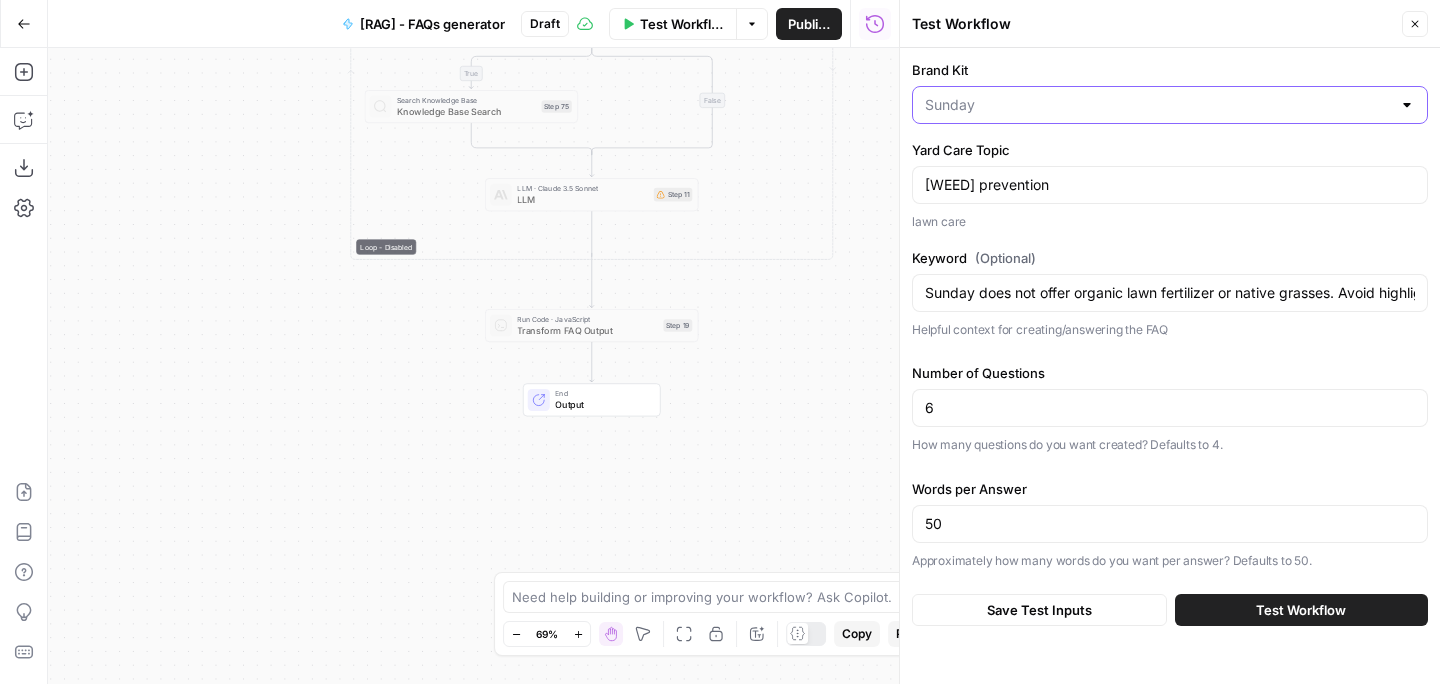 click on "Brand Kit" at bounding box center [1158, 105] 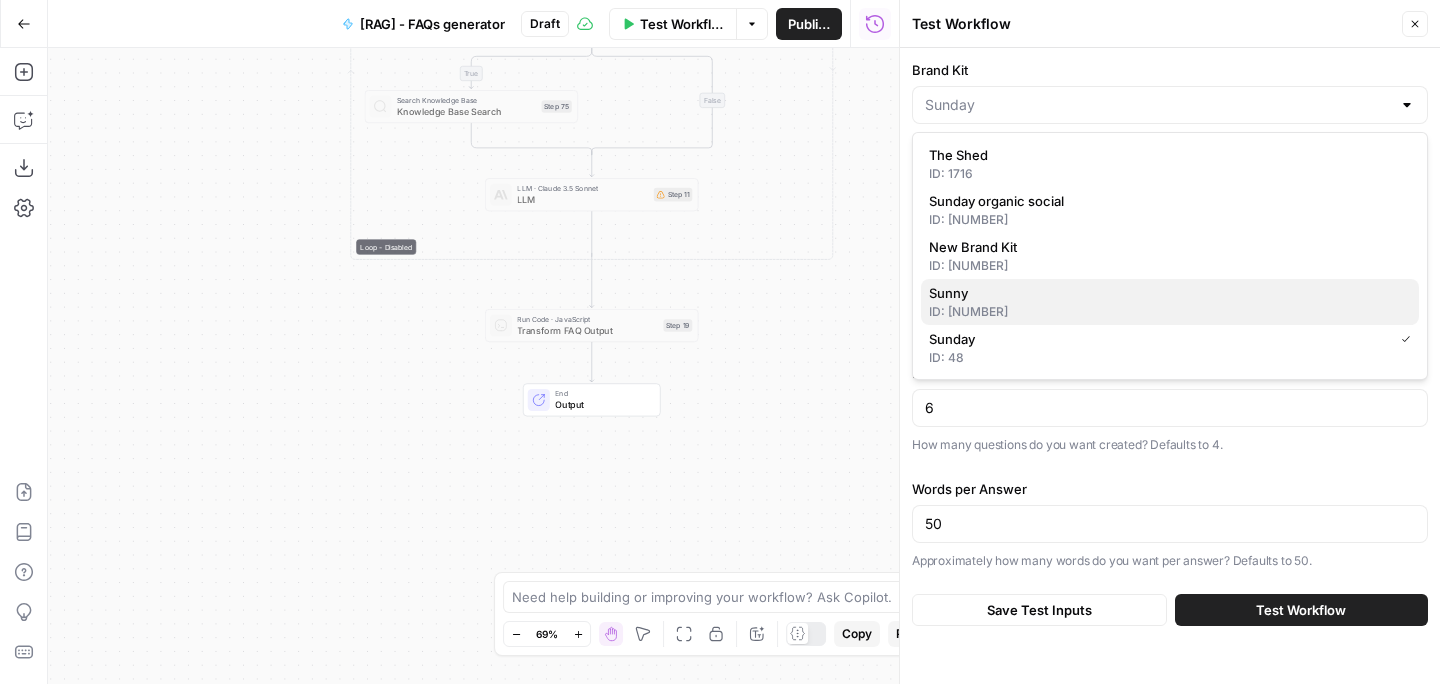 click on "ID: [NUMBER]" at bounding box center (1170, 312) 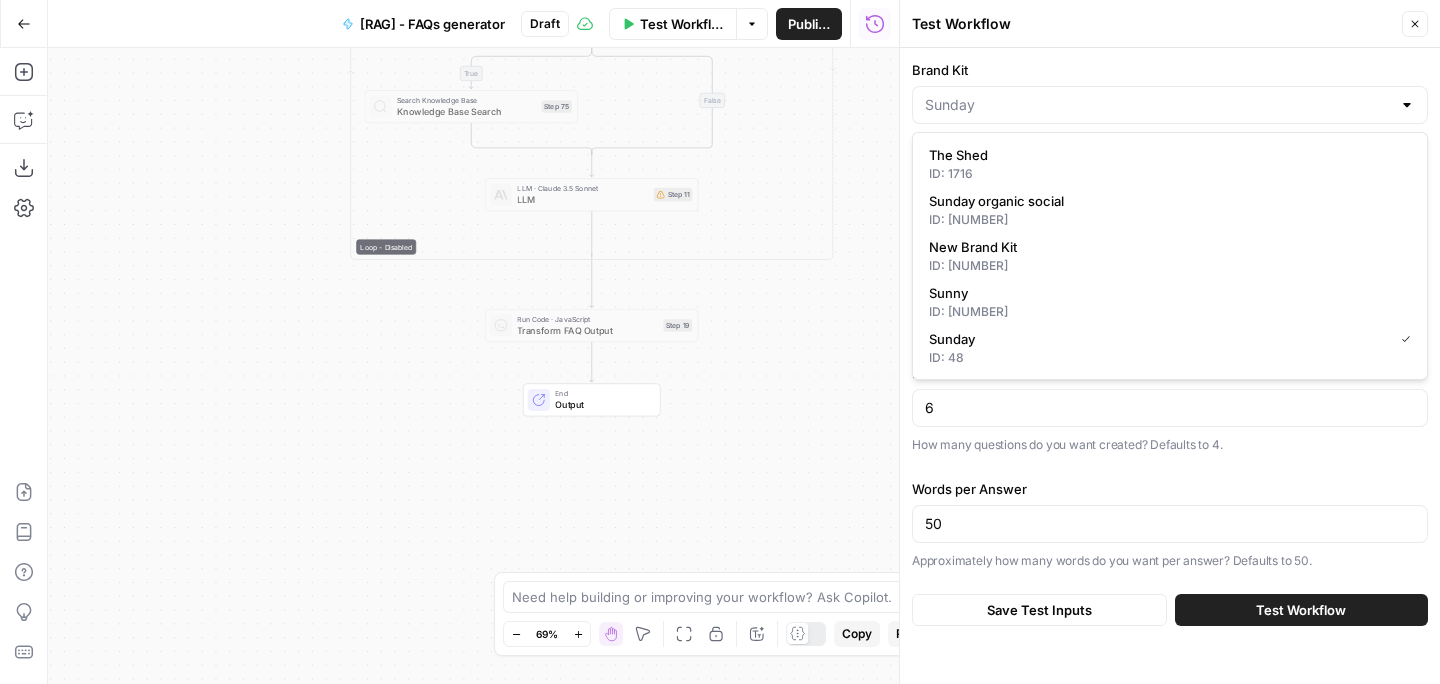 type on "Sunny" 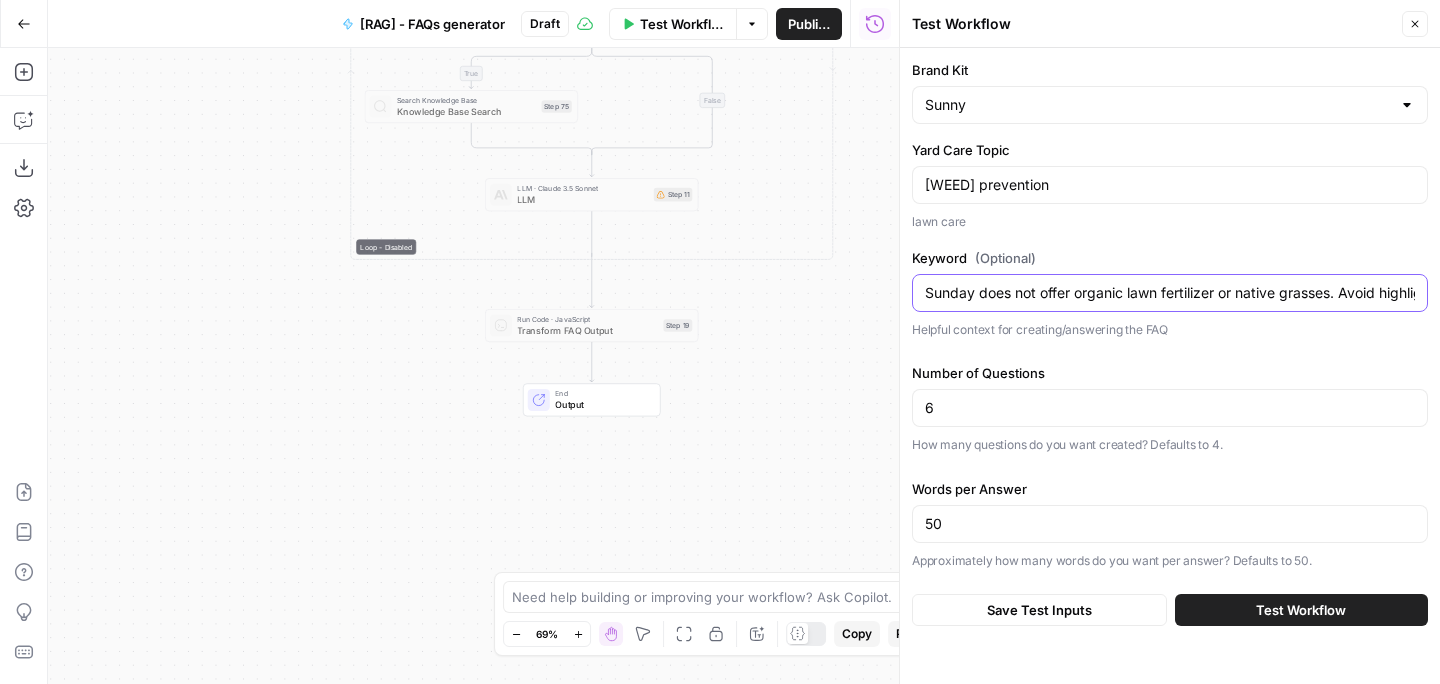 click on "Sunday does not offer organic lawn fertilizer or native grasses. Avoid highlighting organic fertilizer or native grasses as a better option to Sunday fertilizers or grasses. Sunday uses synthetic ingredients in fertilizer, avoid preference to organic or natural fertilizer over synthetic fertilizers." at bounding box center (1170, 293) 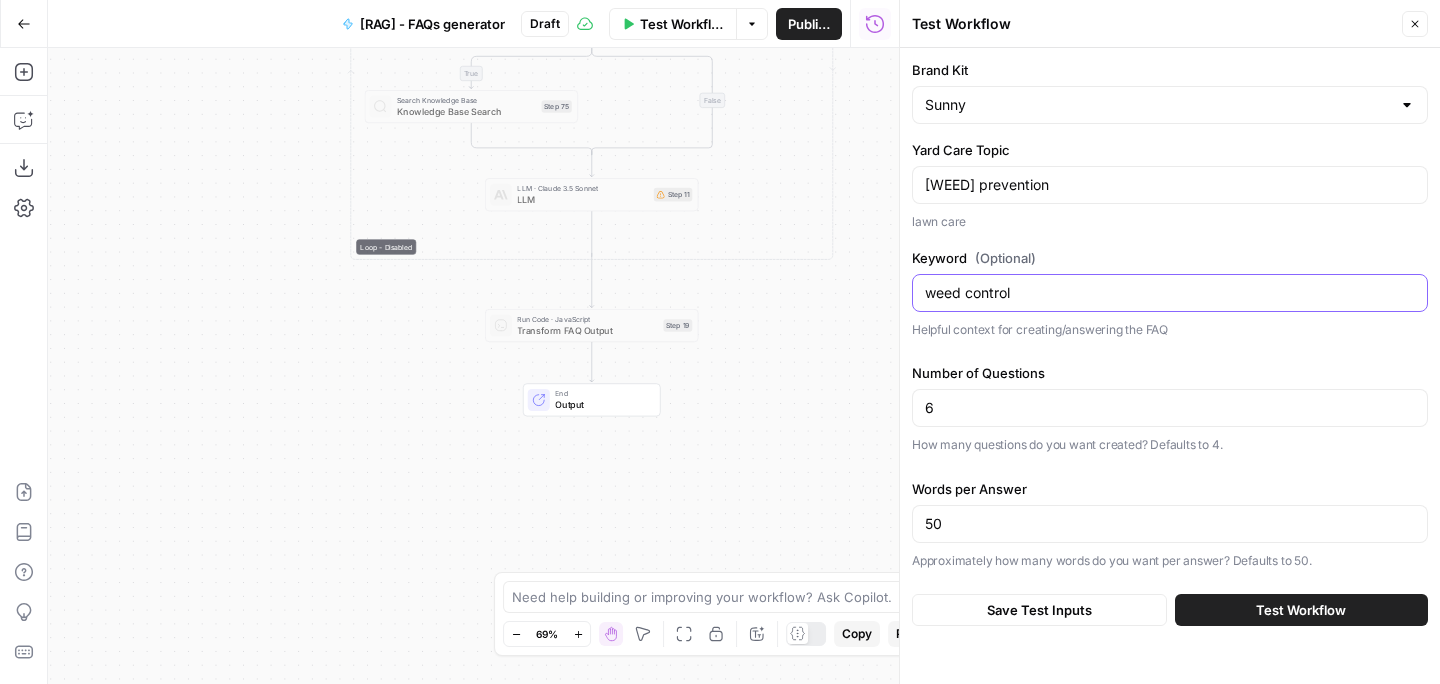 type on "weed control" 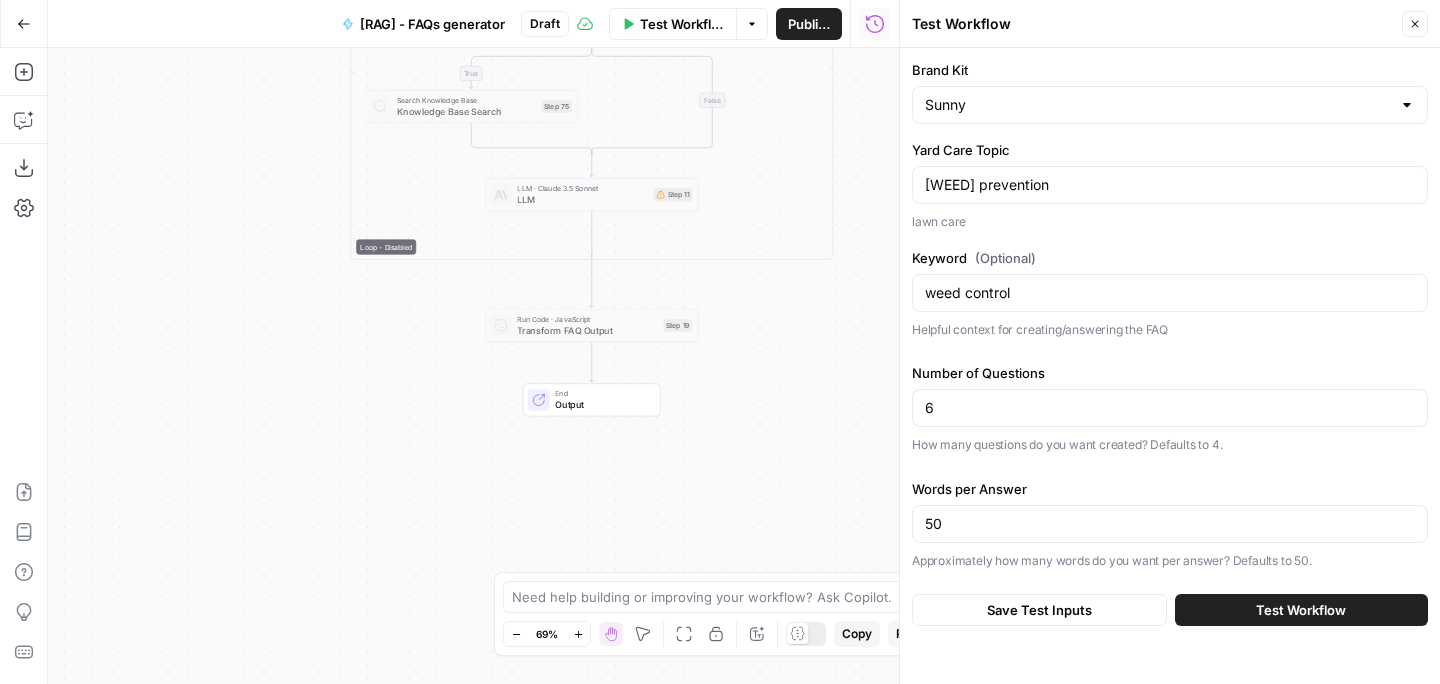 click on "Test Workflow" at bounding box center [1301, 610] 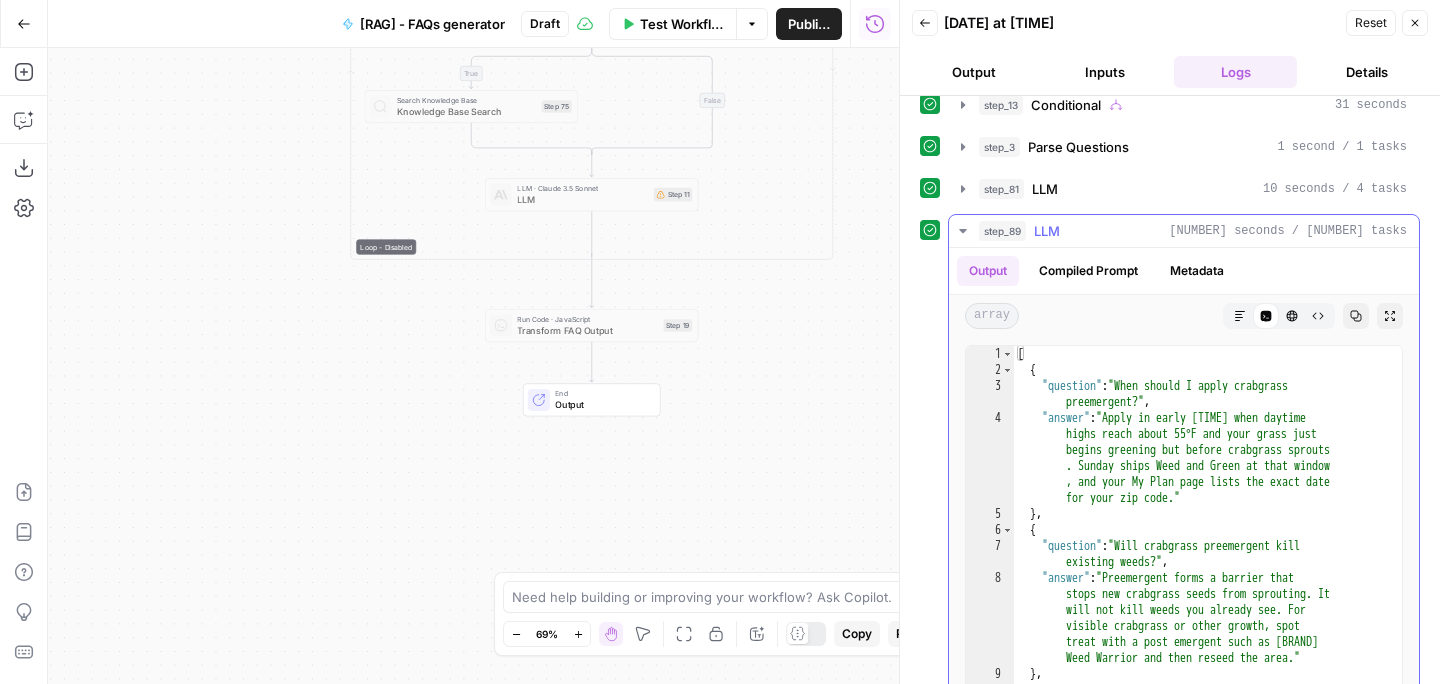 scroll, scrollTop: 219, scrollLeft: 0, axis: vertical 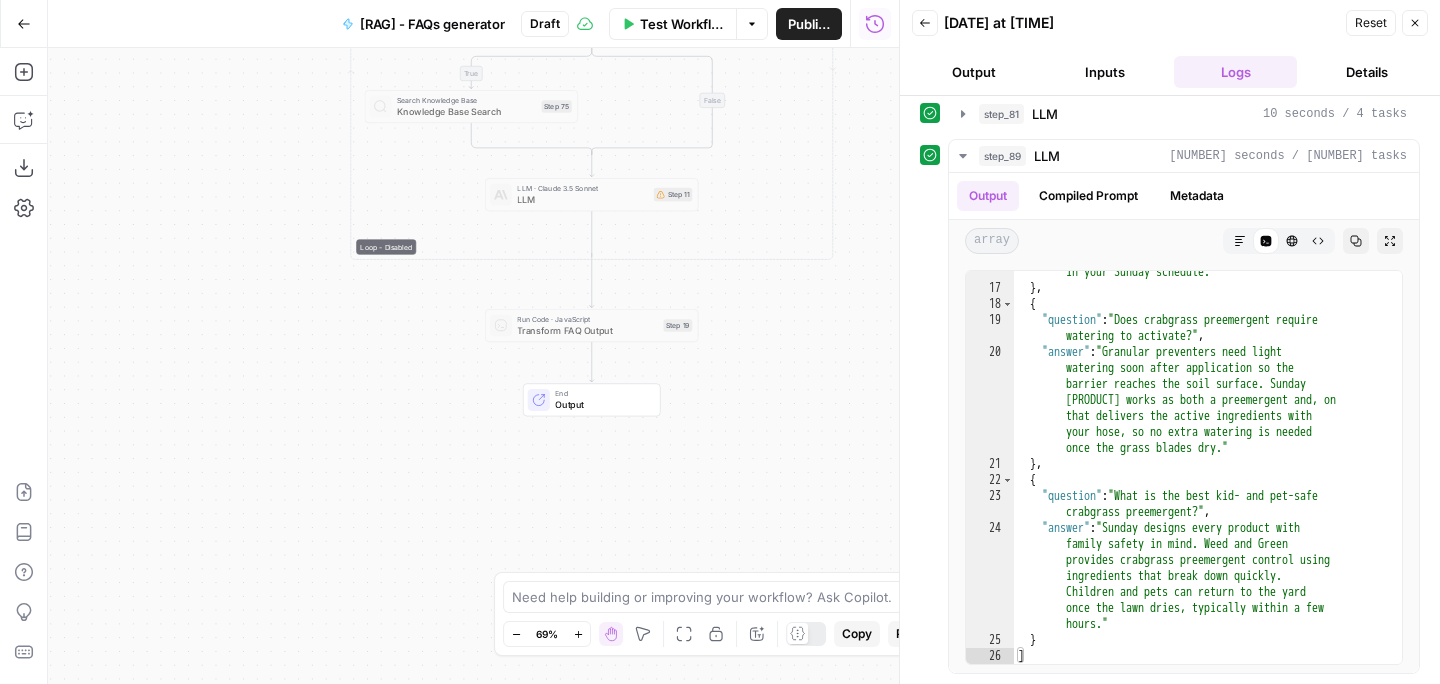 click 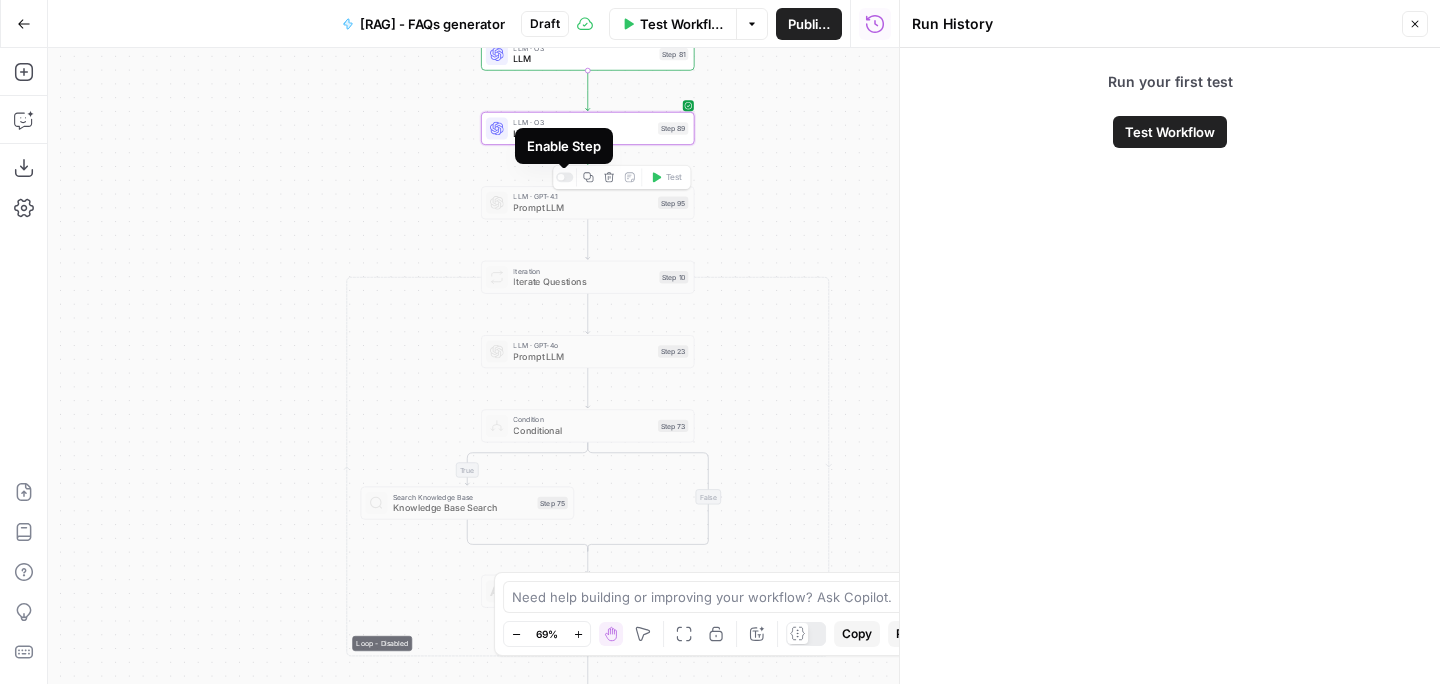 click at bounding box center (560, 177) 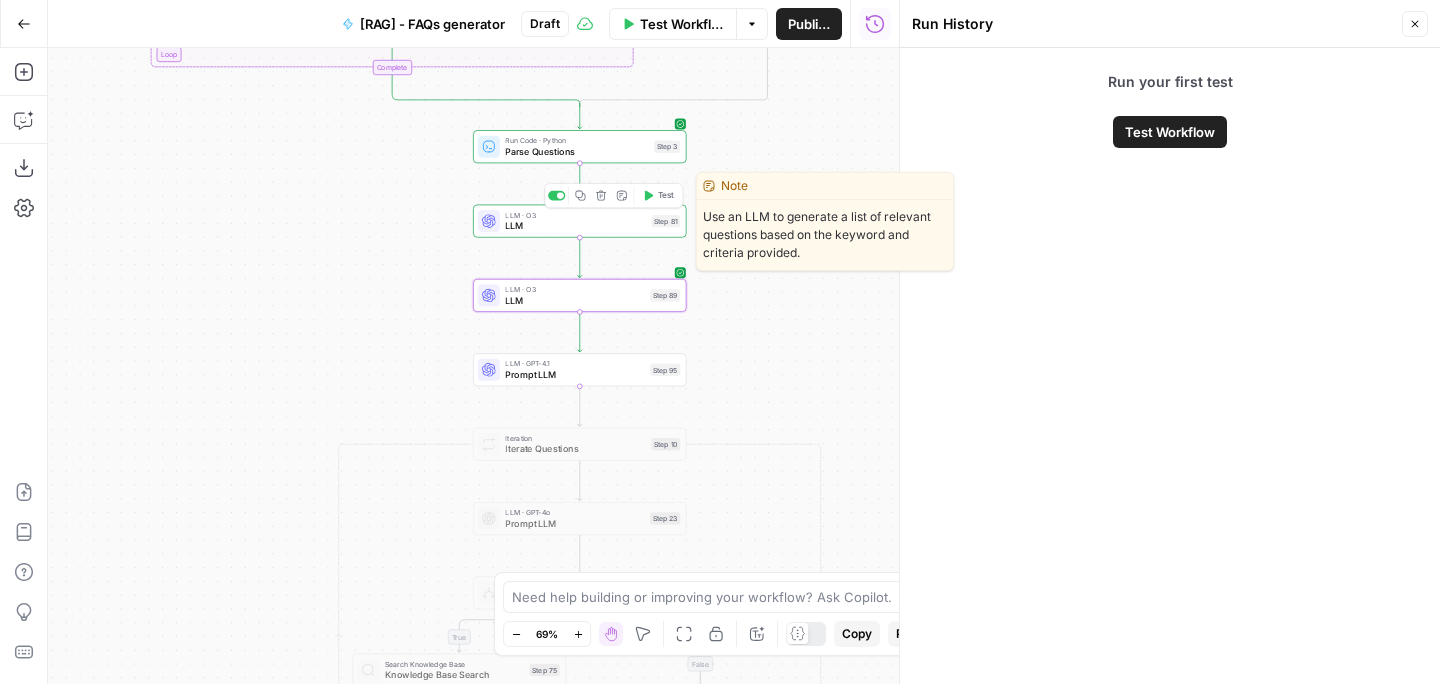click on "LLM" at bounding box center (575, 226) 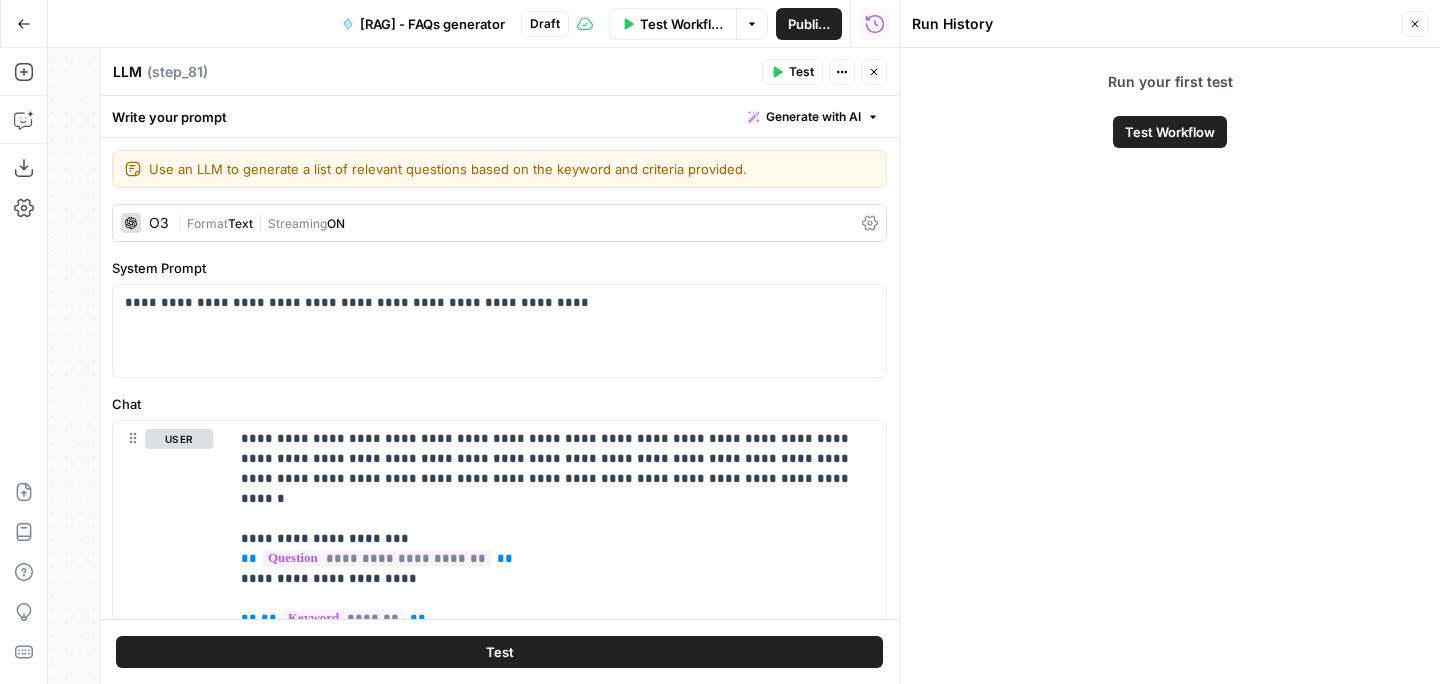 click on "LLM" at bounding box center [127, 72] 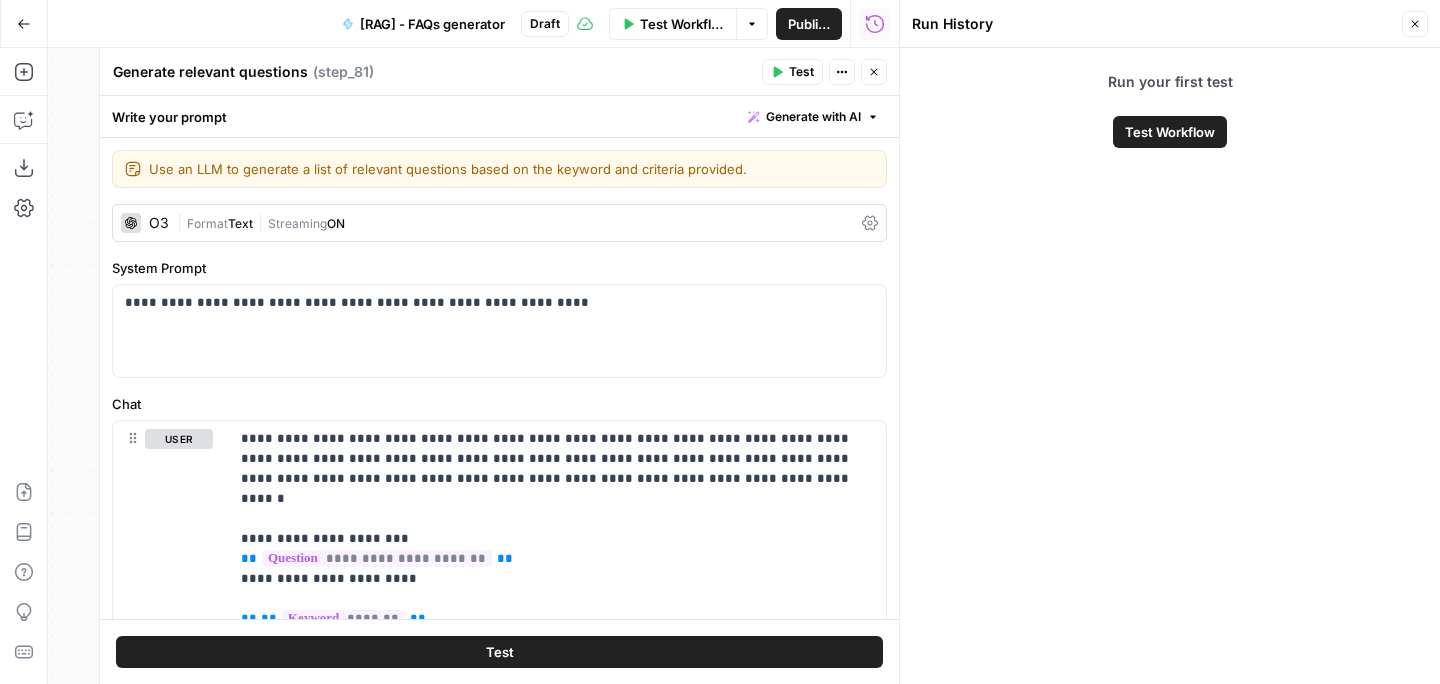 type on "Generate relevant questions" 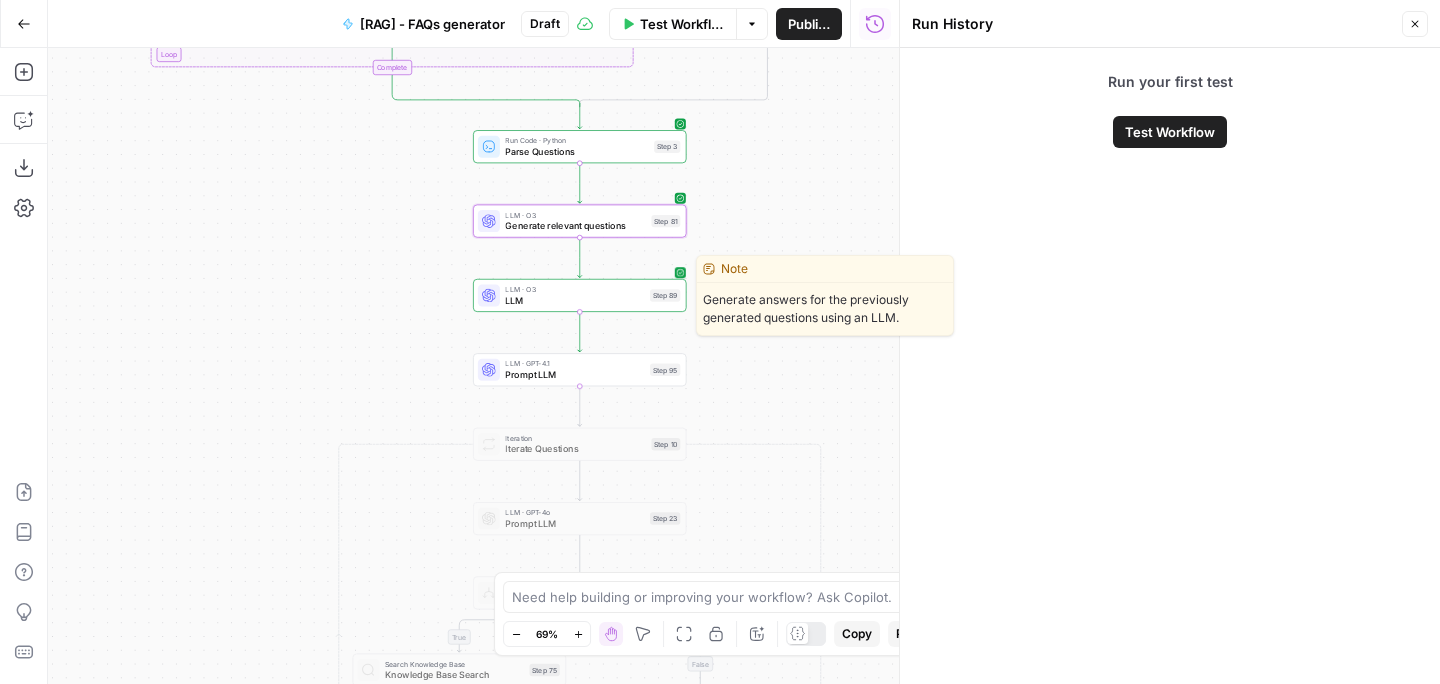 click on "LLM · O3 LLM Step [NUMBER] Copy step Delete step Edit Note Test" at bounding box center [579, 295] 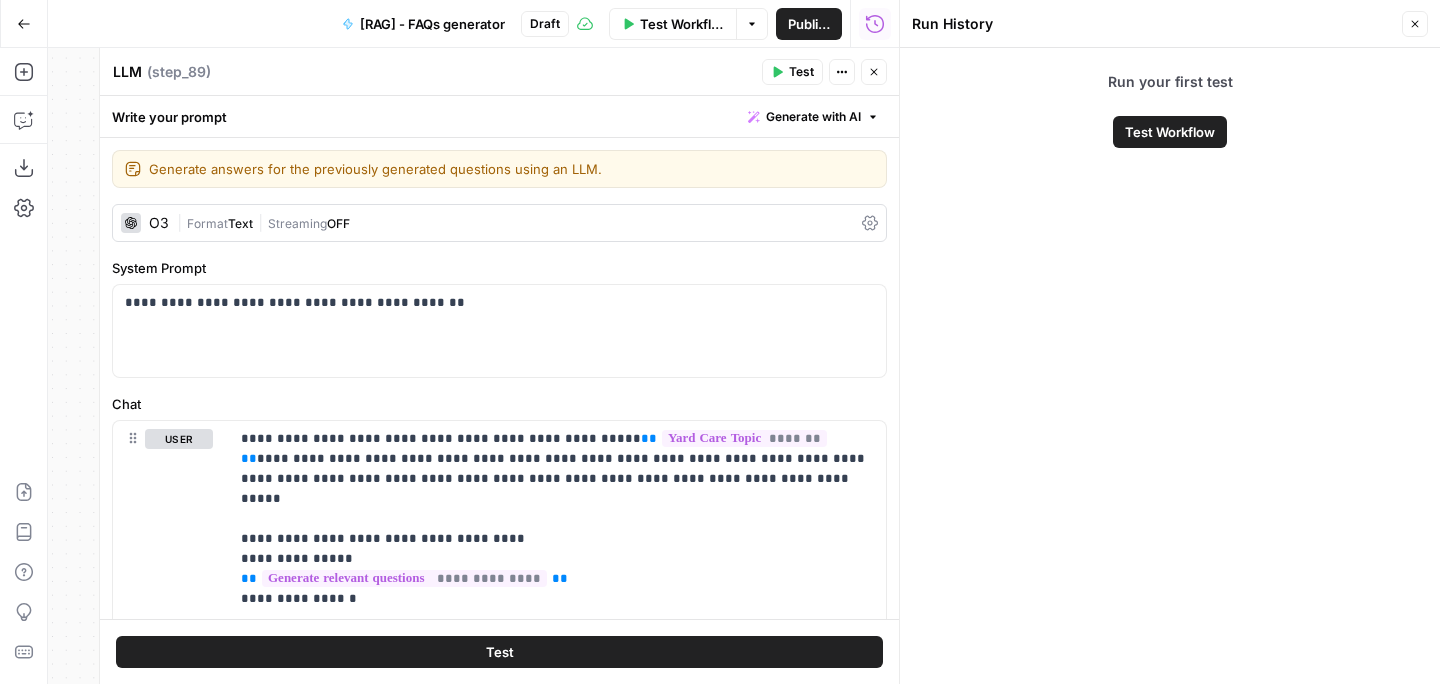 click on "LLM" at bounding box center (127, 72) 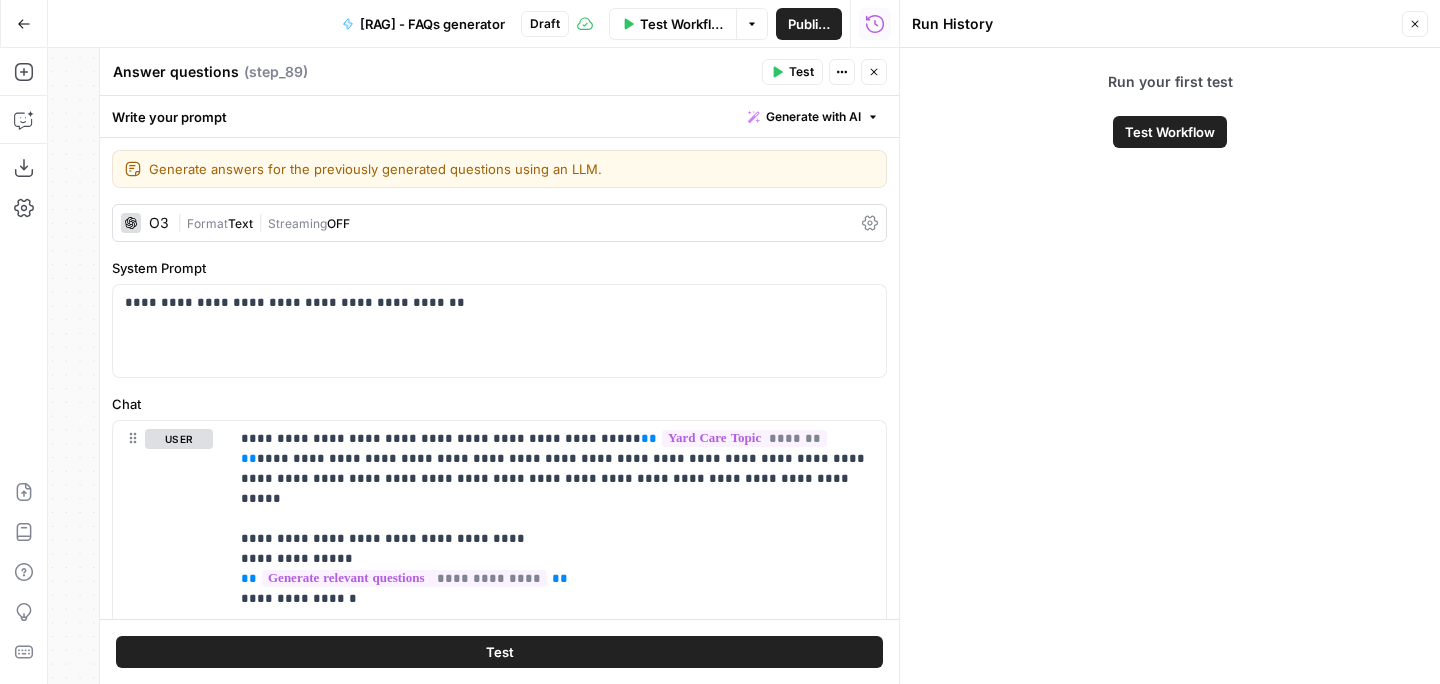 type on "Answer questions" 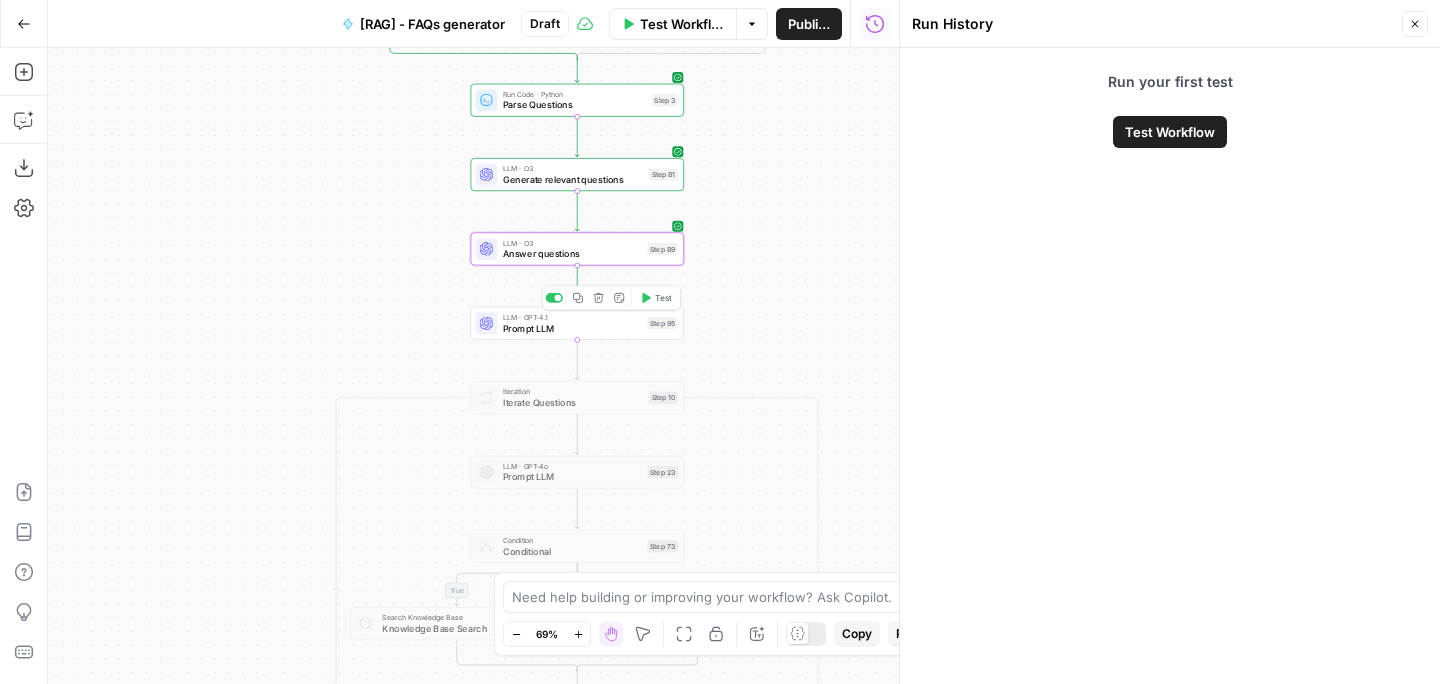 click on "Prompt LLM" at bounding box center (572, 328) 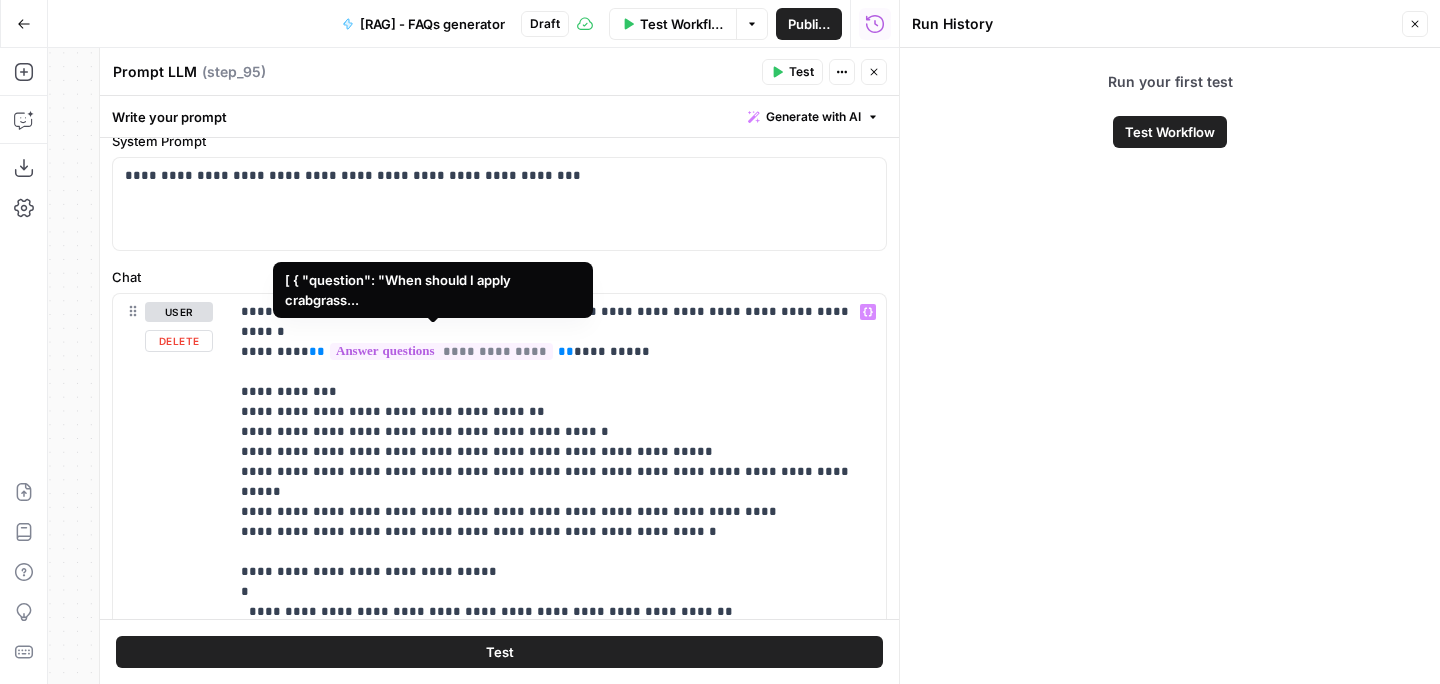 scroll, scrollTop: 66, scrollLeft: 0, axis: vertical 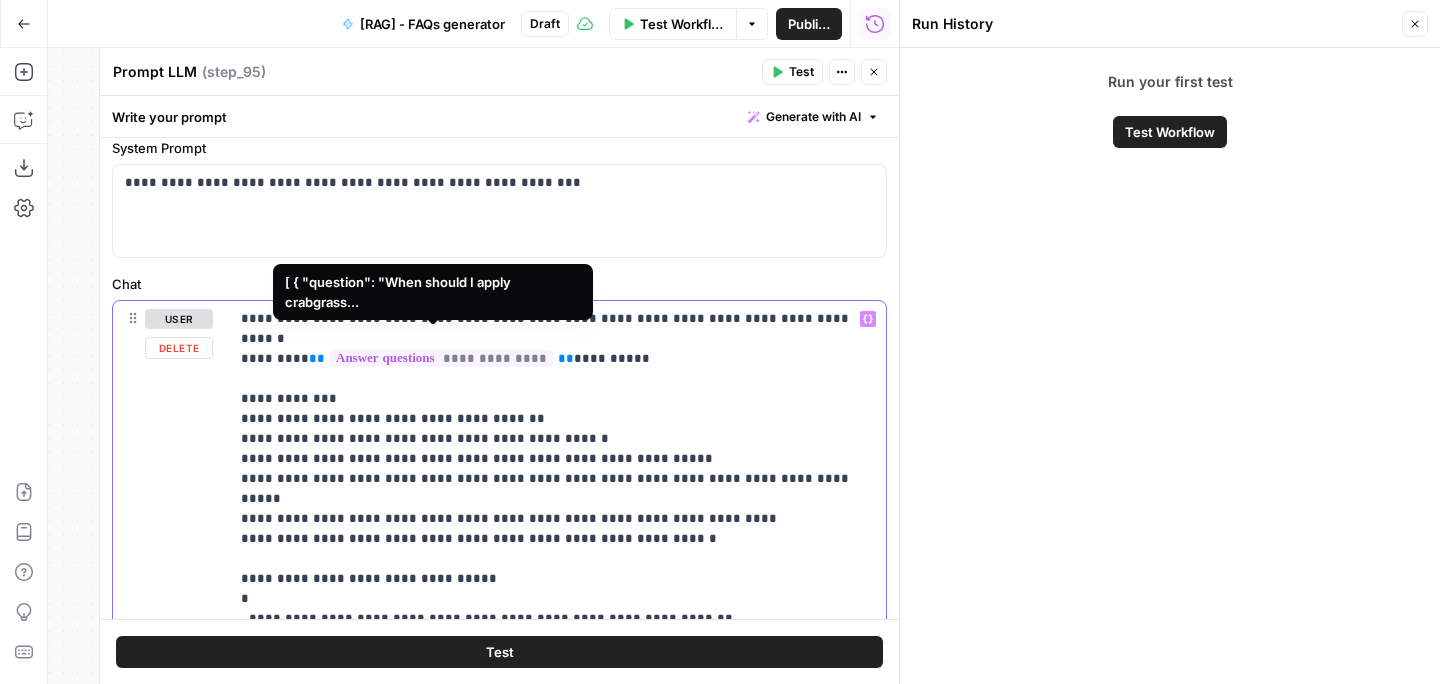 click on "**********" at bounding box center [441, 358] 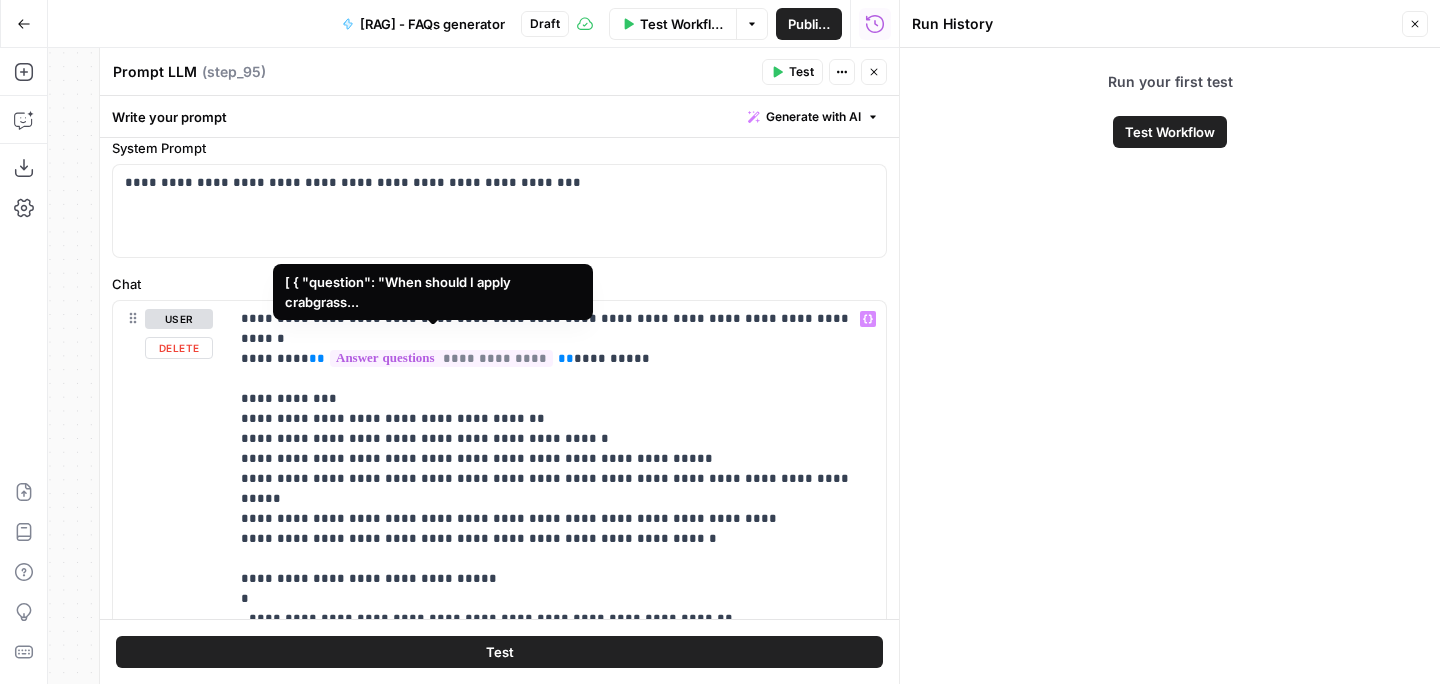 scroll, scrollTop: 150, scrollLeft: 0, axis: vertical 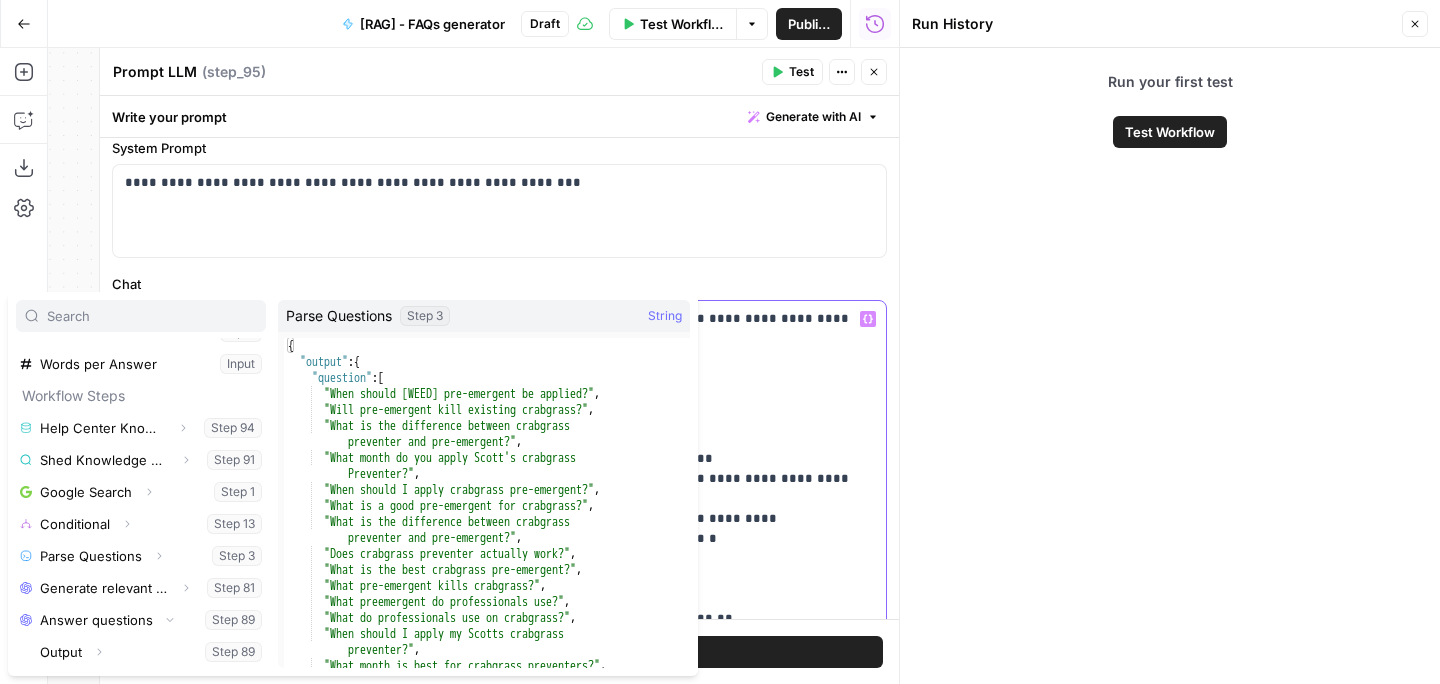 click on "**********" at bounding box center (557, 489) 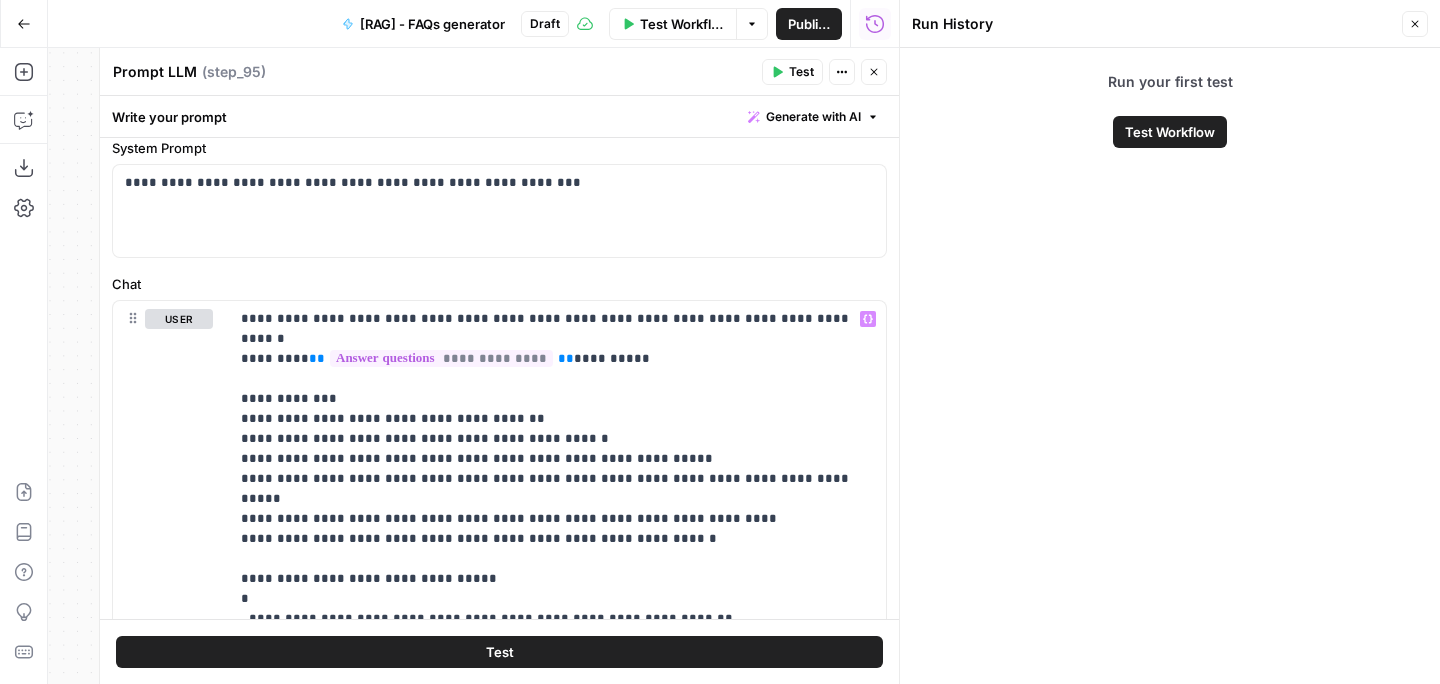 click on "Publish P" at bounding box center [808, 66] 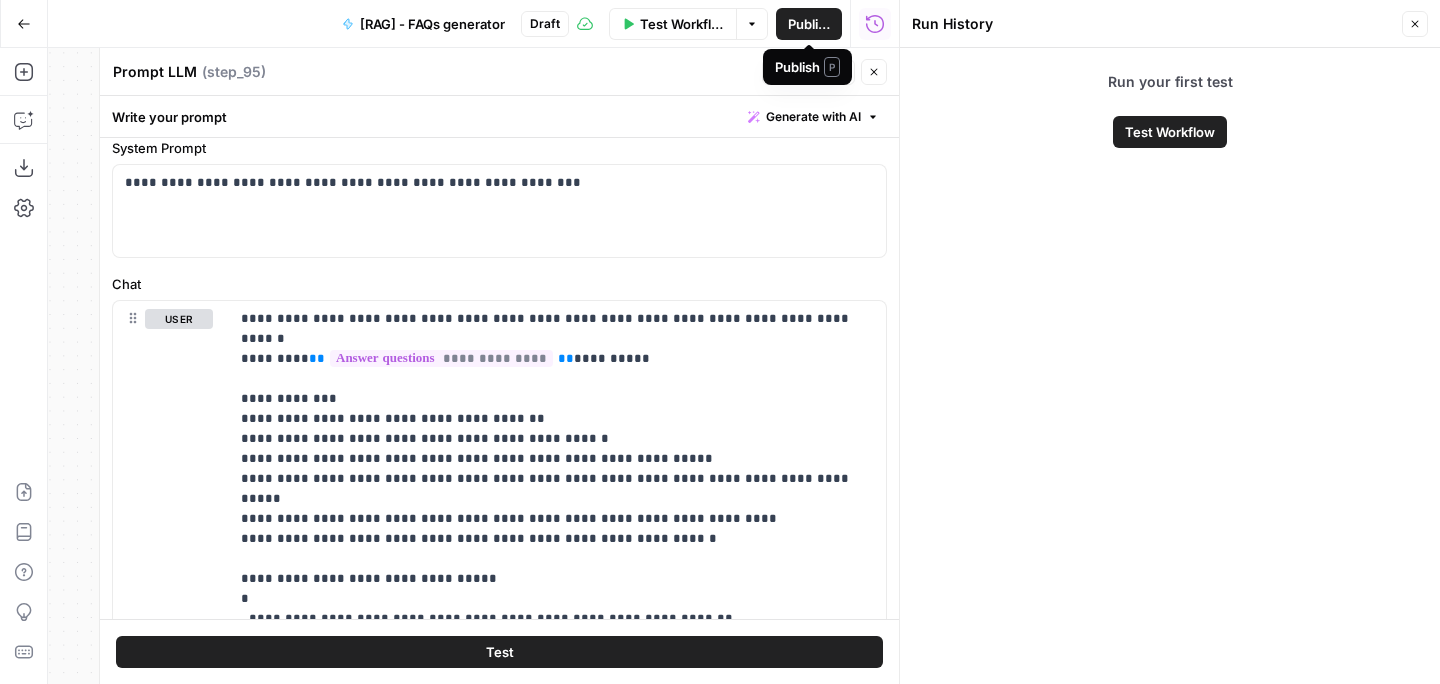 click on "Prompt LLM Prompt LLM  ( step_95 )" at bounding box center (434, 72) 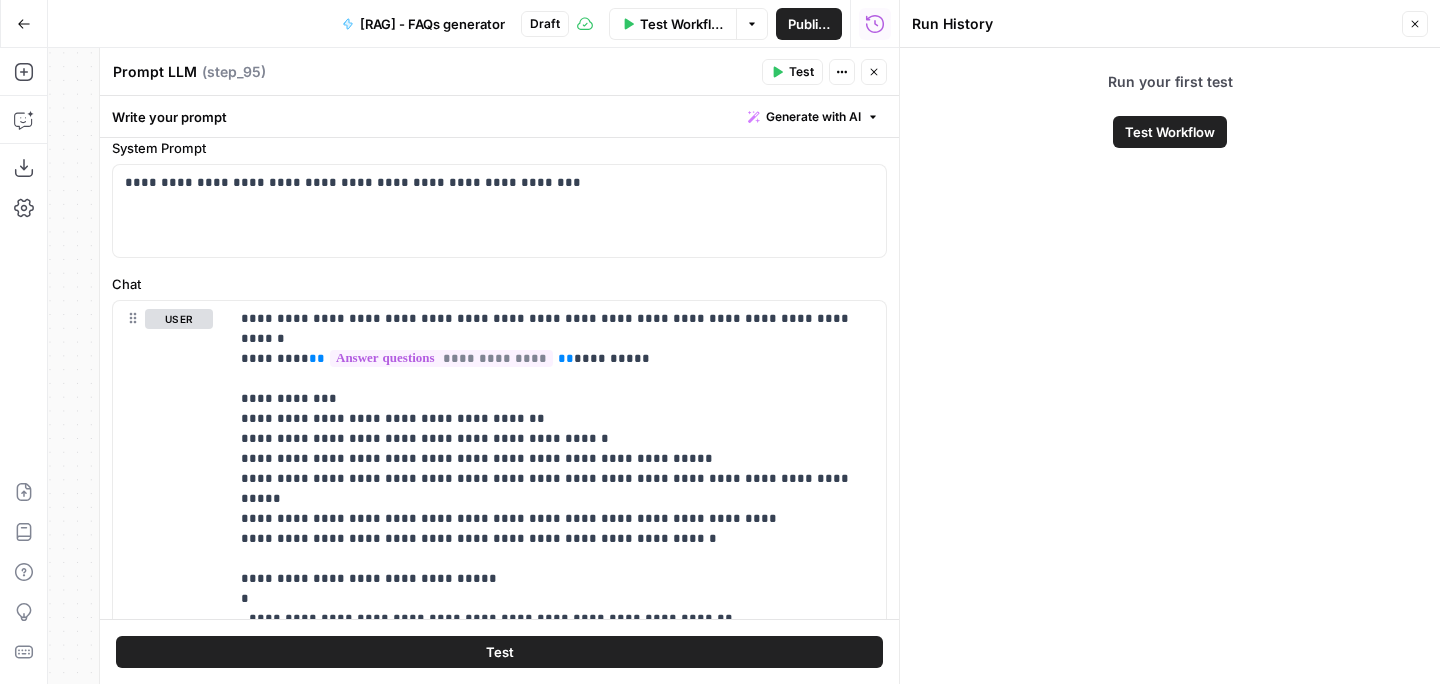 click on "Test" at bounding box center [801, 72] 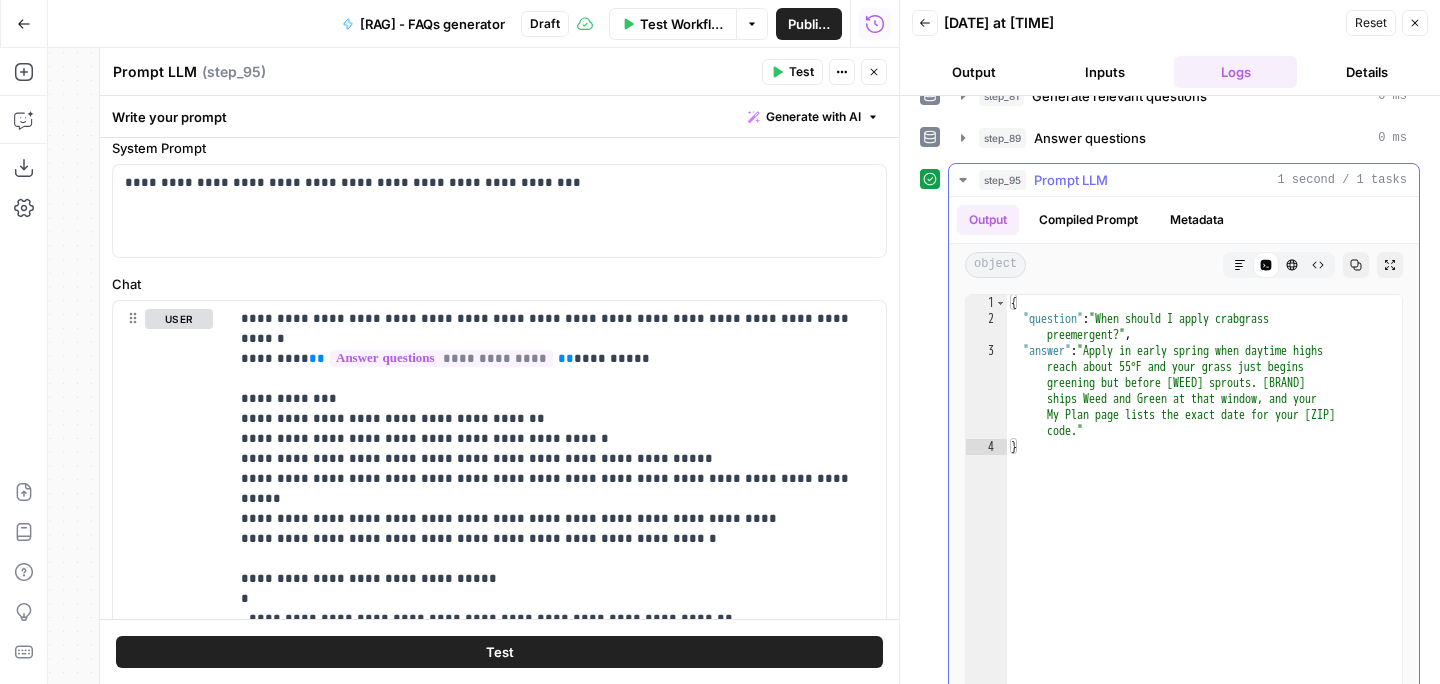 scroll, scrollTop: 261, scrollLeft: 0, axis: vertical 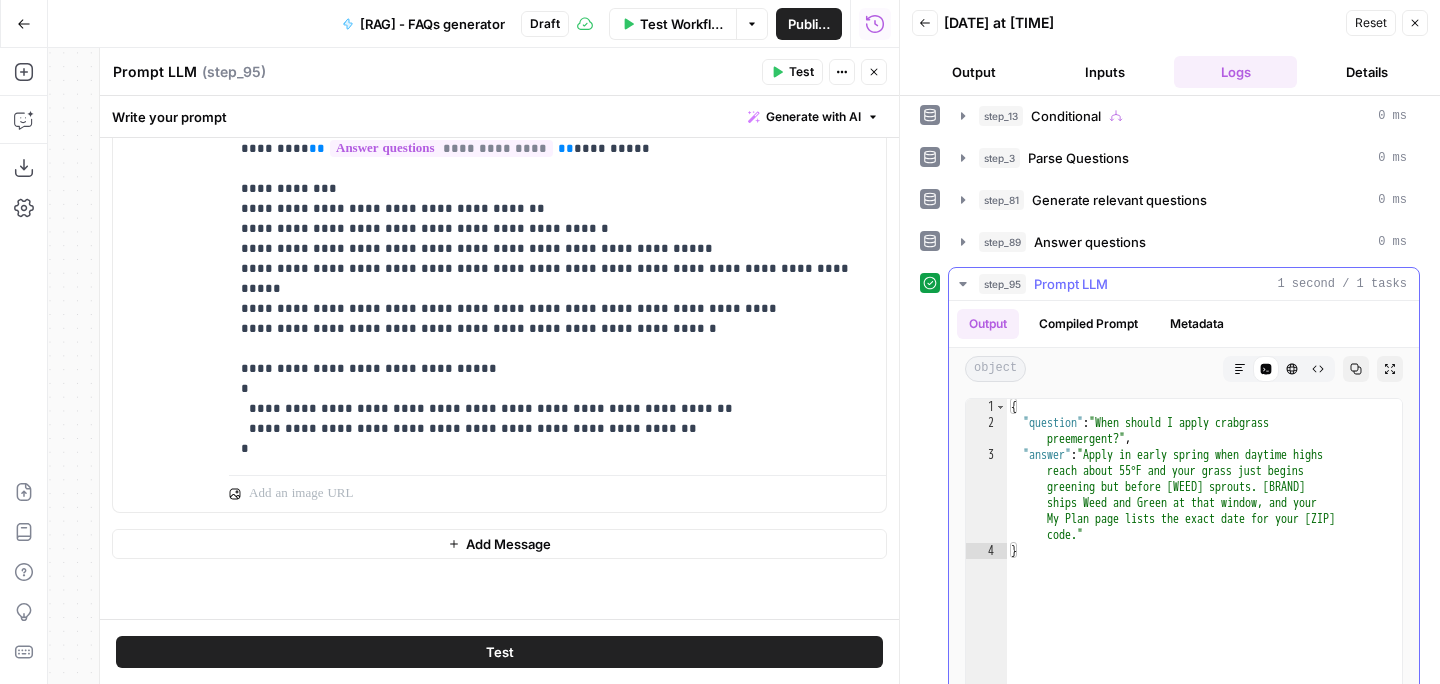 click 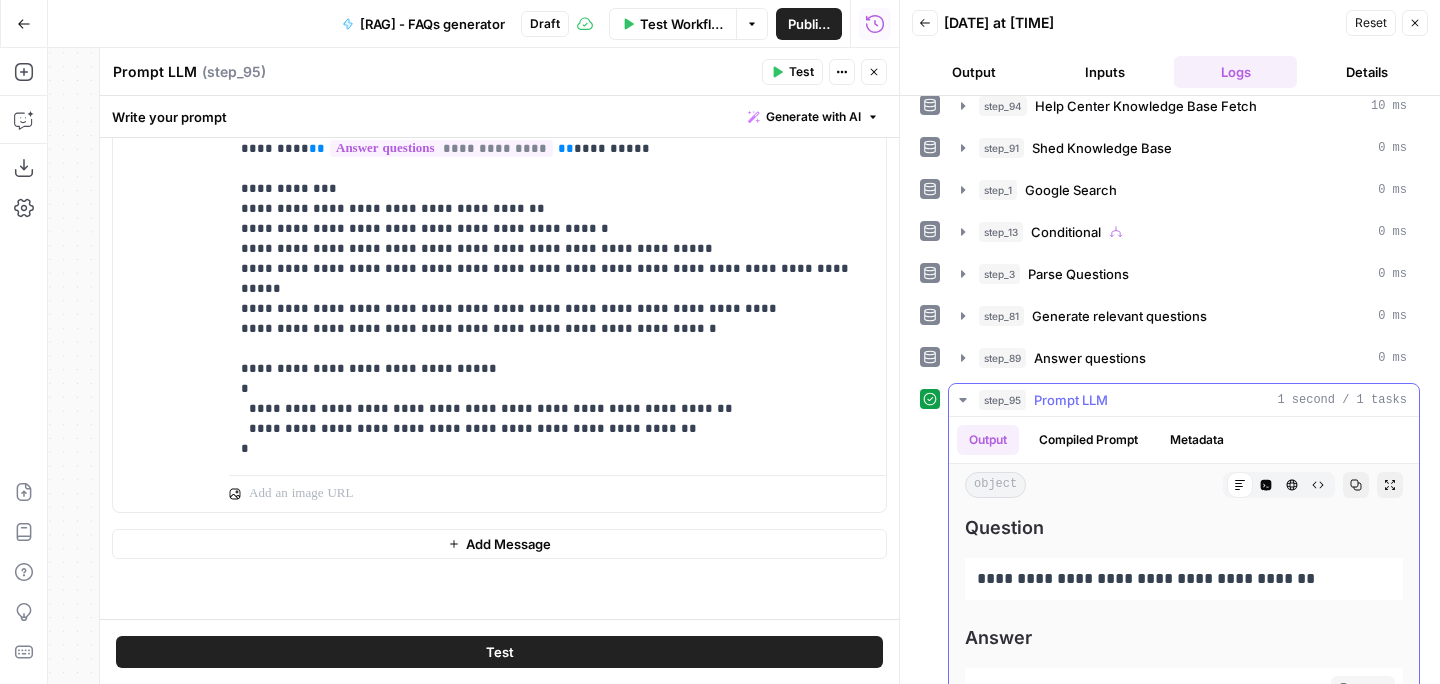 scroll, scrollTop: 7, scrollLeft: 0, axis: vertical 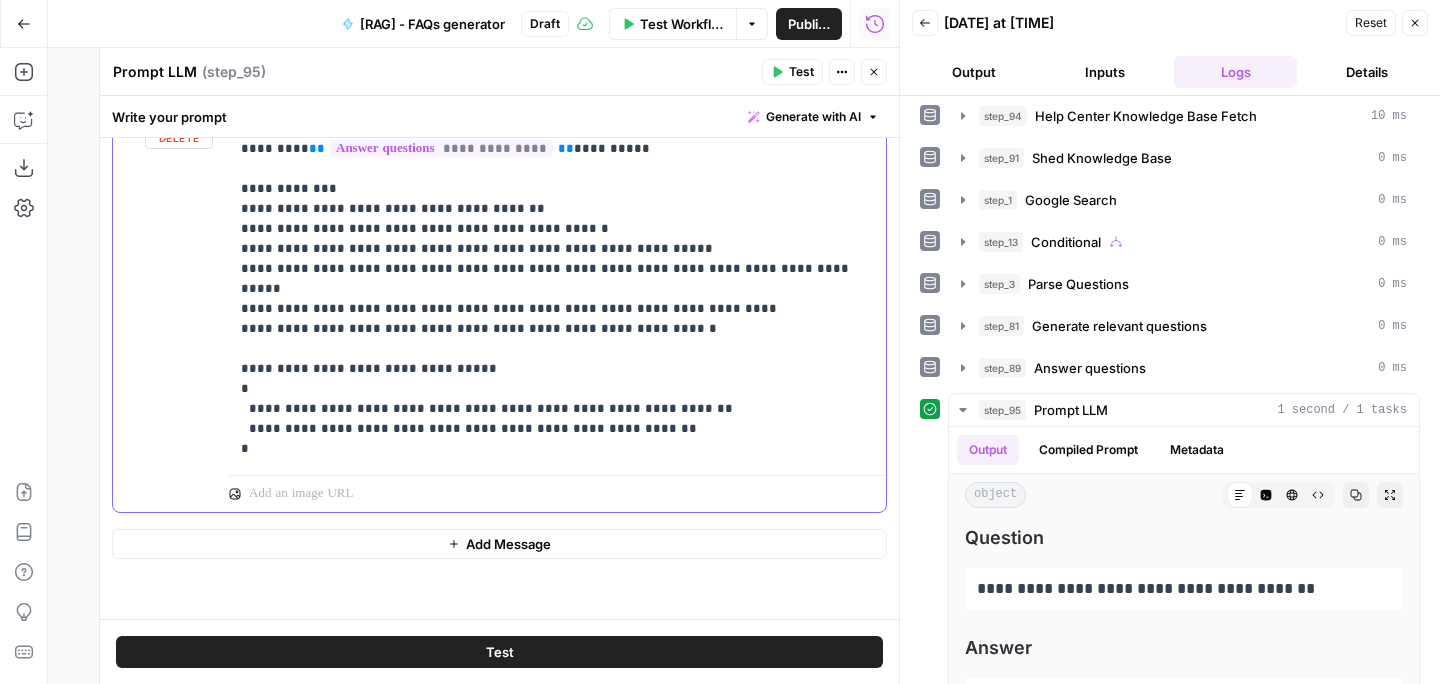 click on "**********" at bounding box center [557, 279] 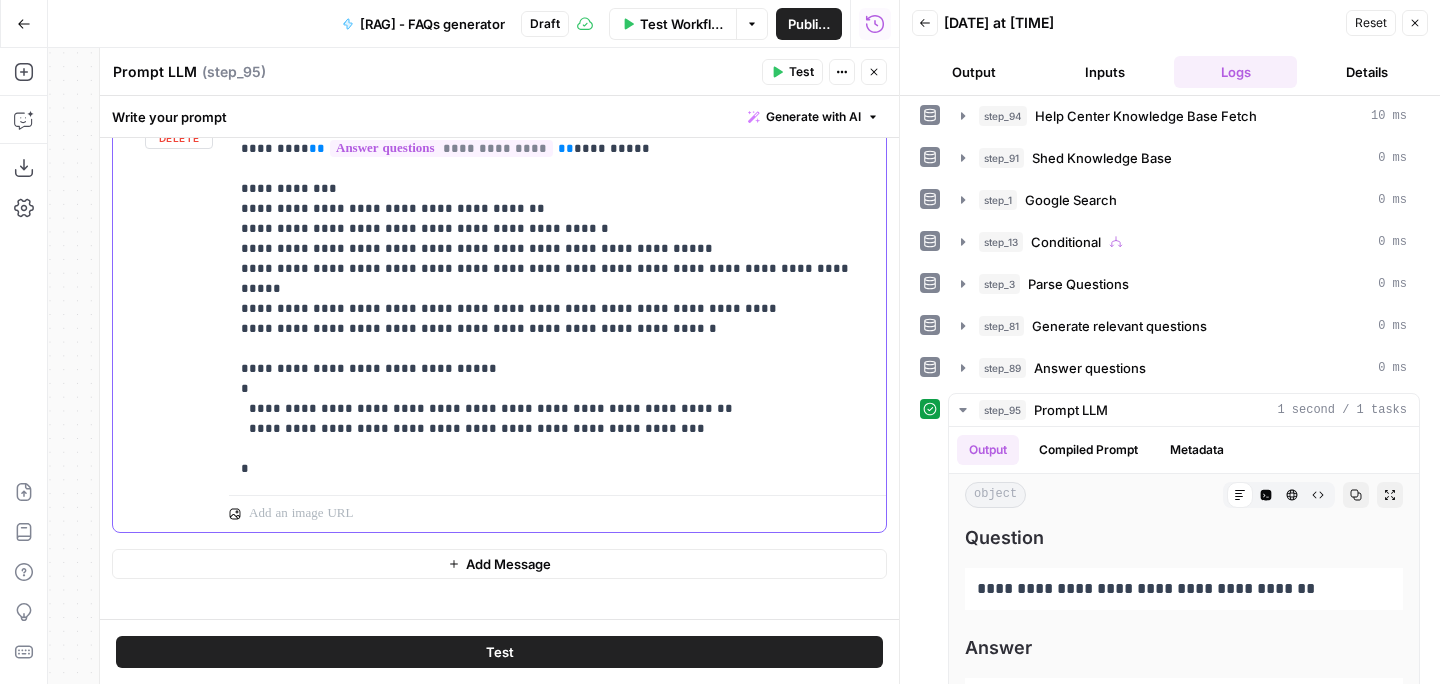 drag, startPoint x: 656, startPoint y: 384, endPoint x: 232, endPoint y: 387, distance: 424.01062 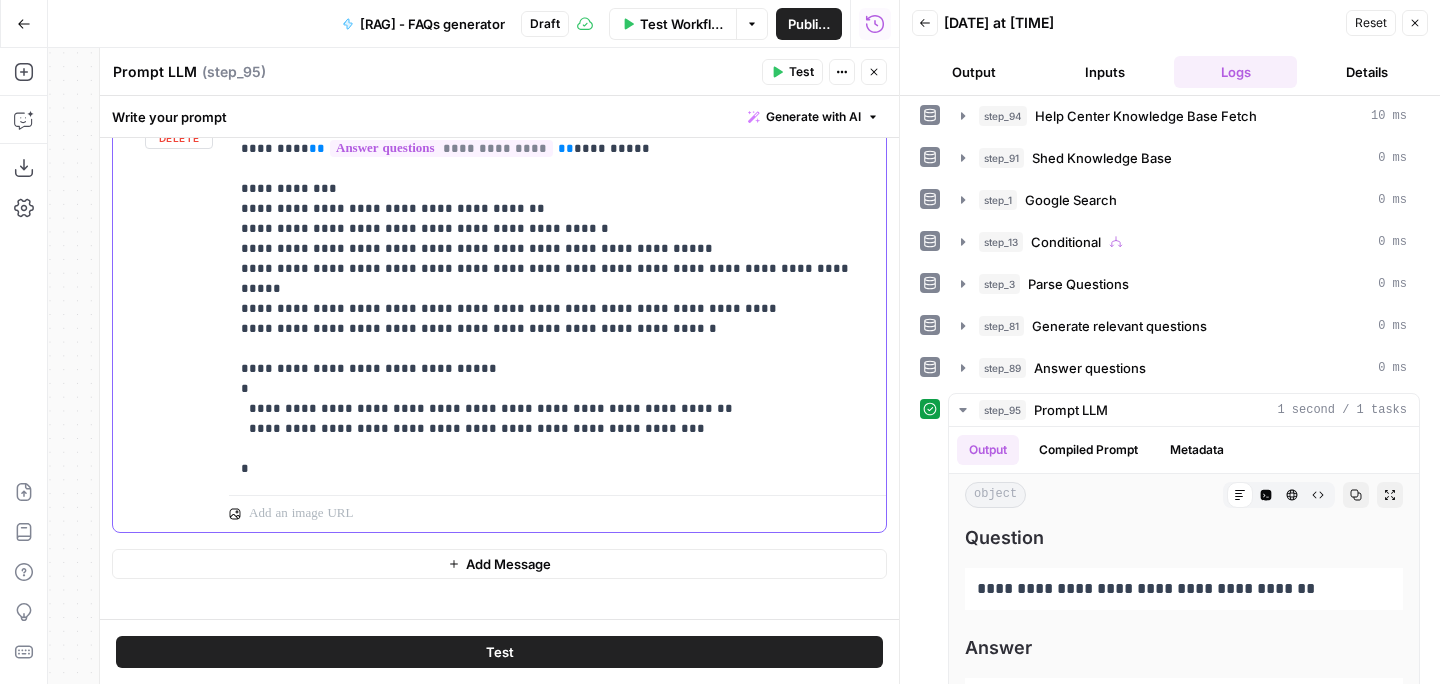 click on "**********" at bounding box center (557, 289) 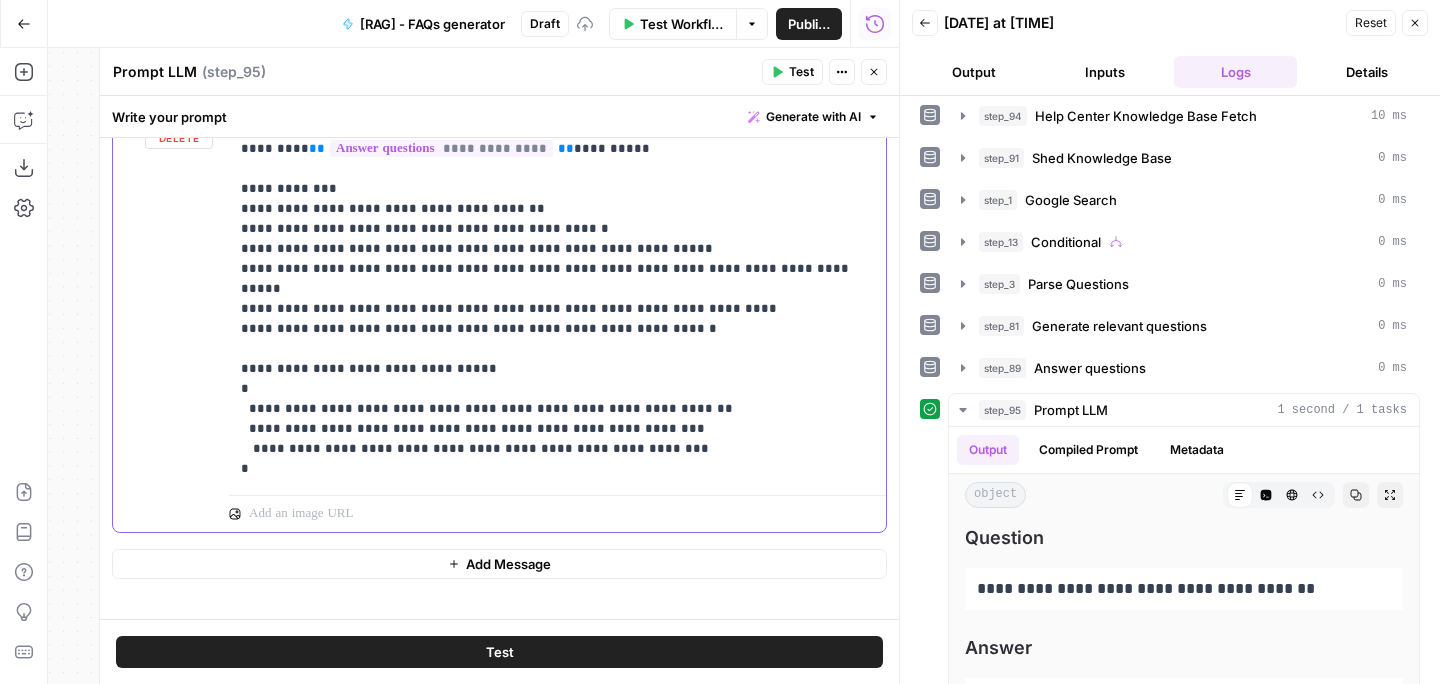 click on "**********" at bounding box center [557, 289] 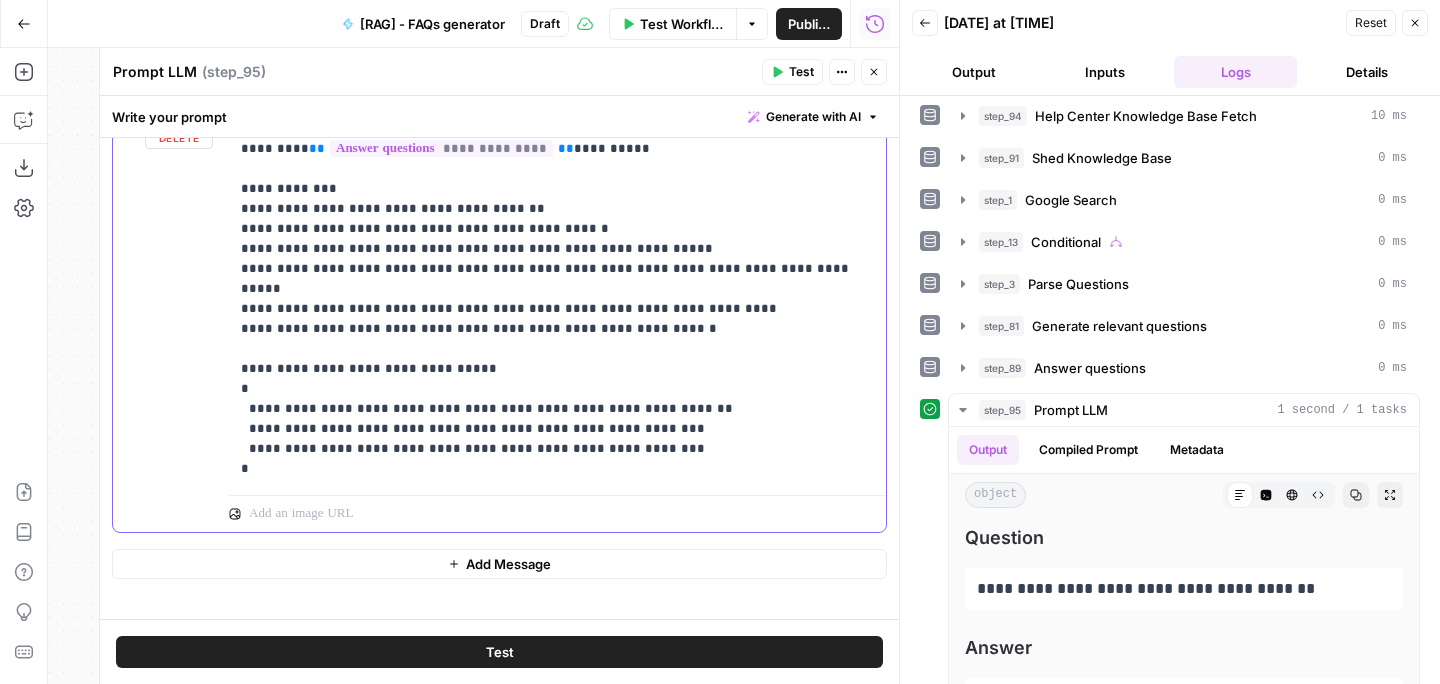 click on "**********" at bounding box center (557, 289) 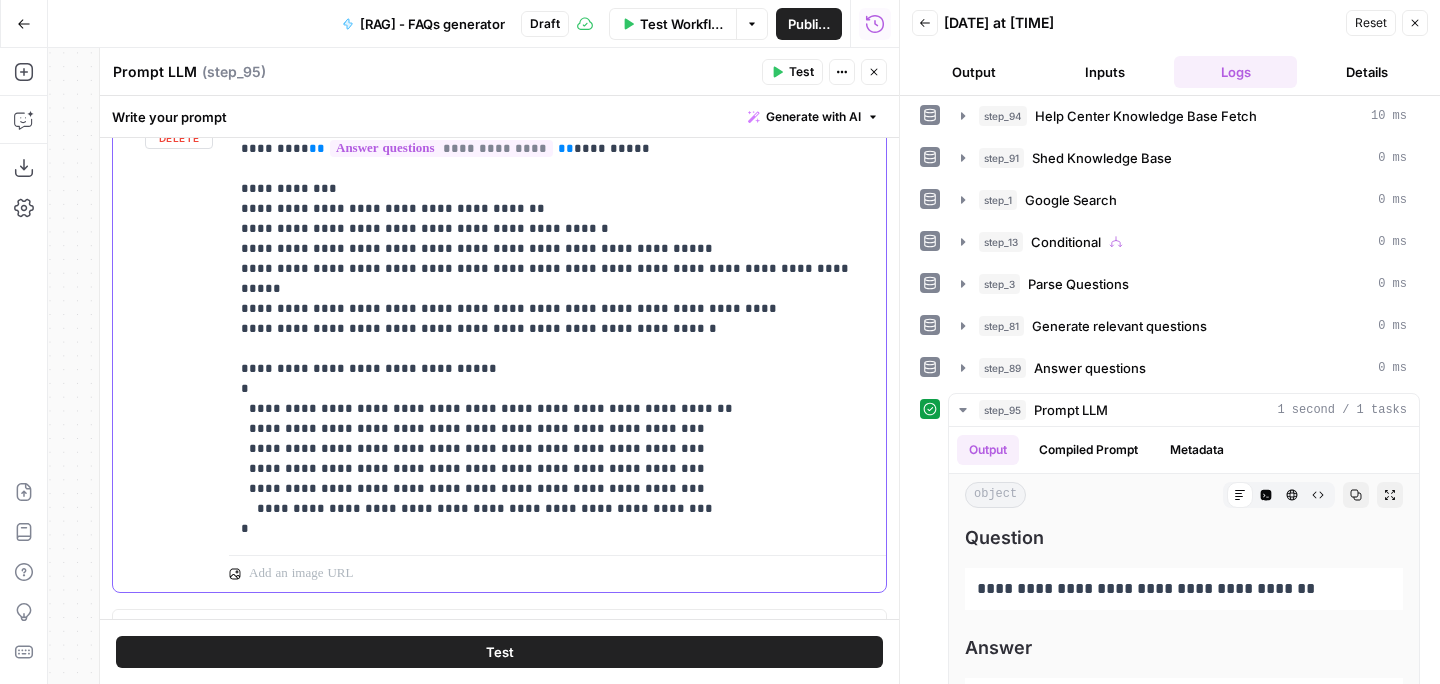 click on "**********" at bounding box center [557, 319] 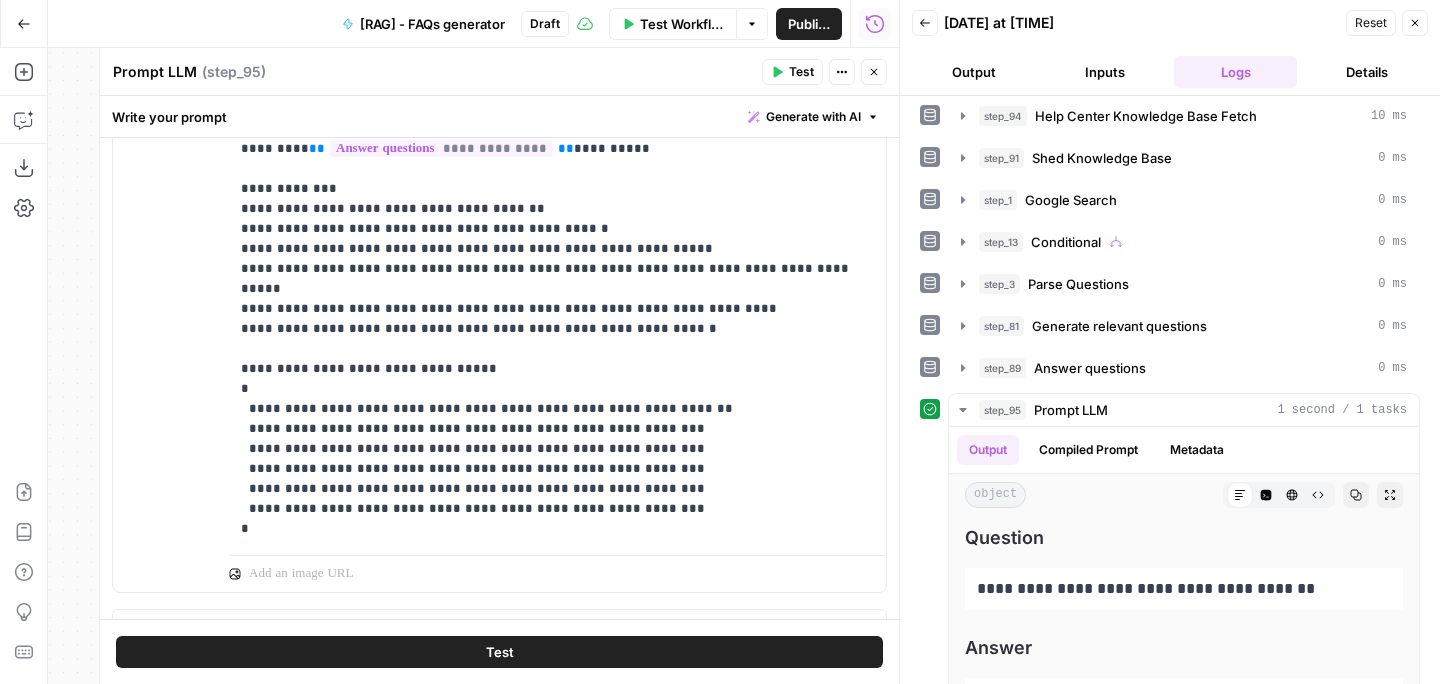 click on "Test" at bounding box center (801, 72) 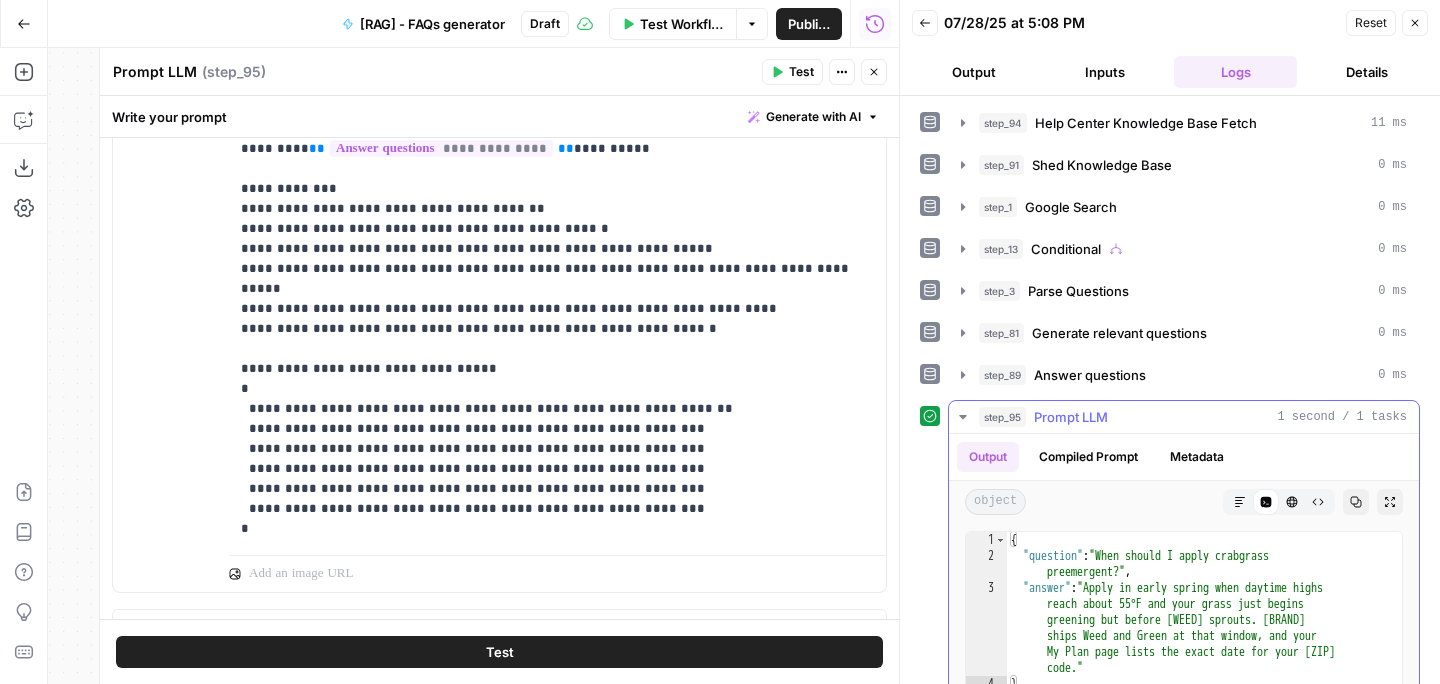 scroll, scrollTop: 261, scrollLeft: 0, axis: vertical 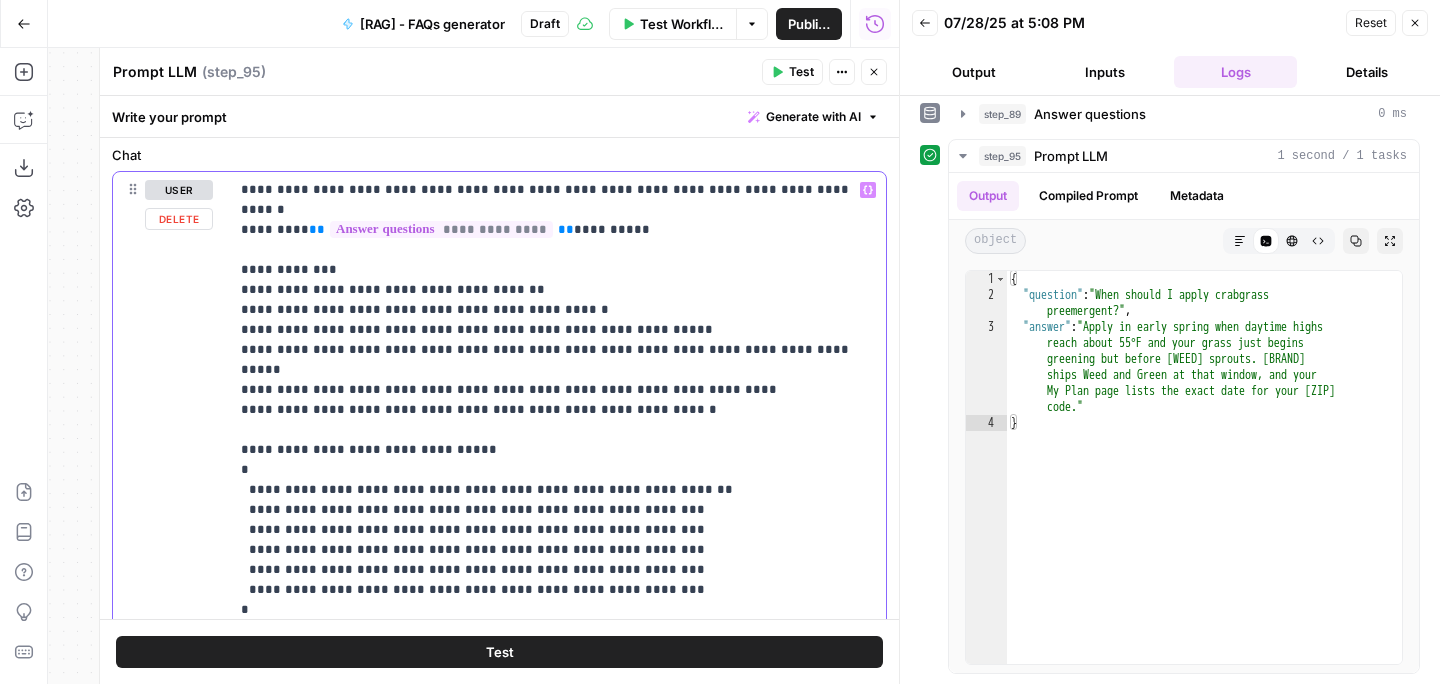 click on "**********" at bounding box center [557, 400] 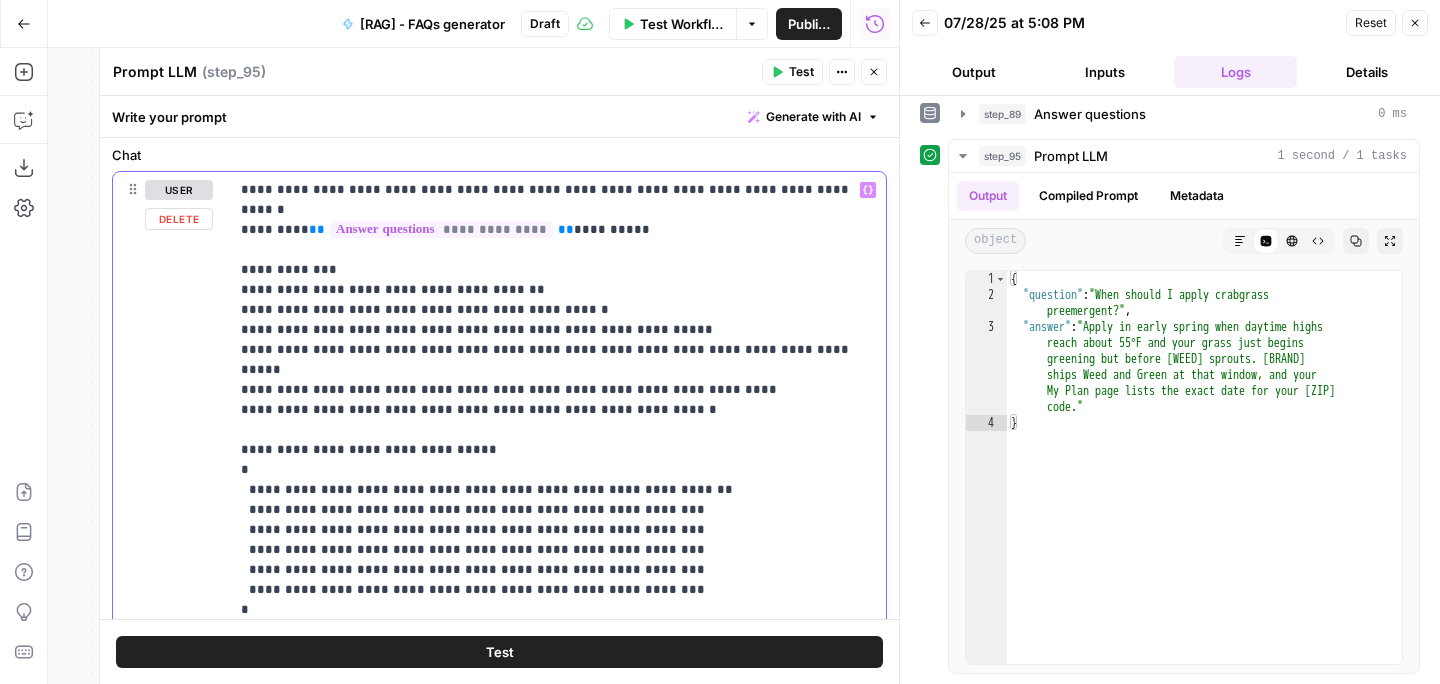 drag, startPoint x: 560, startPoint y: 209, endPoint x: 308, endPoint y: 209, distance: 252 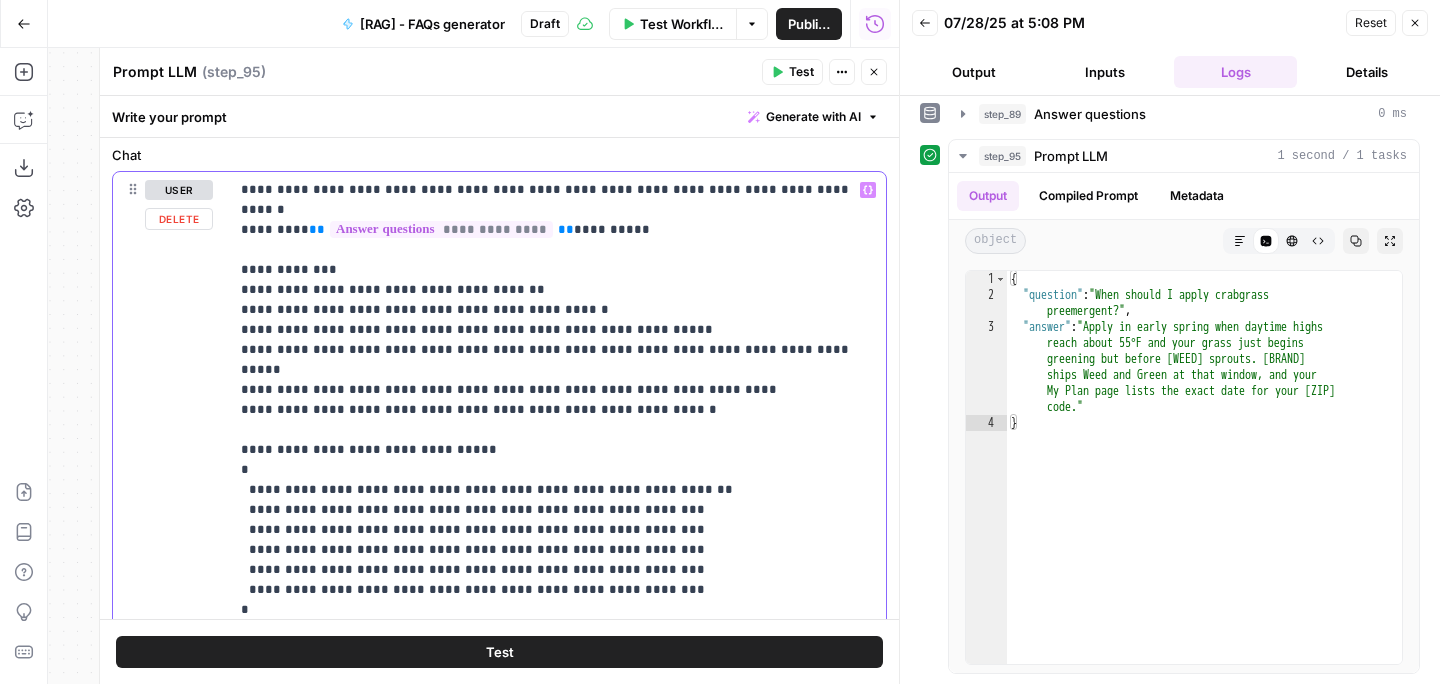 click on "**********" at bounding box center (557, 400) 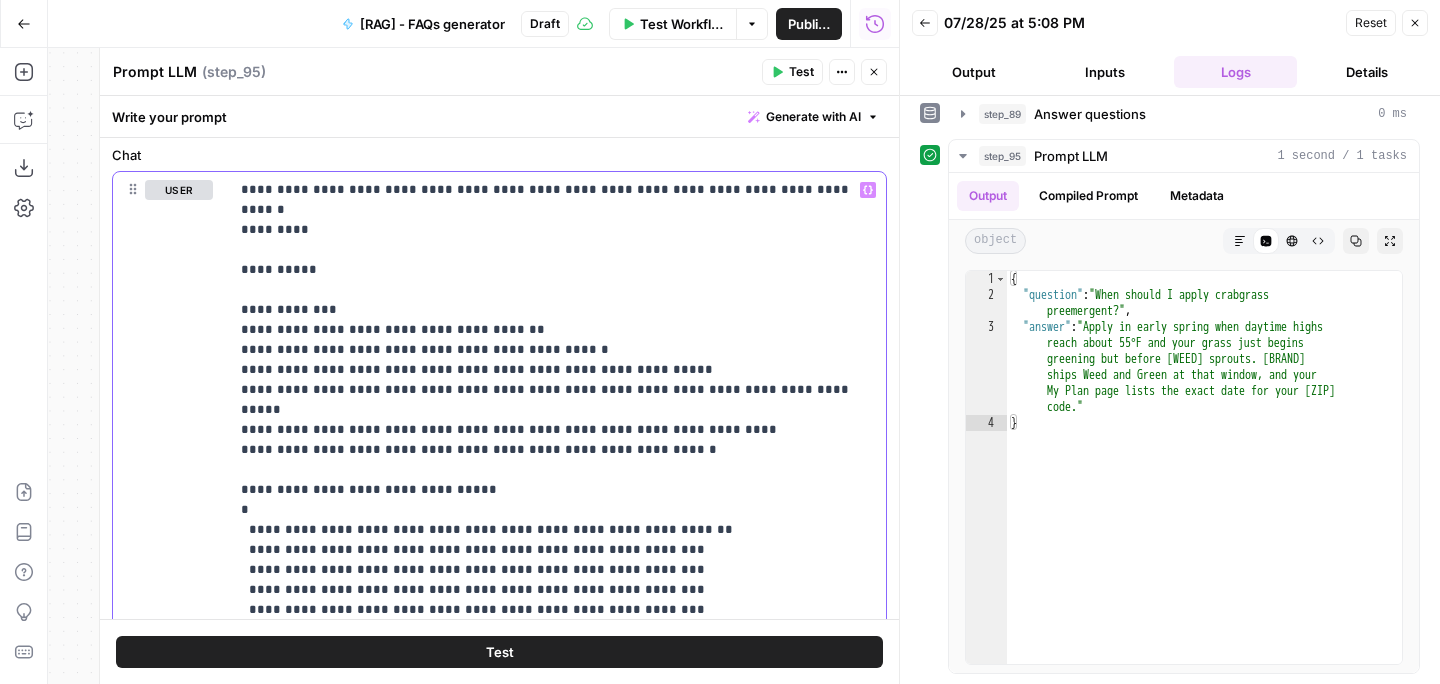 click 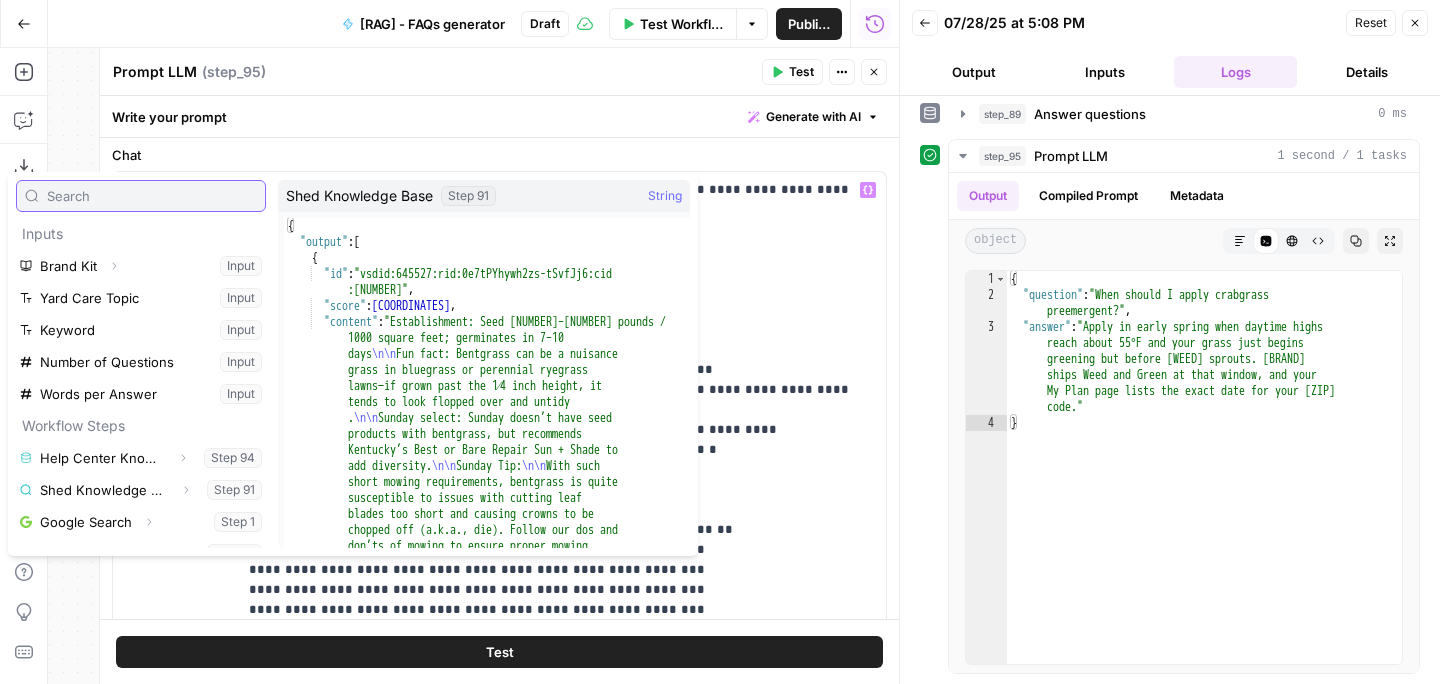 scroll, scrollTop: 118, scrollLeft: 0, axis: vertical 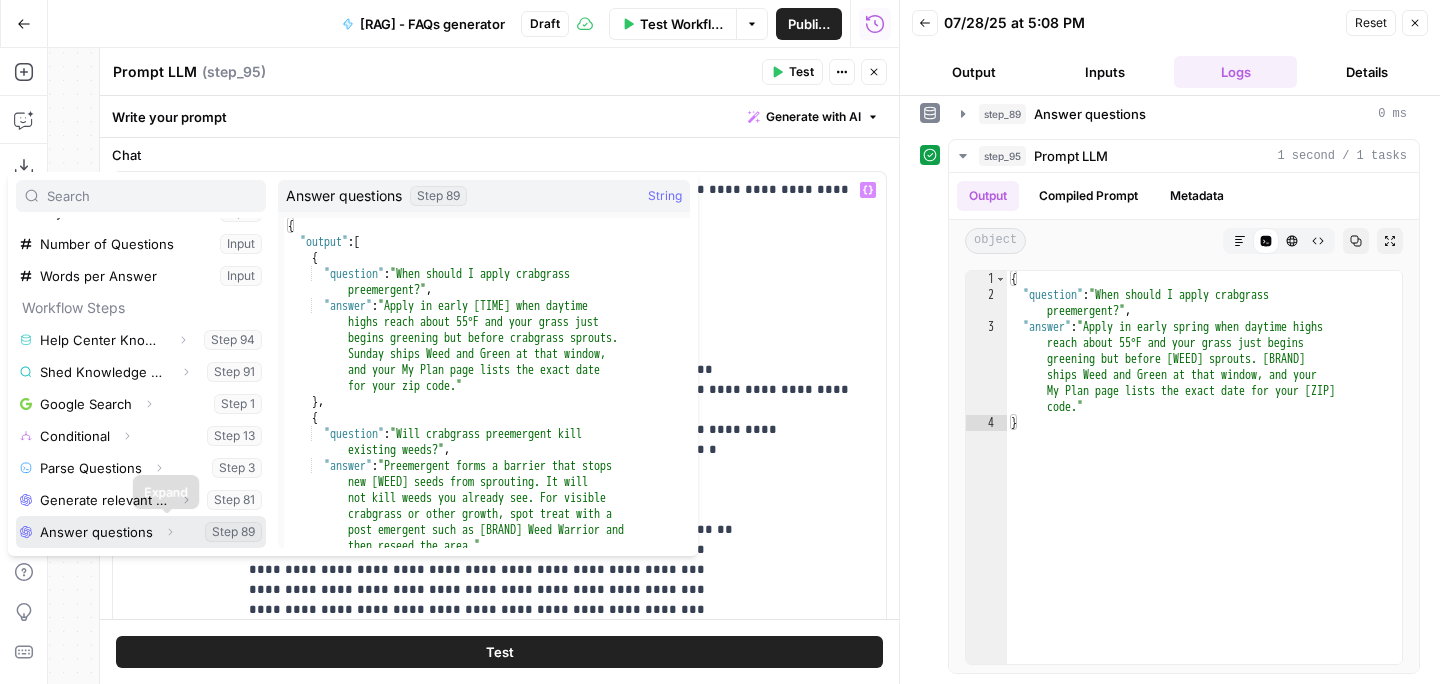 click 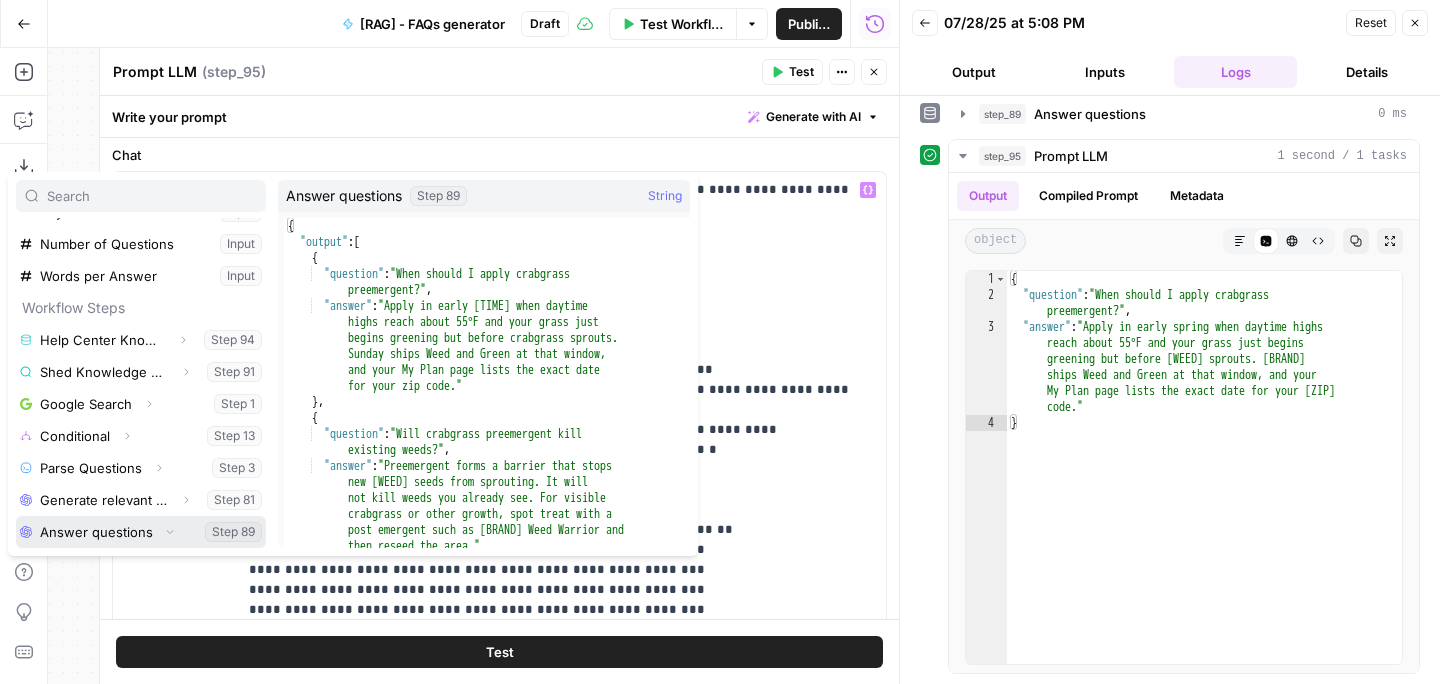scroll, scrollTop: 150, scrollLeft: 0, axis: vertical 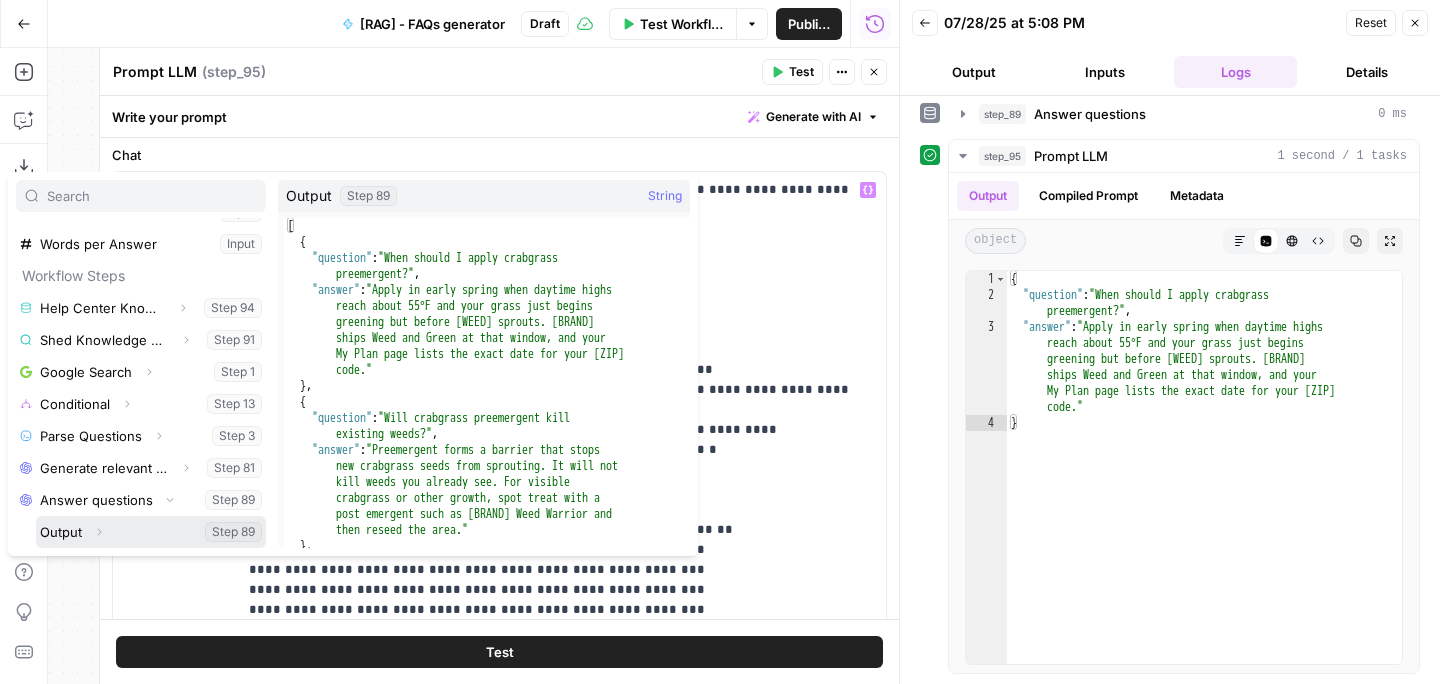 click at bounding box center [151, 532] 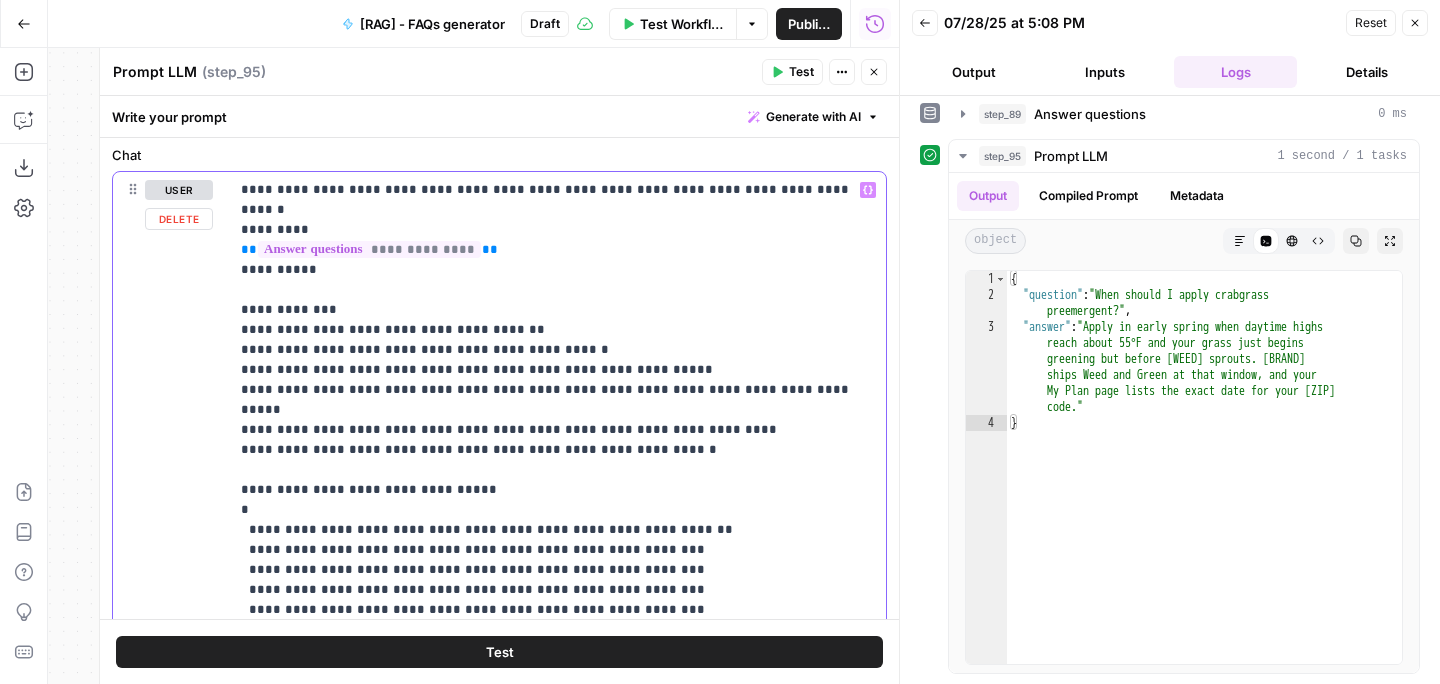 click on "**********" at bounding box center (557, 420) 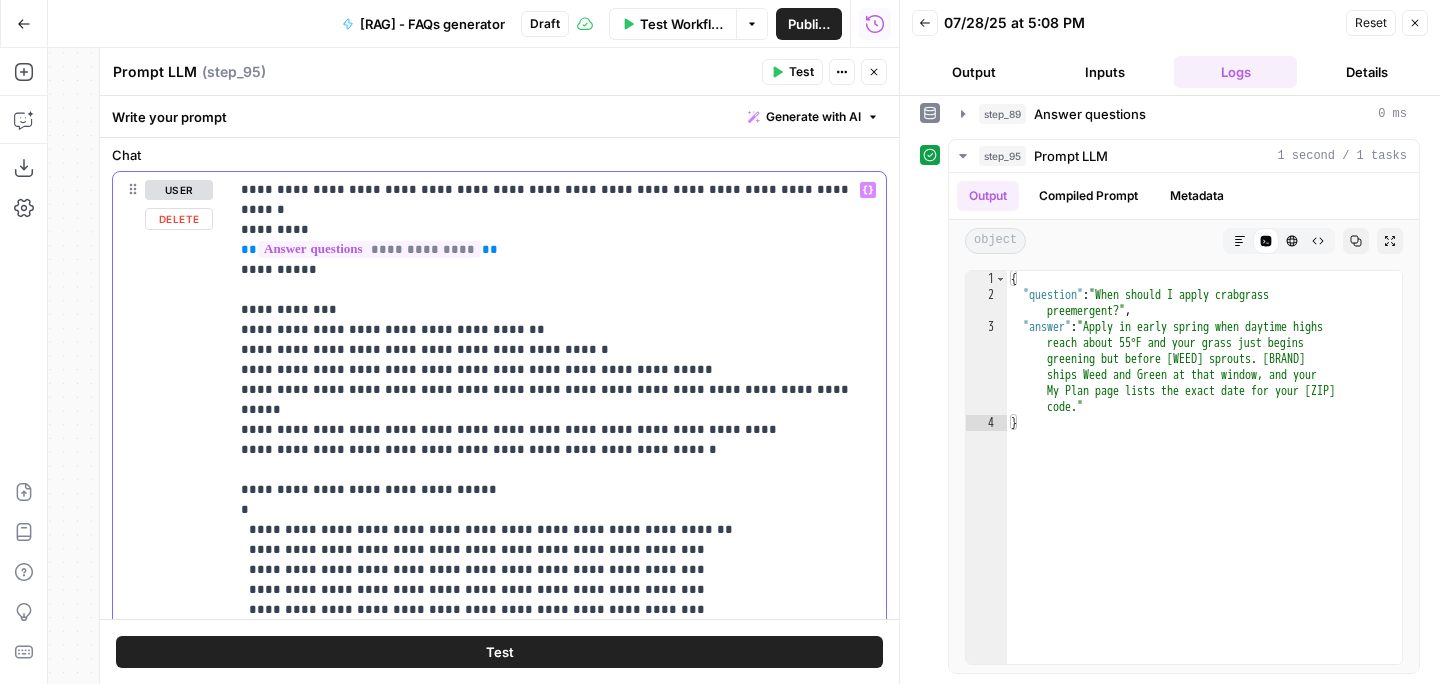 drag, startPoint x: 253, startPoint y: 328, endPoint x: 209, endPoint y: 325, distance: 44.102154 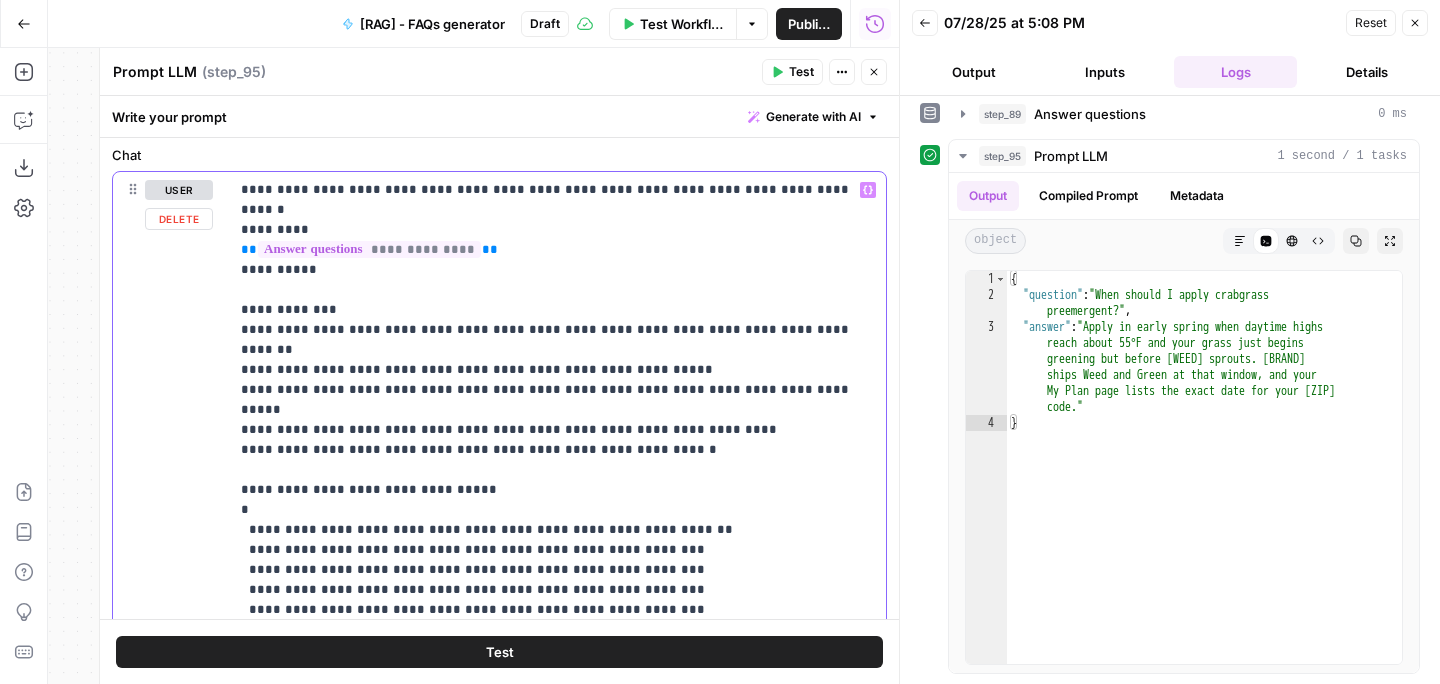 click on "**********" at bounding box center (557, 410) 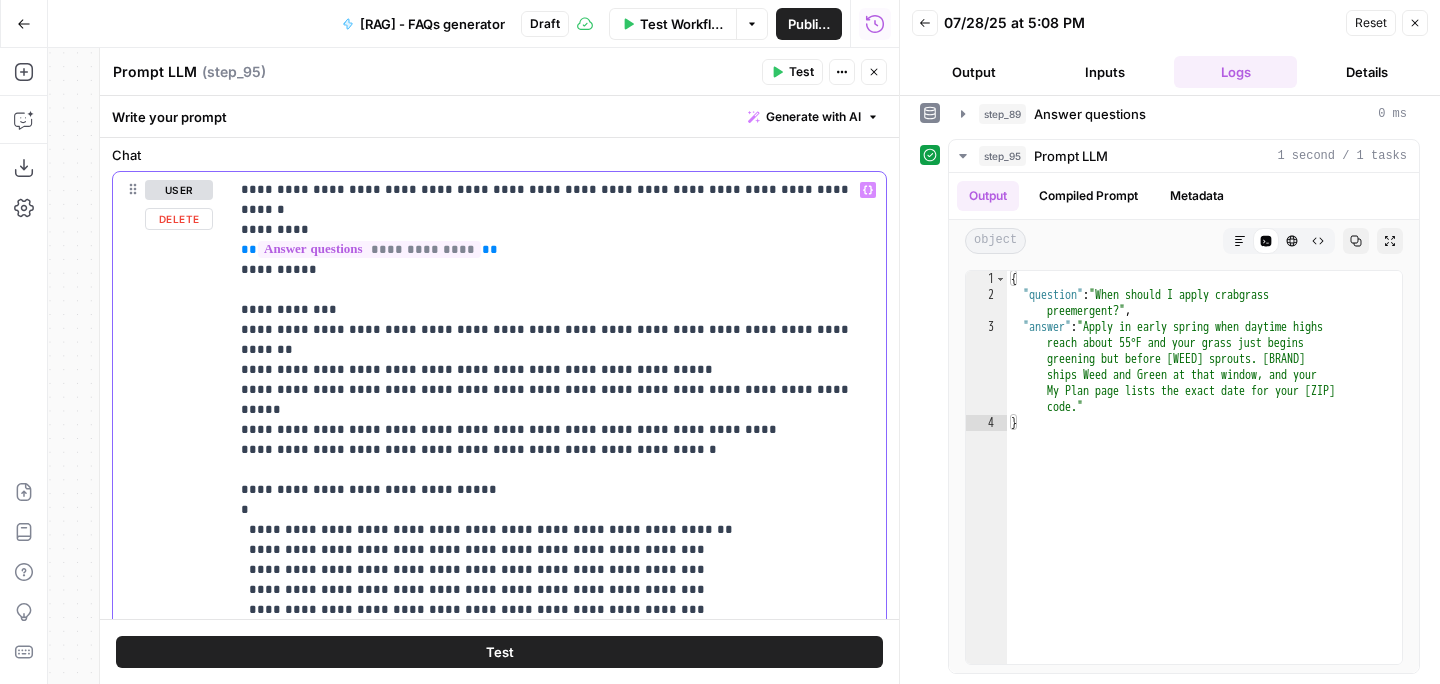 drag, startPoint x: 507, startPoint y: 328, endPoint x: 449, endPoint y: 329, distance: 58.00862 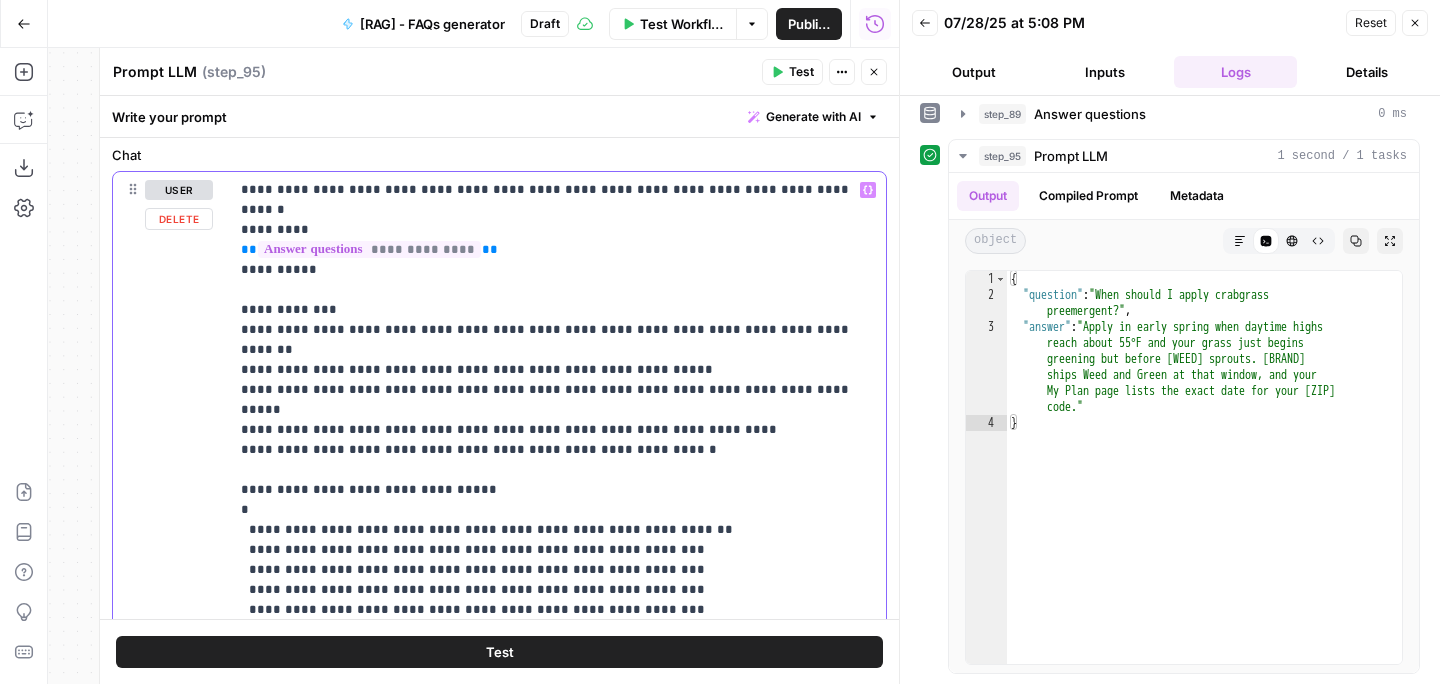 click on "**********" at bounding box center (557, 410) 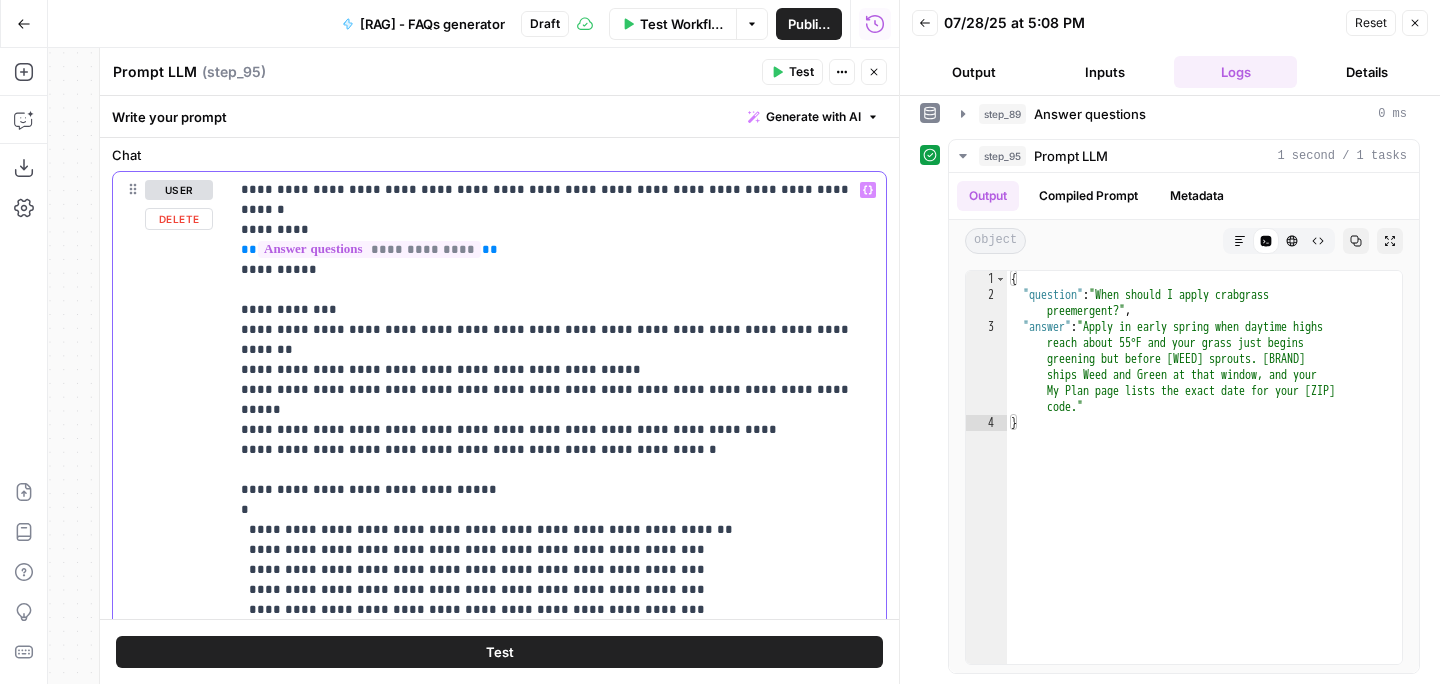 click on "**********" at bounding box center (557, 410) 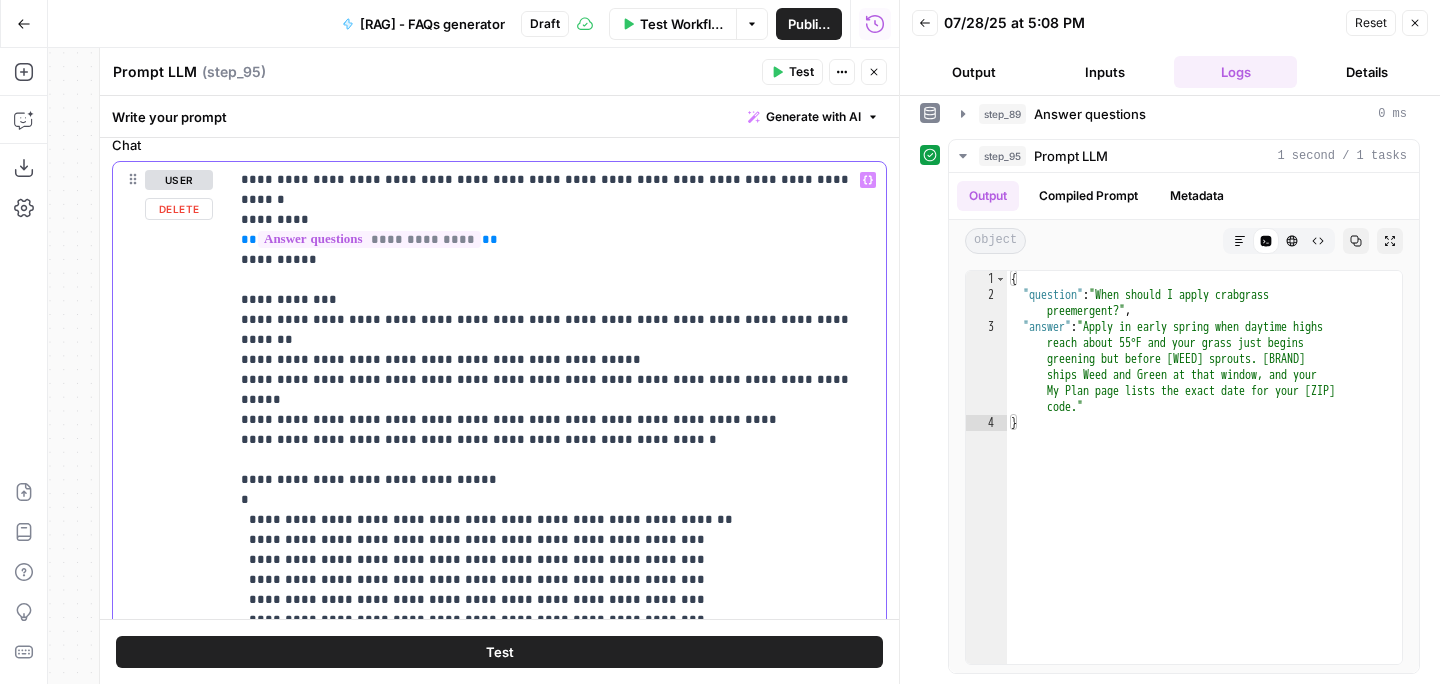 scroll, scrollTop: 207, scrollLeft: 0, axis: vertical 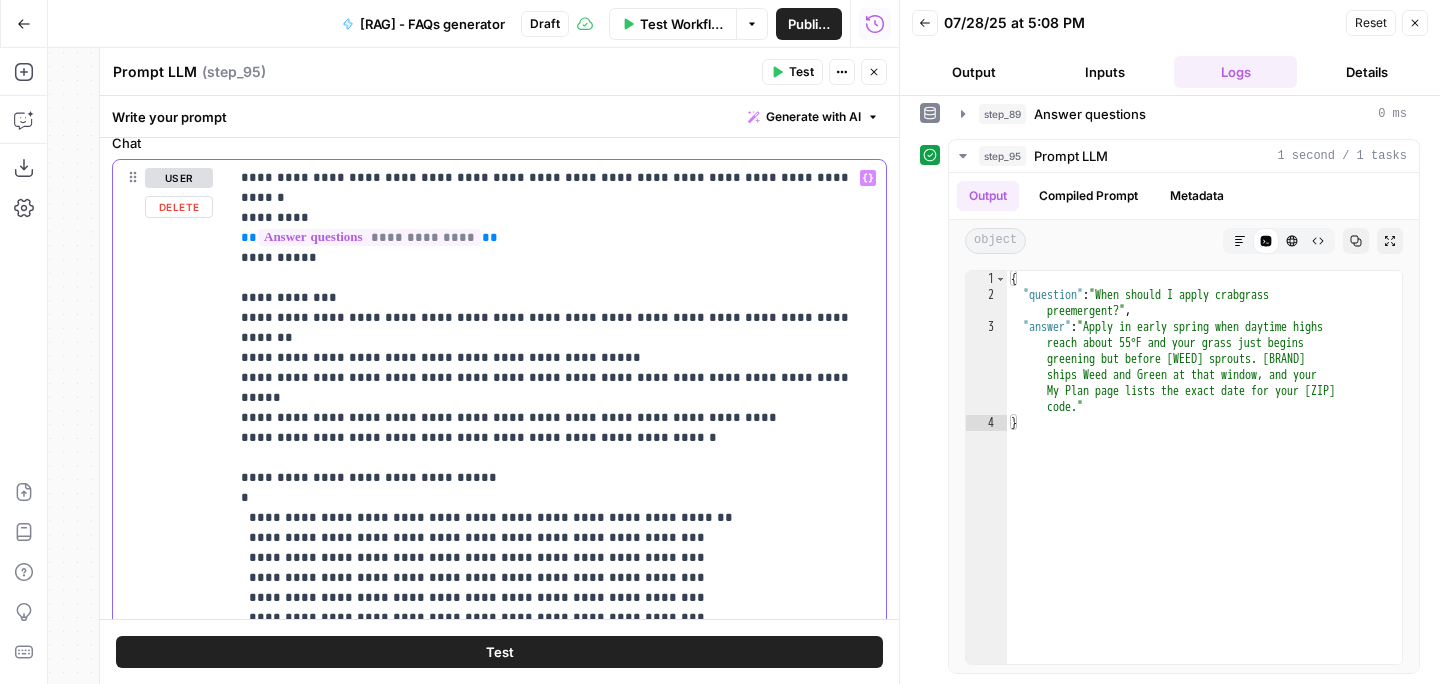 drag, startPoint x: 663, startPoint y: 384, endPoint x: 358, endPoint y: 377, distance: 305.08032 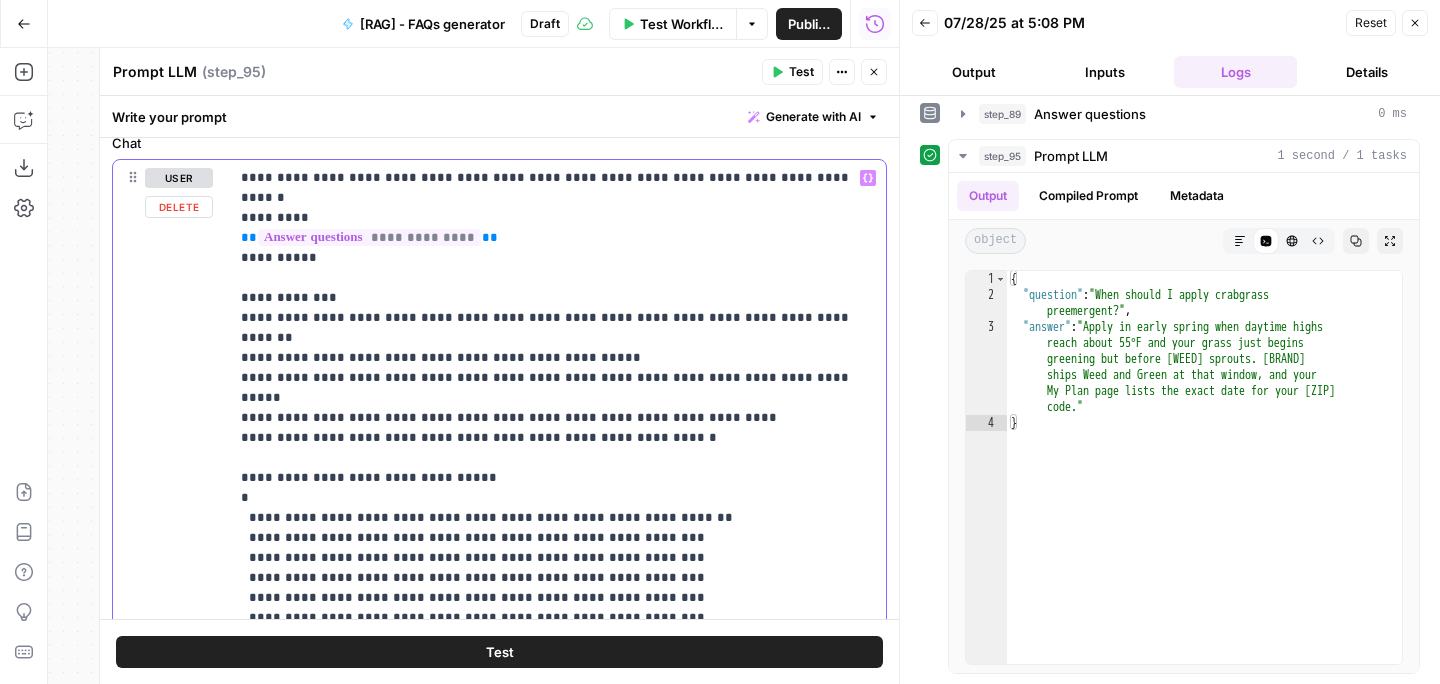 click on "**********" at bounding box center (557, 398) 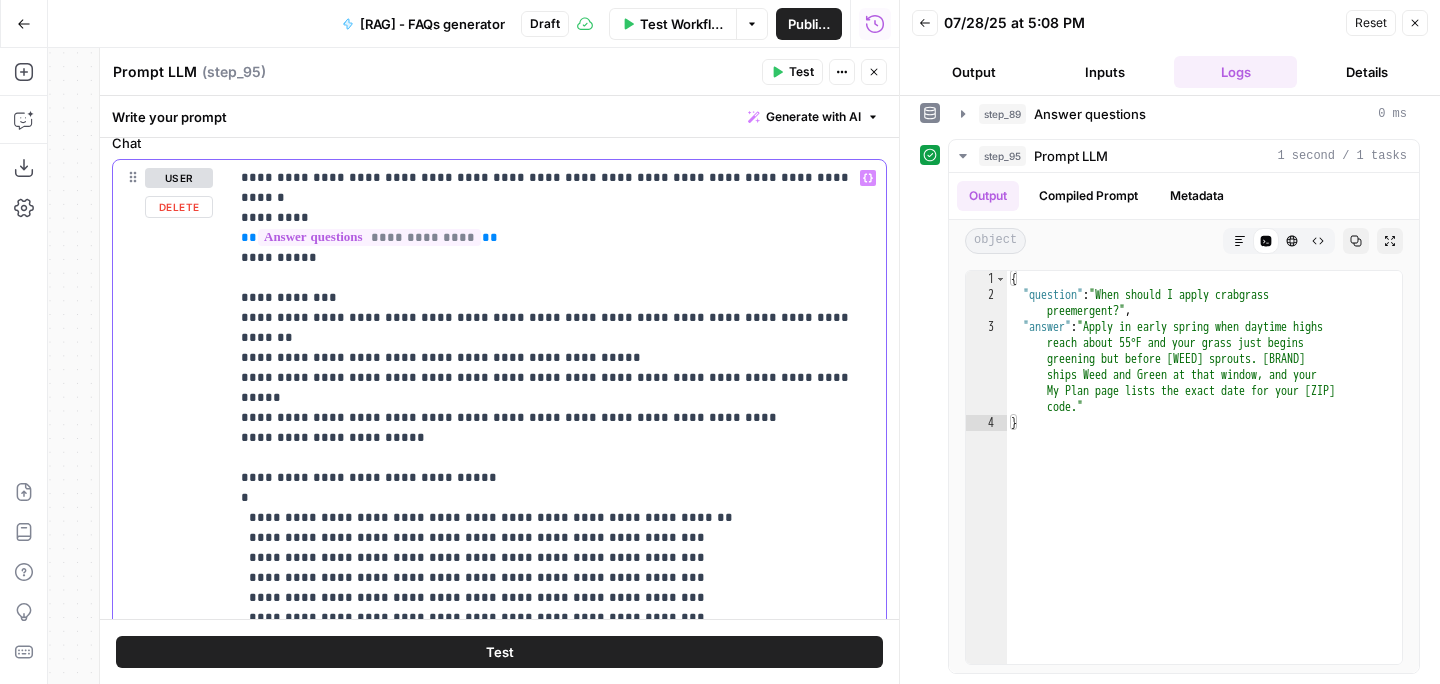 click on "**********" at bounding box center (557, 398) 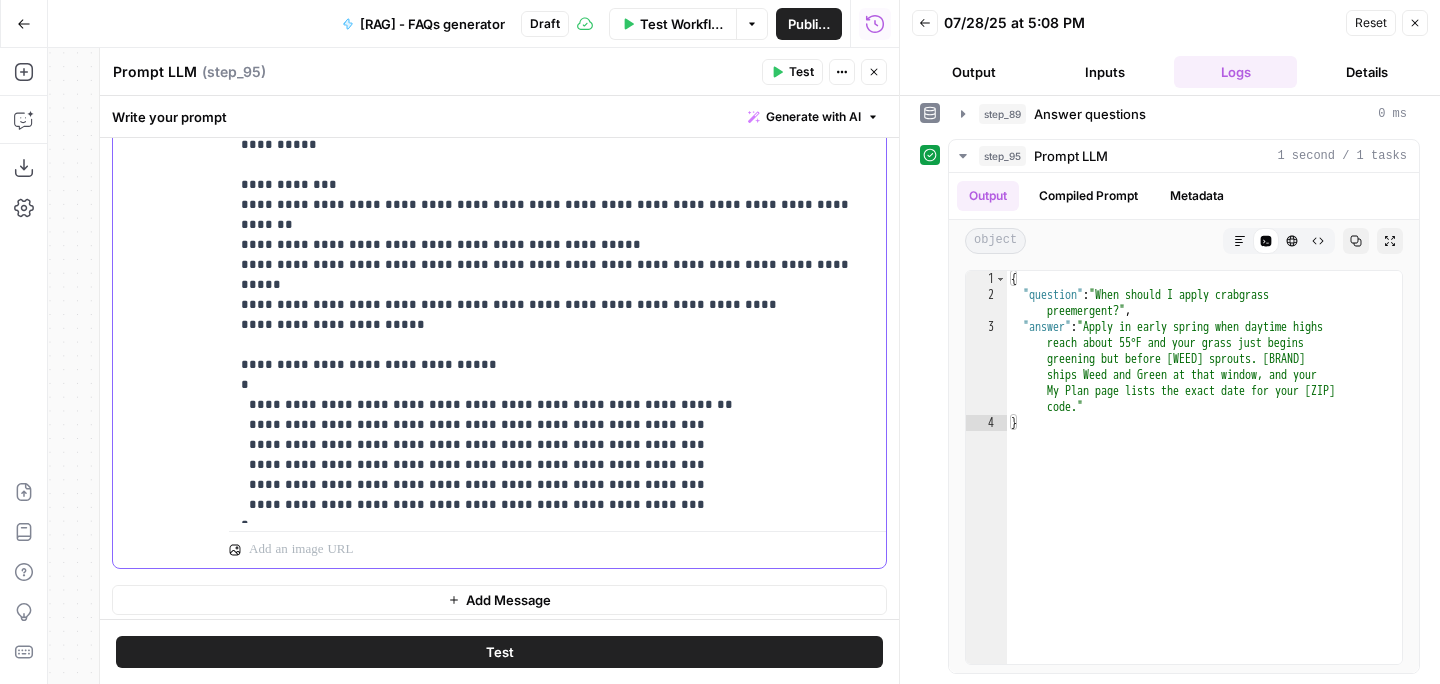 scroll, scrollTop: 376, scrollLeft: 0, axis: vertical 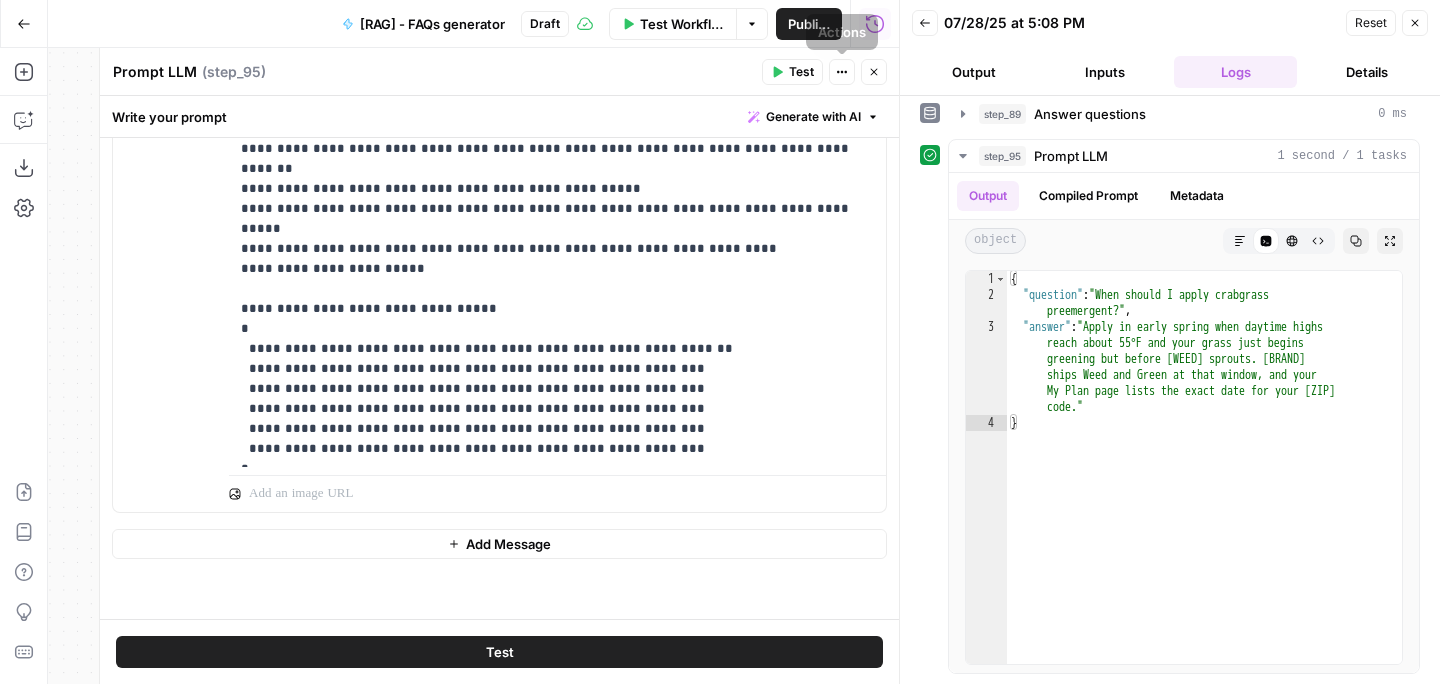 click on "Test" at bounding box center [801, 72] 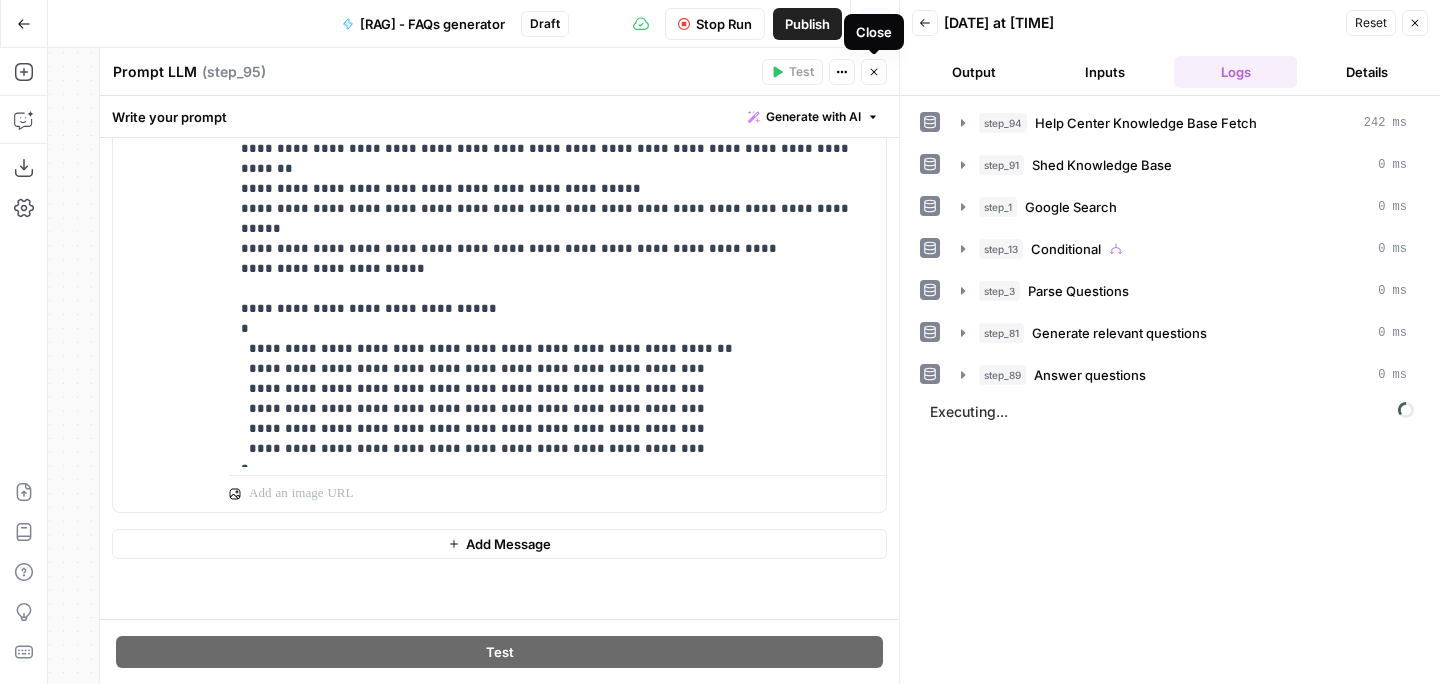 click 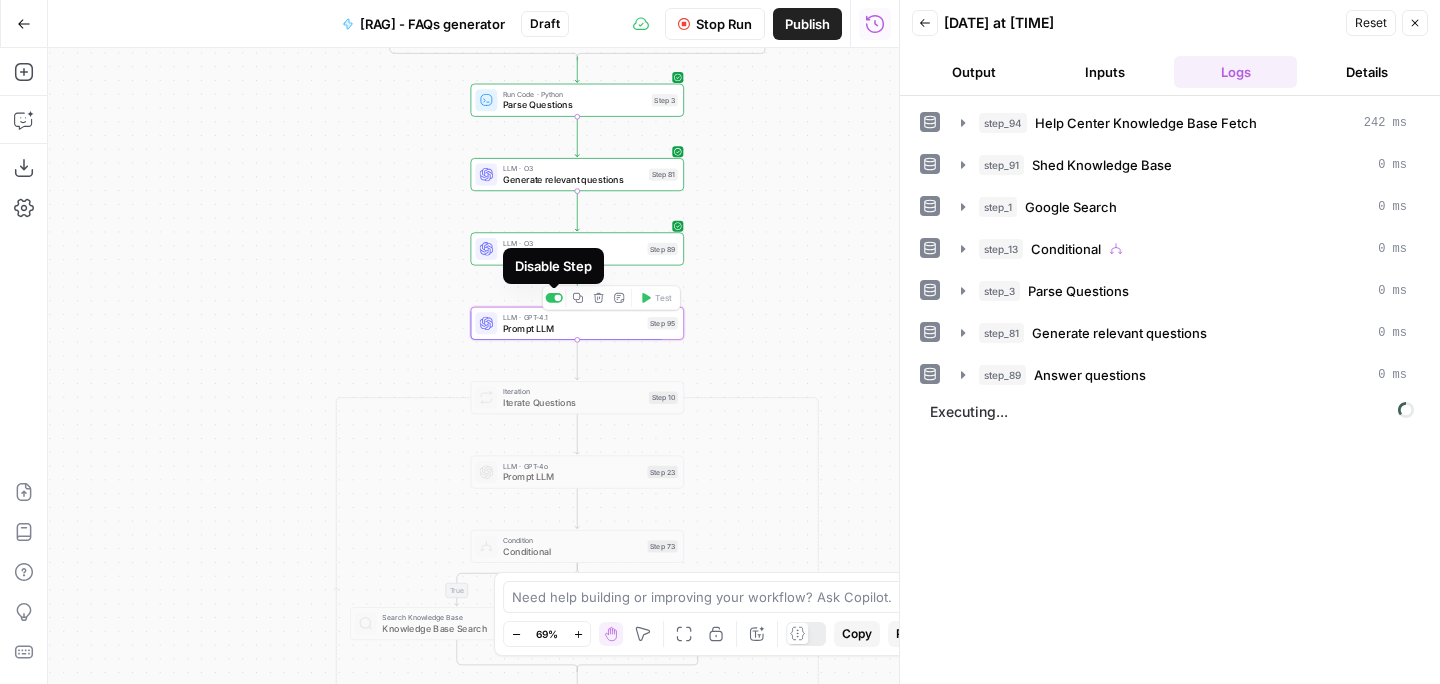 click at bounding box center (553, 298) 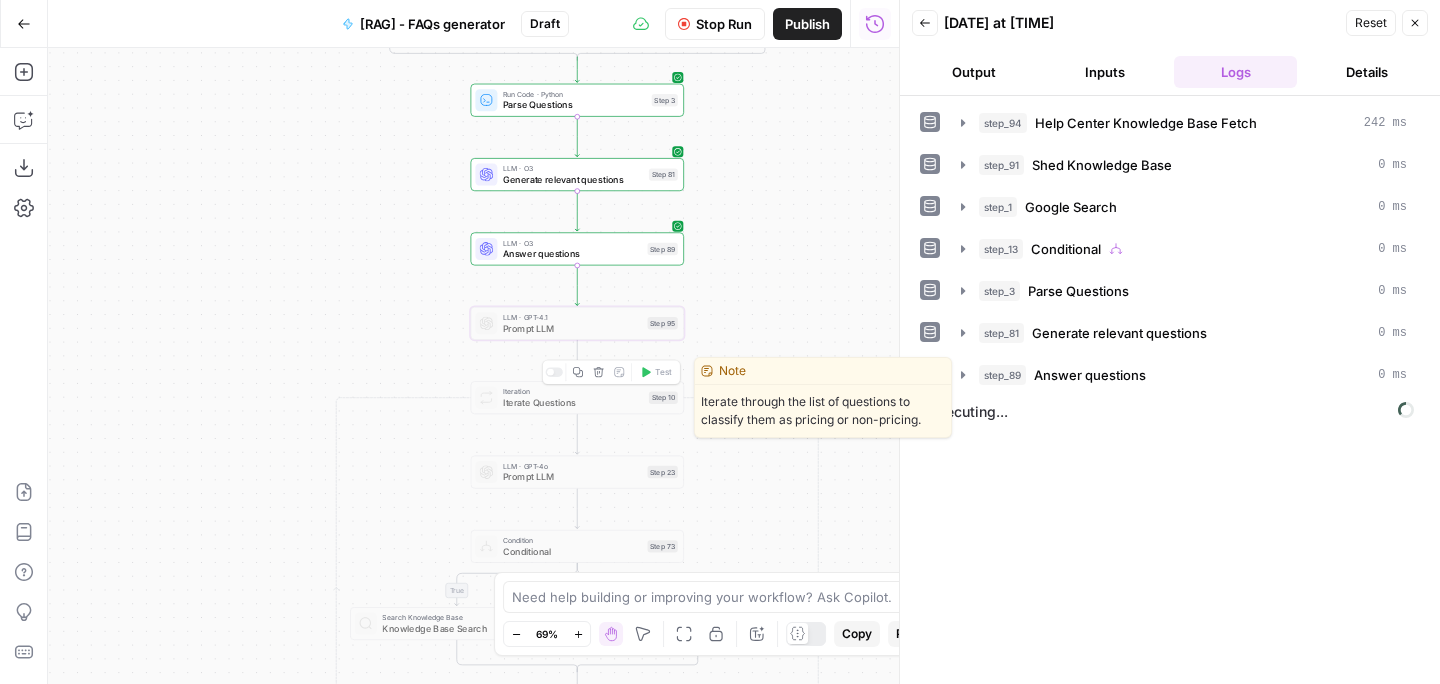 click on "Iterate Questions" at bounding box center (573, 403) 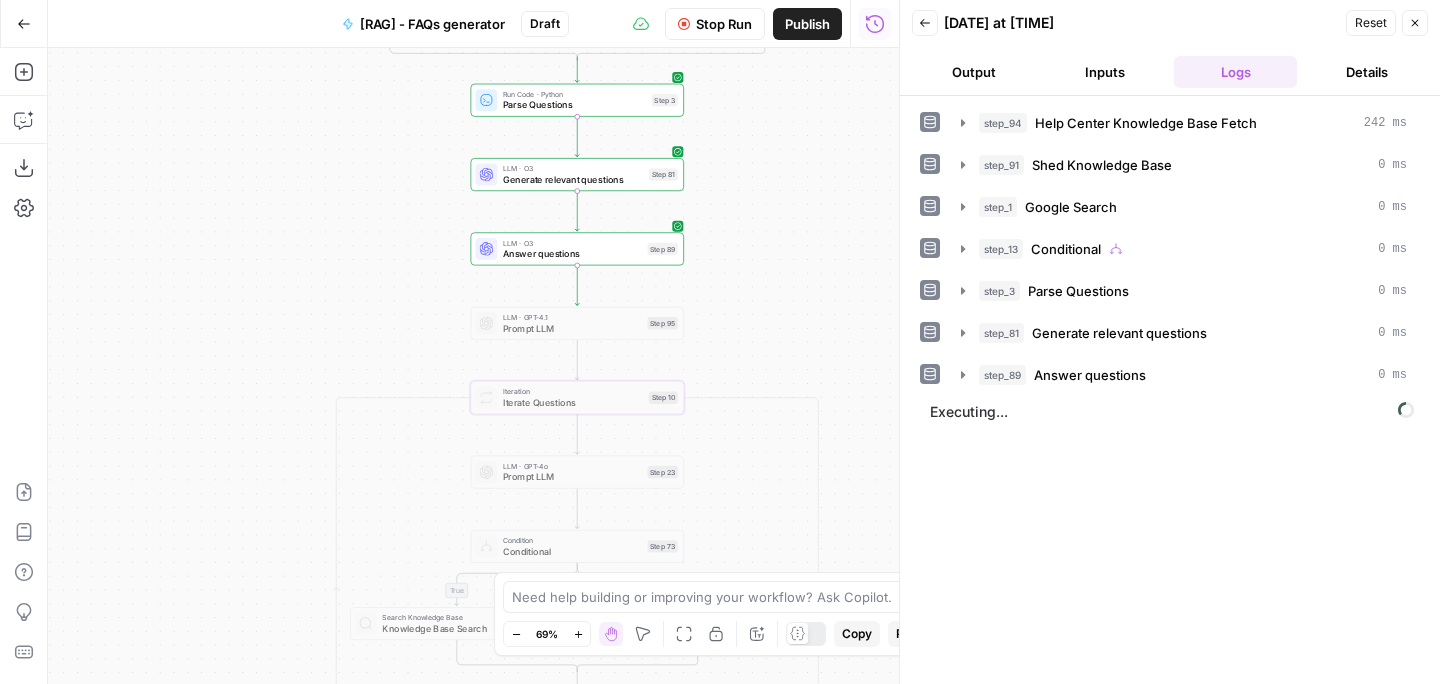 click 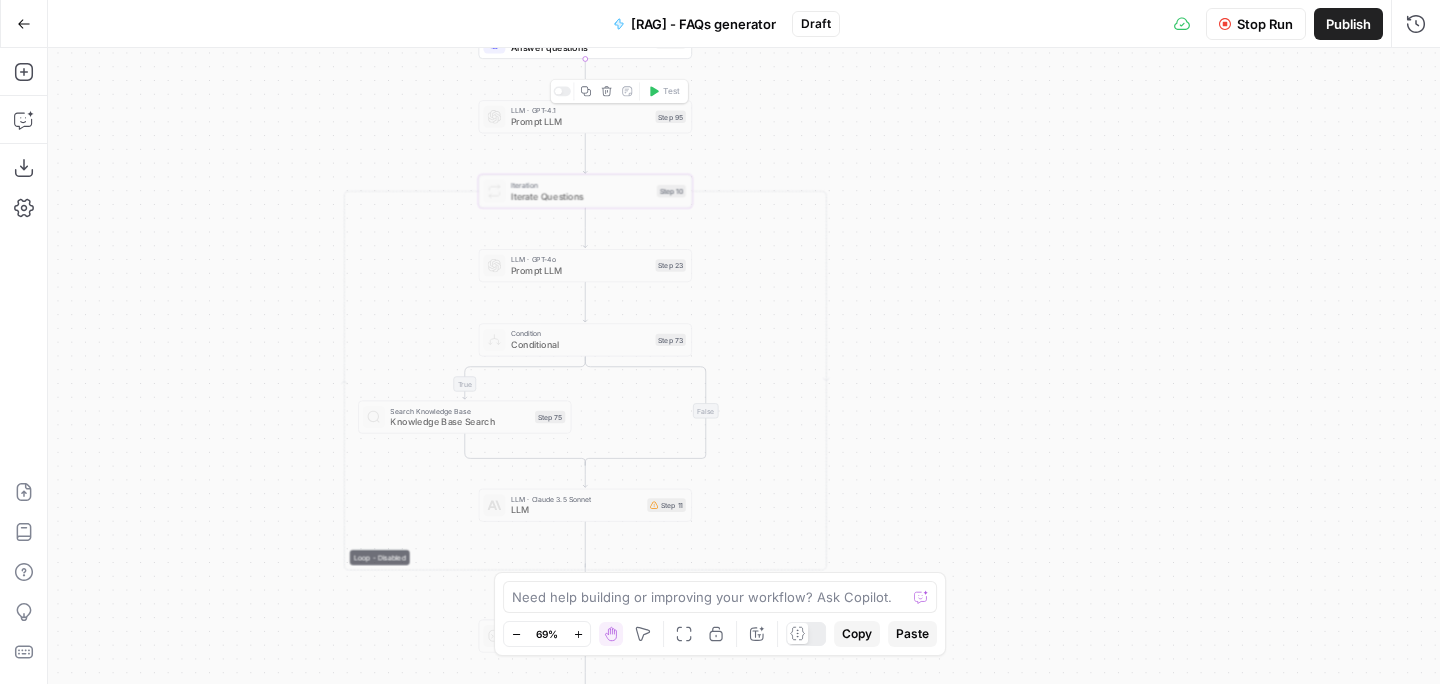click 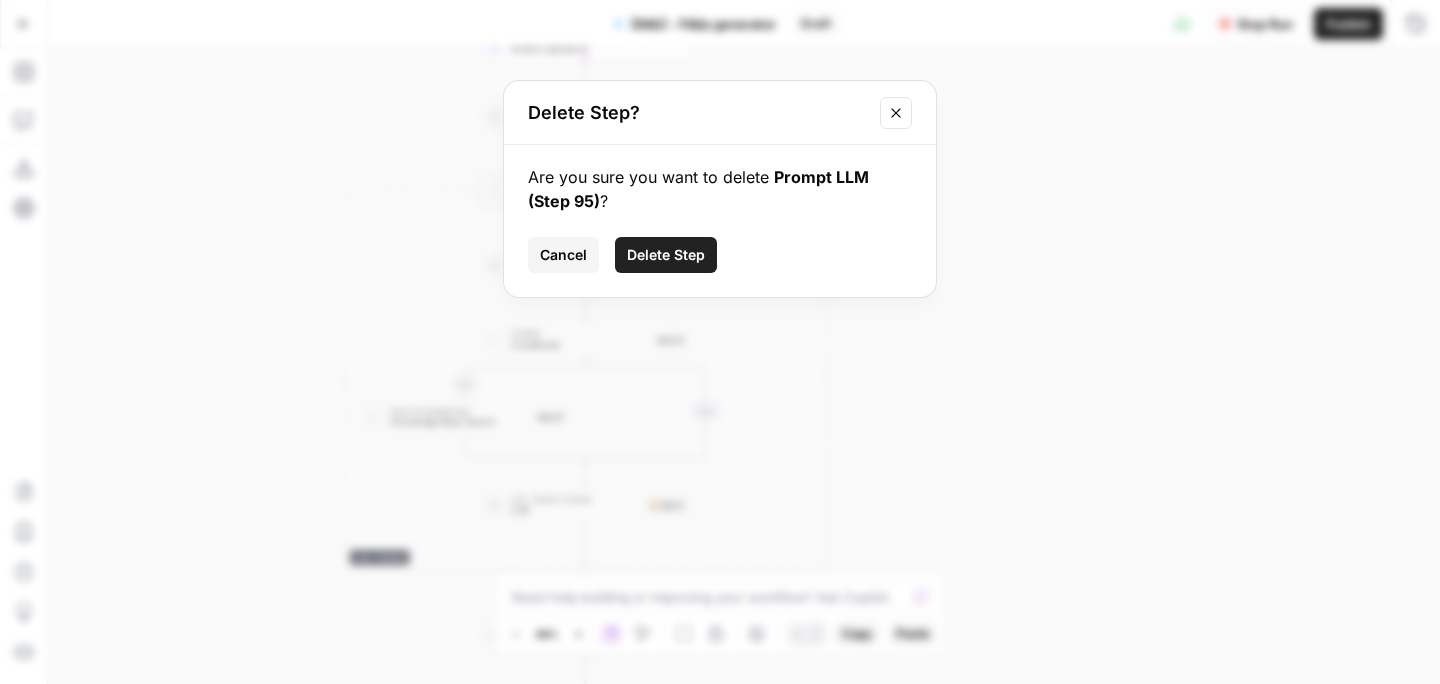 click on "Delete Step" at bounding box center [666, 255] 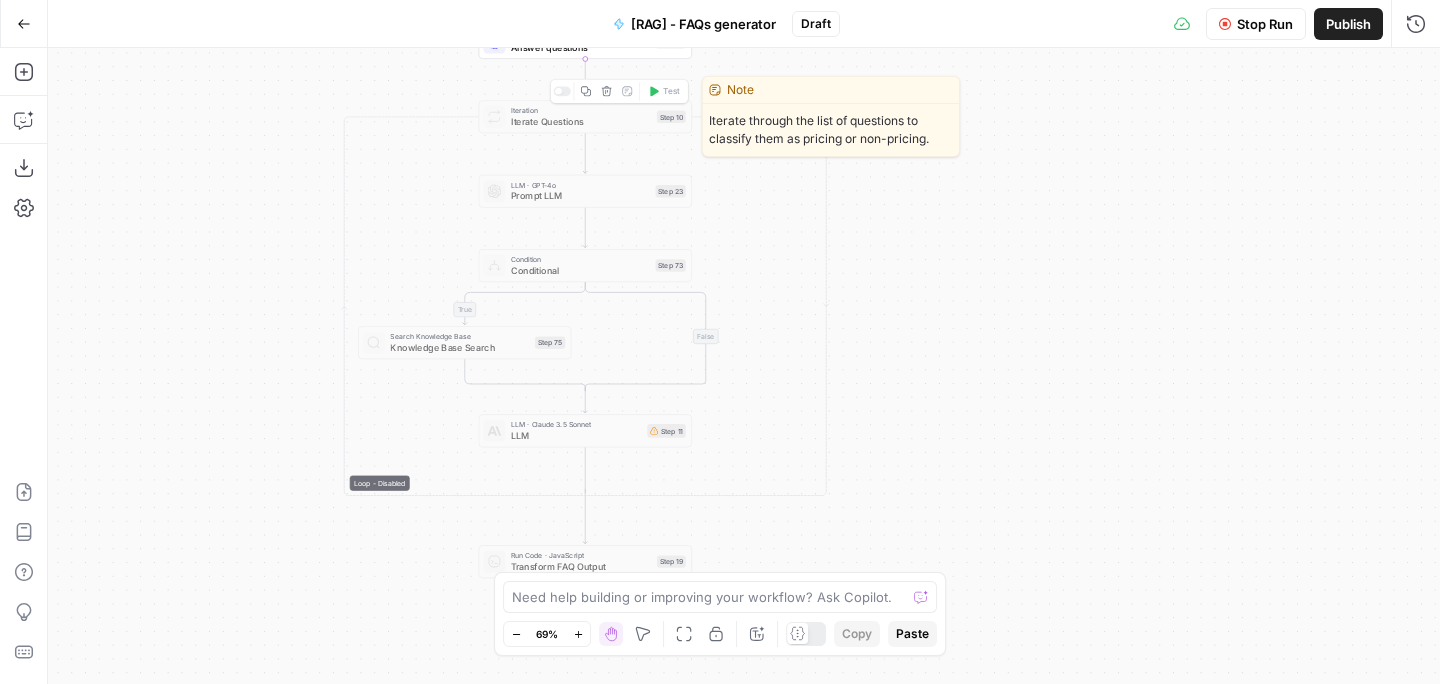 click 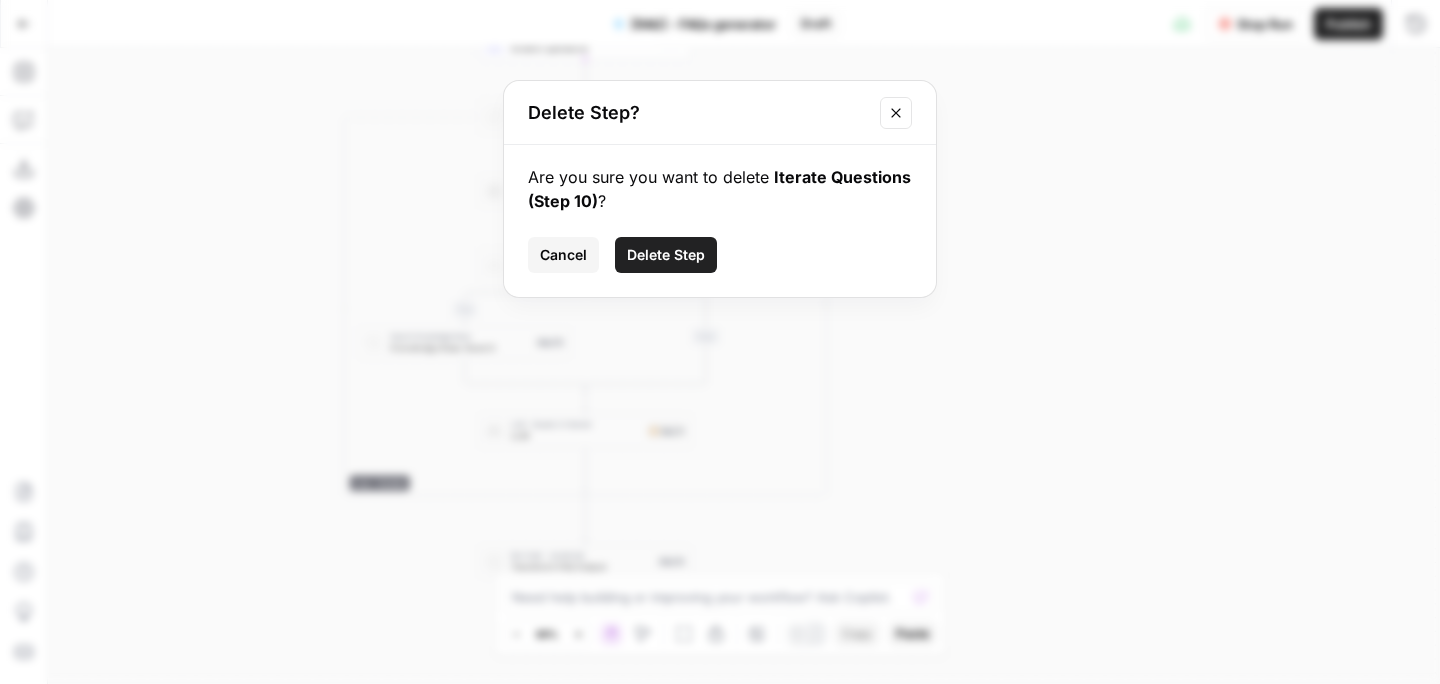 click on "Delete Step" at bounding box center [666, 255] 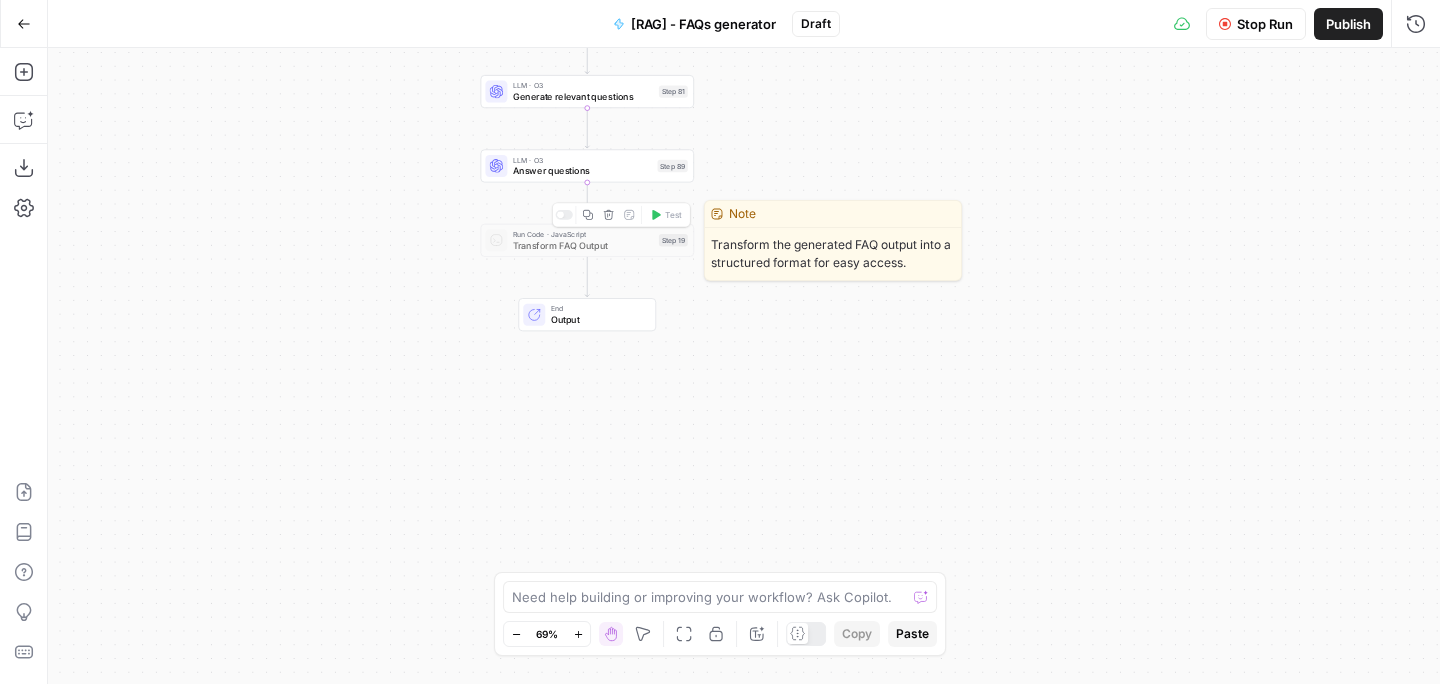 click at bounding box center [563, 215] 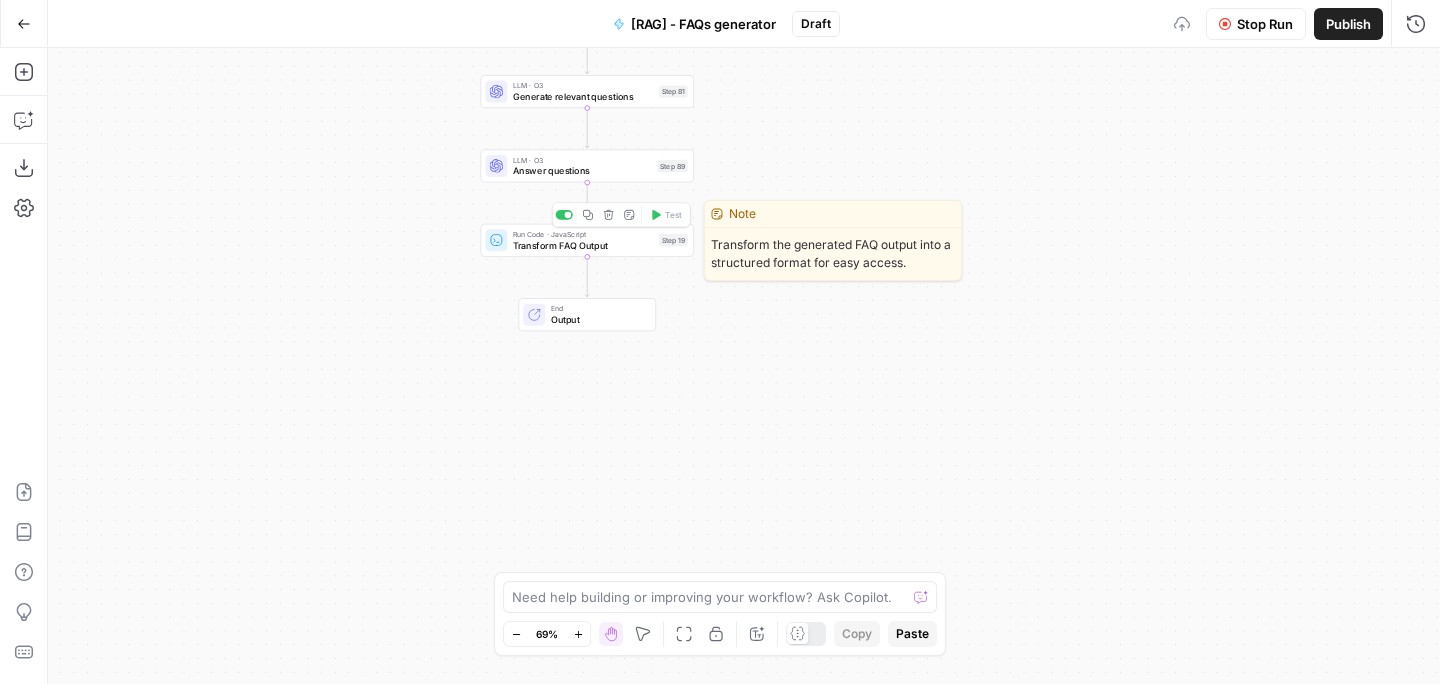 click on "Transform FAQ Output" at bounding box center [583, 245] 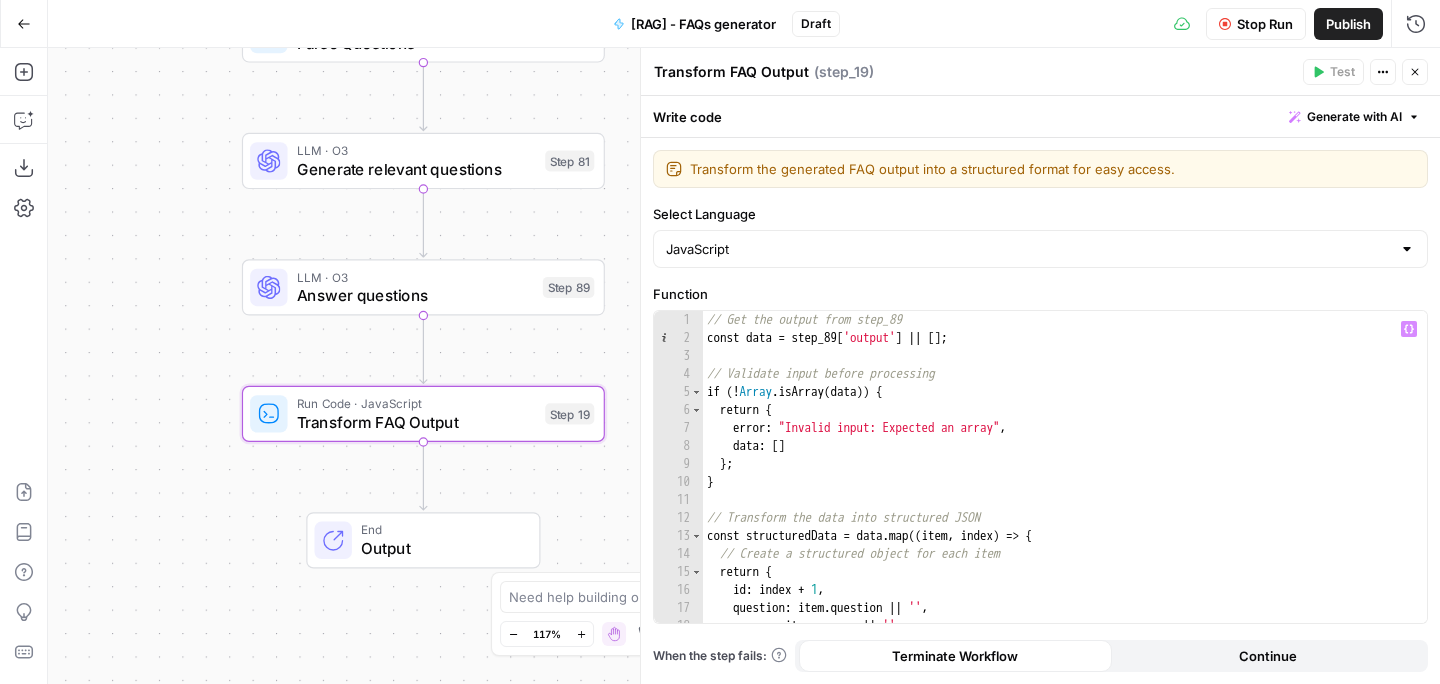 scroll, scrollTop: 0, scrollLeft: 0, axis: both 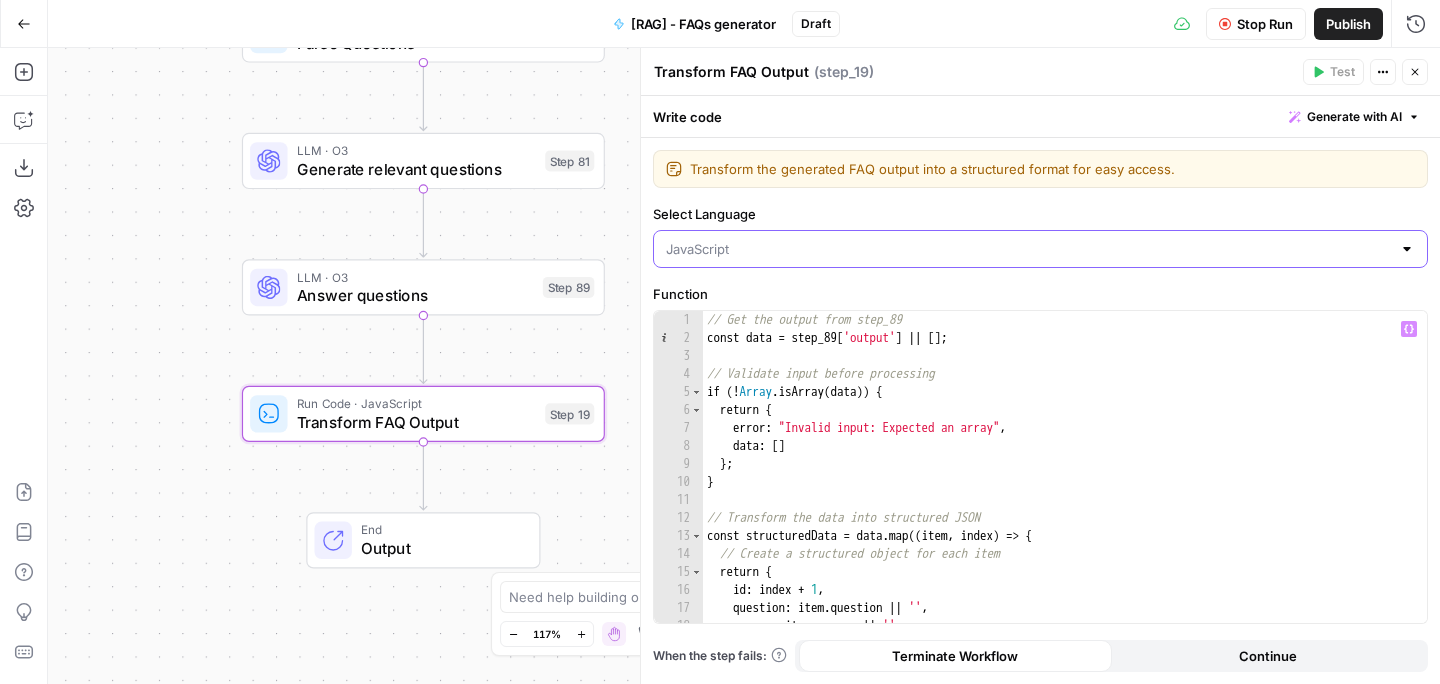 click on "Select Language" at bounding box center [1028, 249] 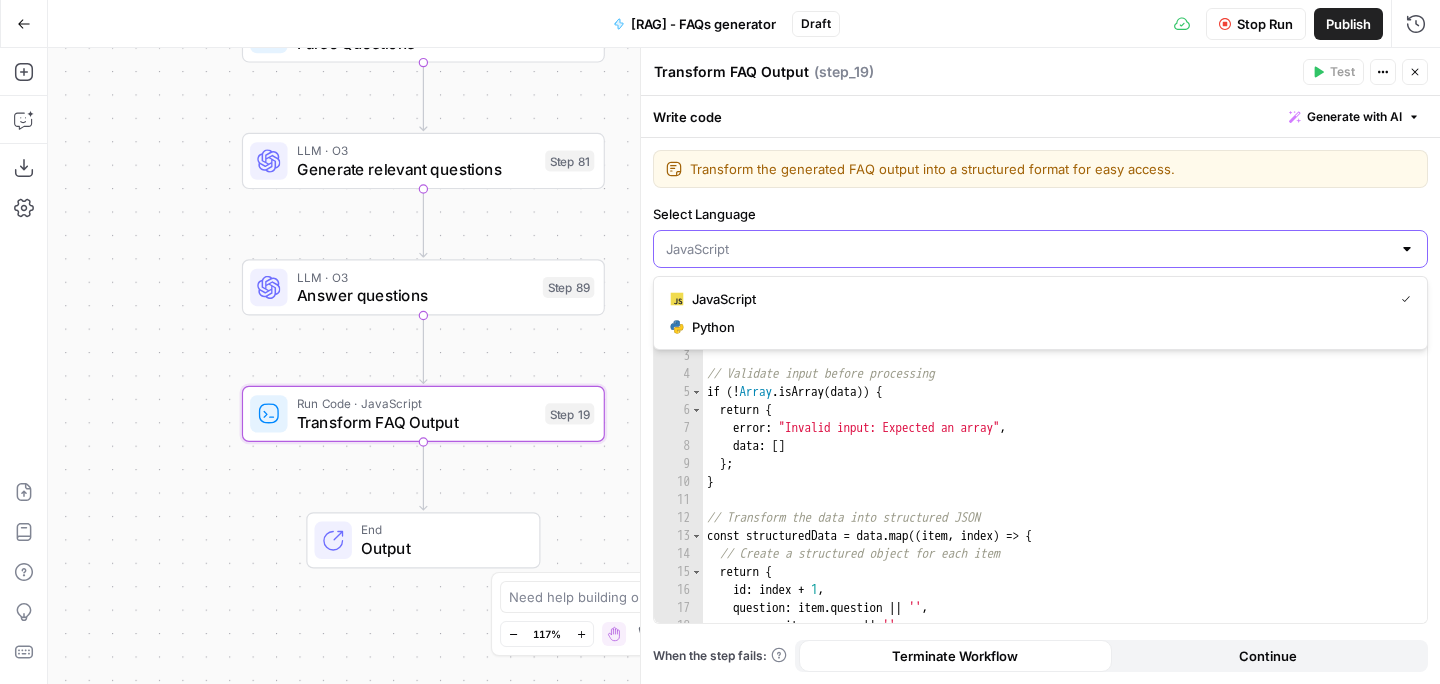 click on "Select Language" at bounding box center [1028, 249] 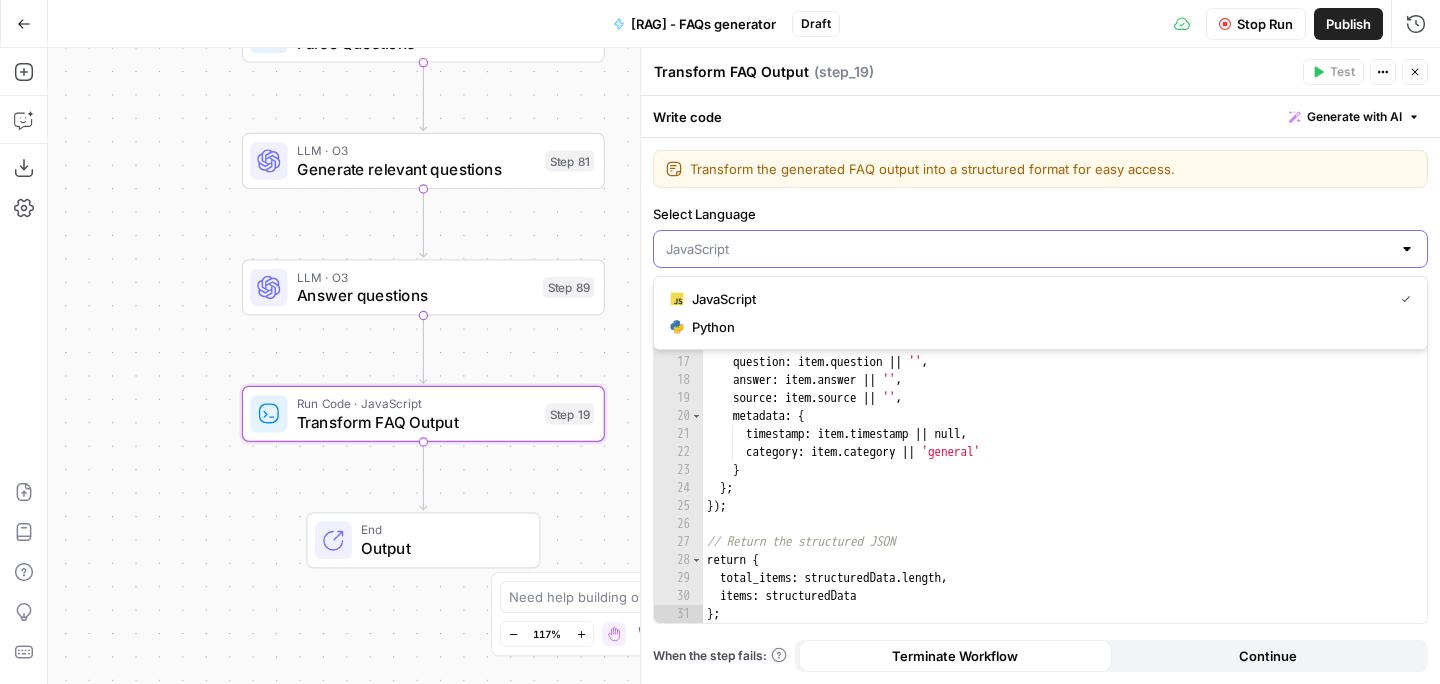 scroll, scrollTop: 246, scrollLeft: 0, axis: vertical 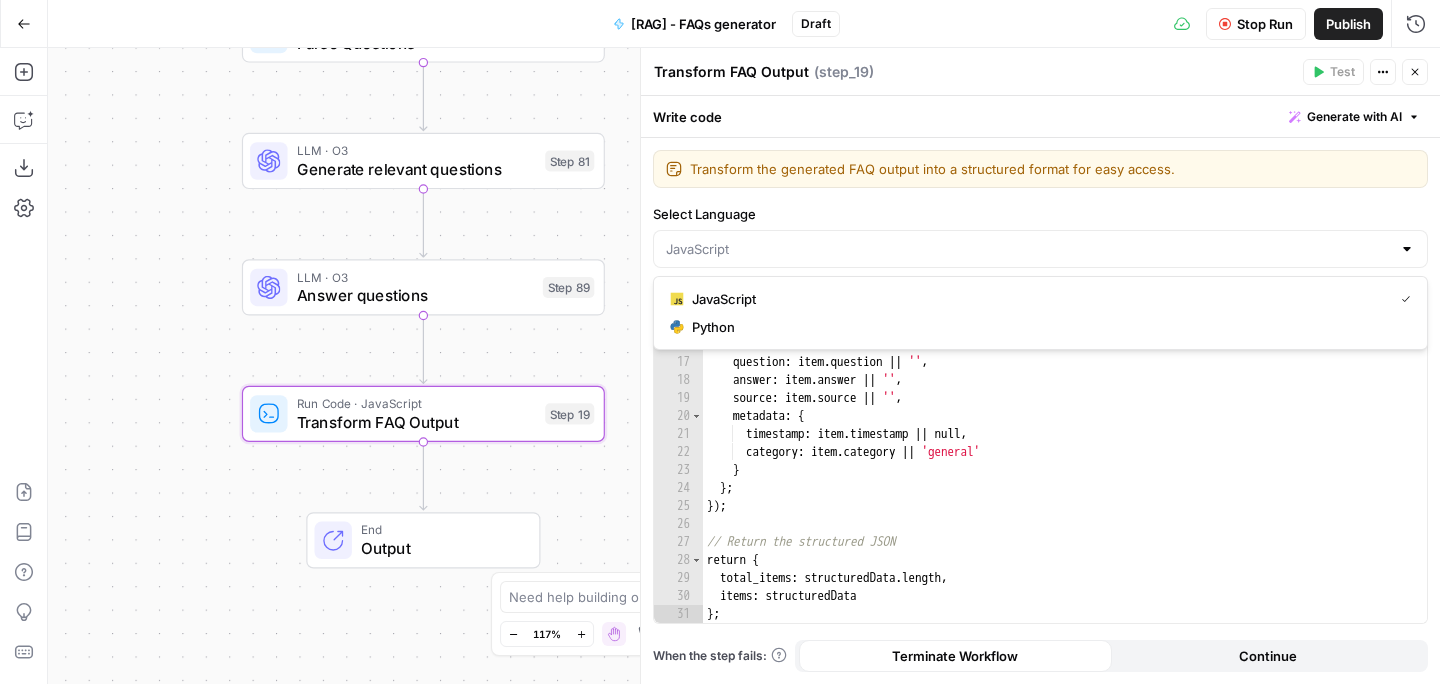 click on "Close" at bounding box center (1415, 72) 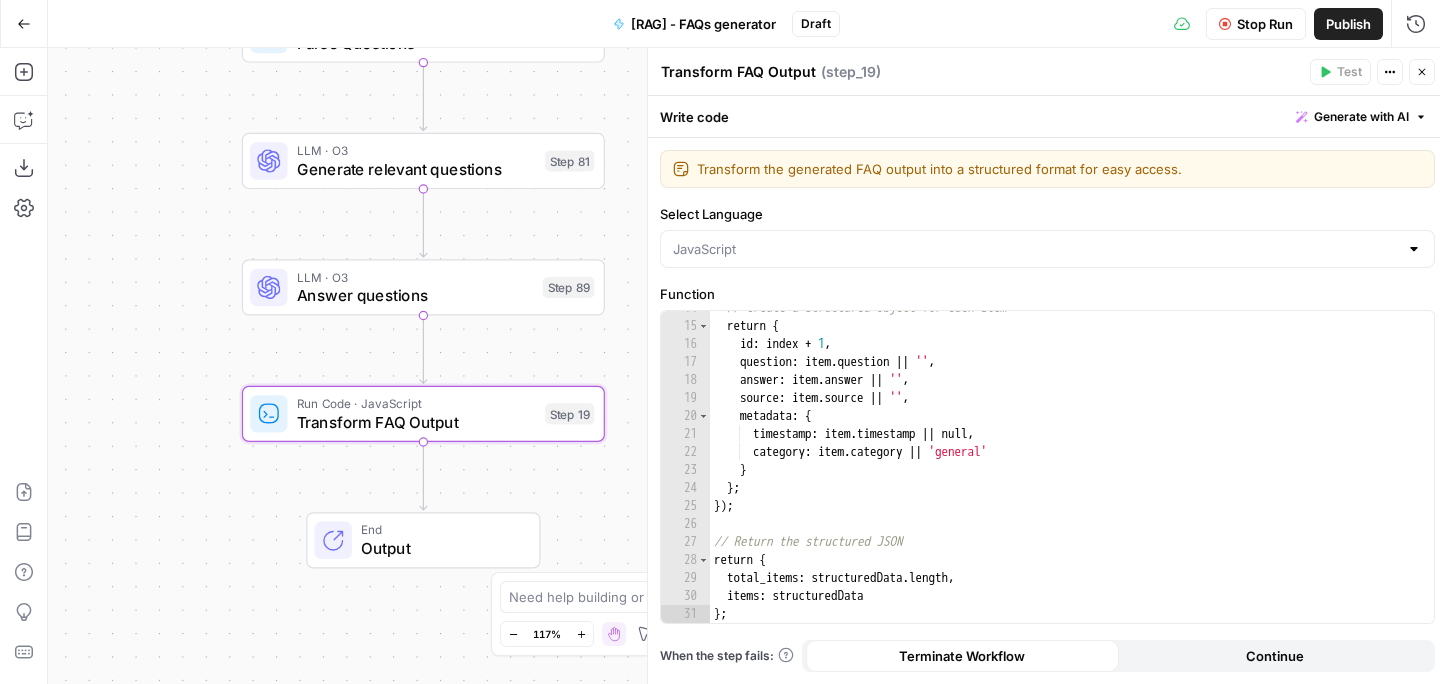 type on "JavaScript" 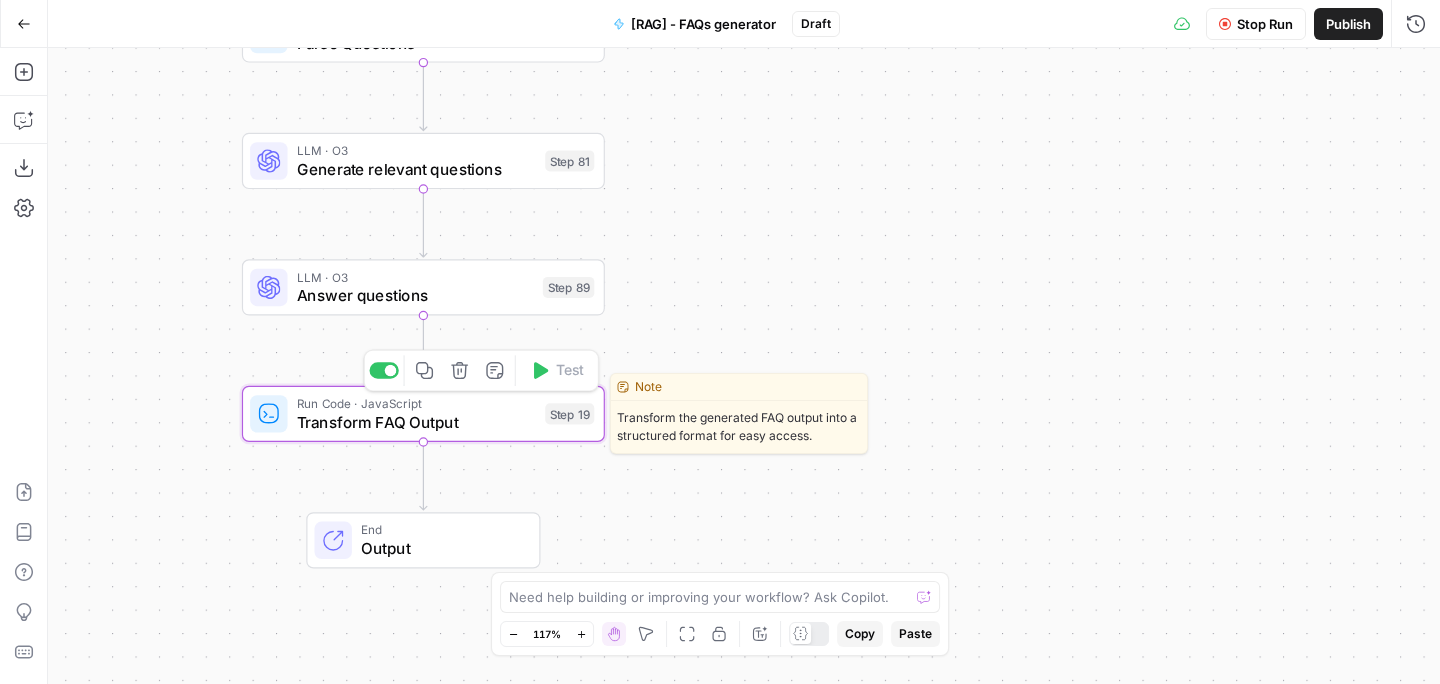 click at bounding box center [391, 371] 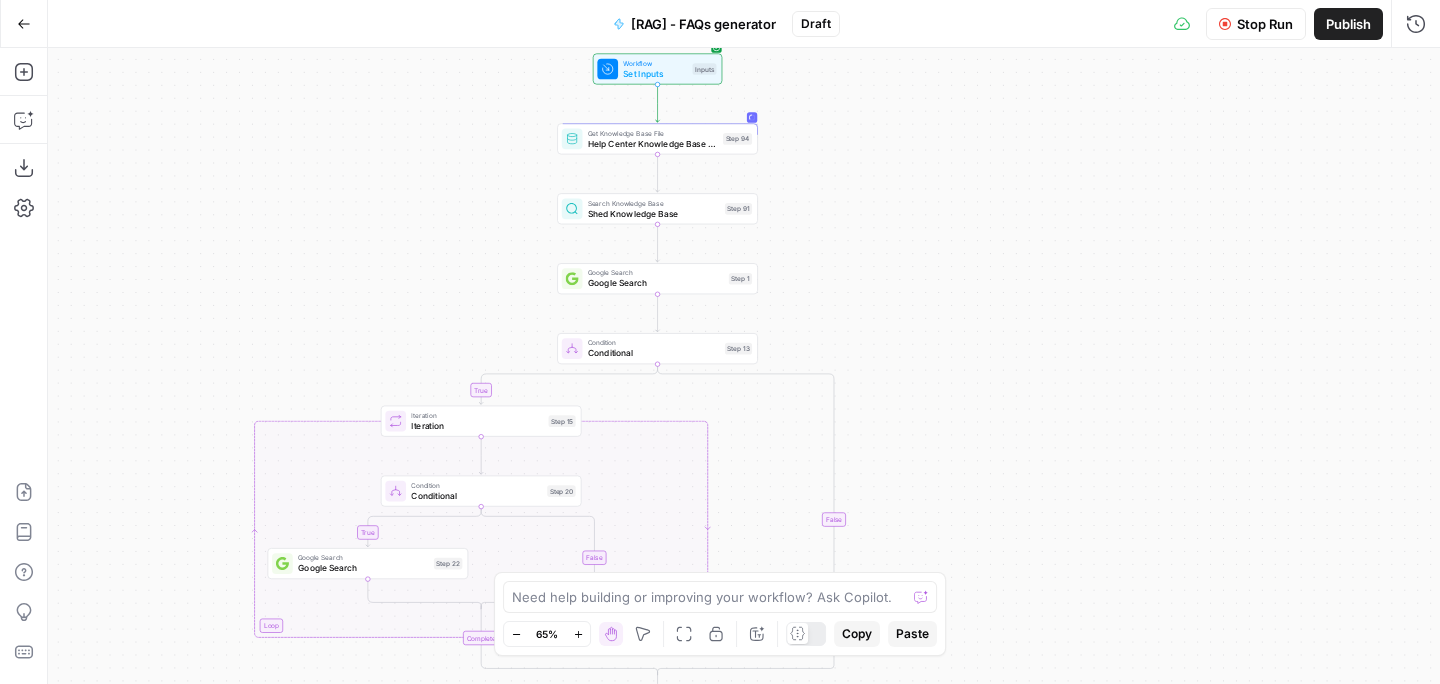 click on "Stop Run" at bounding box center [1265, 24] 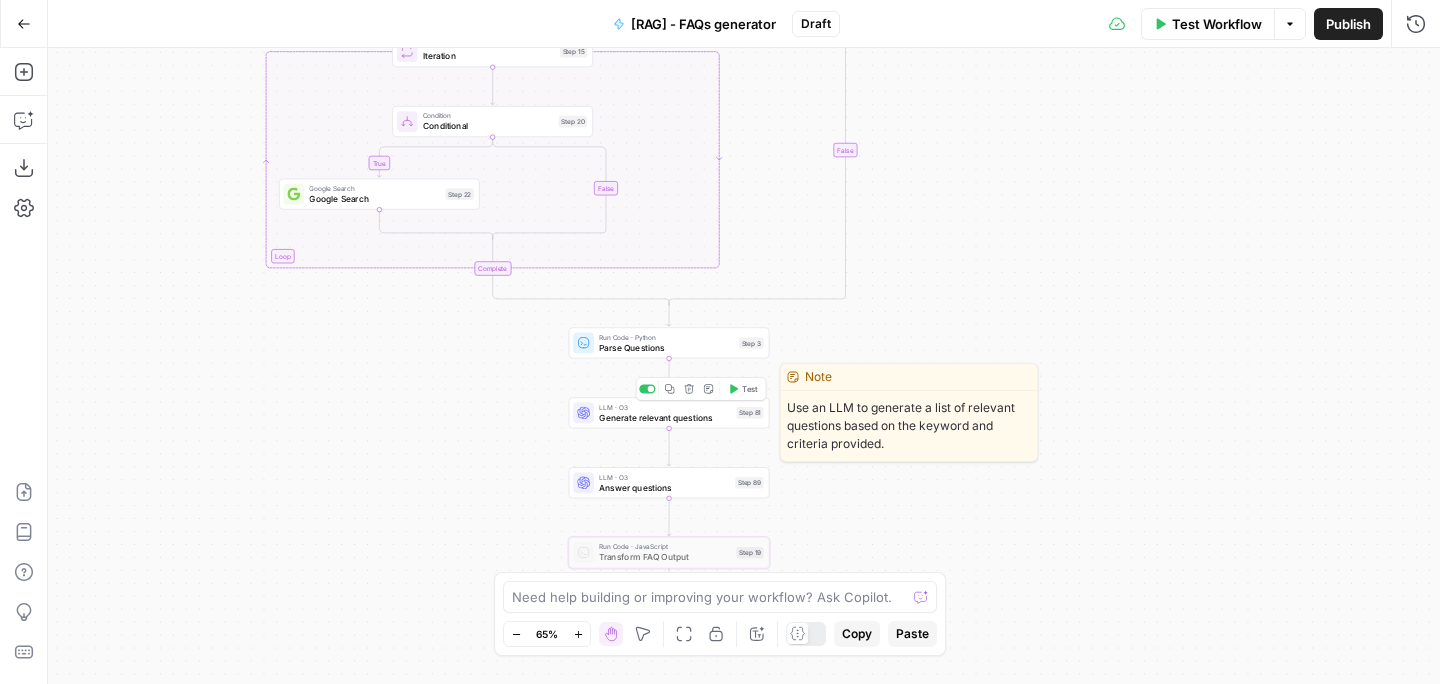 click on "Generate relevant questions" at bounding box center [665, 417] 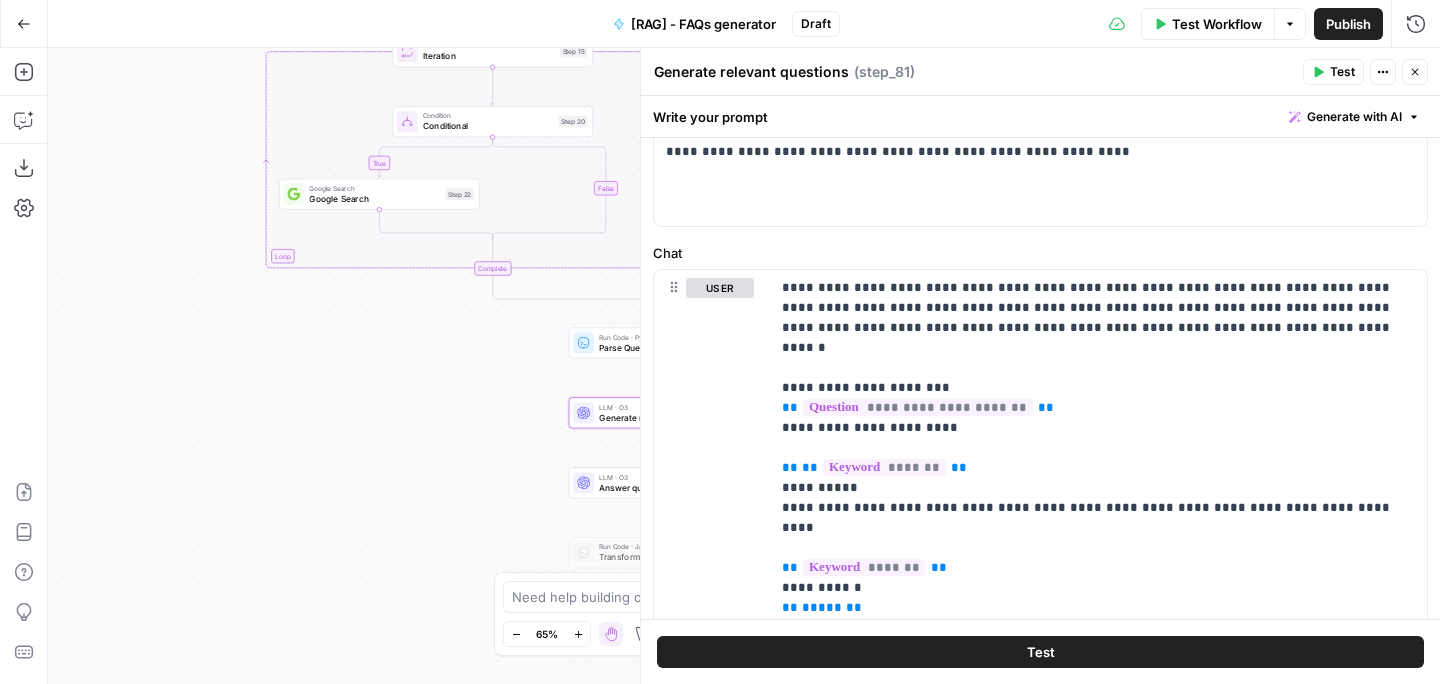 scroll, scrollTop: 165, scrollLeft: 0, axis: vertical 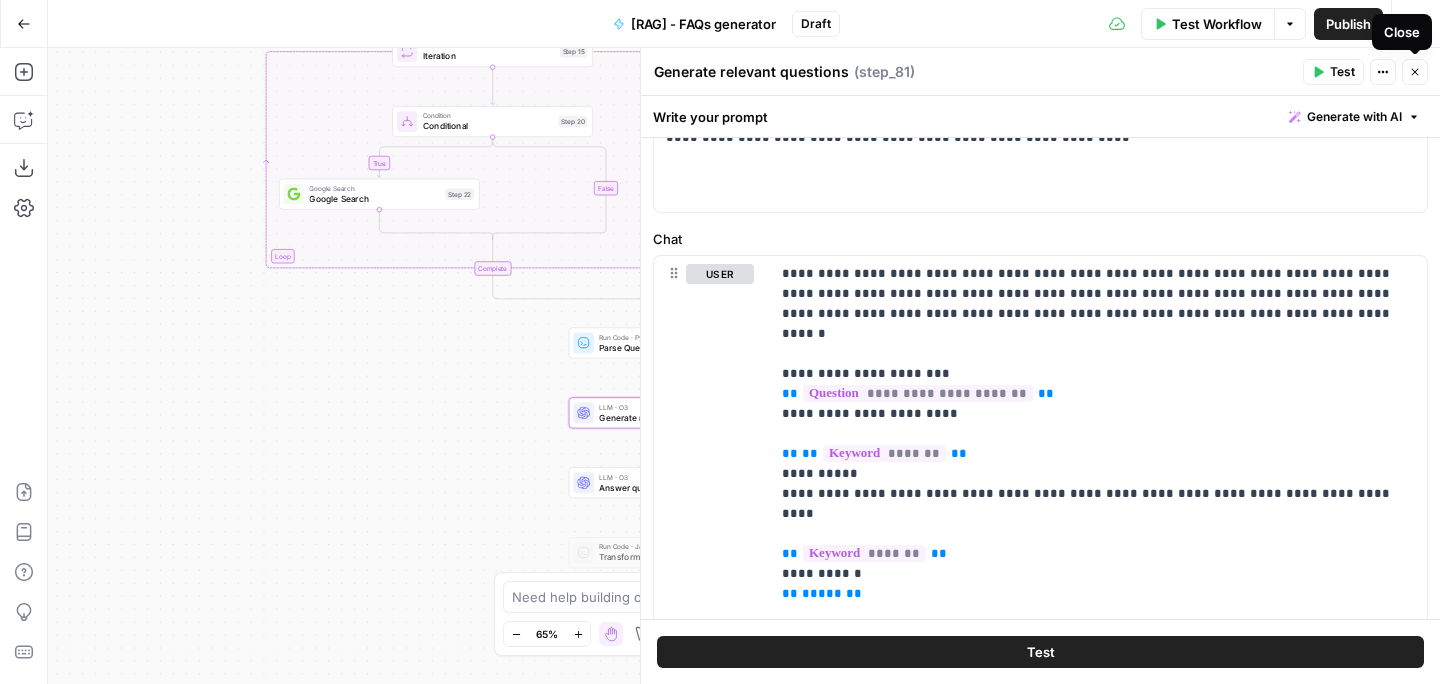click 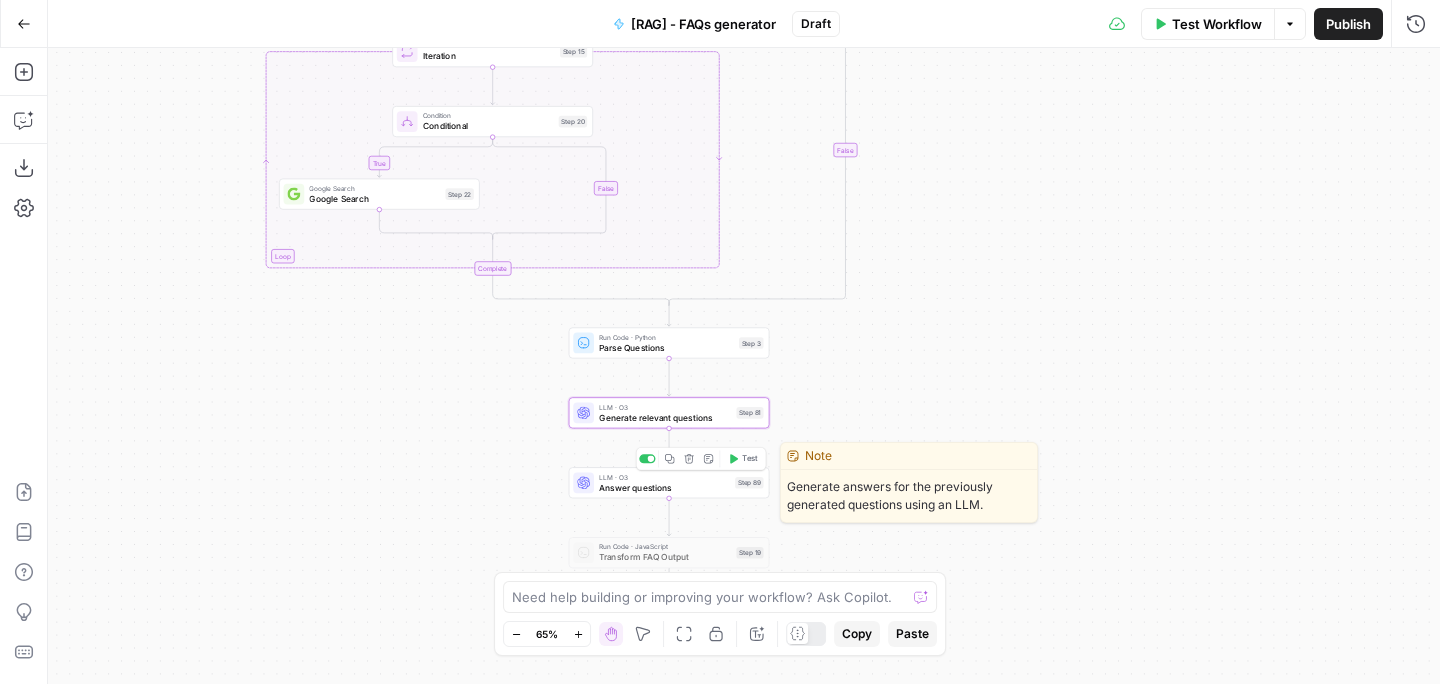 click on "Answer questions" at bounding box center [664, 487] 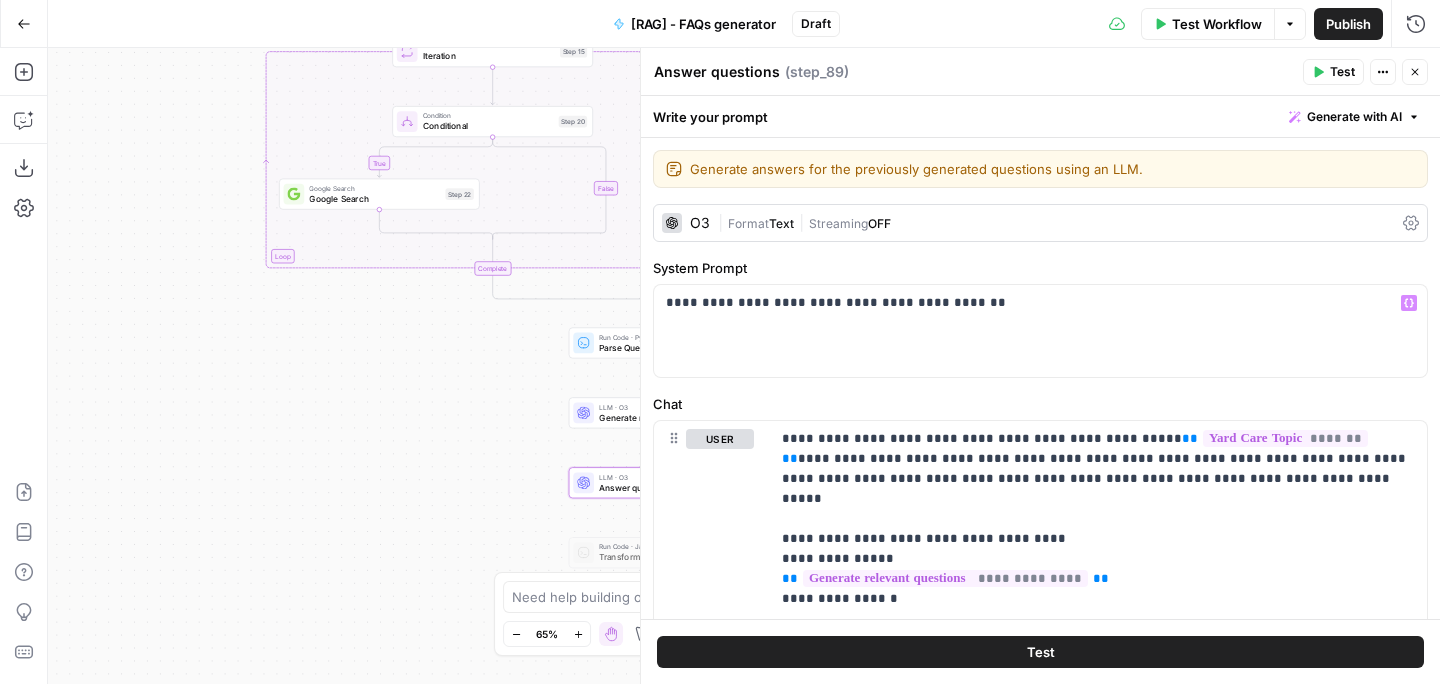 scroll, scrollTop: 259, scrollLeft: 0, axis: vertical 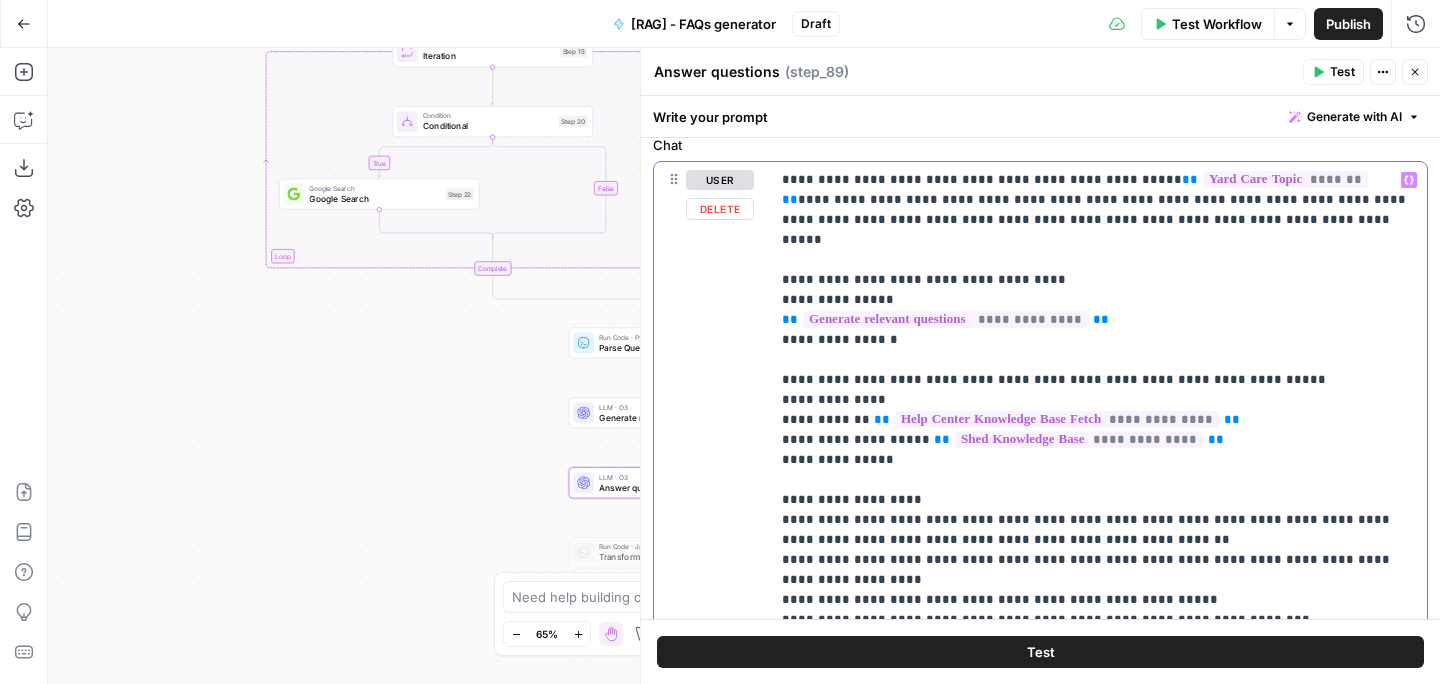 click on "**********" at bounding box center [1098, 950] 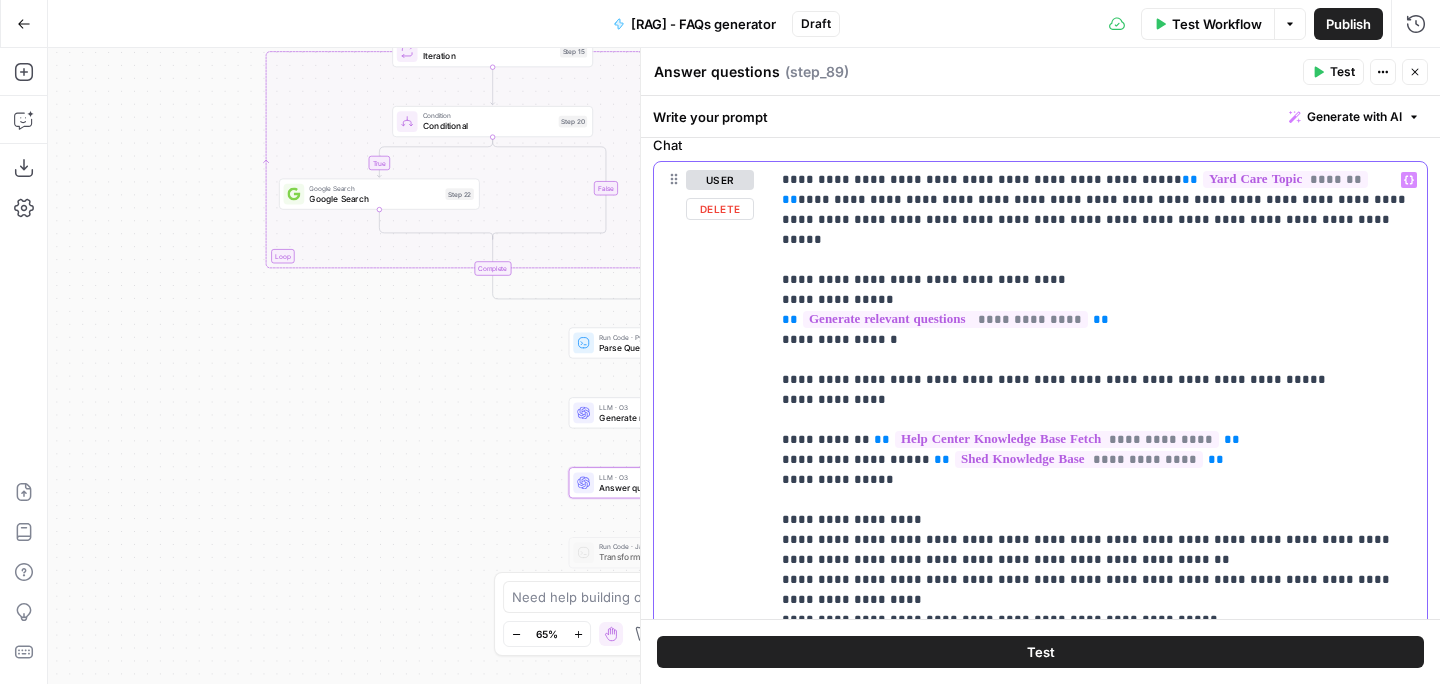 type 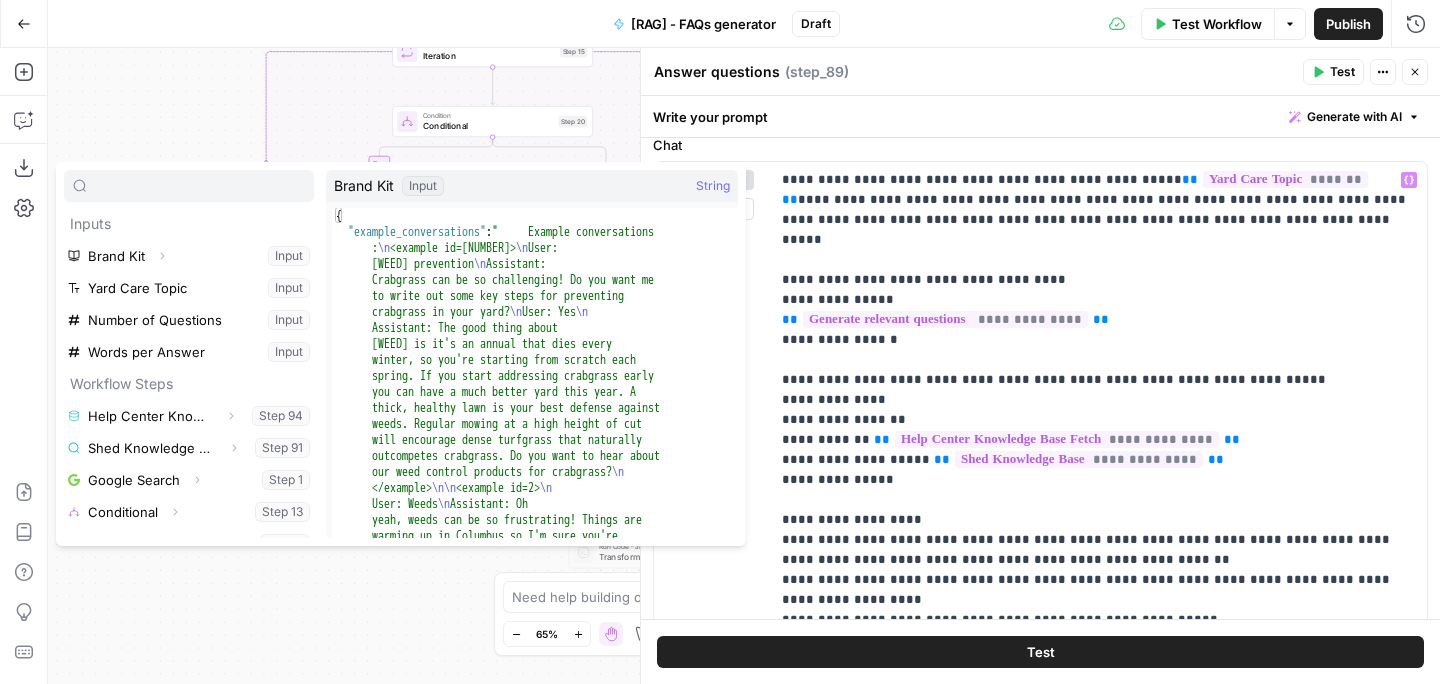 type 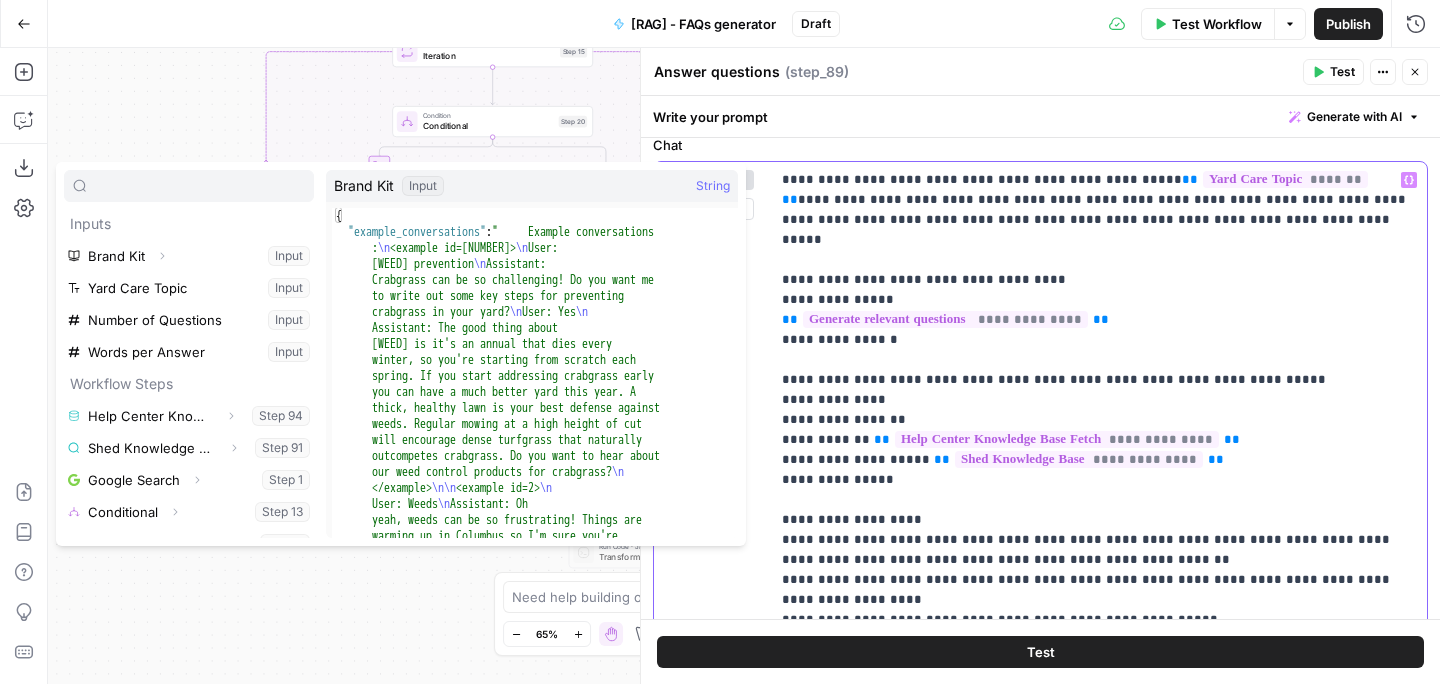 click on "**********" at bounding box center [1098, 960] 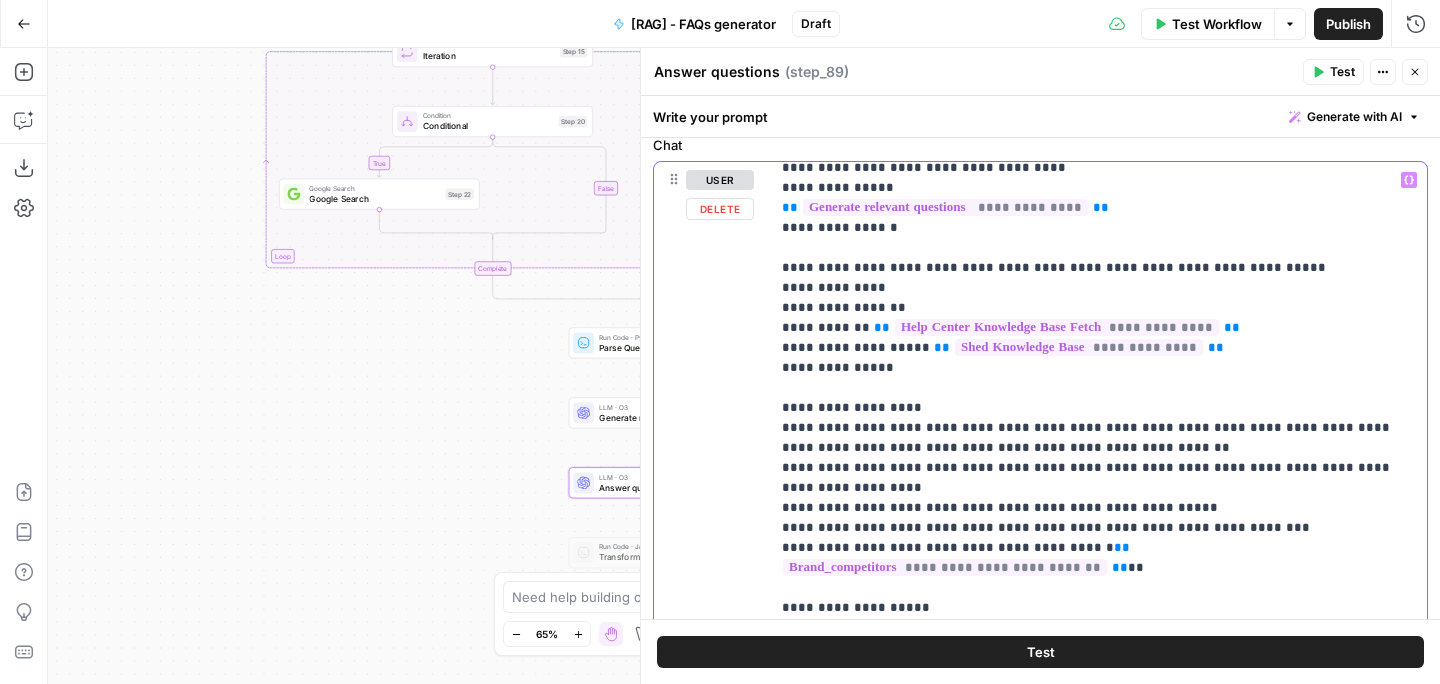 scroll, scrollTop: 150, scrollLeft: 0, axis: vertical 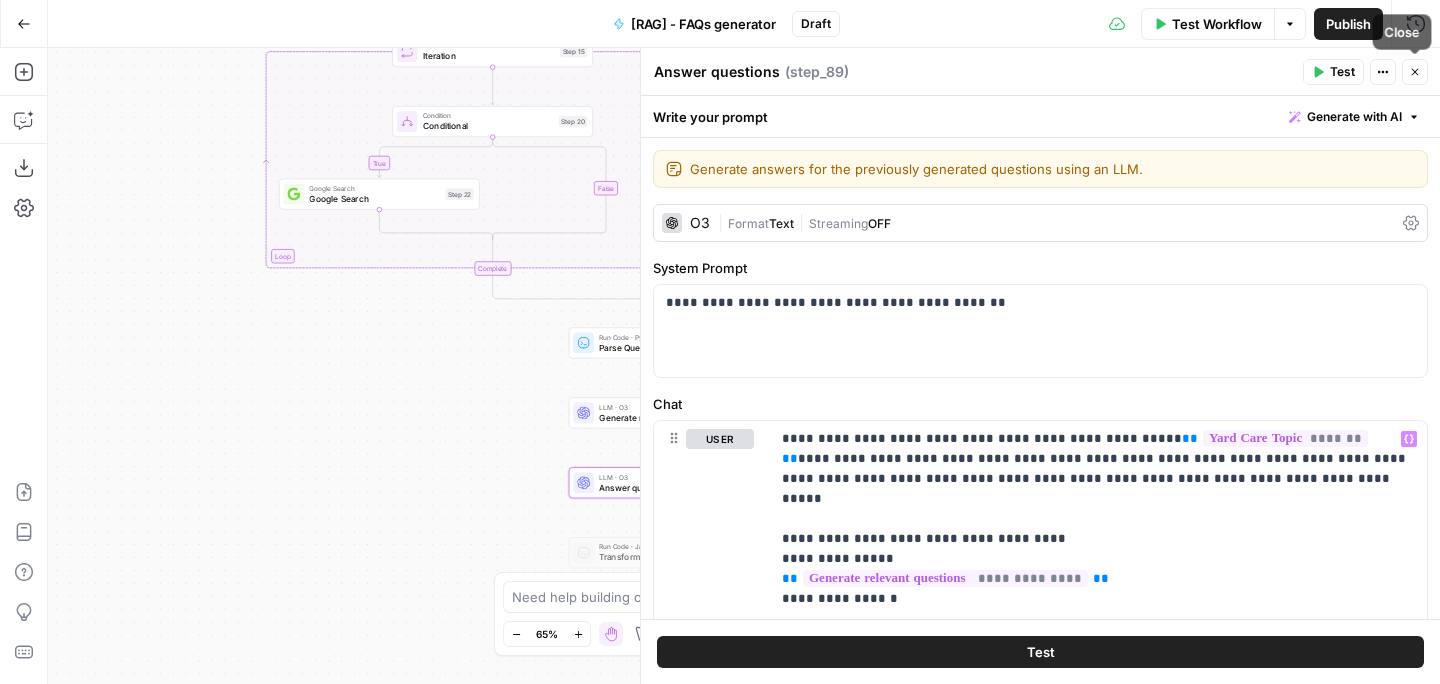 click on "Close" at bounding box center [1415, 72] 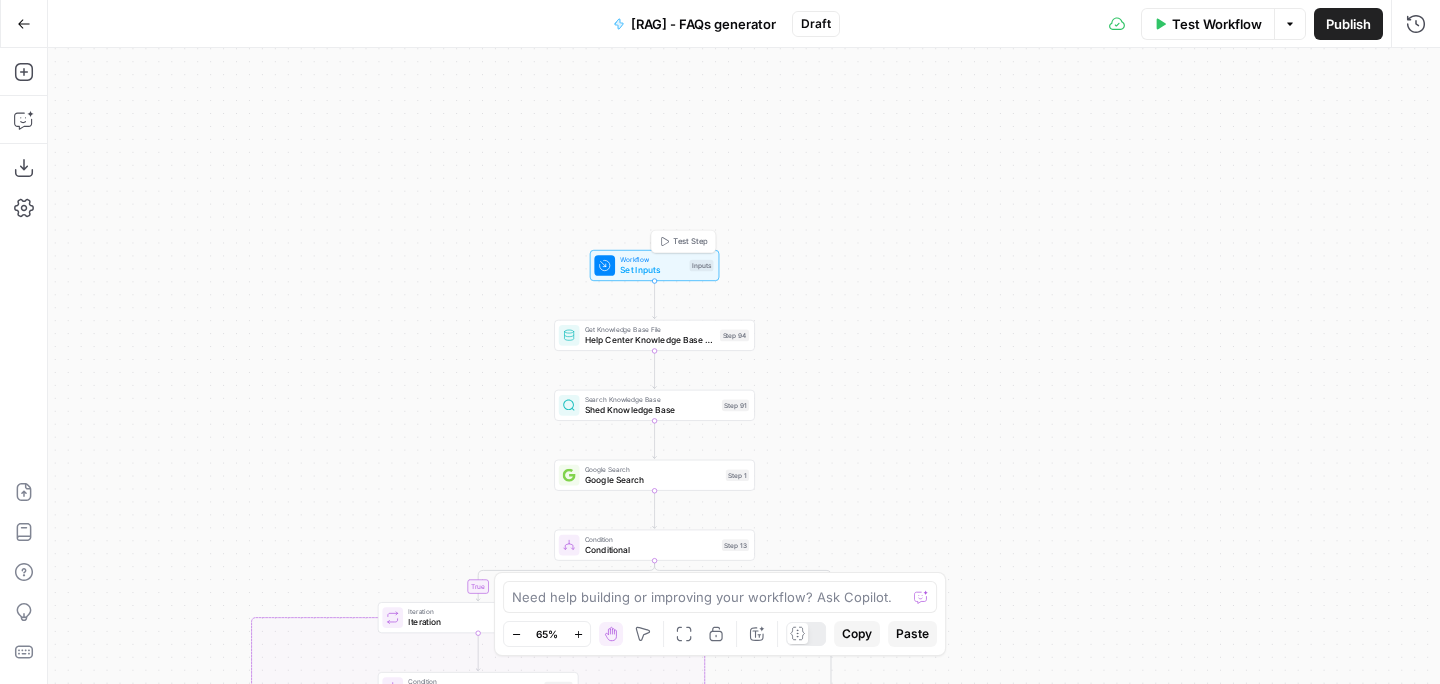 click on "Workflow" at bounding box center [652, 259] 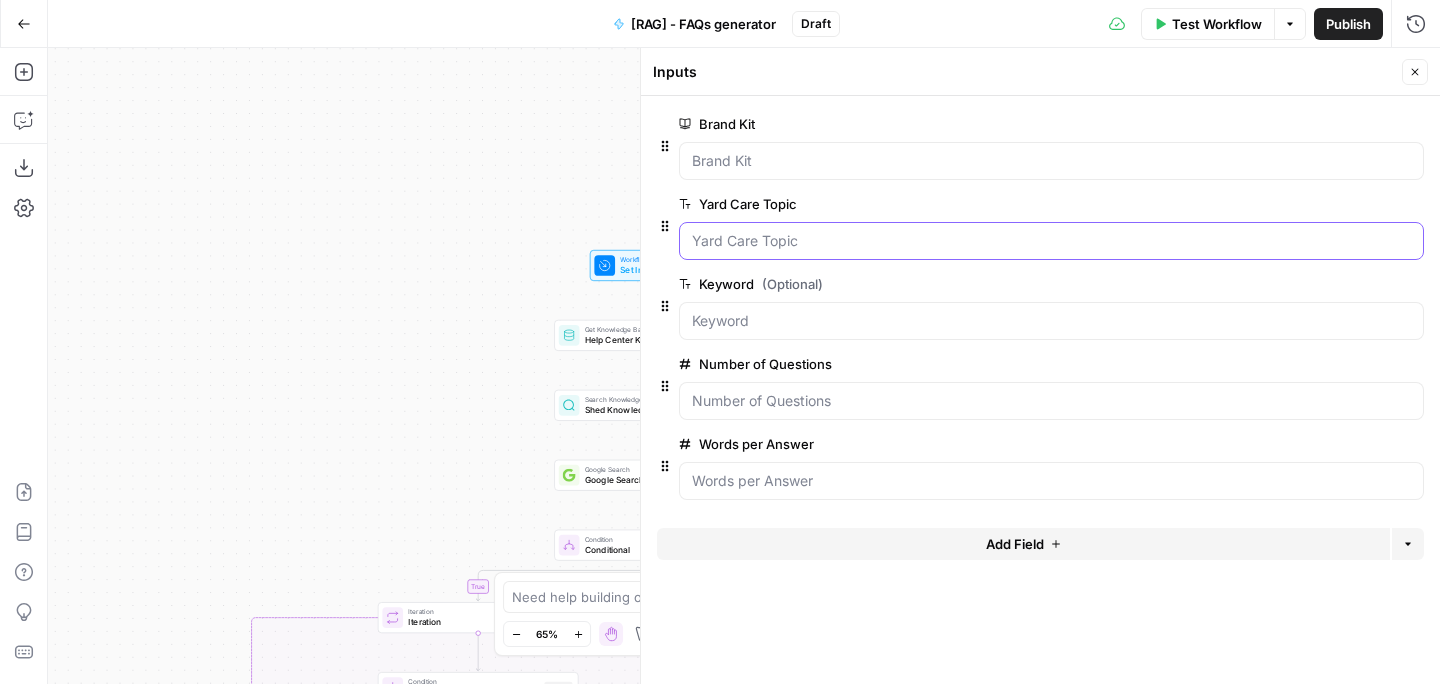 click on "Yard Care Topic" at bounding box center (1051, 241) 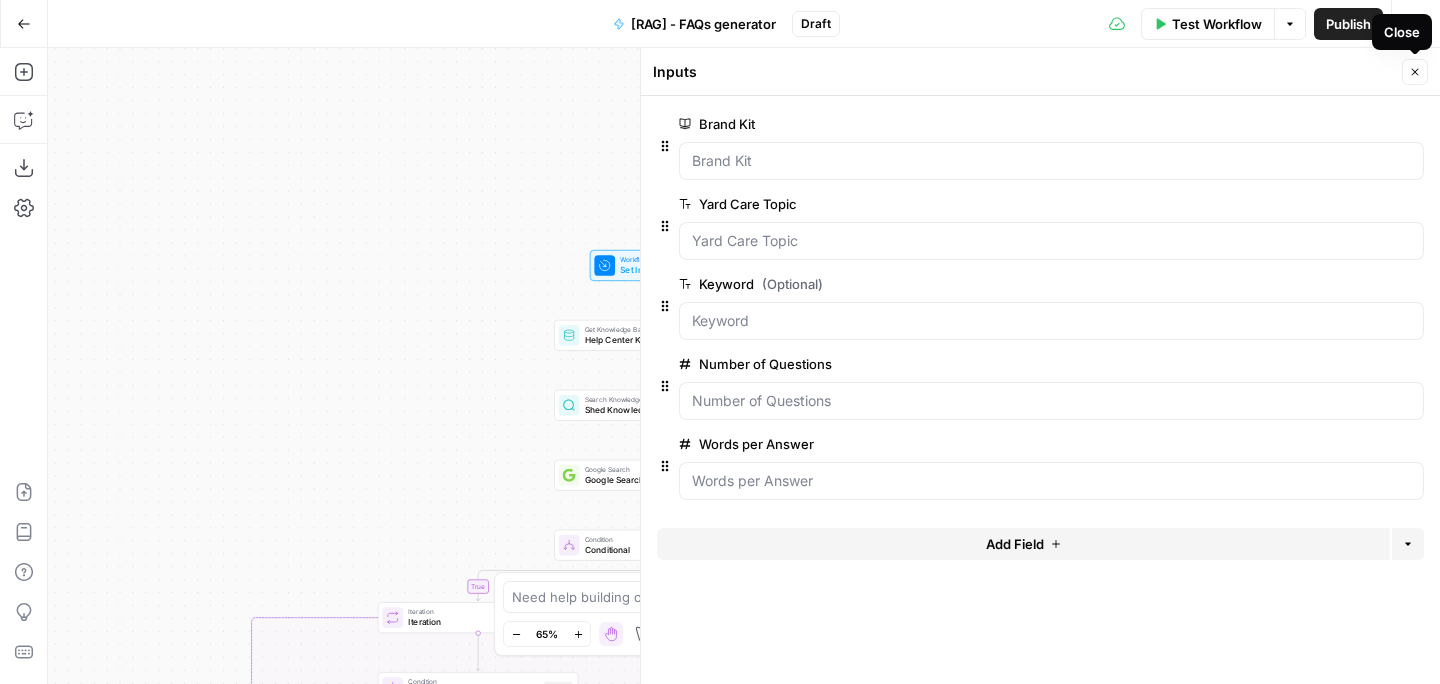 click 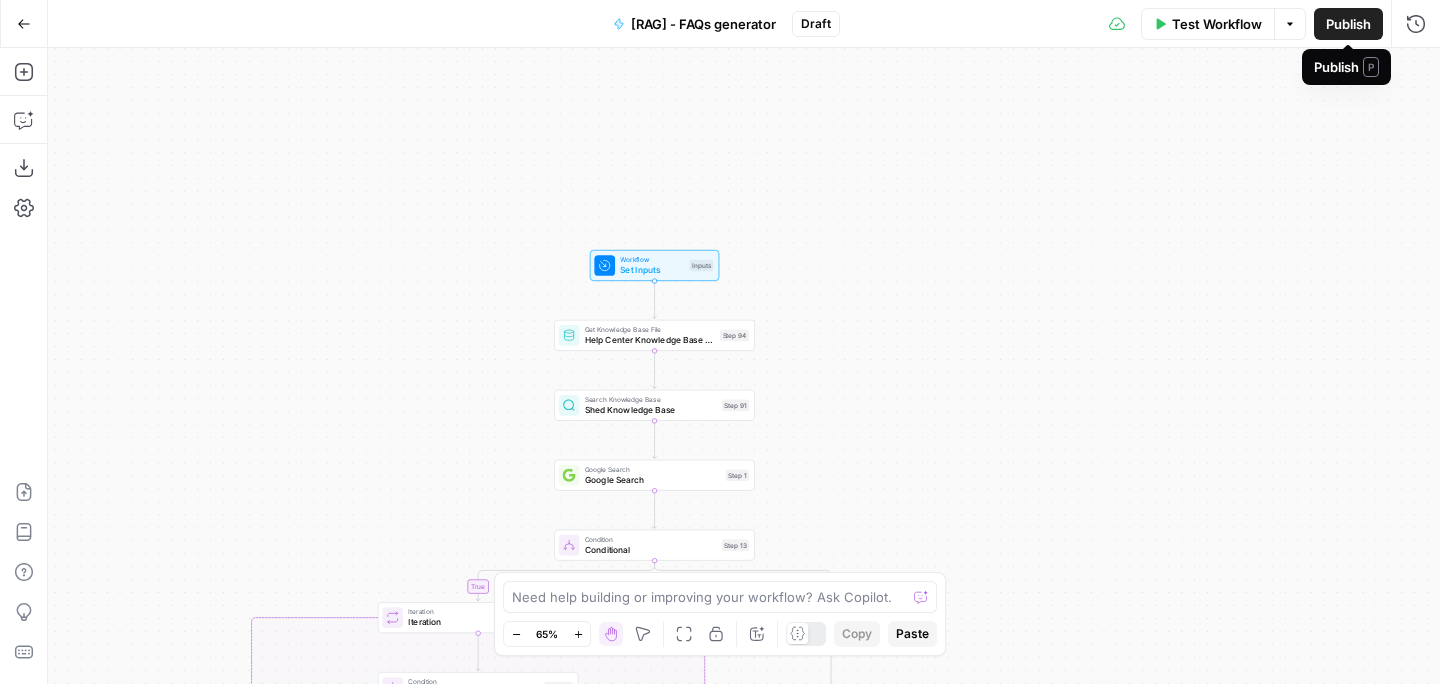 click on "Publish" at bounding box center [1348, 24] 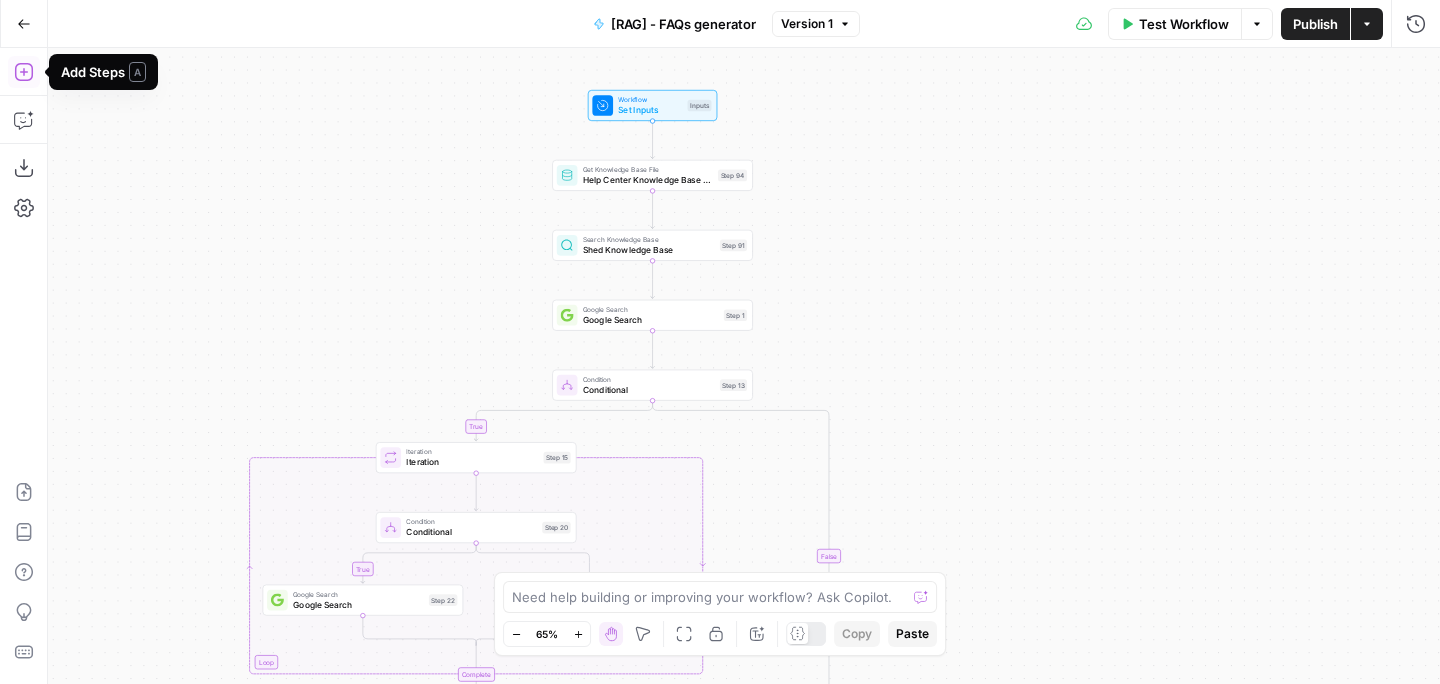 click 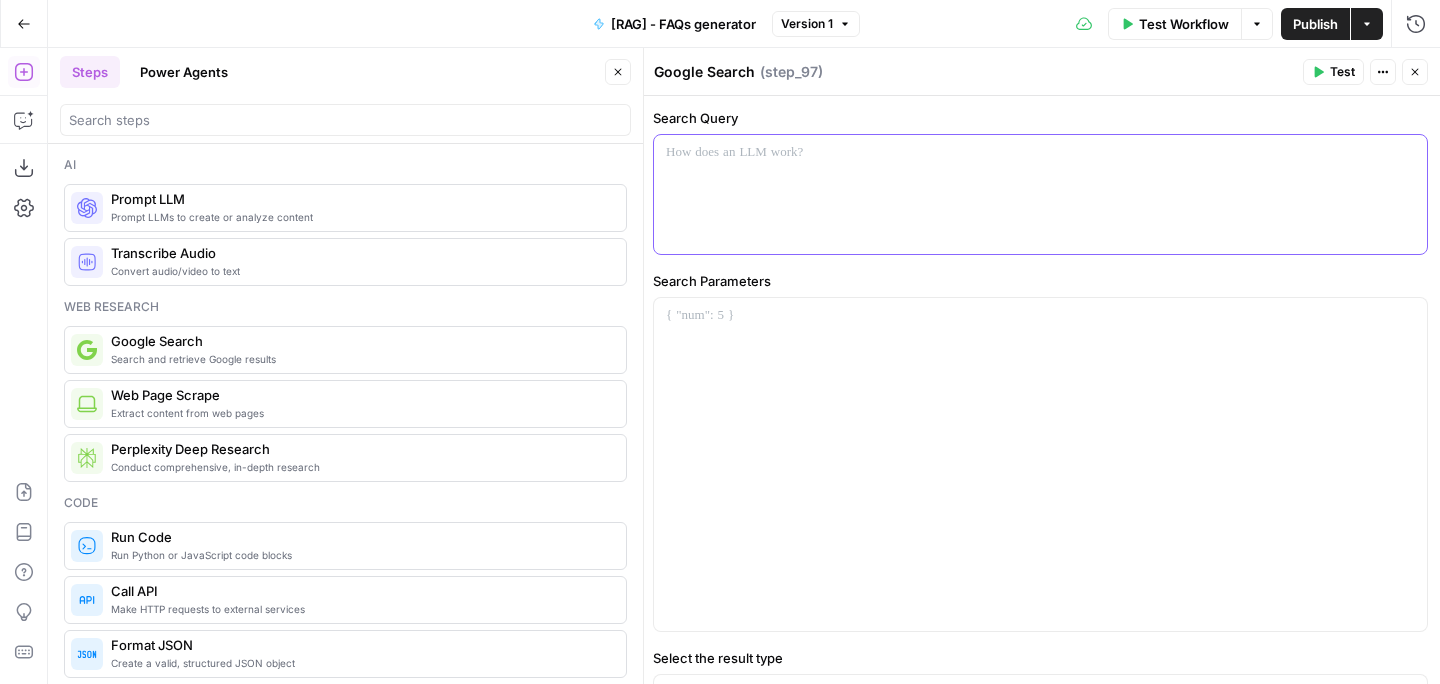 click at bounding box center [1040, 153] 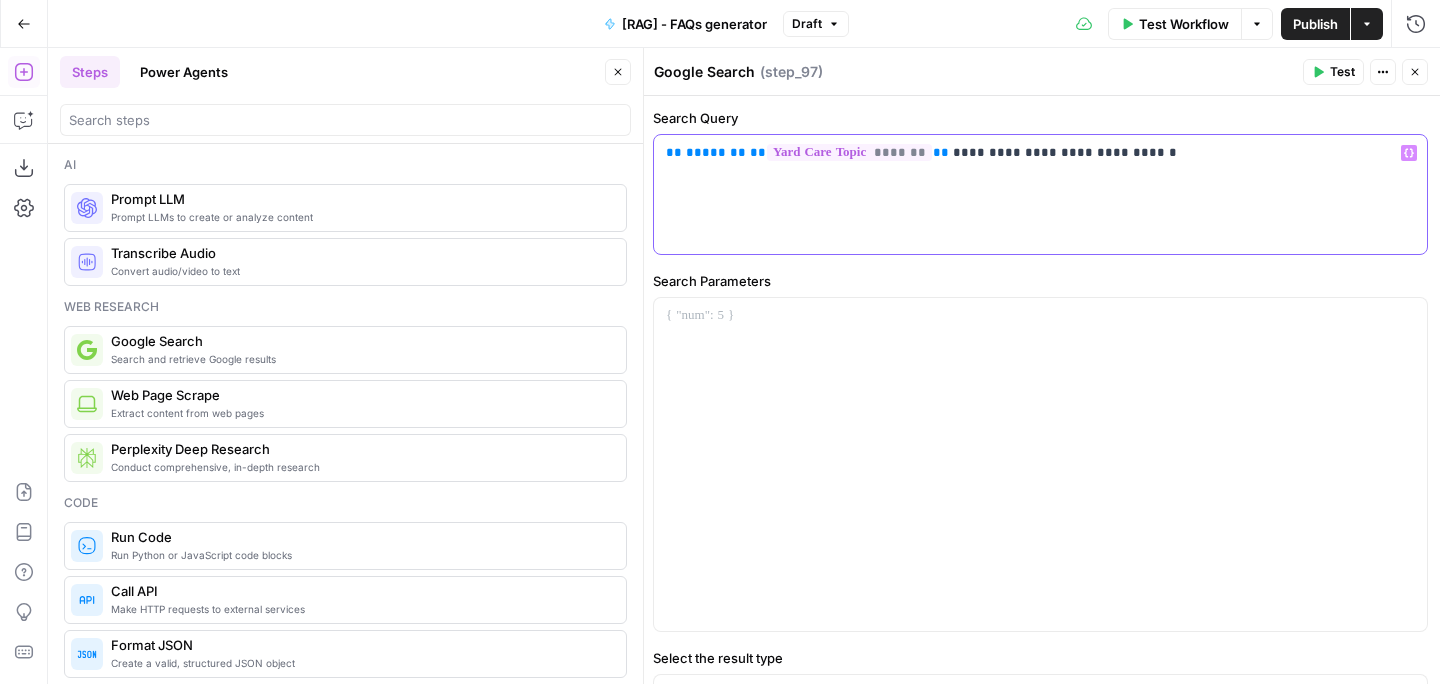 click on "**********" at bounding box center (1040, 194) 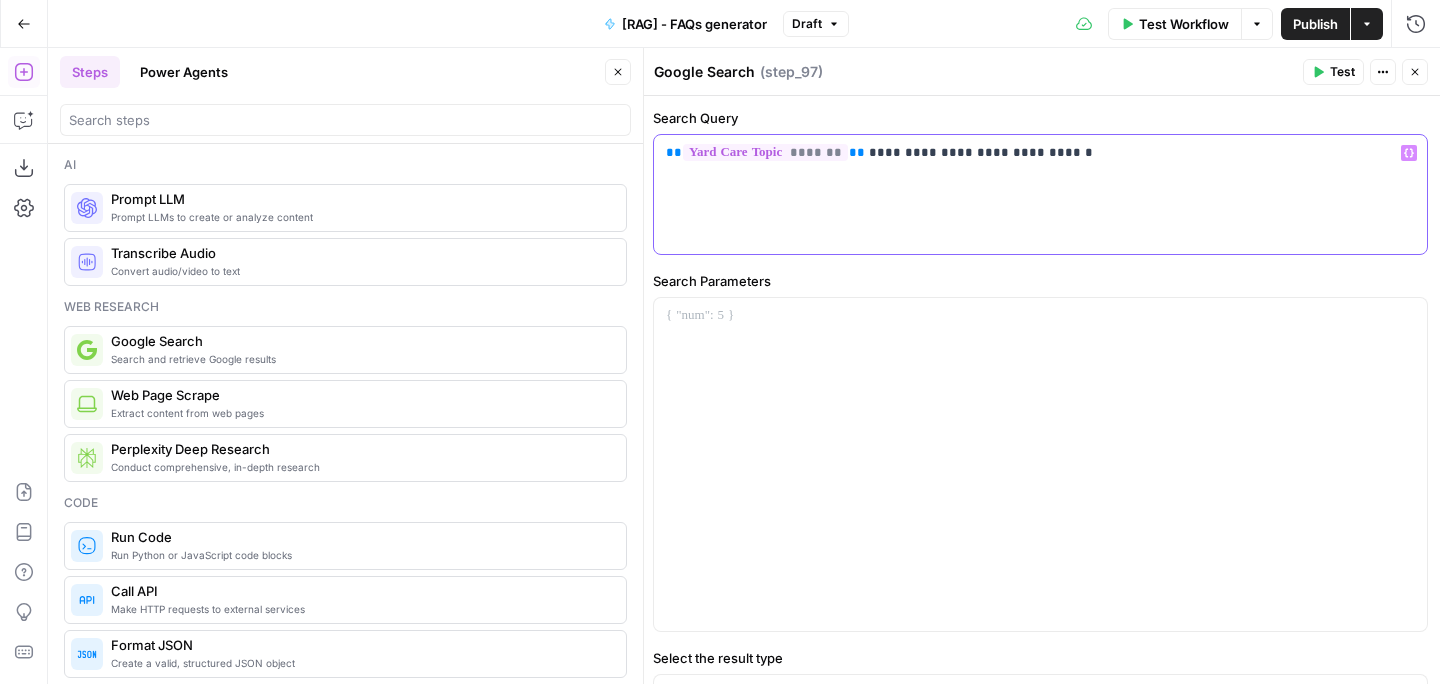 click 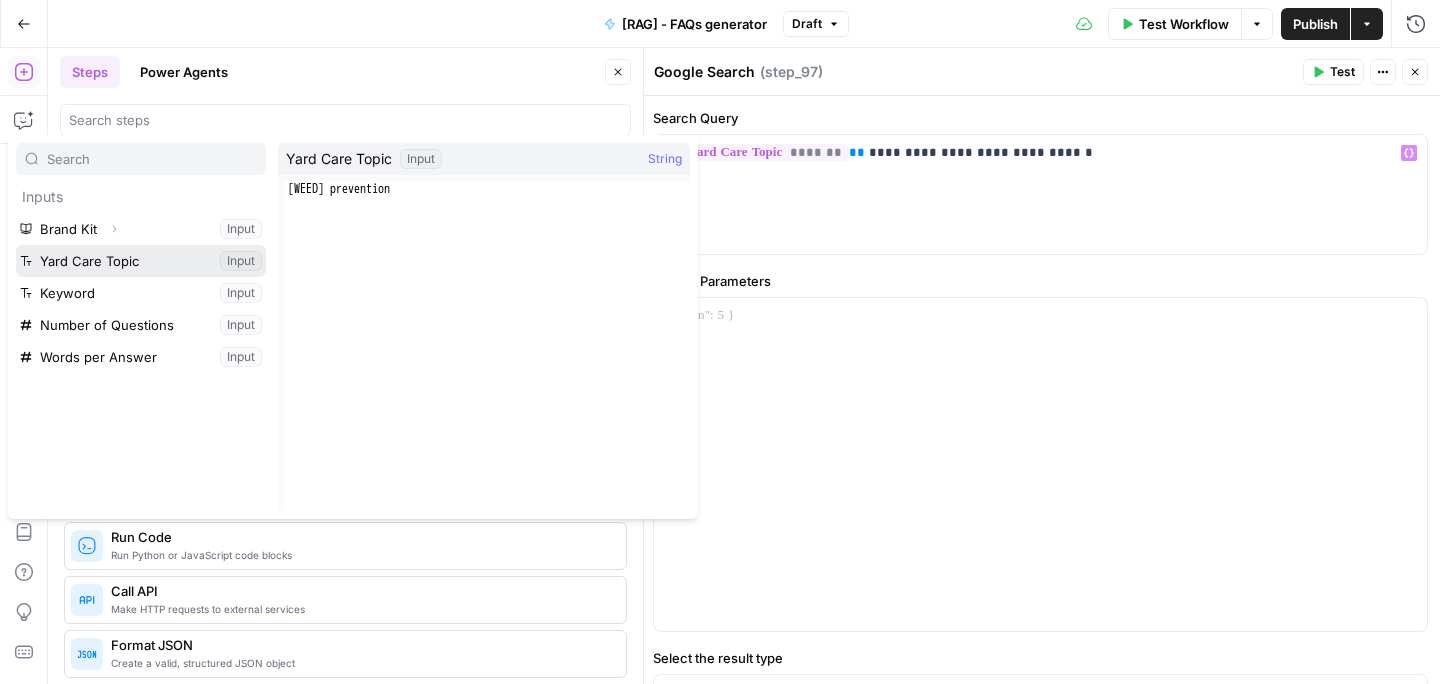 click at bounding box center [141, 261] 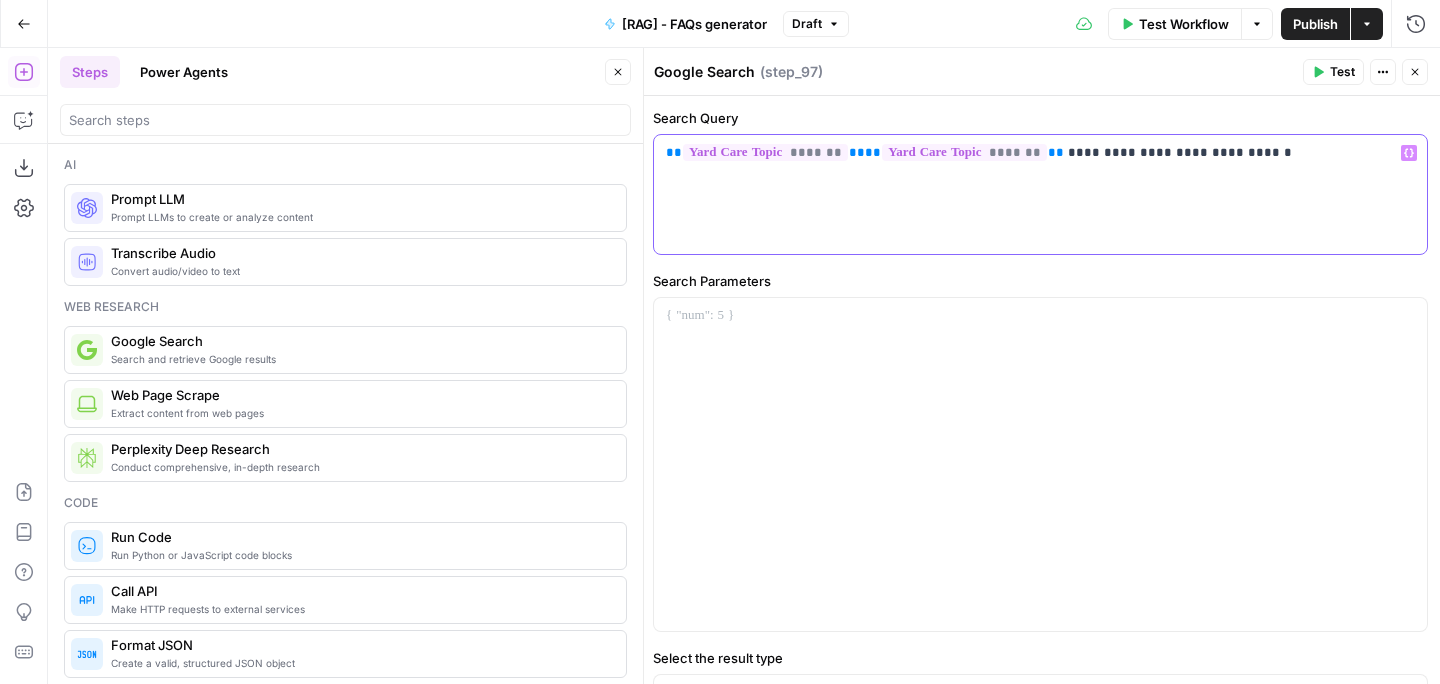 drag, startPoint x: 1053, startPoint y: 159, endPoint x: 862, endPoint y: 159, distance: 191 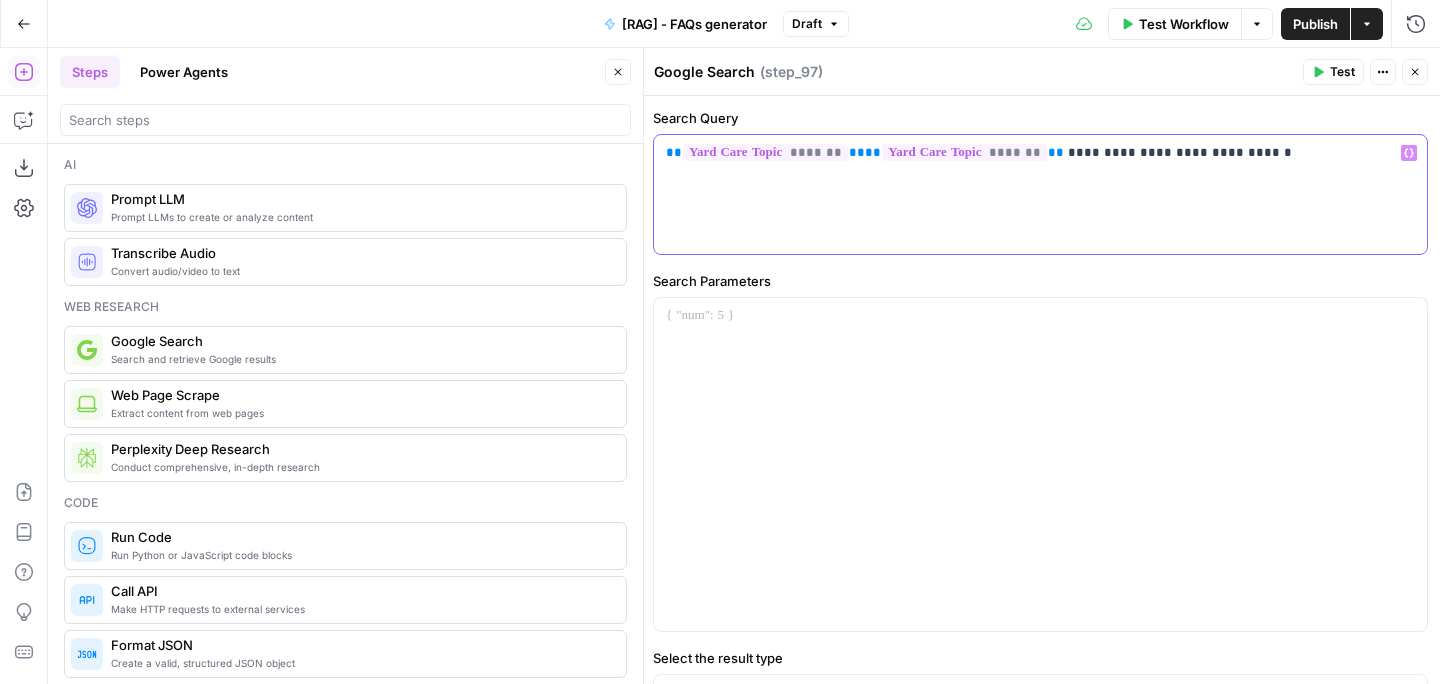 click on "**********" at bounding box center [1040, 153] 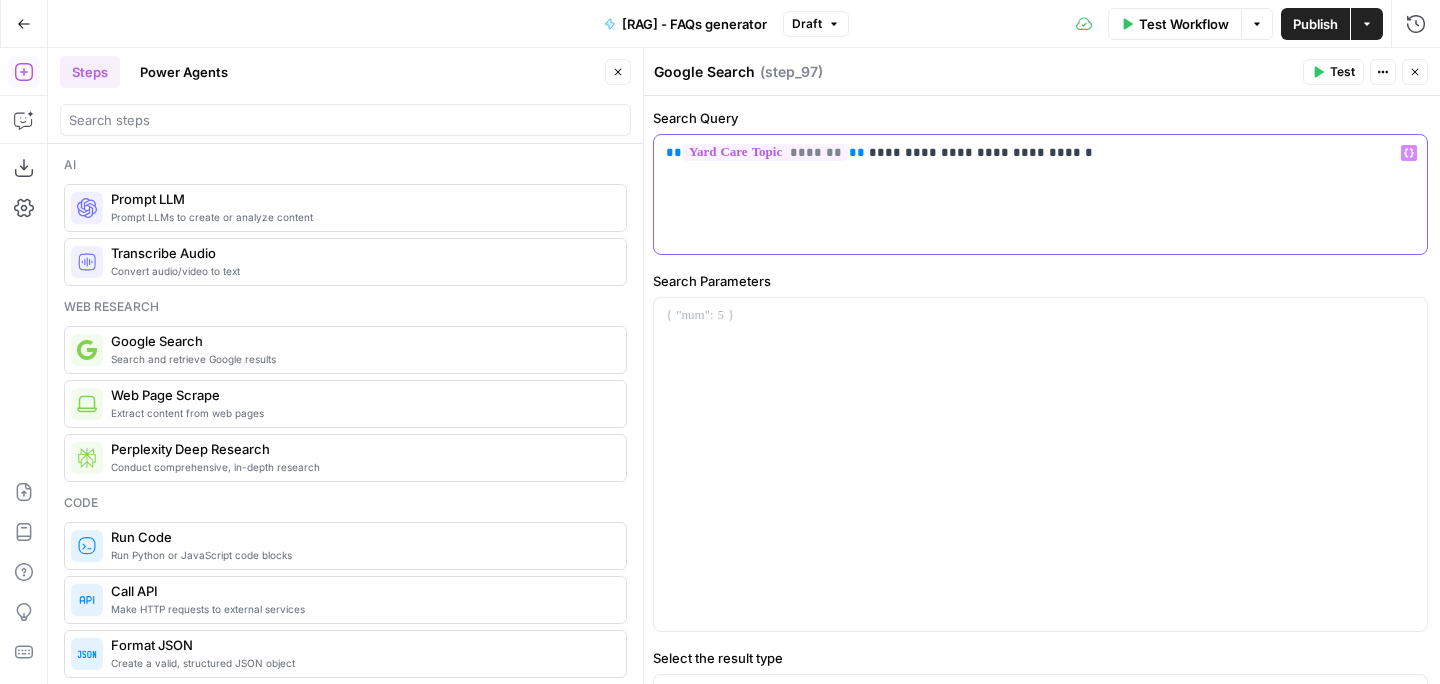 type 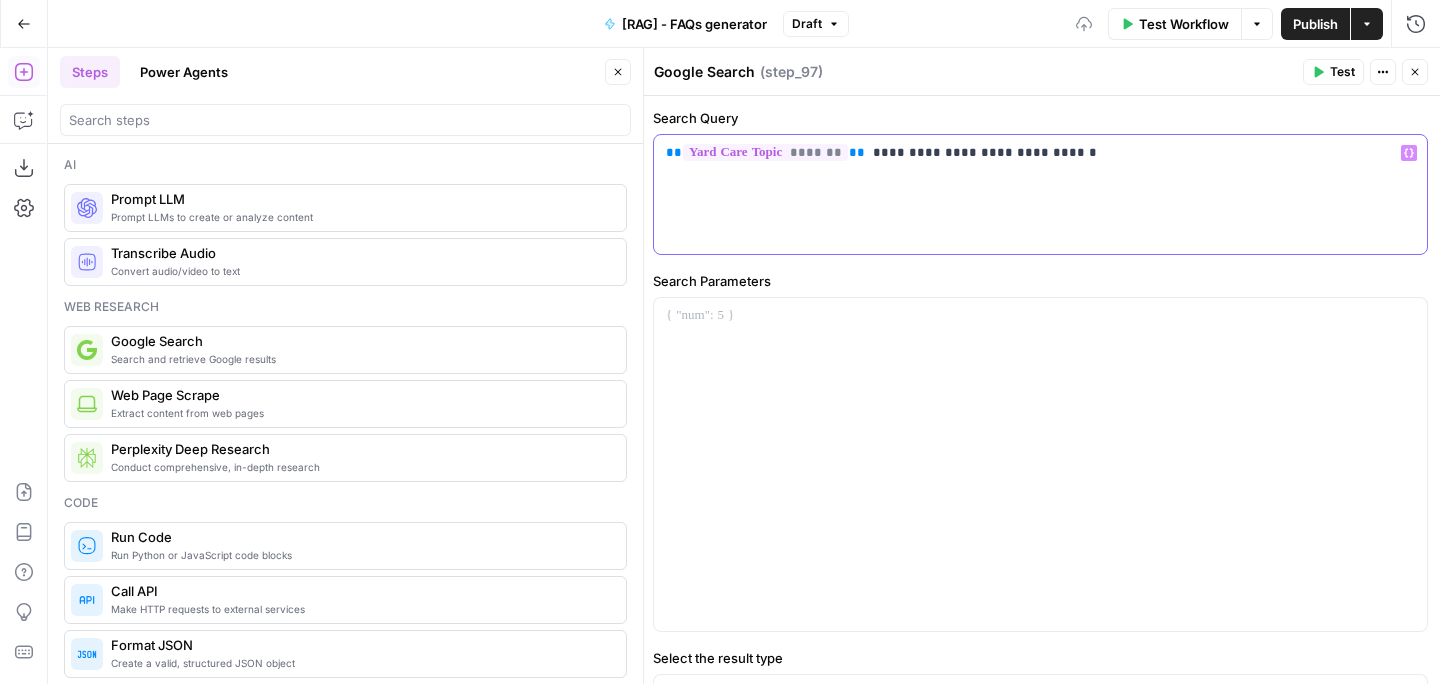click 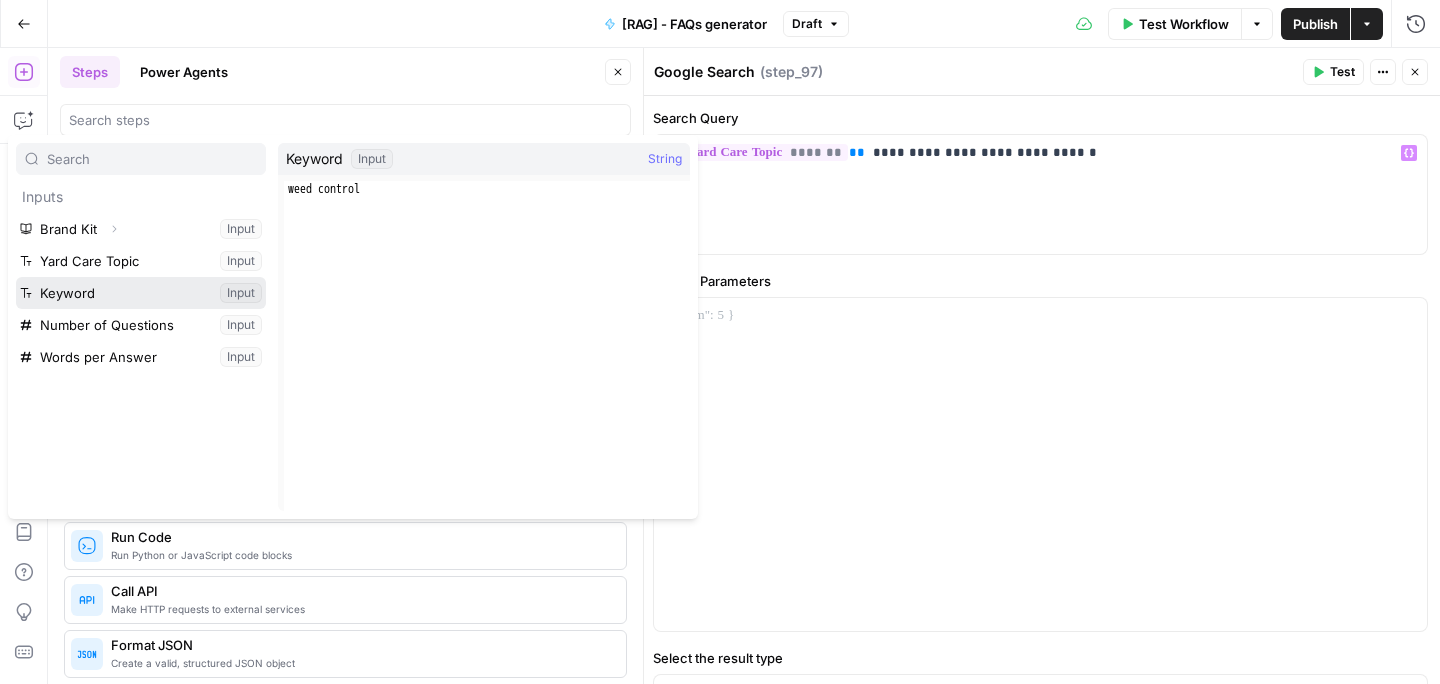 click at bounding box center [141, 293] 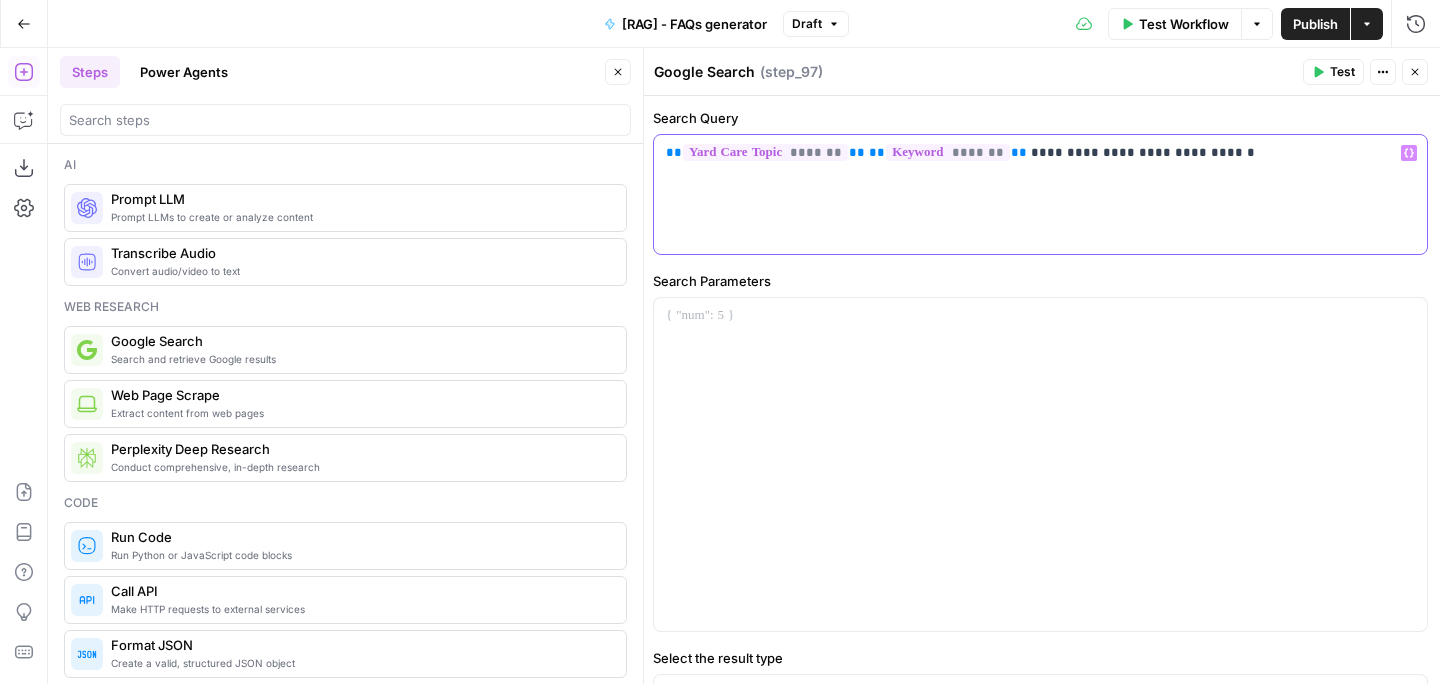 click on "**********" at bounding box center (1040, 194) 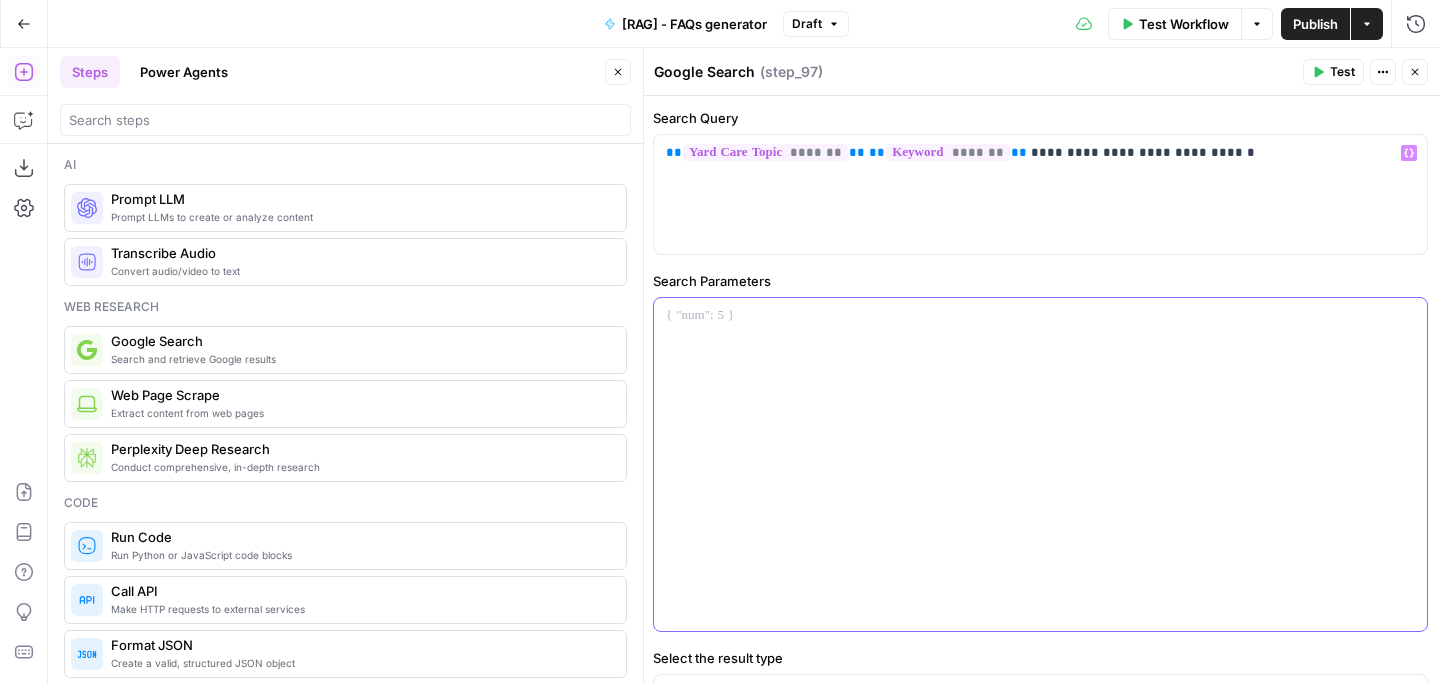 click at bounding box center [1040, 464] 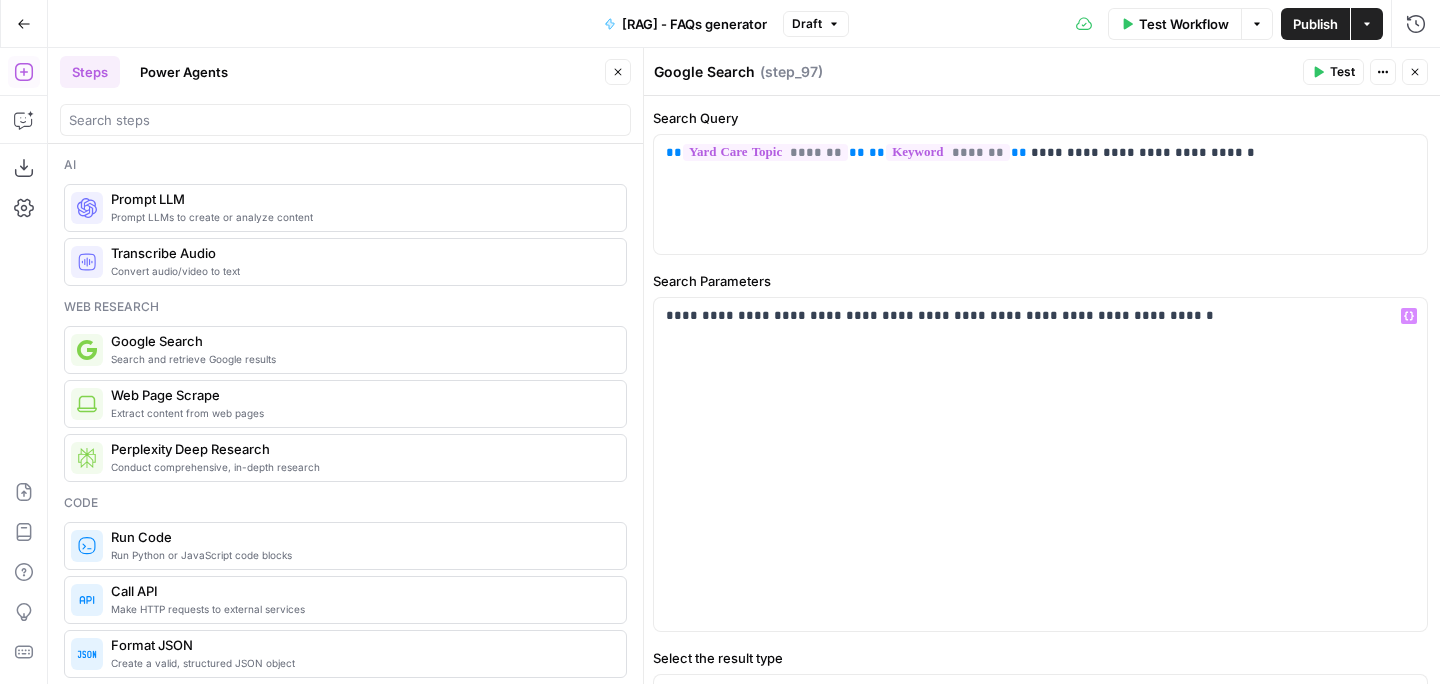 click 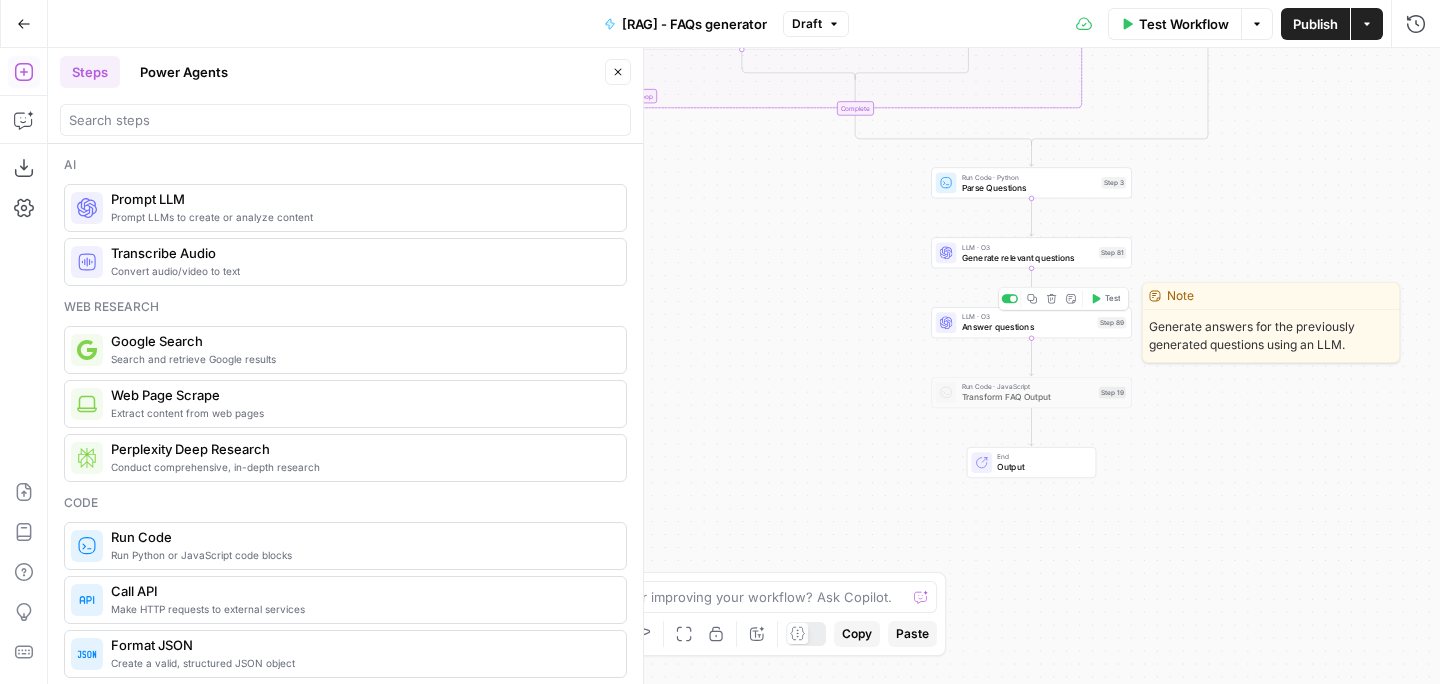 click on "Answer questions" at bounding box center (1027, 327) 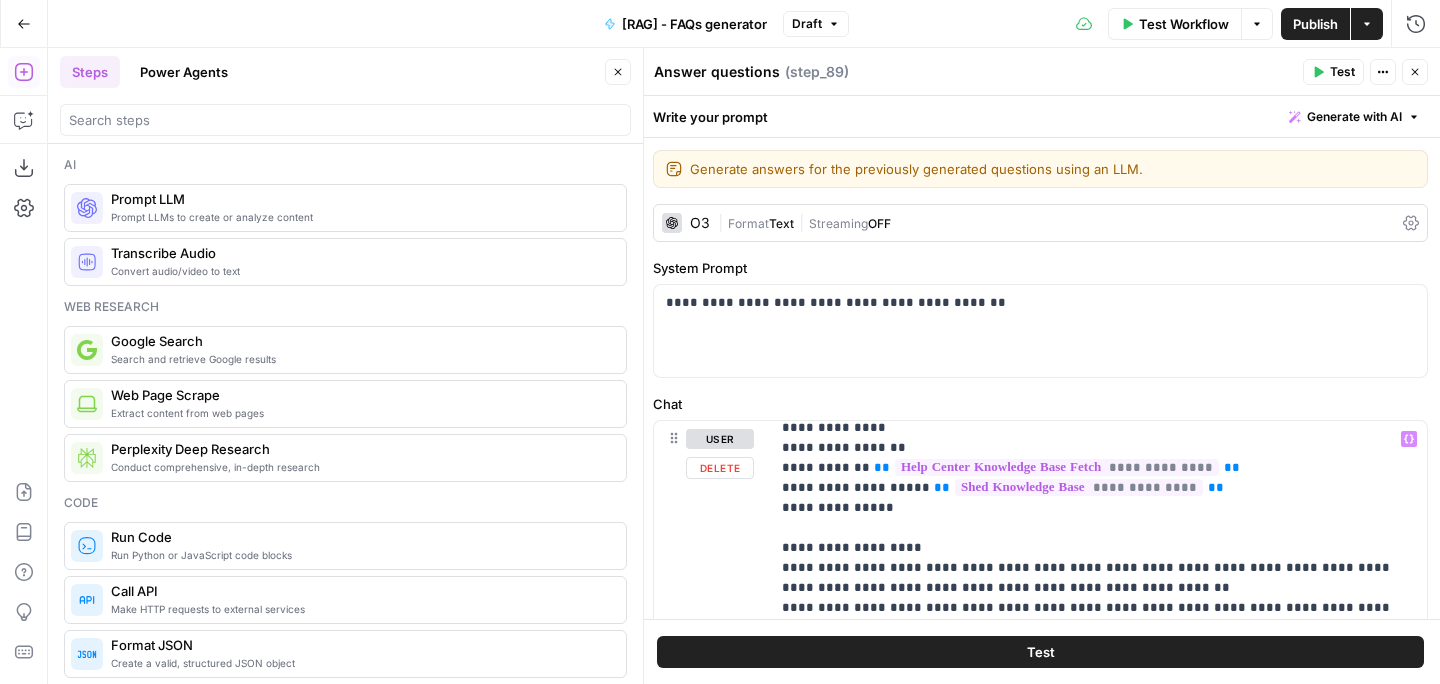 scroll, scrollTop: 206, scrollLeft: 0, axis: vertical 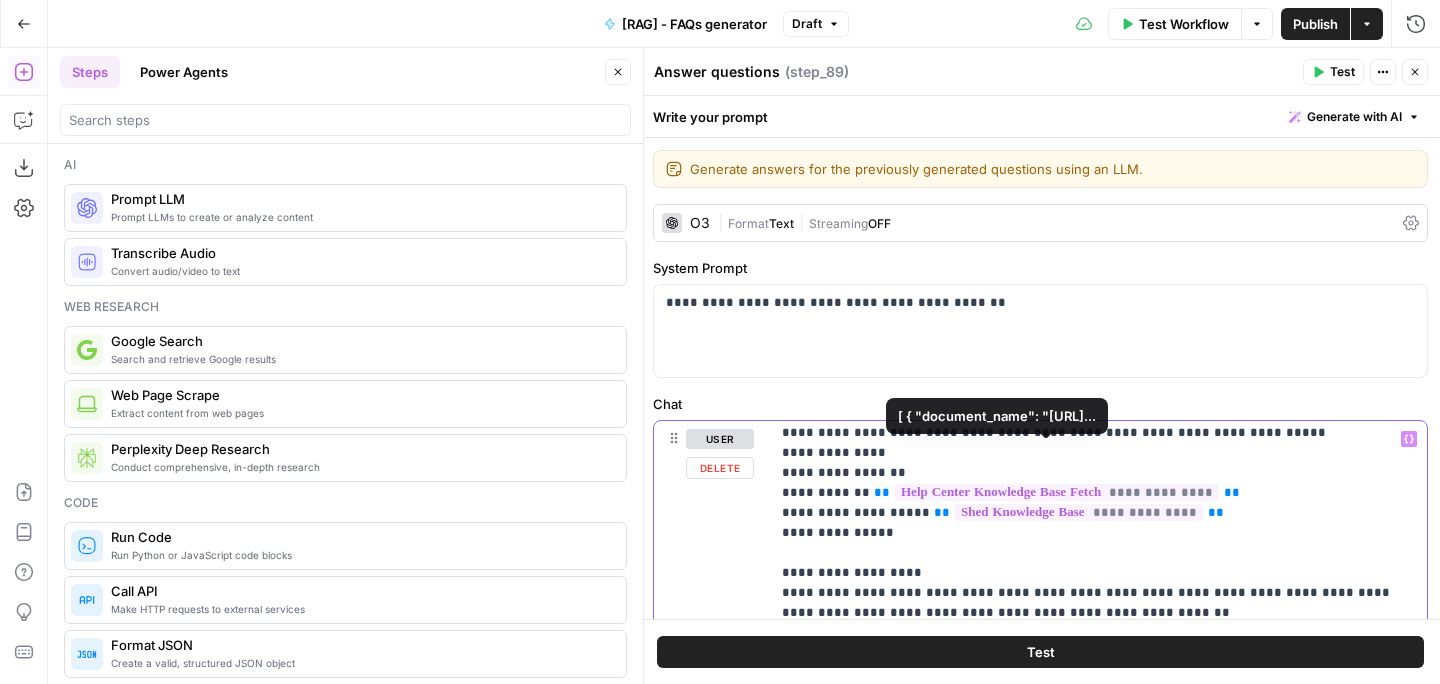click on "**********" at bounding box center [1098, 1013] 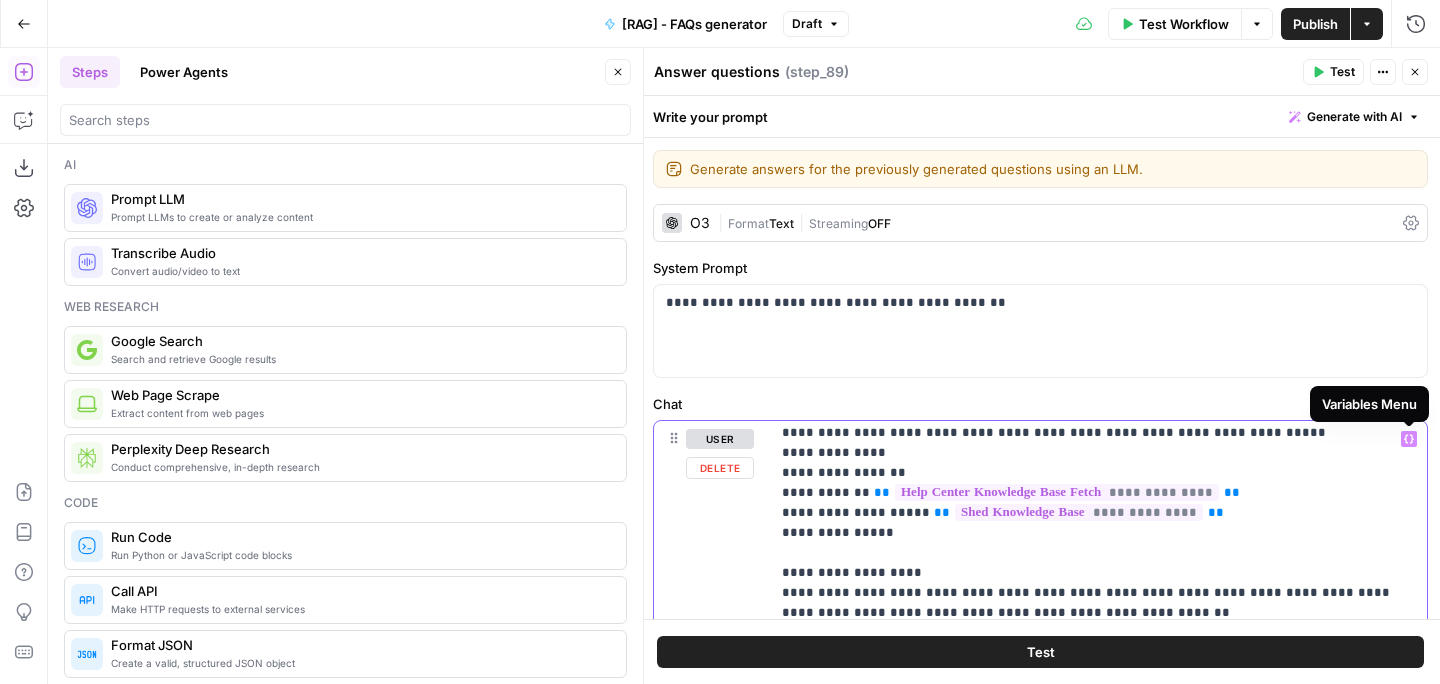 click 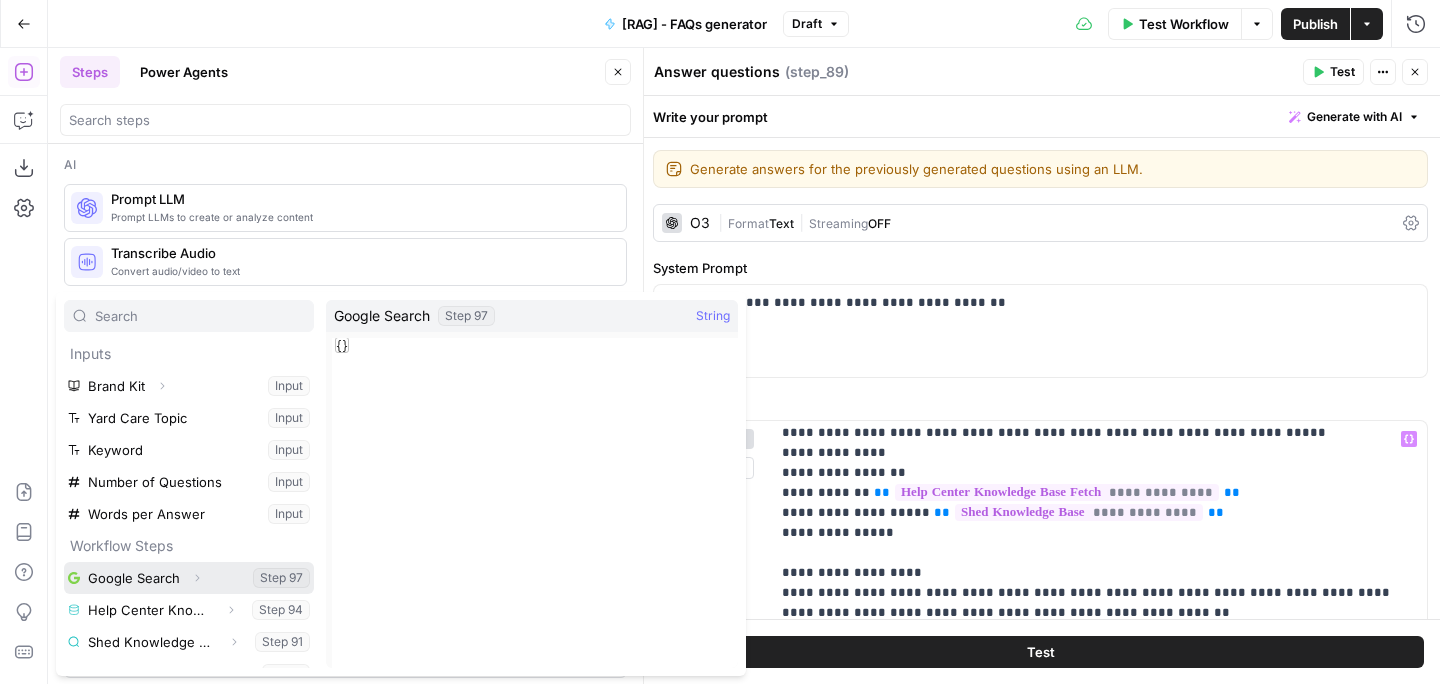 click 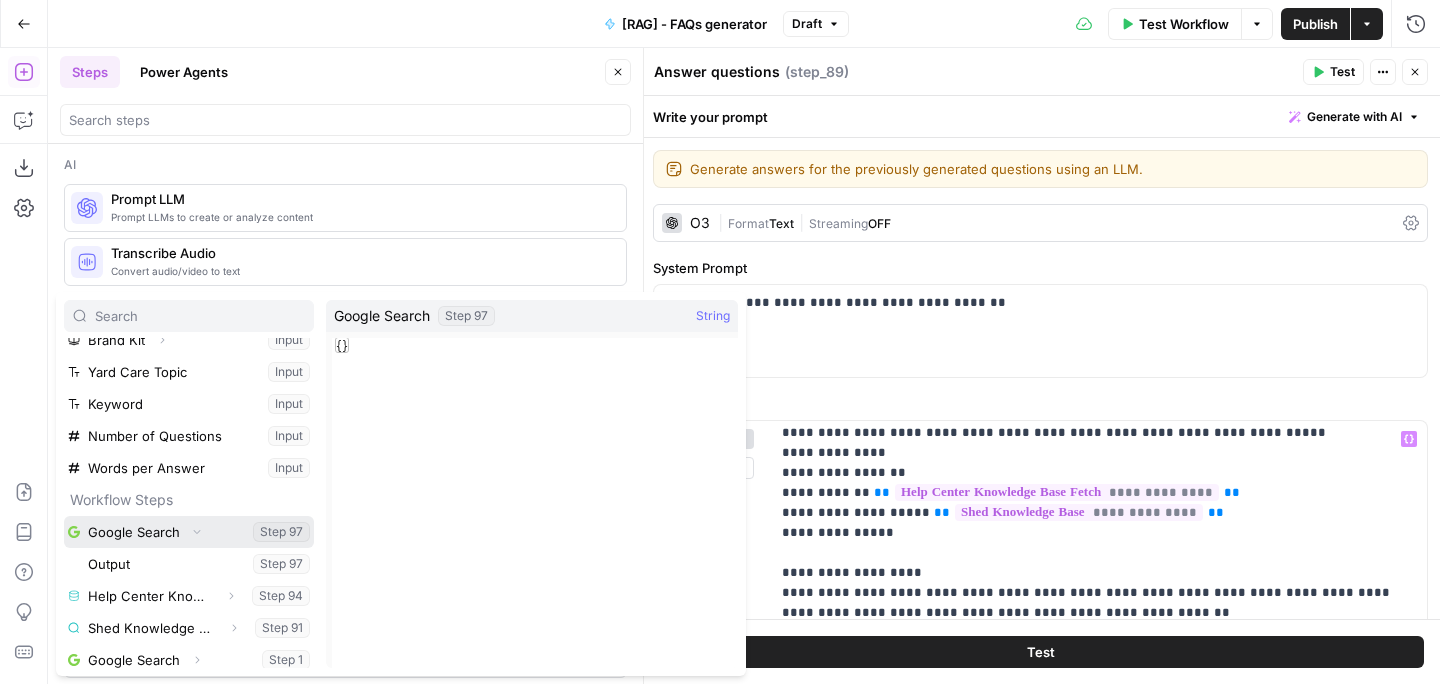 scroll, scrollTop: 98, scrollLeft: 0, axis: vertical 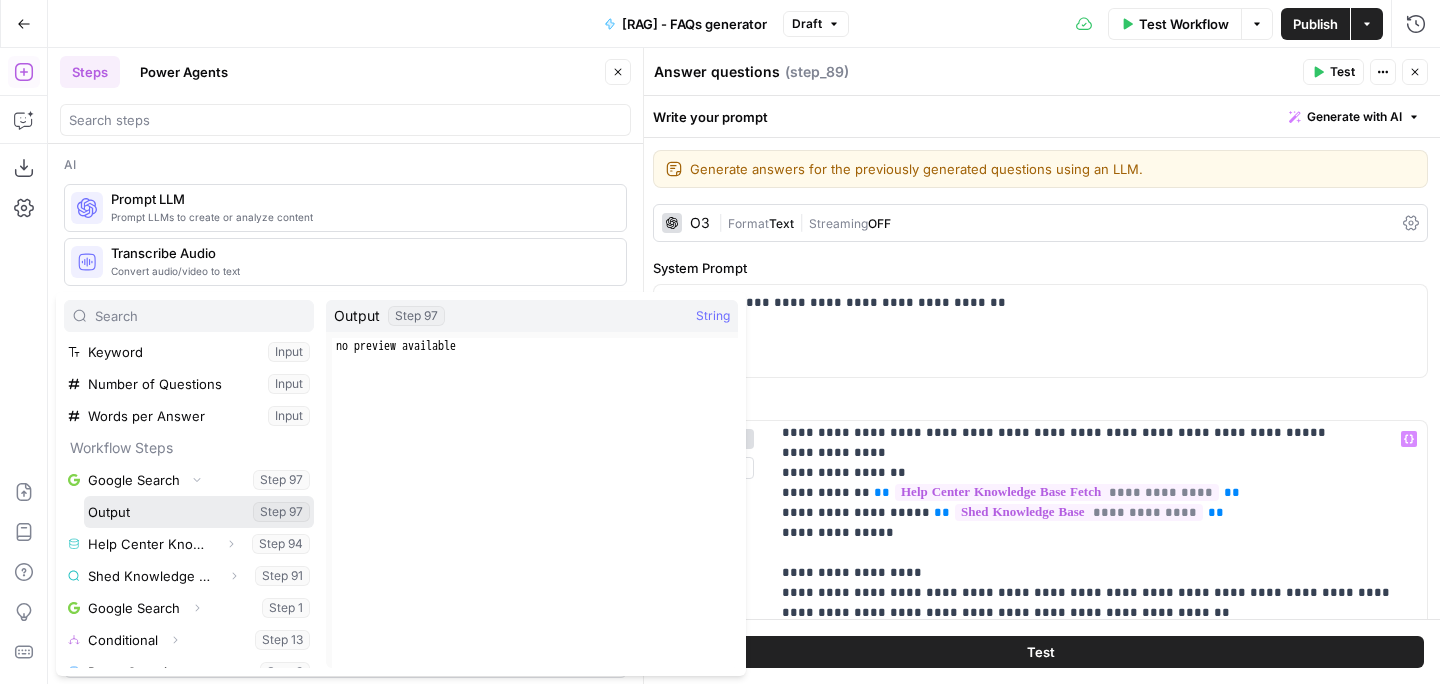click at bounding box center (199, 512) 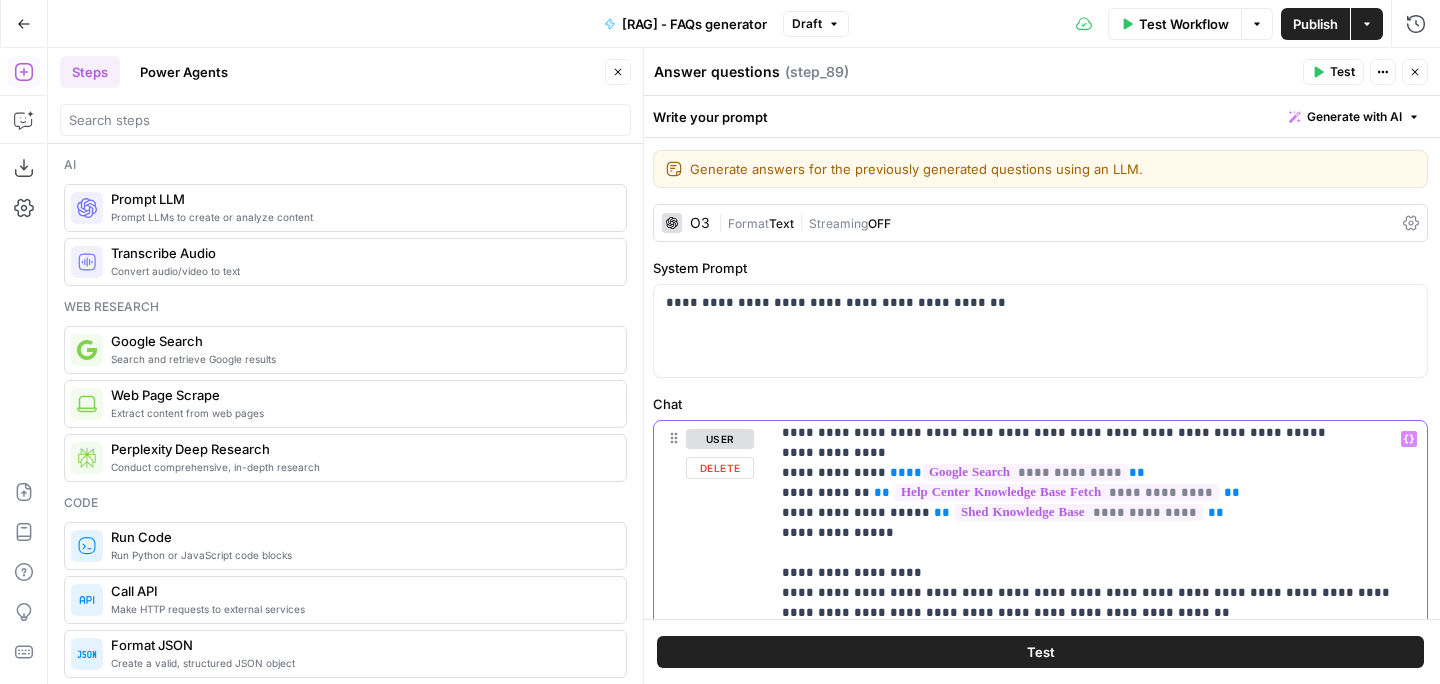 click on "**" at bounding box center [898, 472] 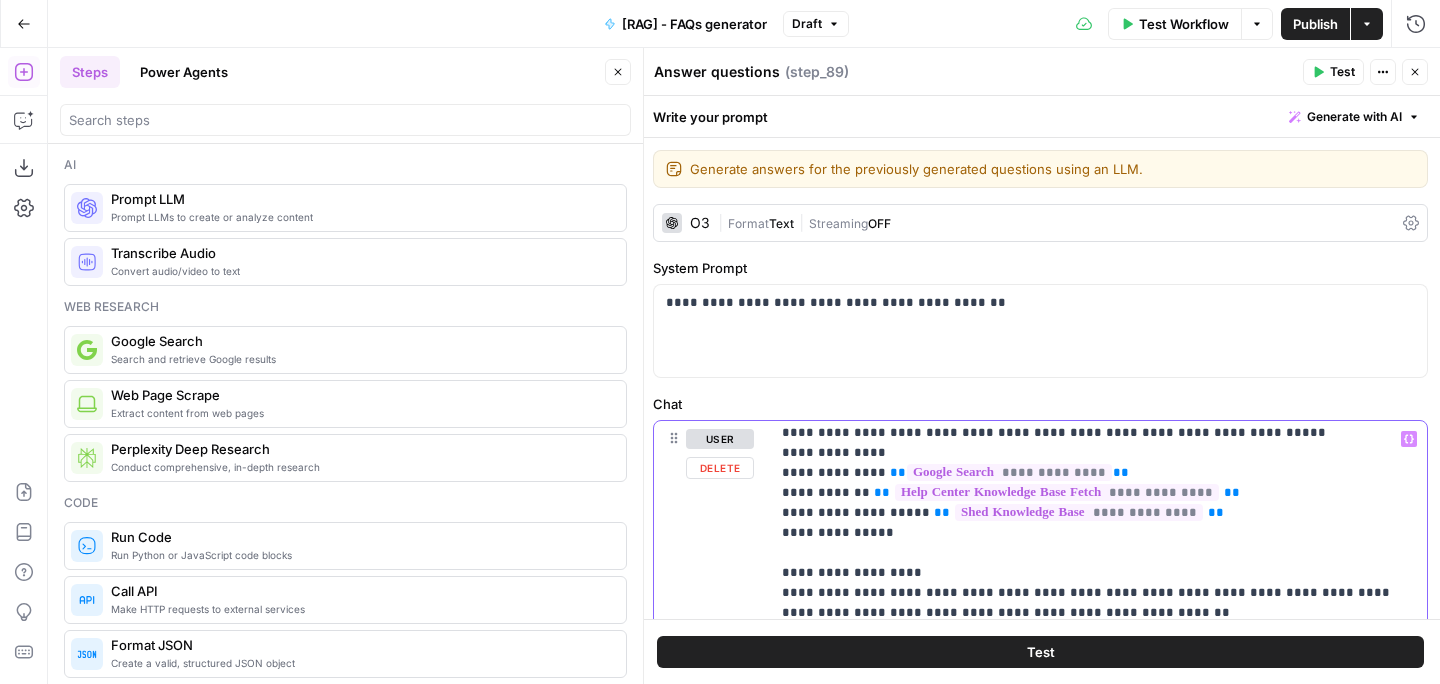 click on "**********" at bounding box center (1098, 1013) 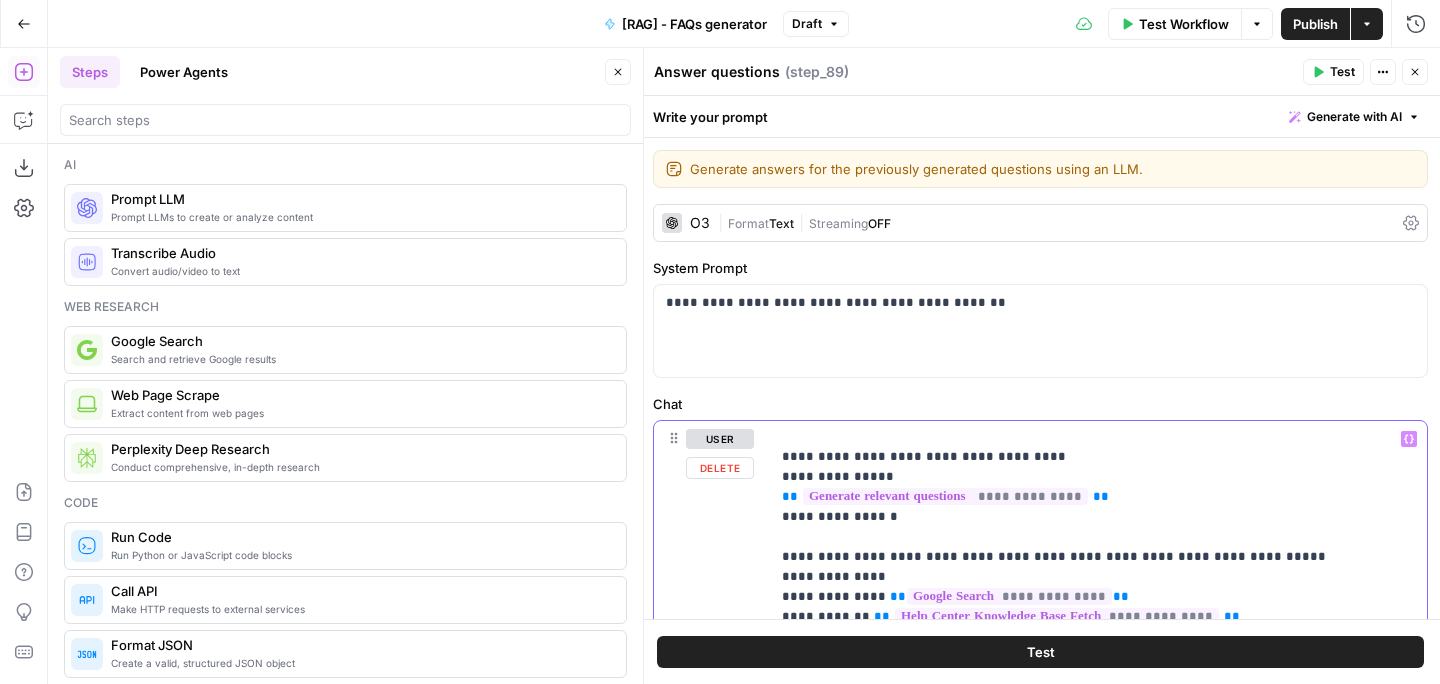 scroll, scrollTop: 83, scrollLeft: 0, axis: vertical 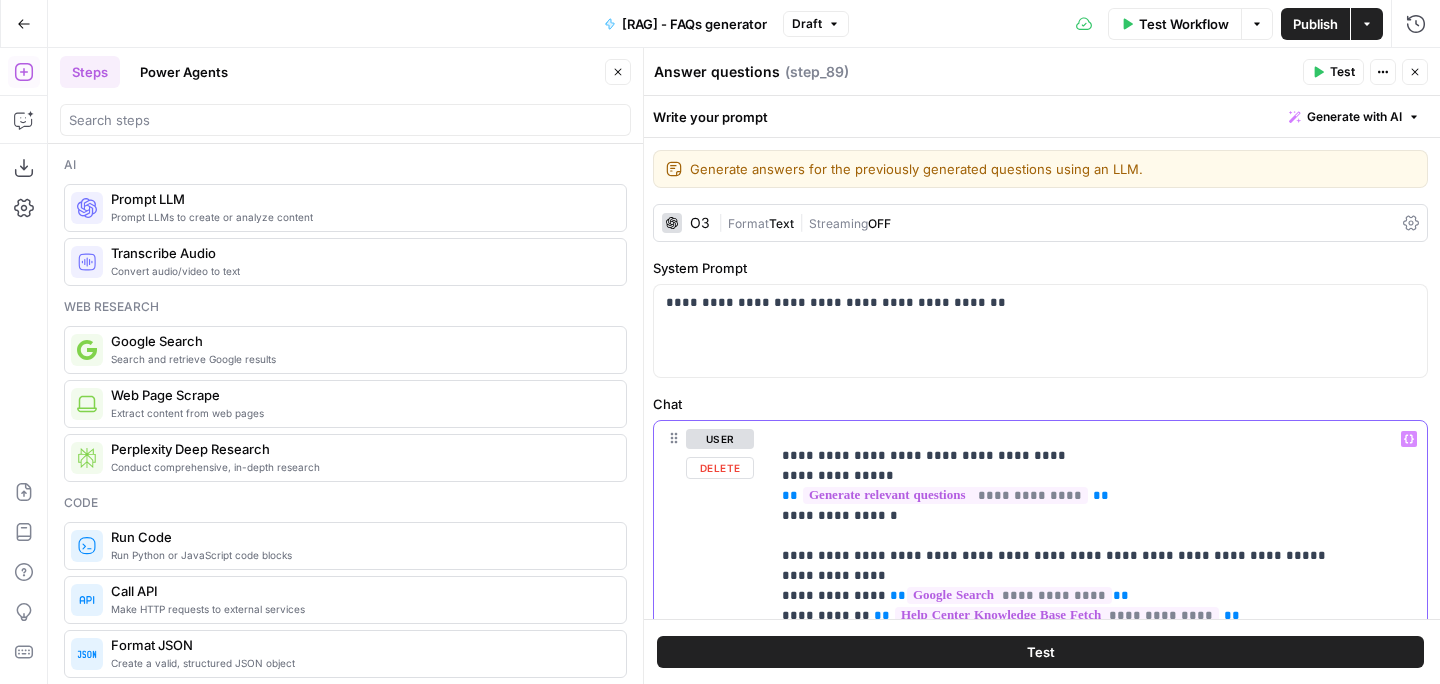 drag, startPoint x: 930, startPoint y: 436, endPoint x: 863, endPoint y: 438, distance: 67.02985 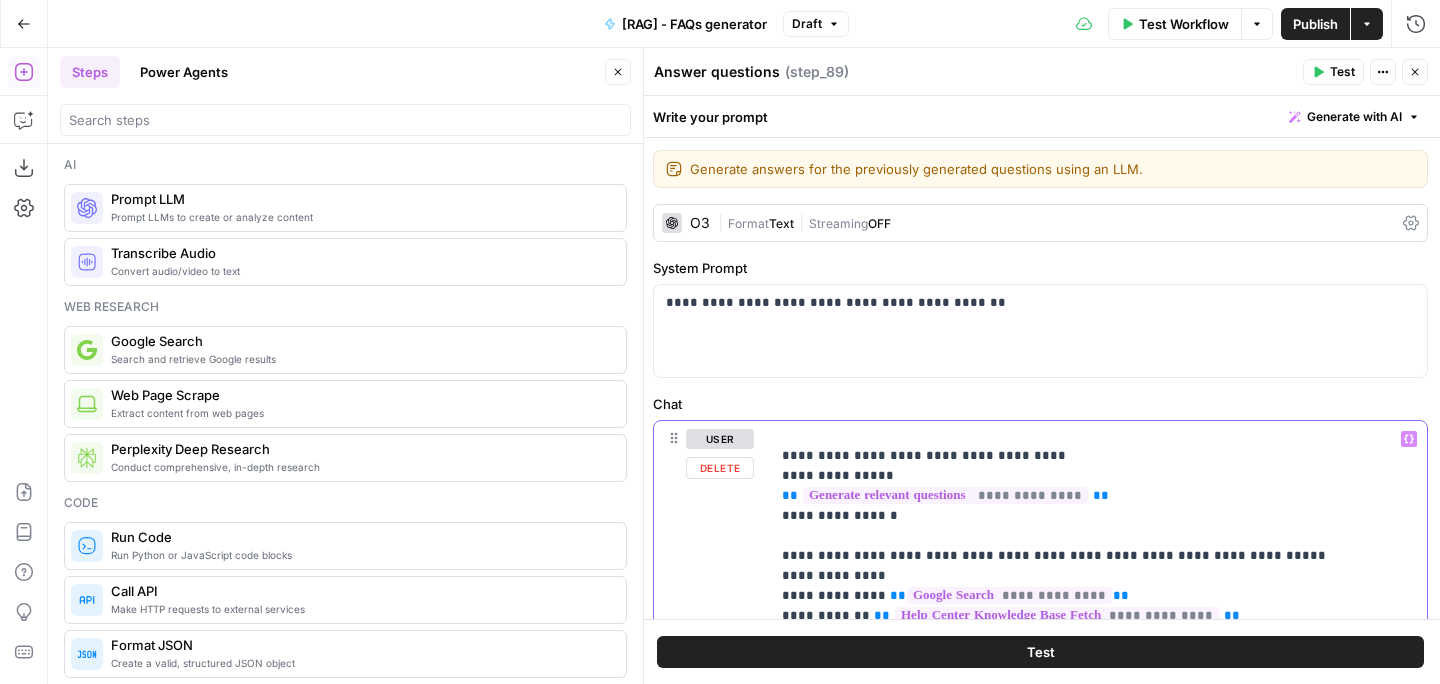 click on "**********" at bounding box center [1098, 1136] 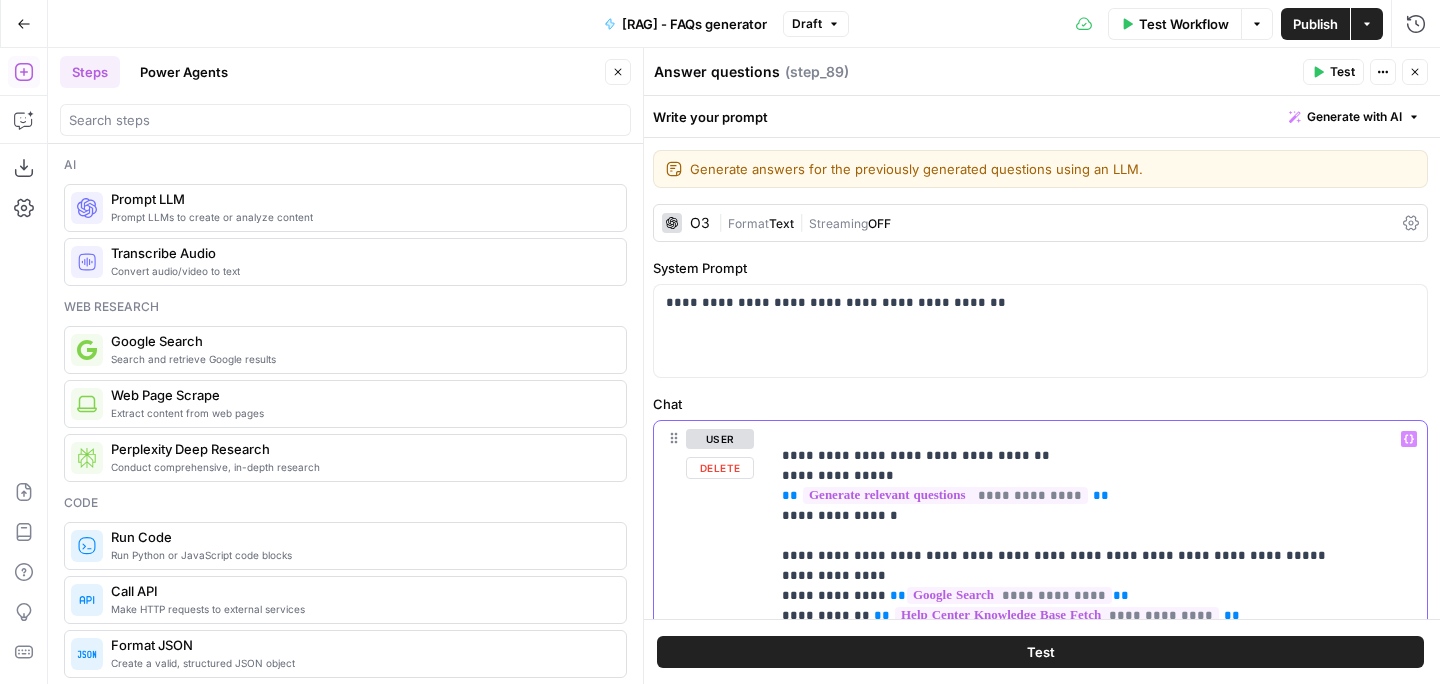 click on "**********" at bounding box center [1098, 1136] 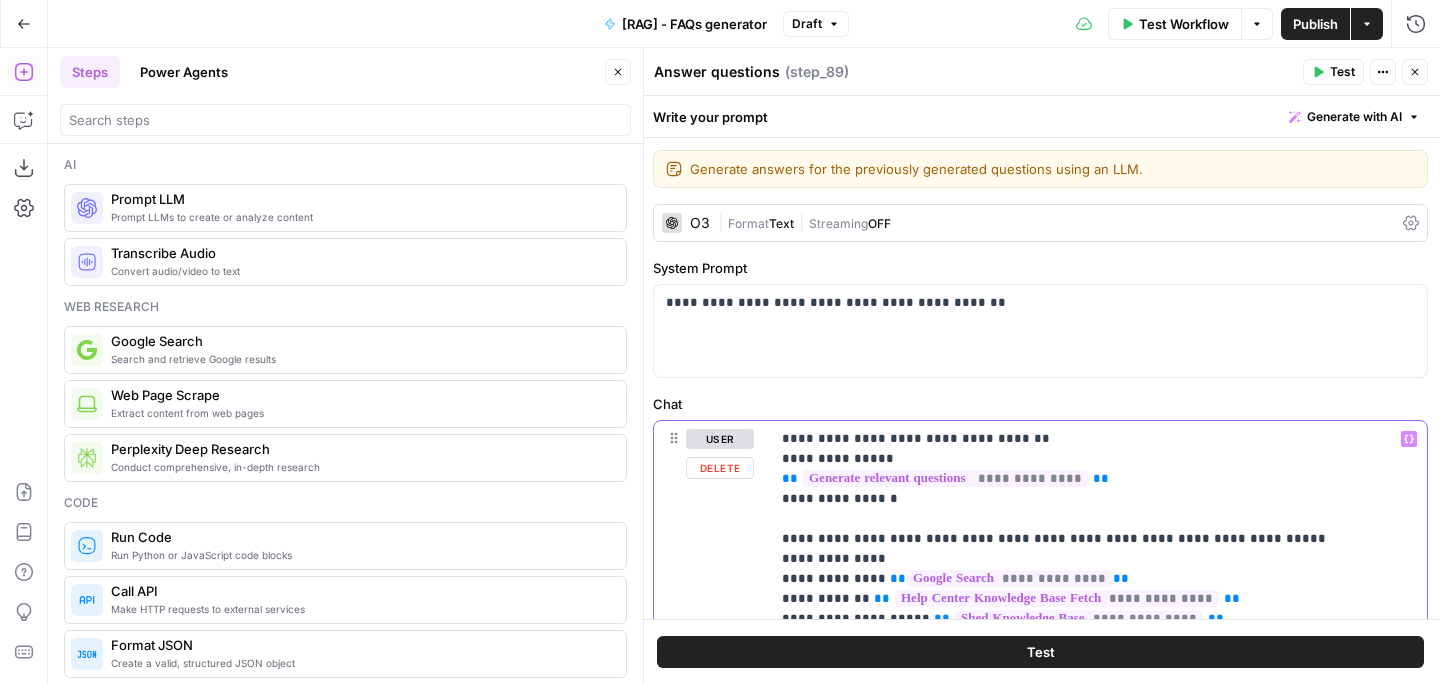 scroll, scrollTop: 106, scrollLeft: 0, axis: vertical 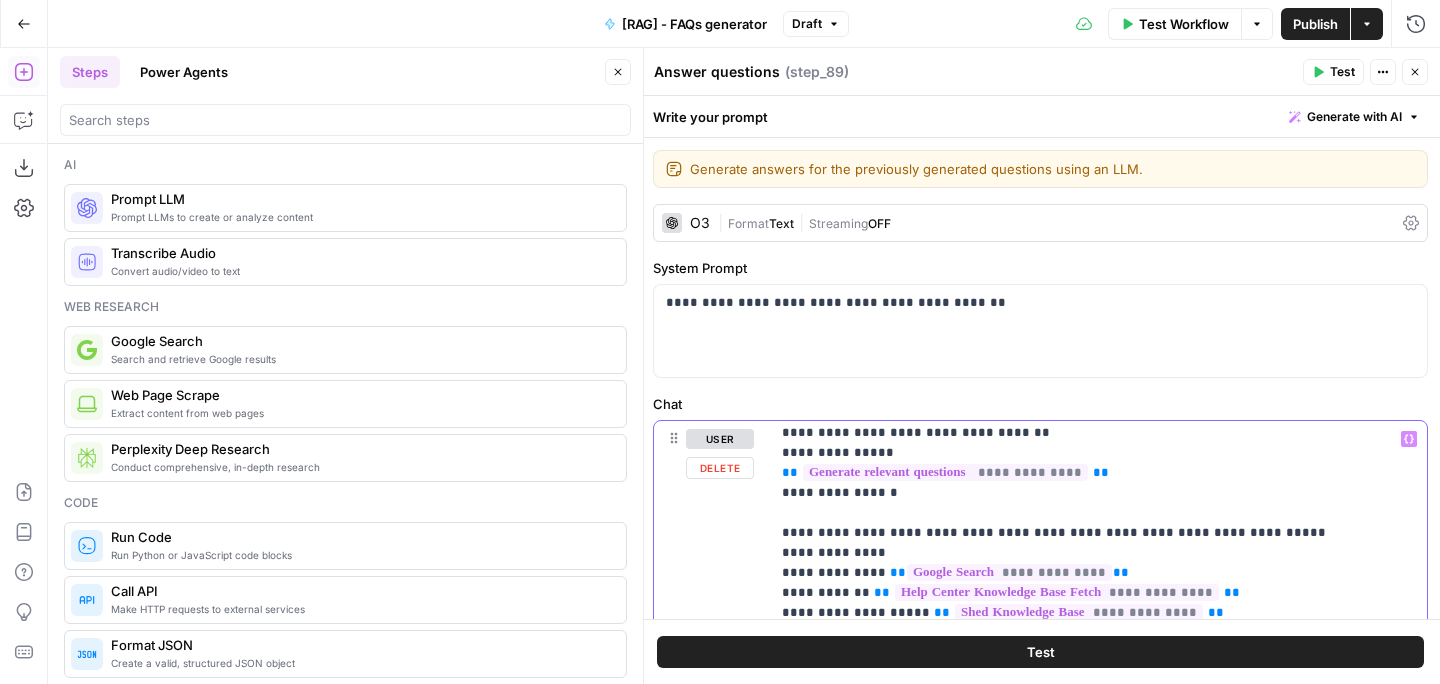 click on "**********" at bounding box center [1098, 1113] 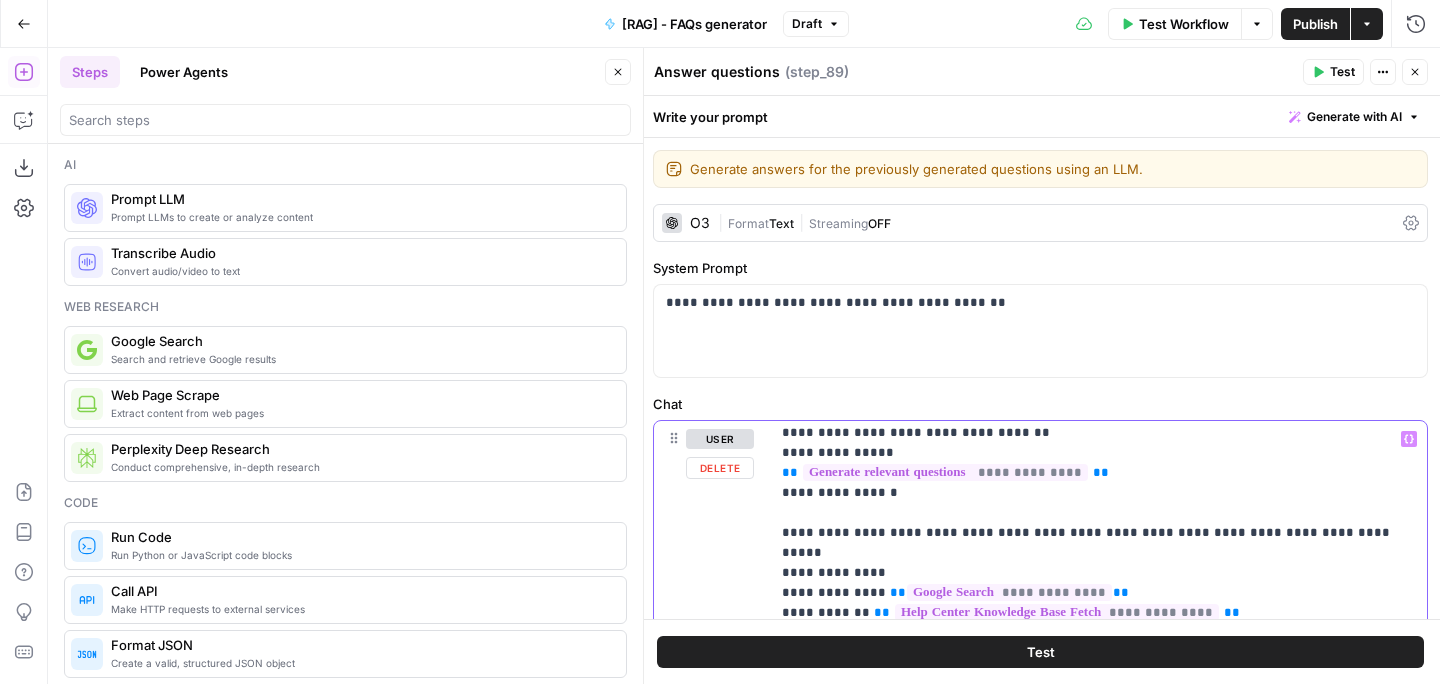 drag, startPoint x: 1148, startPoint y: 513, endPoint x: 1123, endPoint y: 513, distance: 25 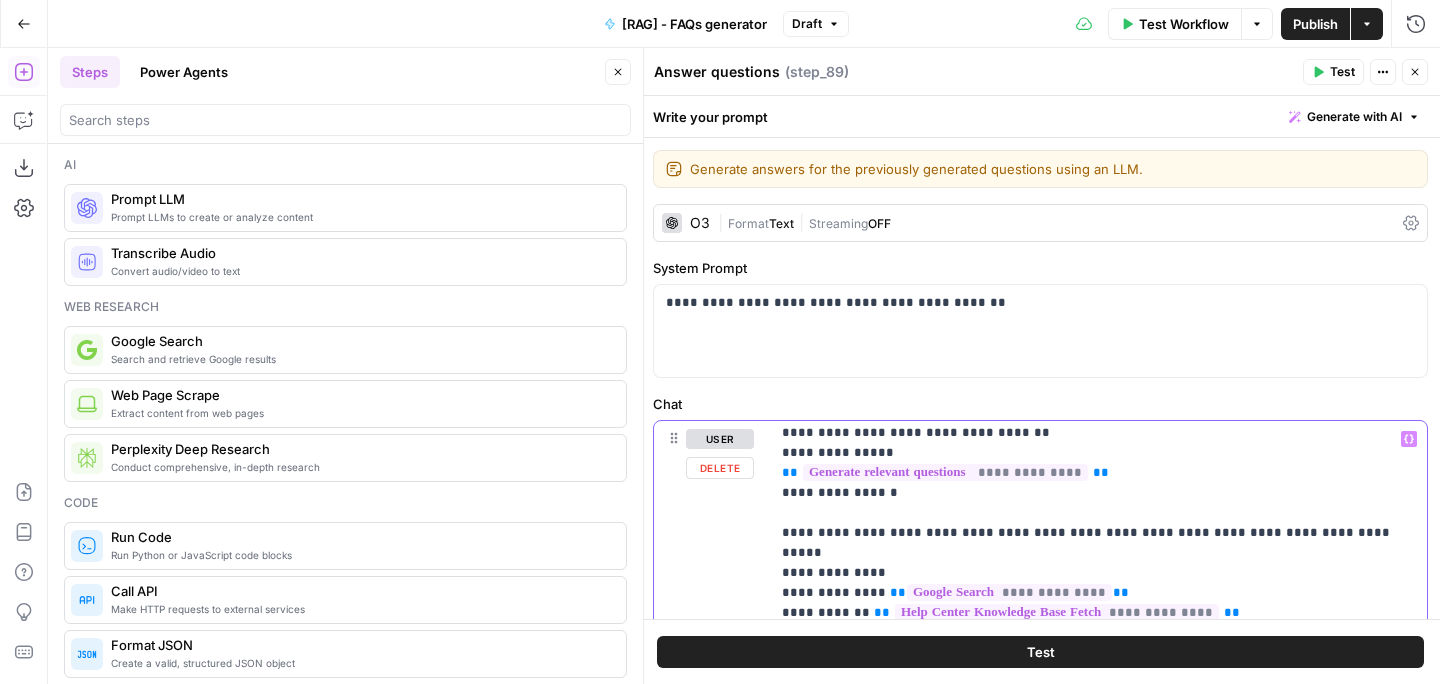 click on "**********" at bounding box center (1098, 1113) 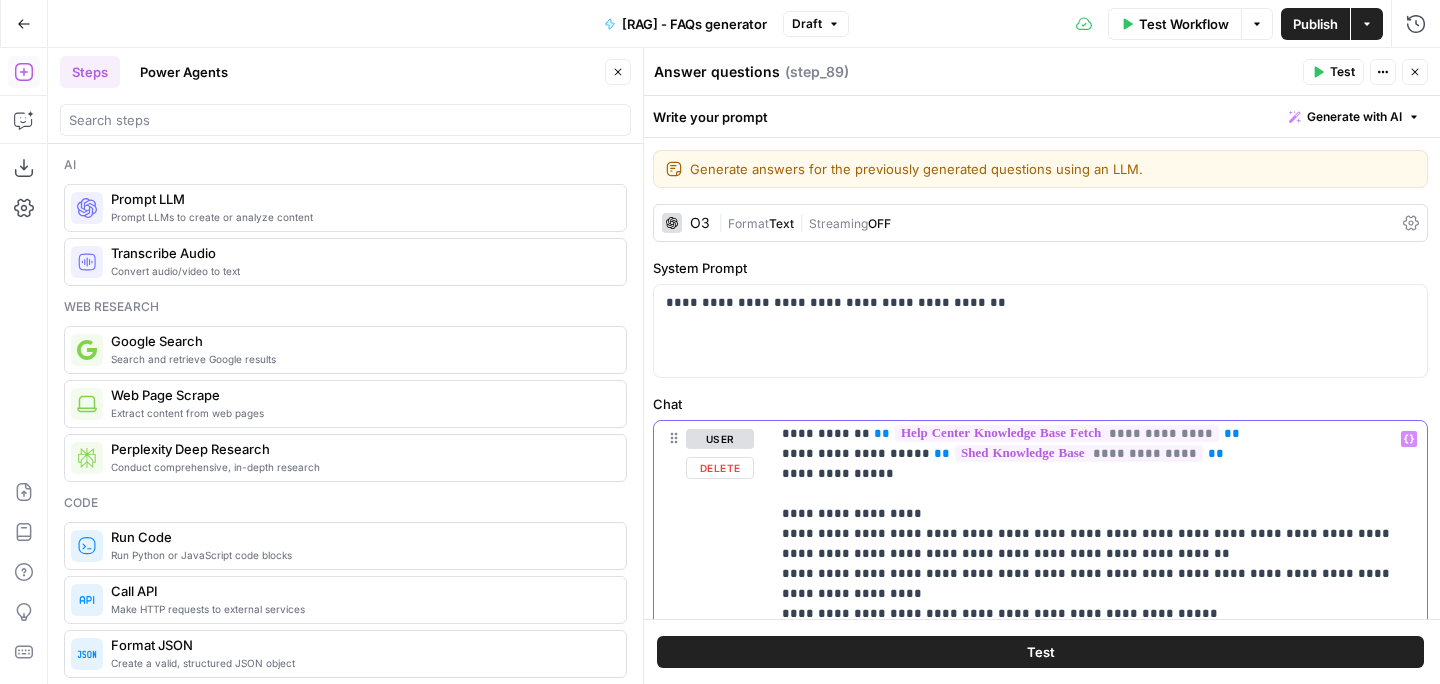 scroll, scrollTop: 289, scrollLeft: 0, axis: vertical 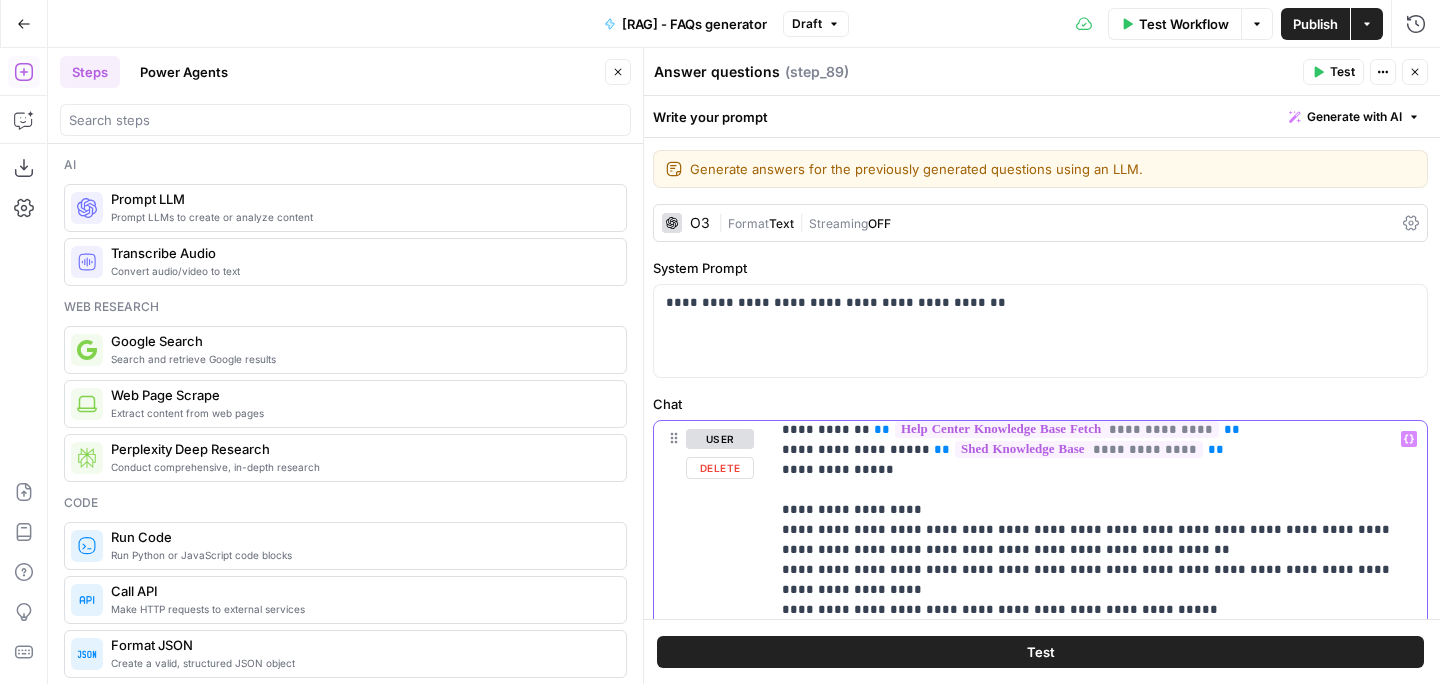 click on "**********" at bounding box center (1098, 930) 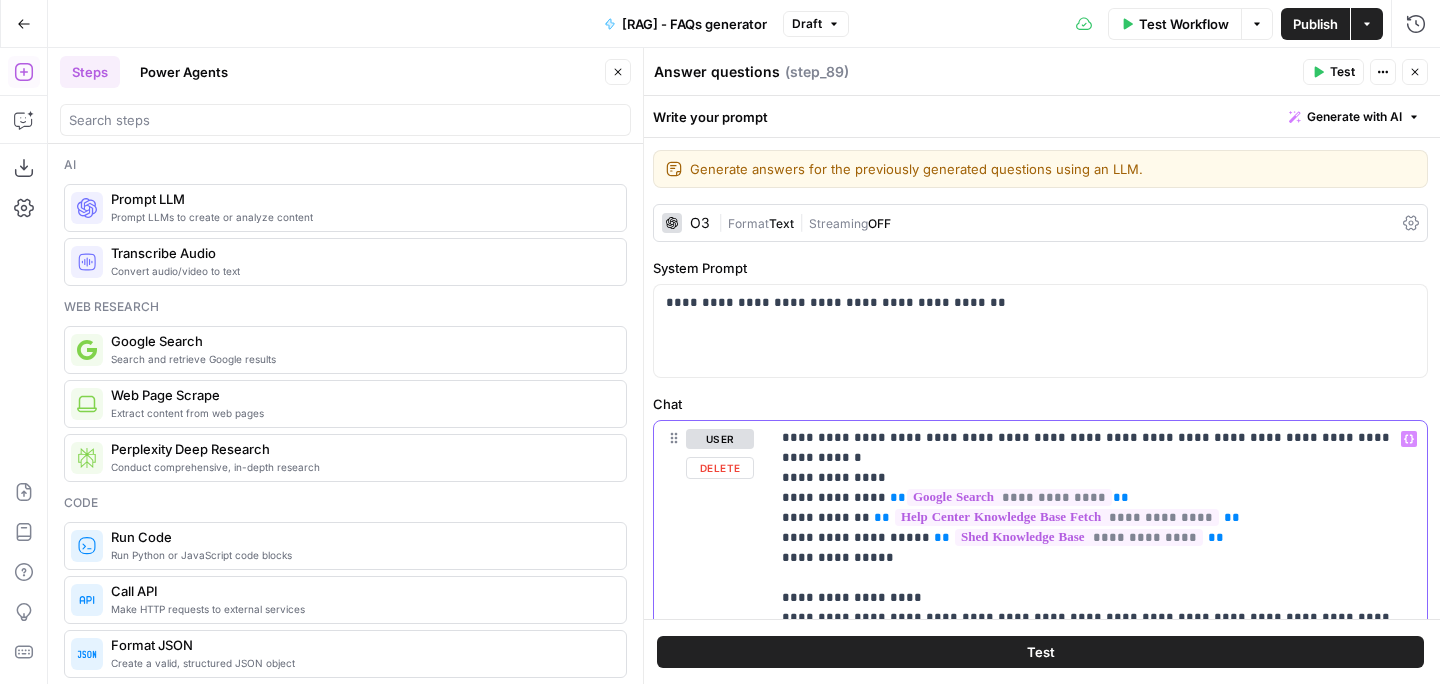 scroll, scrollTop: 204, scrollLeft: 0, axis: vertical 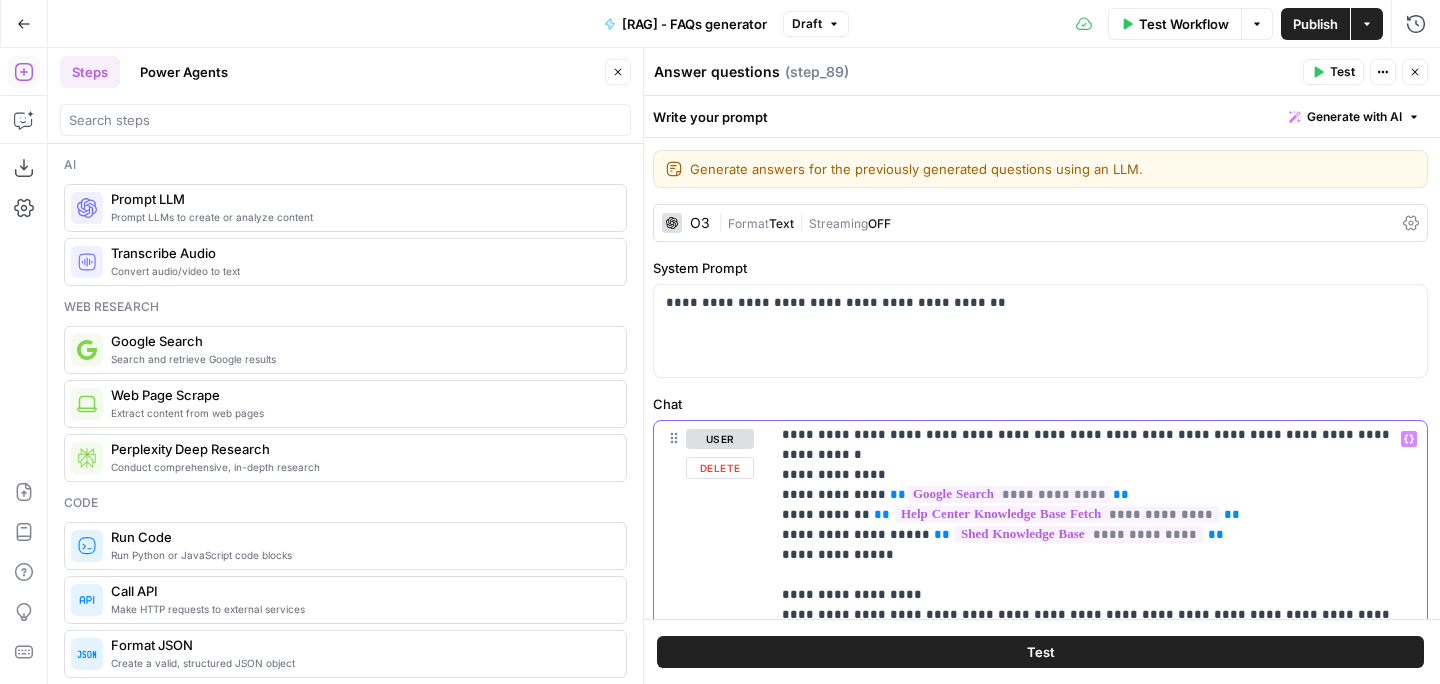 drag, startPoint x: 923, startPoint y: 552, endPoint x: 770, endPoint y: 564, distance: 153.46986 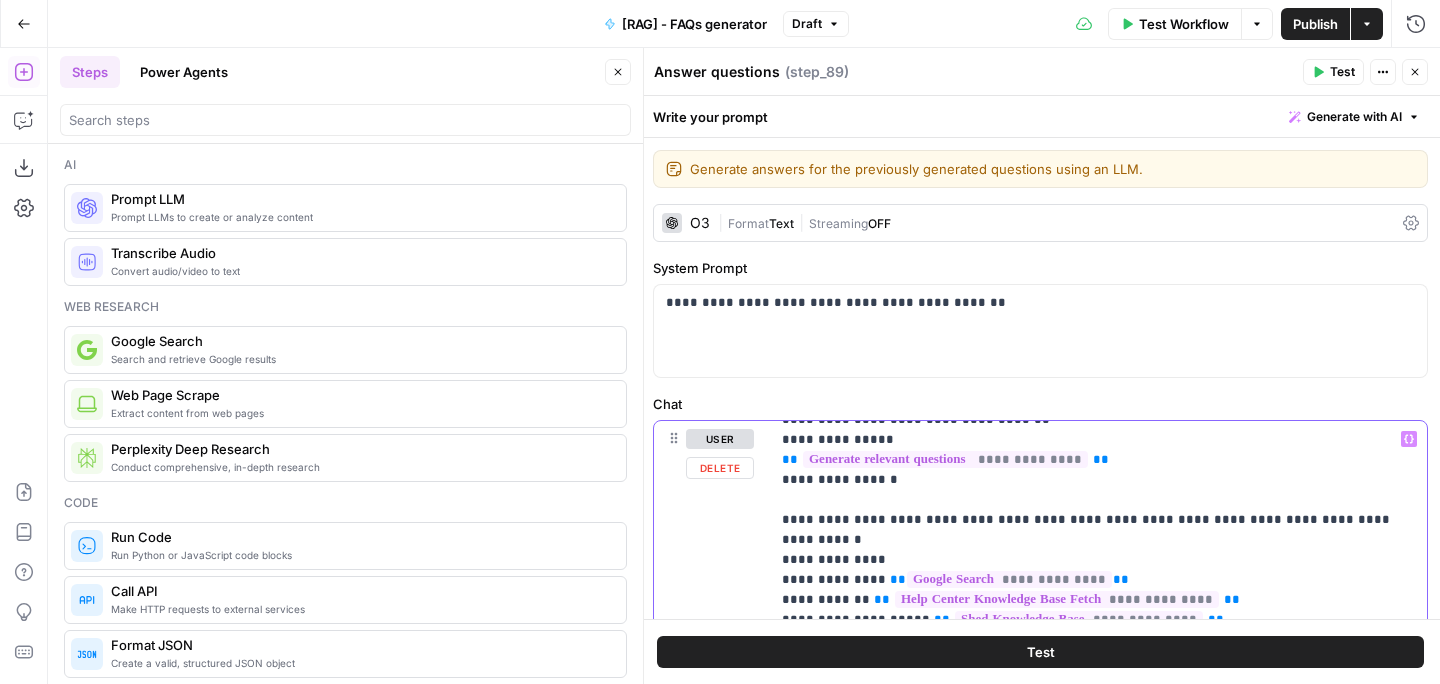 scroll, scrollTop: 103, scrollLeft: 0, axis: vertical 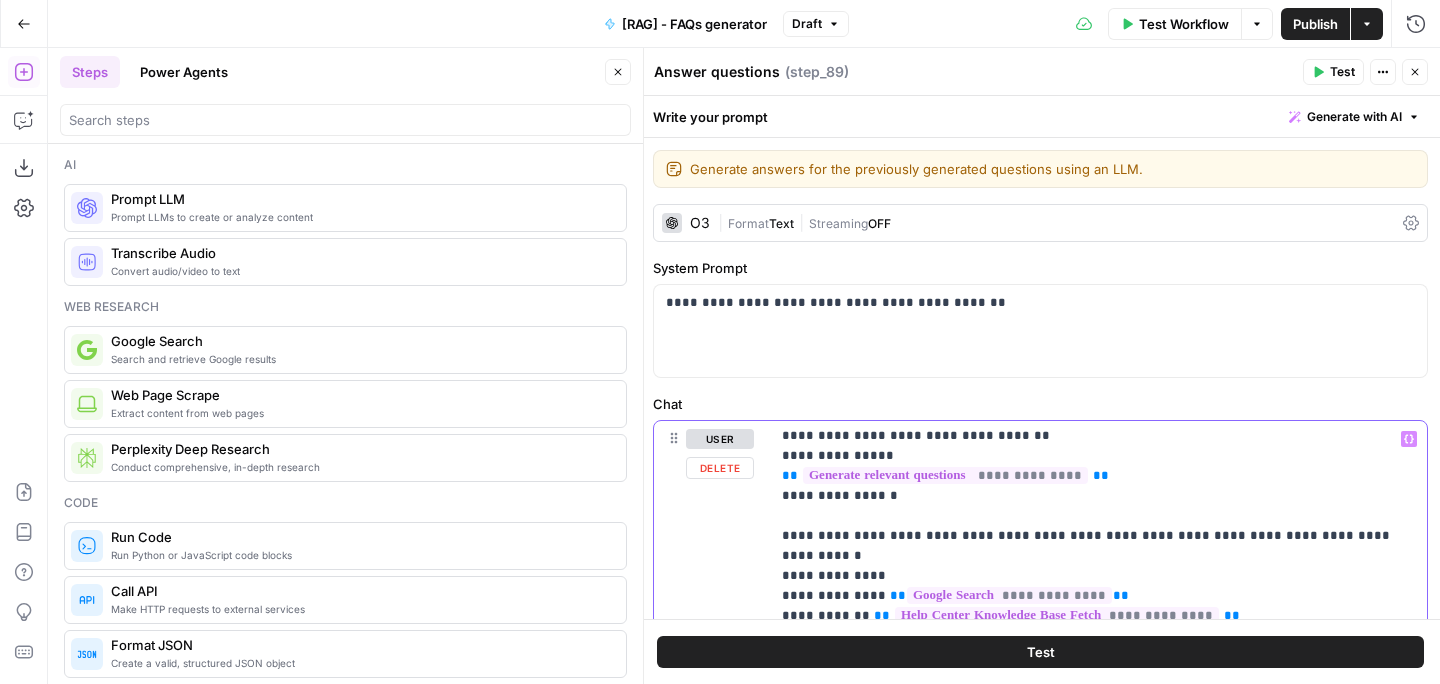 click on "**********" at bounding box center [1098, 1116] 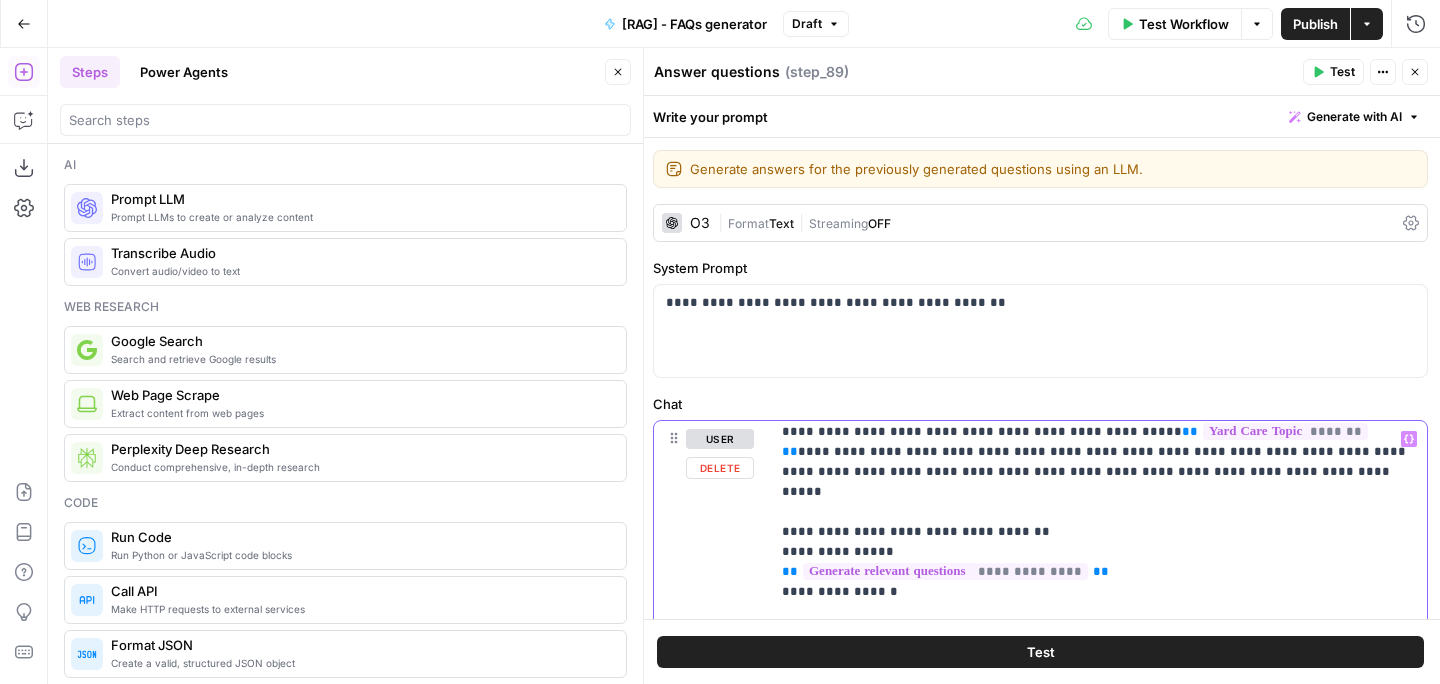 scroll, scrollTop: 0, scrollLeft: 0, axis: both 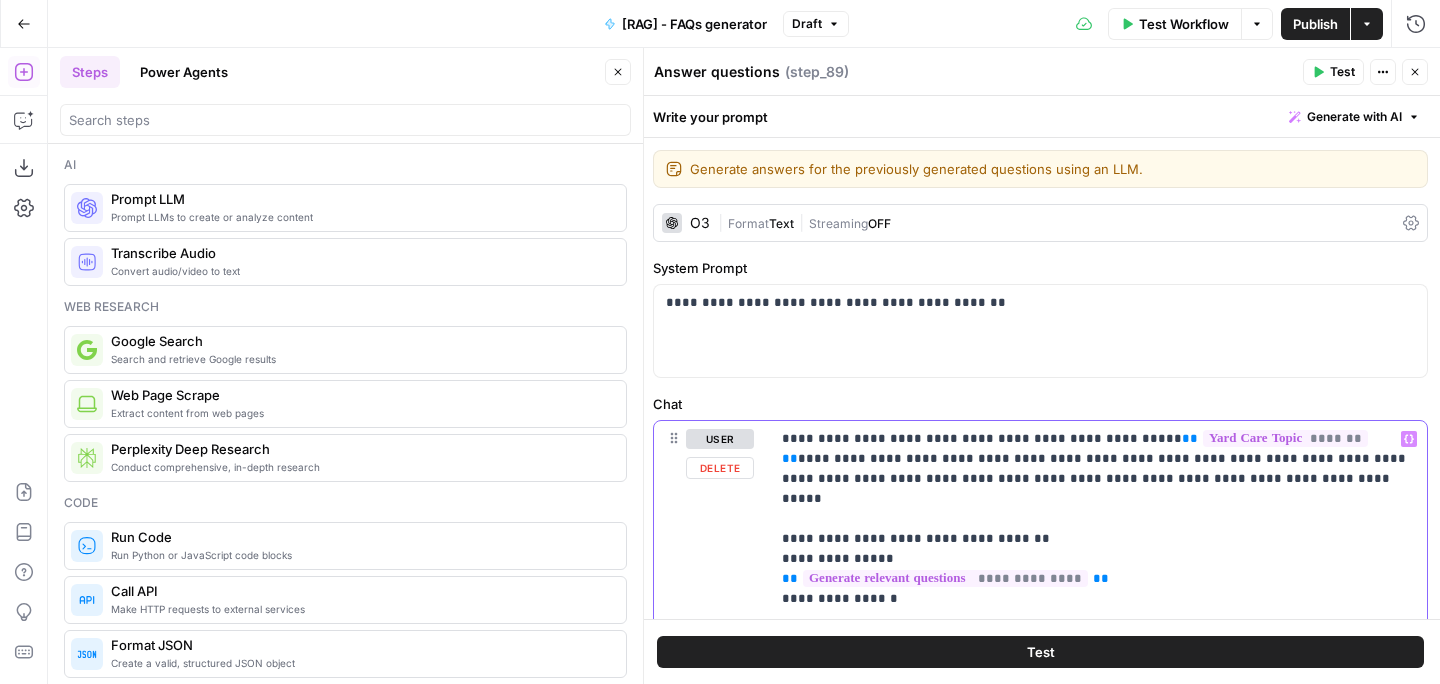 click on "**********" at bounding box center [1098, 828] 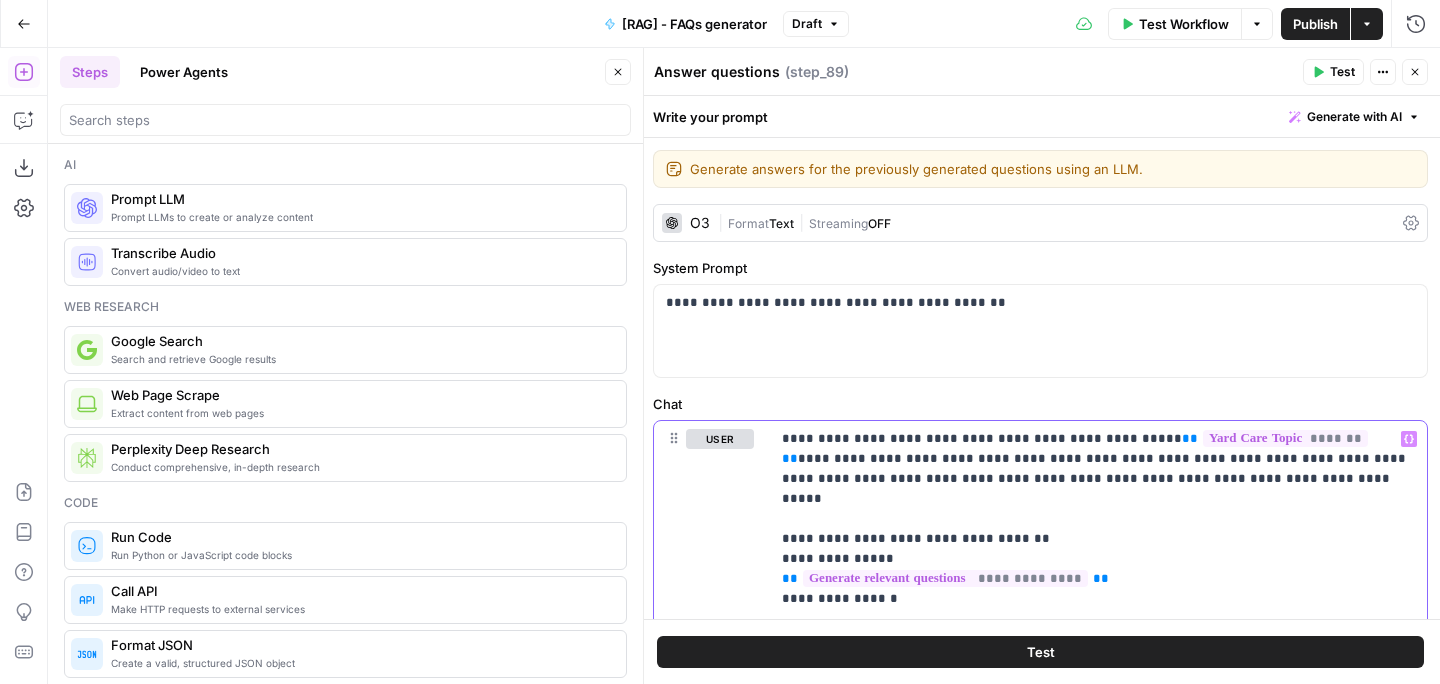 click 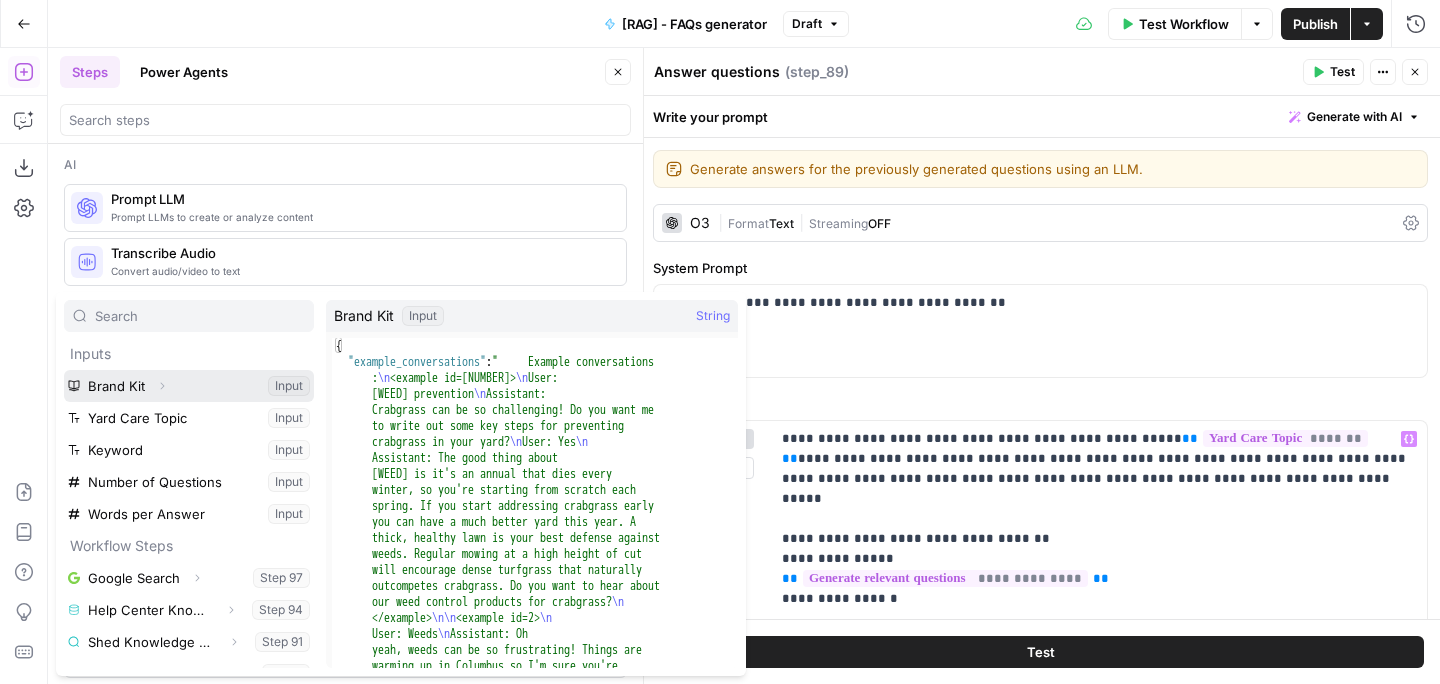click on "Expand" at bounding box center (162, 386) 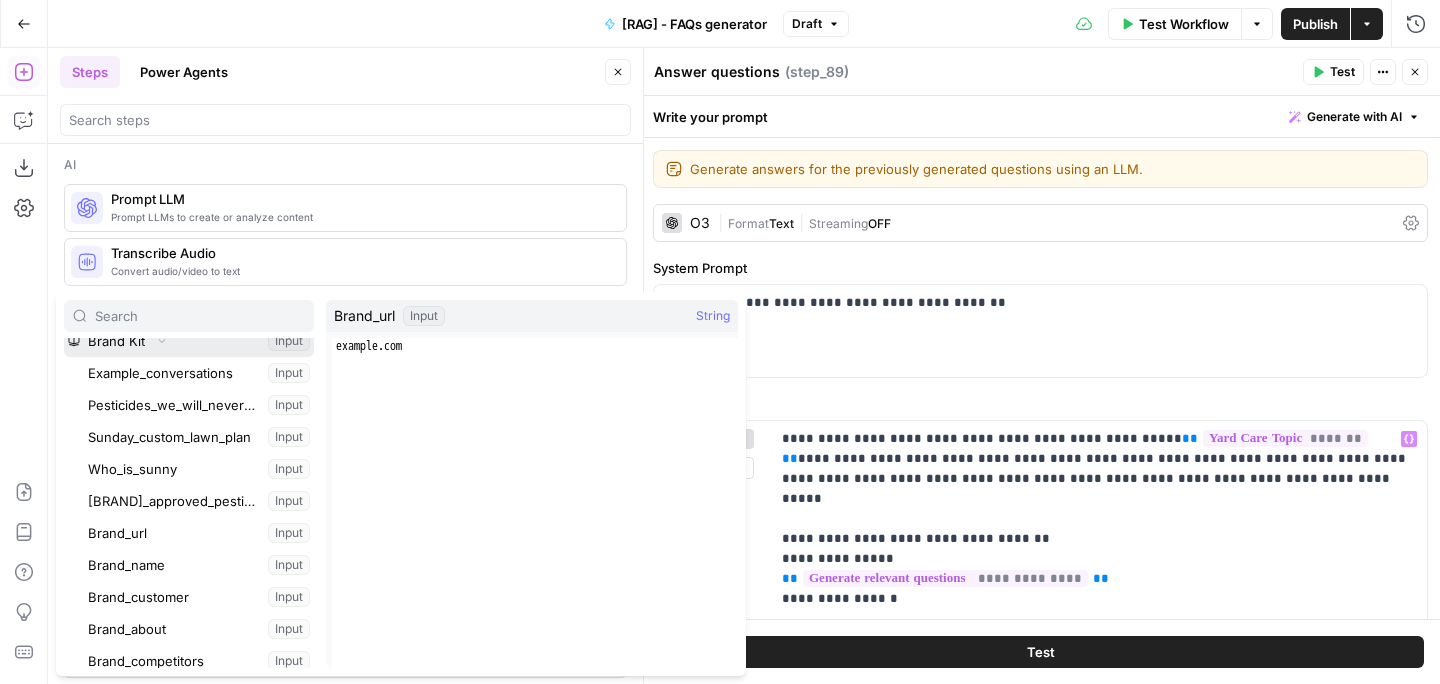 scroll, scrollTop: 116, scrollLeft: 0, axis: vertical 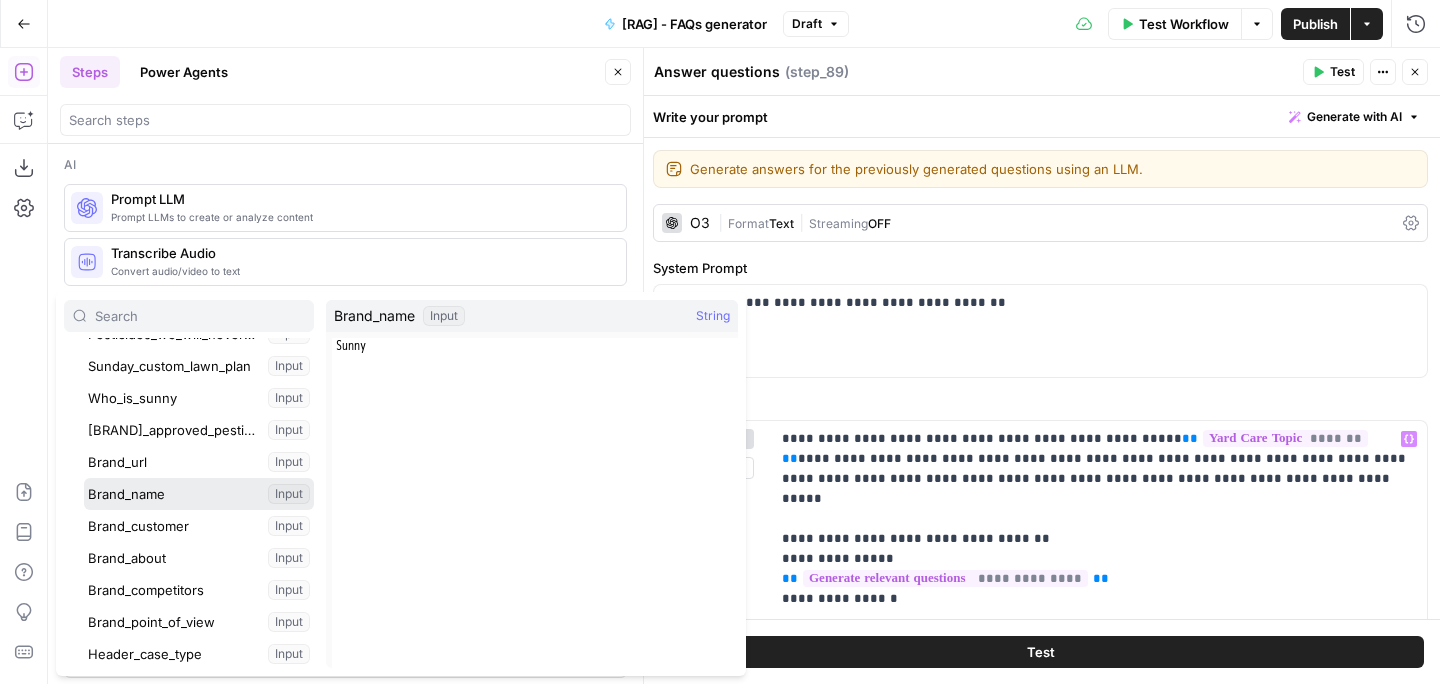 click at bounding box center [199, 494] 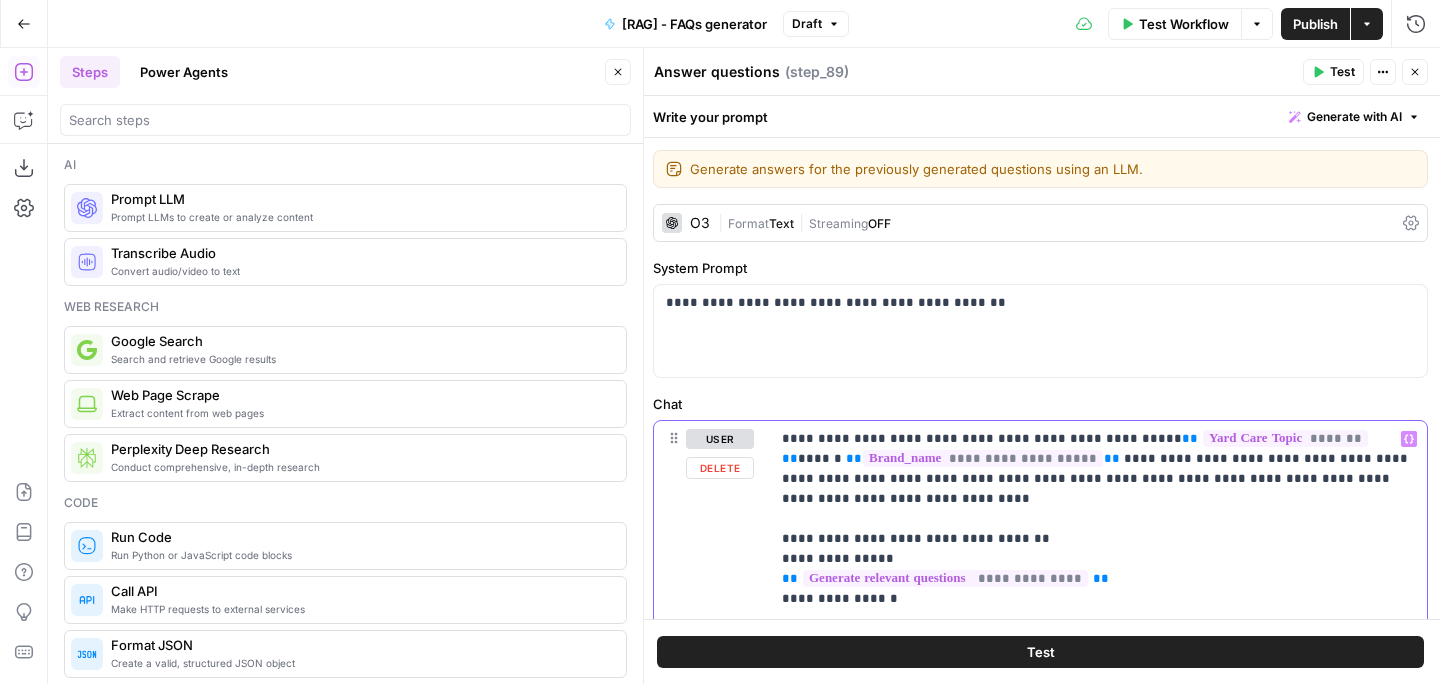 drag, startPoint x: 1182, startPoint y: 460, endPoint x: 1127, endPoint y: 458, distance: 55.03635 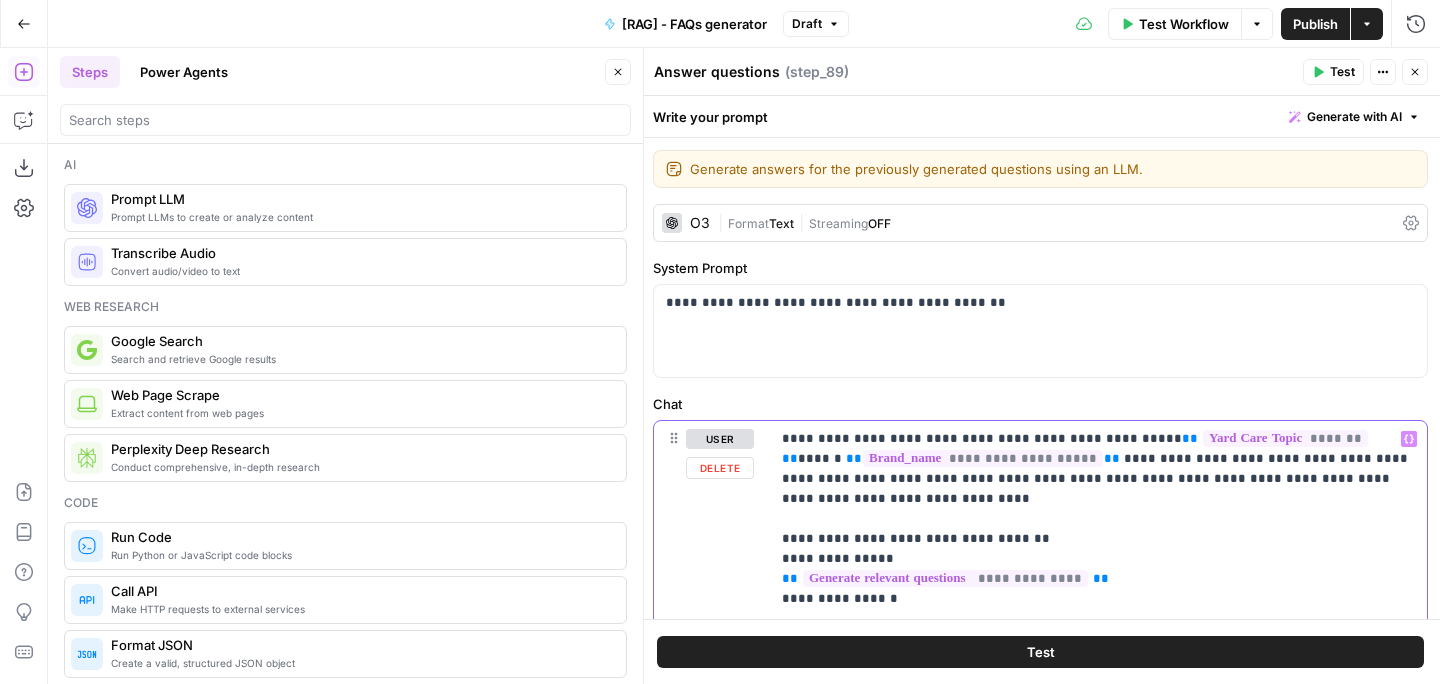 click on "**********" at bounding box center (1098, 1239) 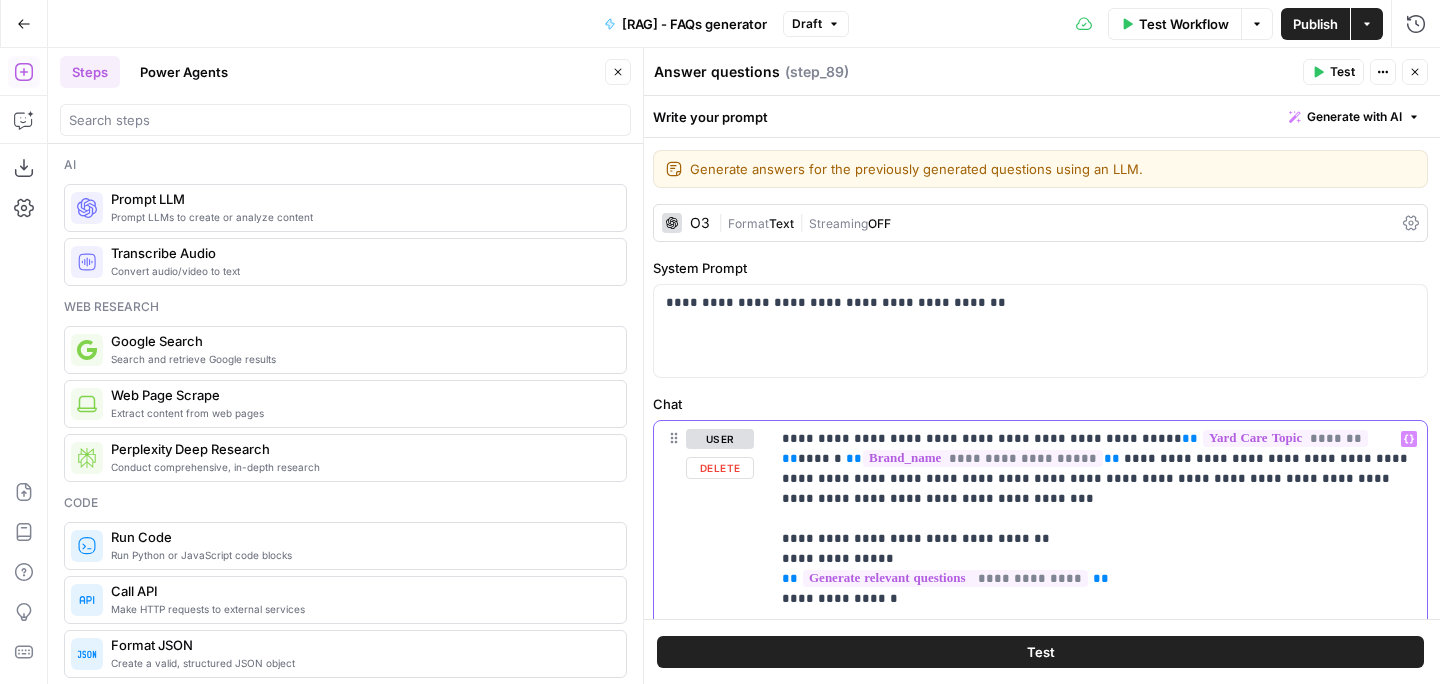 drag, startPoint x: 1096, startPoint y: 495, endPoint x: 1250, endPoint y: 457, distance: 158.61903 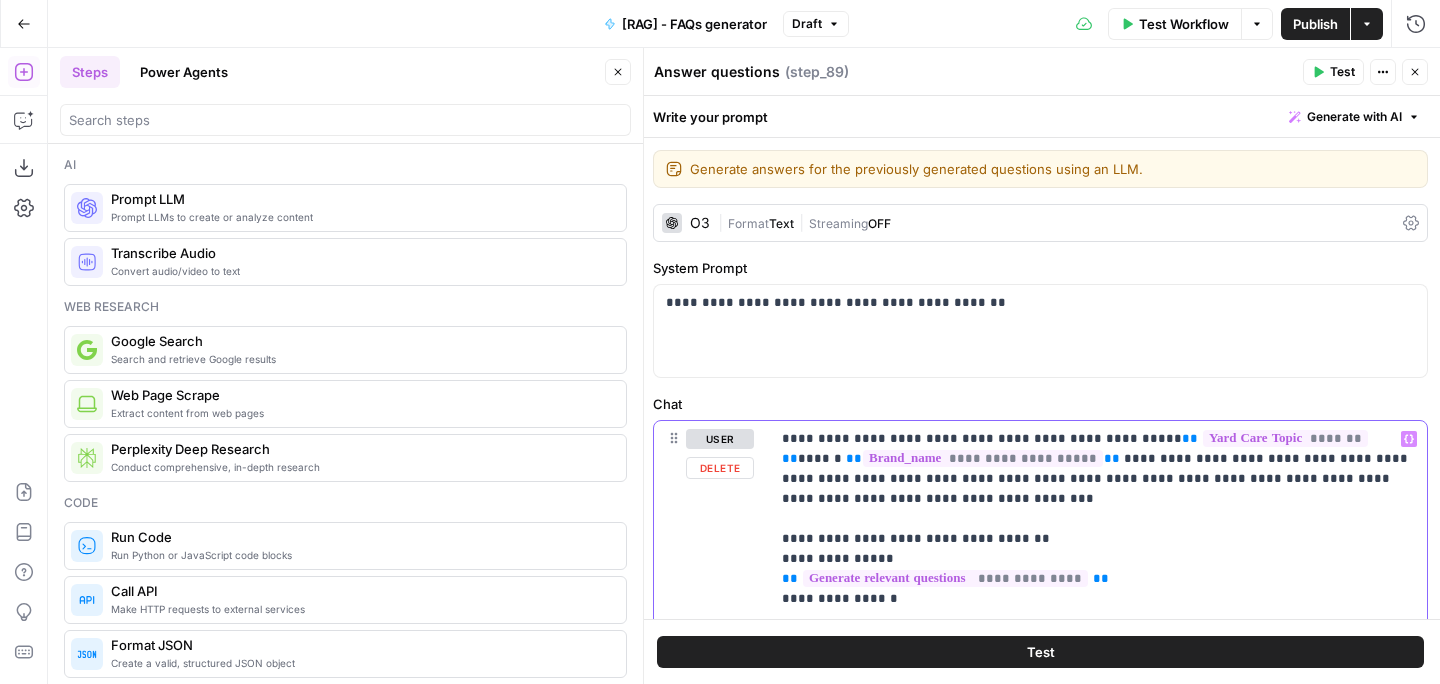 click on "**********" at bounding box center (1098, 1239) 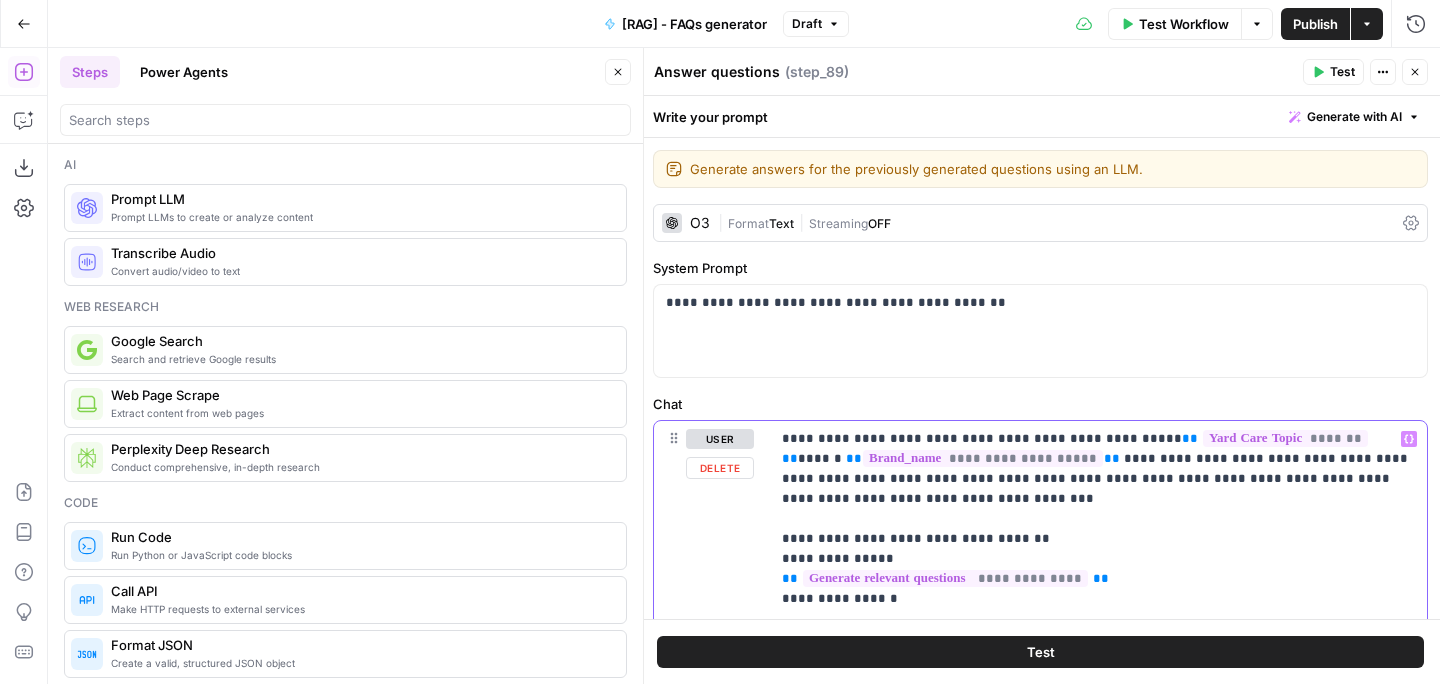 click on "**********" at bounding box center [1098, 1239] 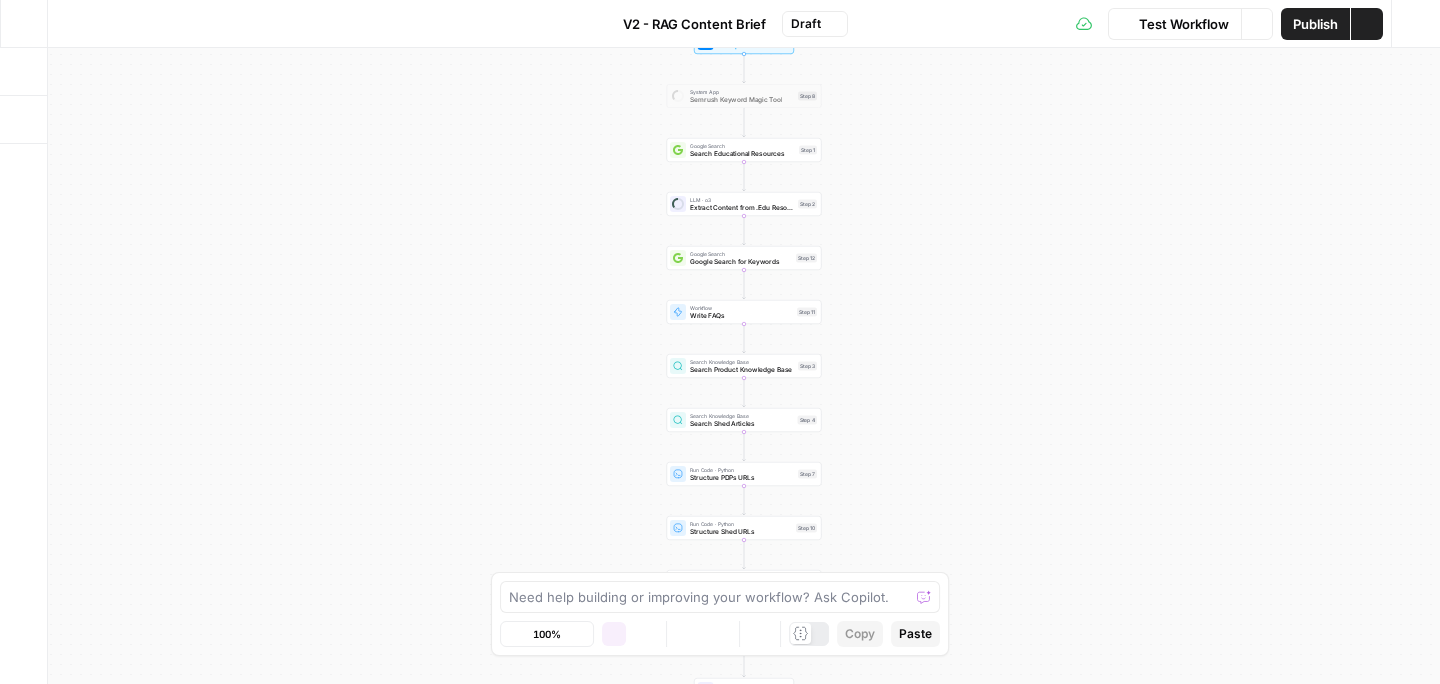 scroll, scrollTop: 0, scrollLeft: 0, axis: both 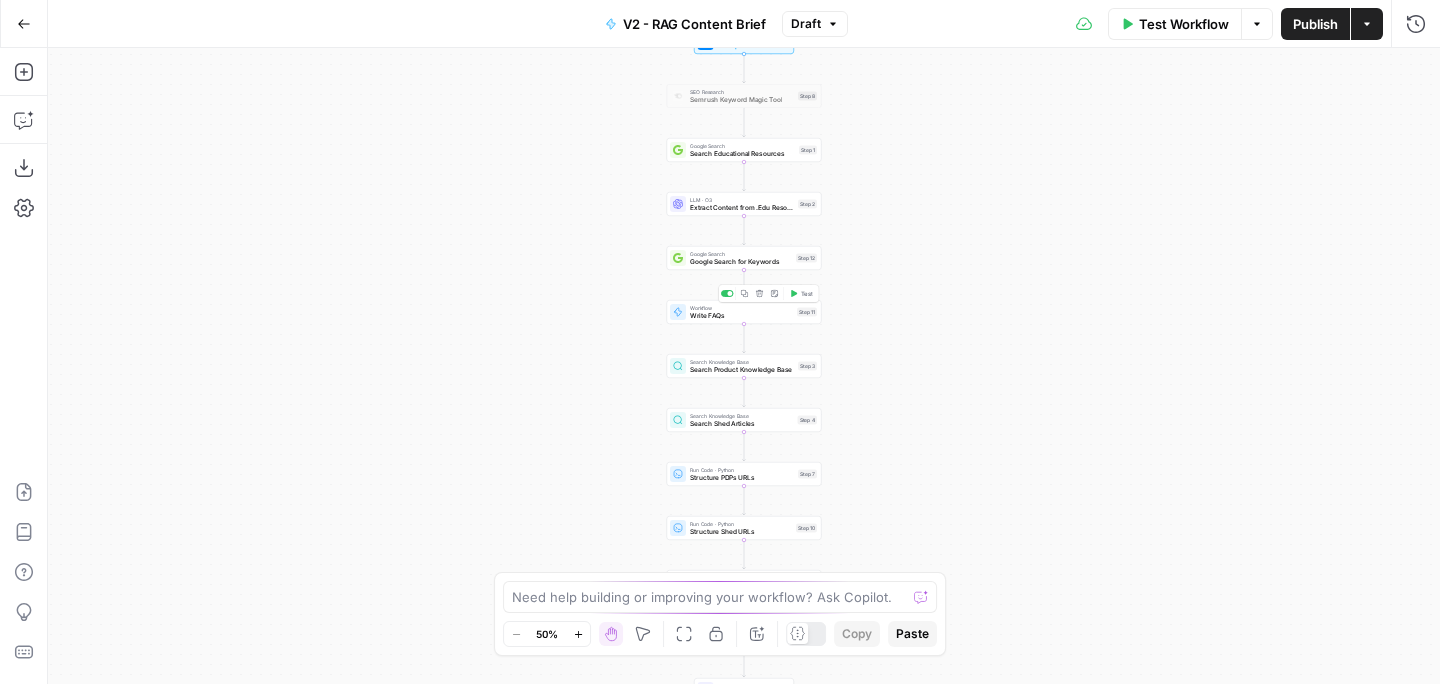 click on "Write FAQs" at bounding box center (741, 316) 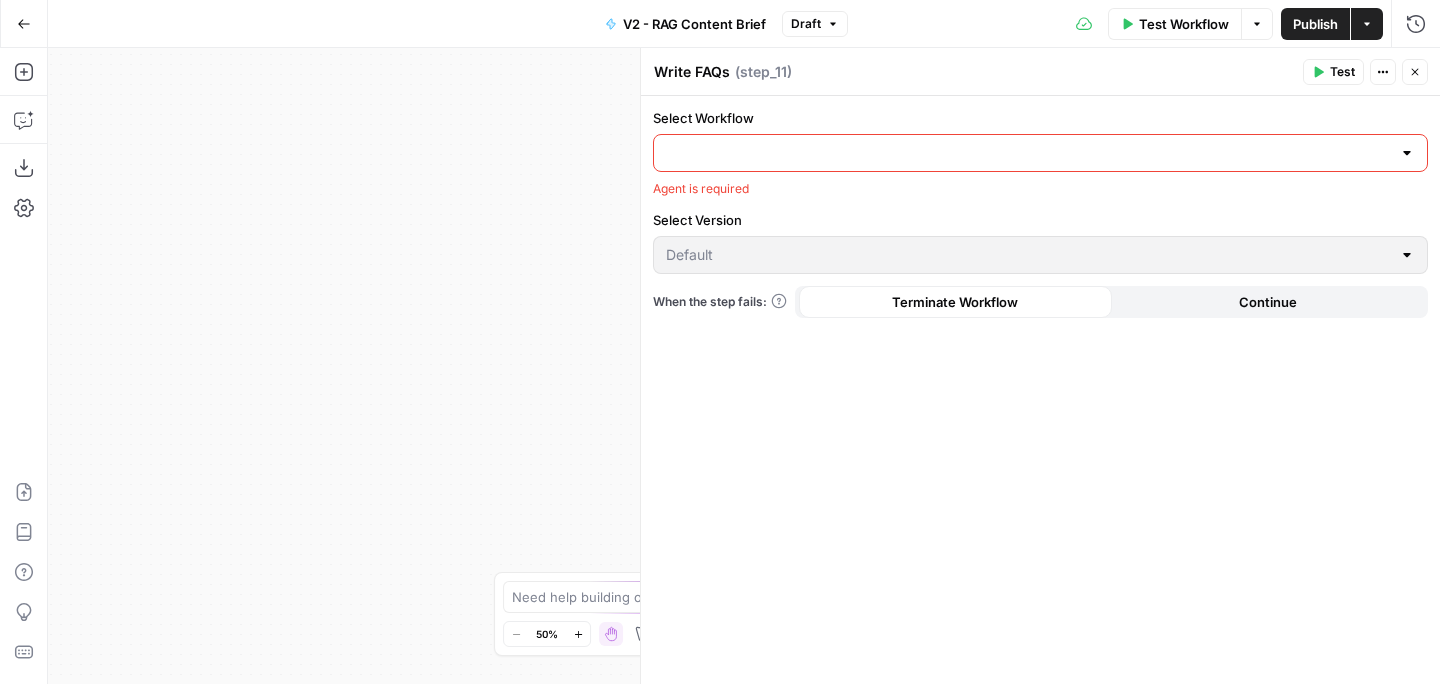 click on "Select Workflow" at bounding box center (1028, 153) 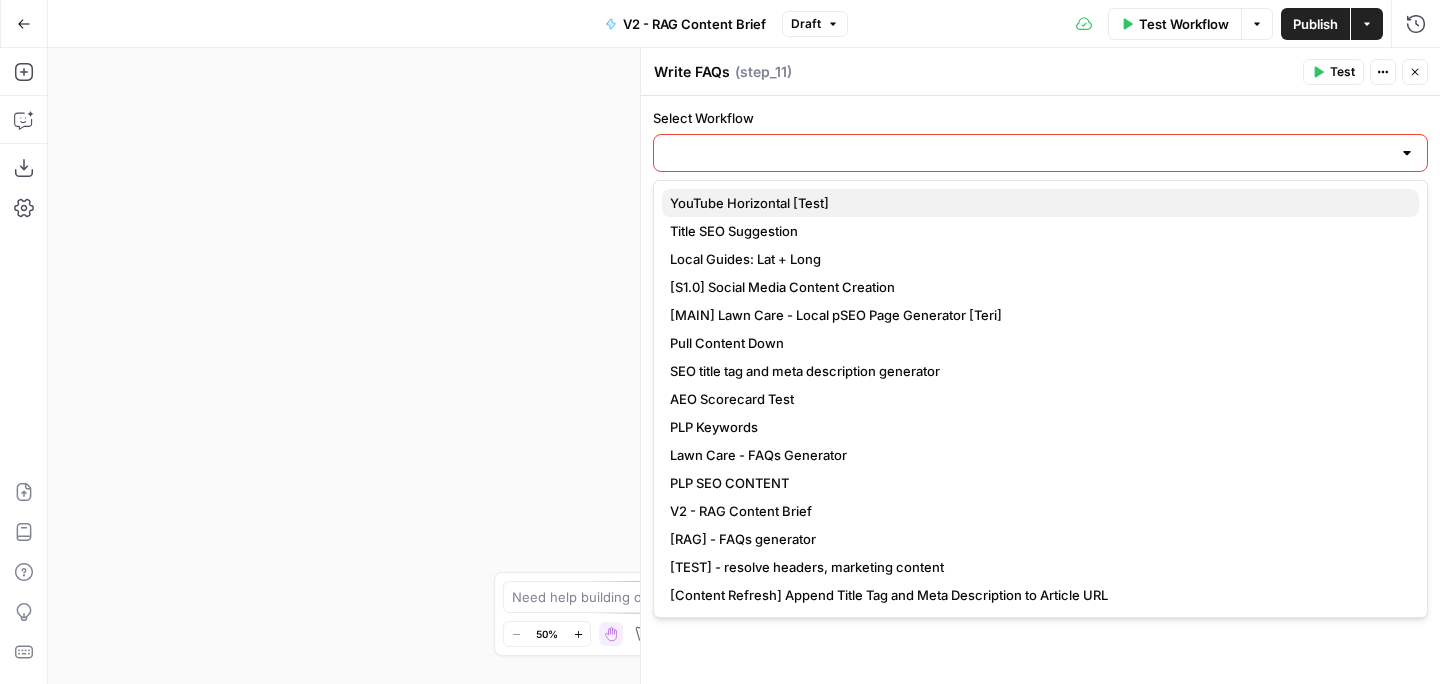 type 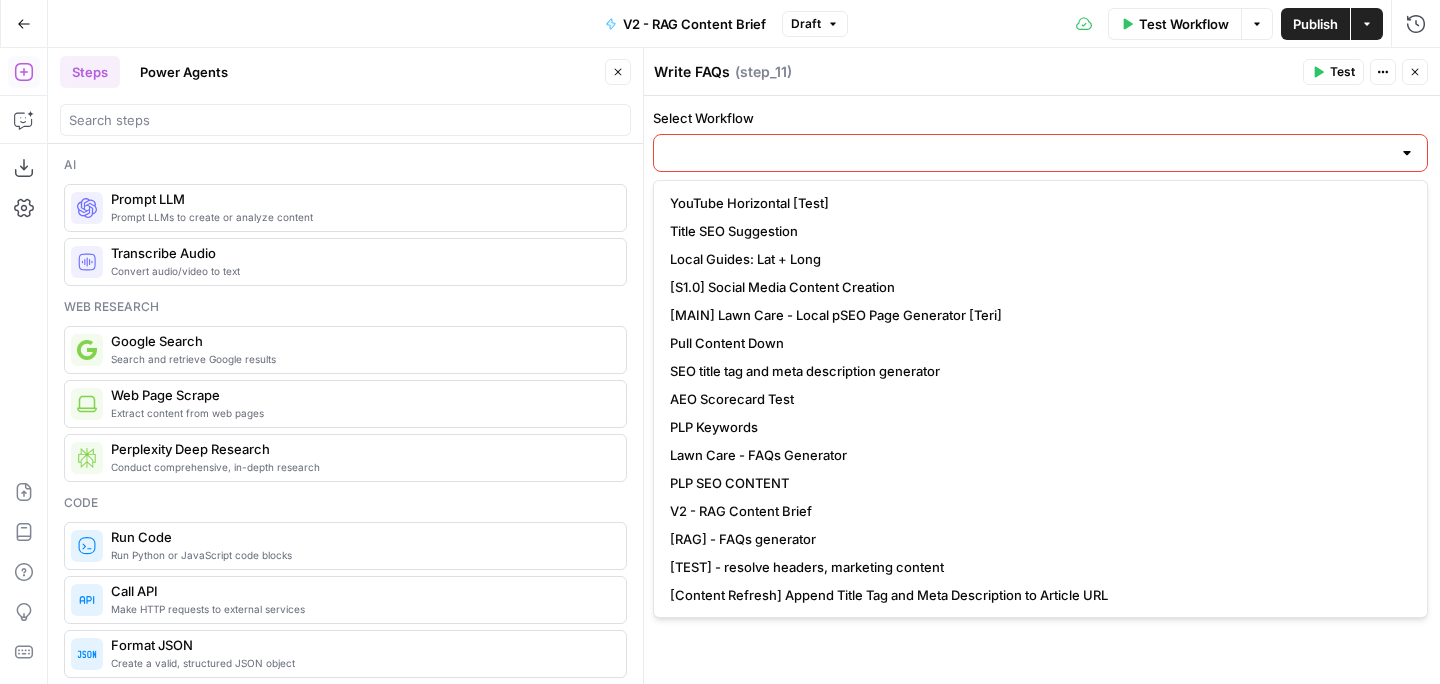 click on "Select Workflow" at bounding box center (1028, 153) 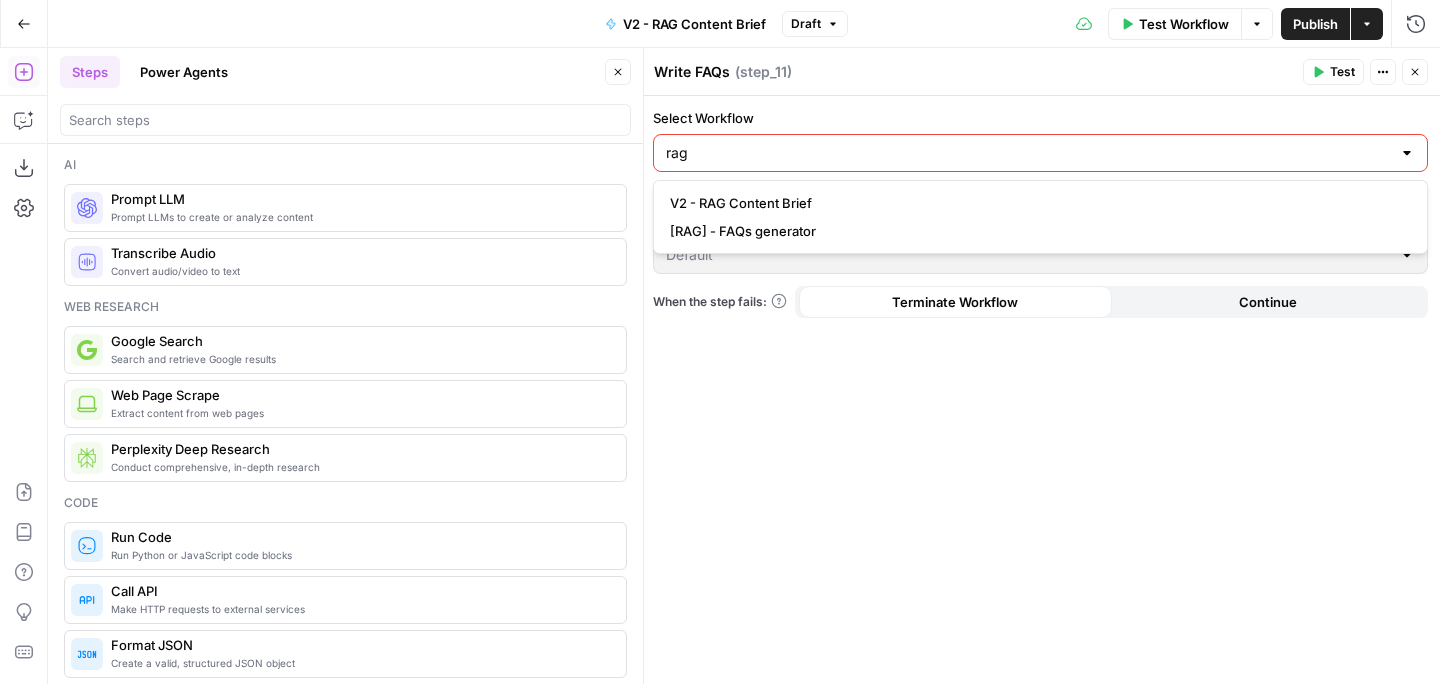 type on "rag" 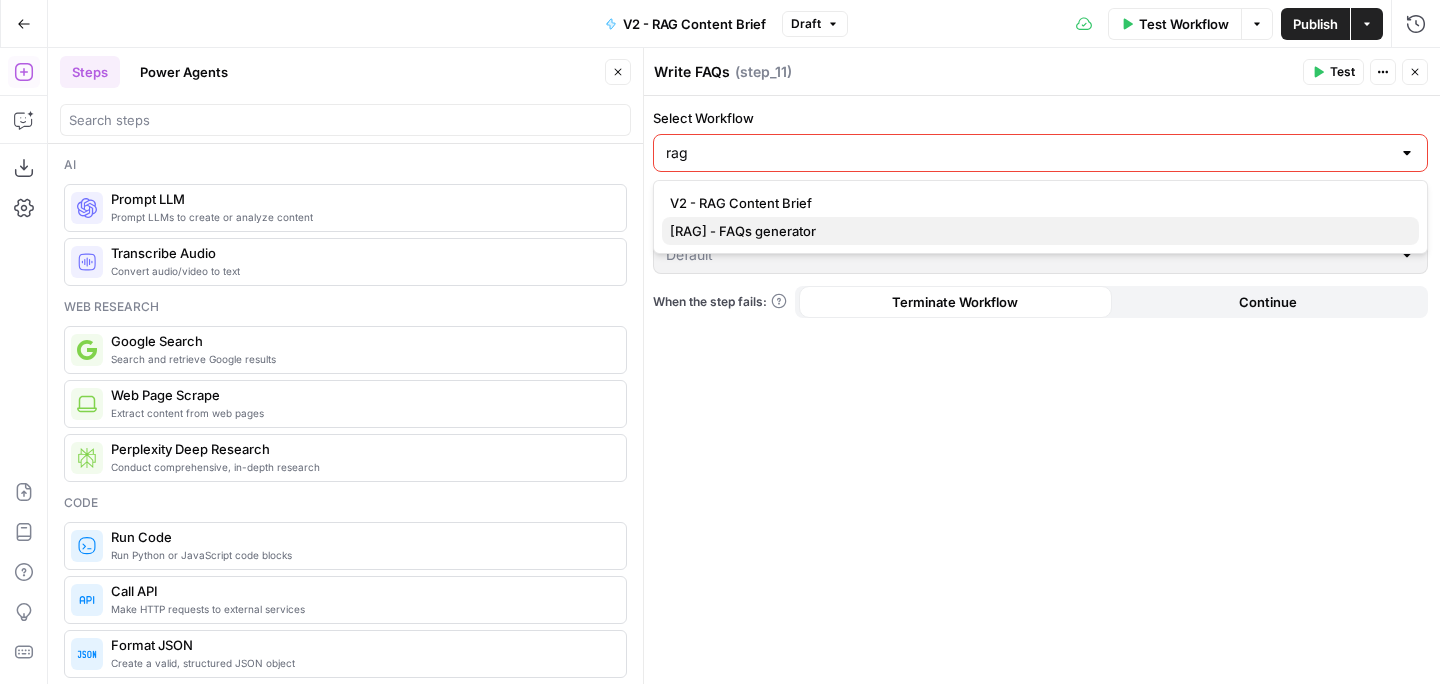 click on "[RAG] - FAQs generator" at bounding box center [1036, 231] 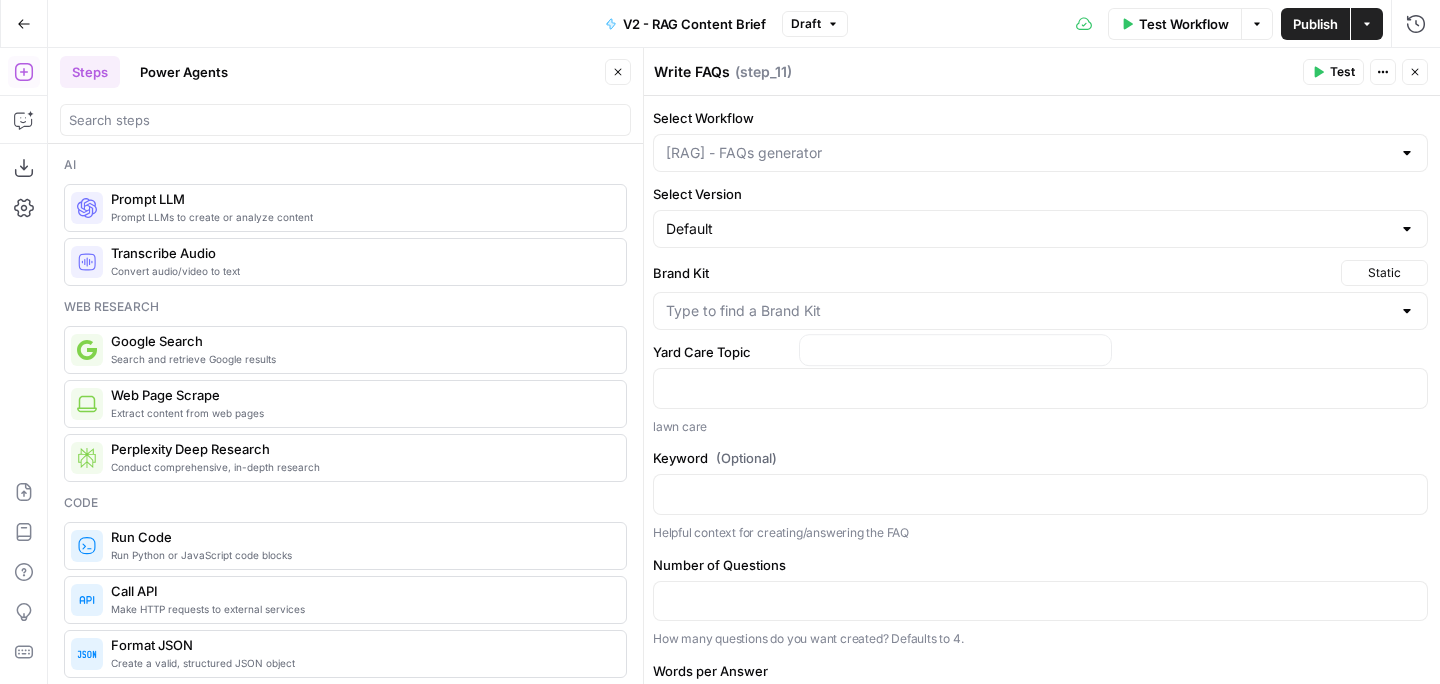 type on "[RAG] - FAQs generator" 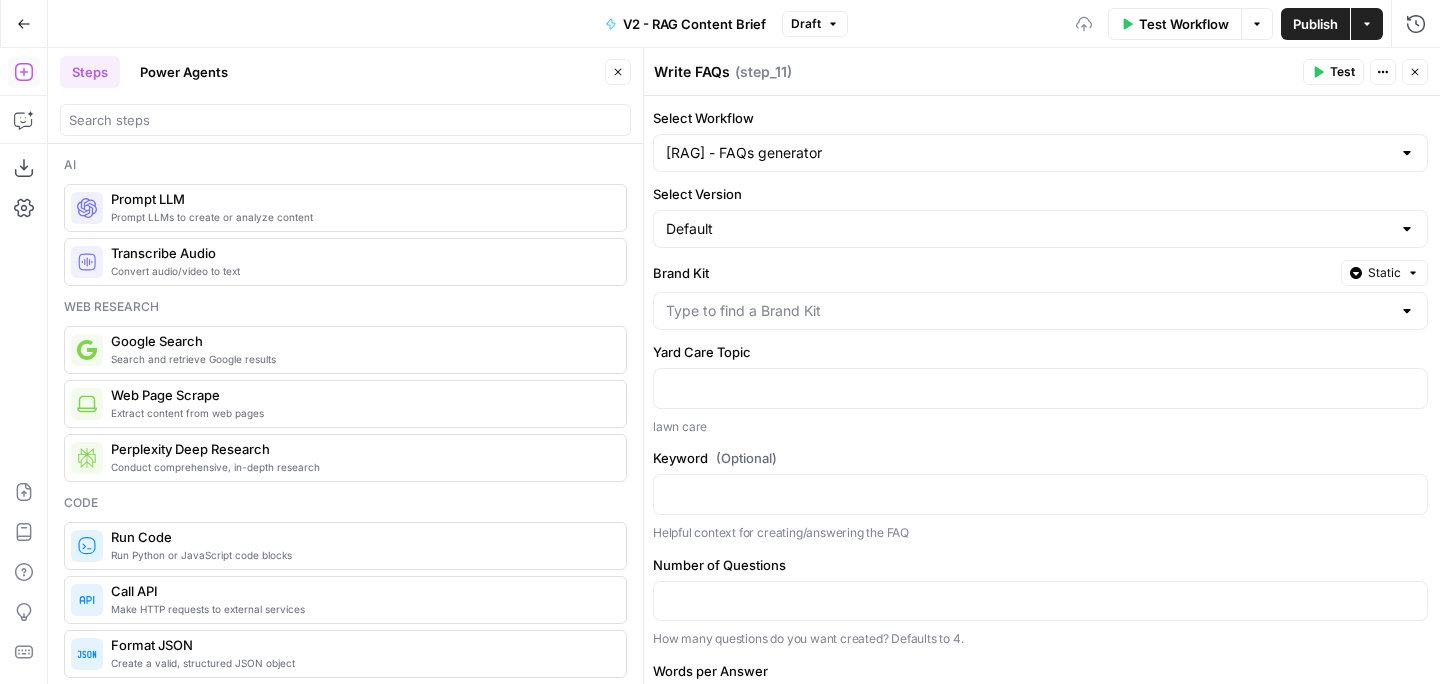 click 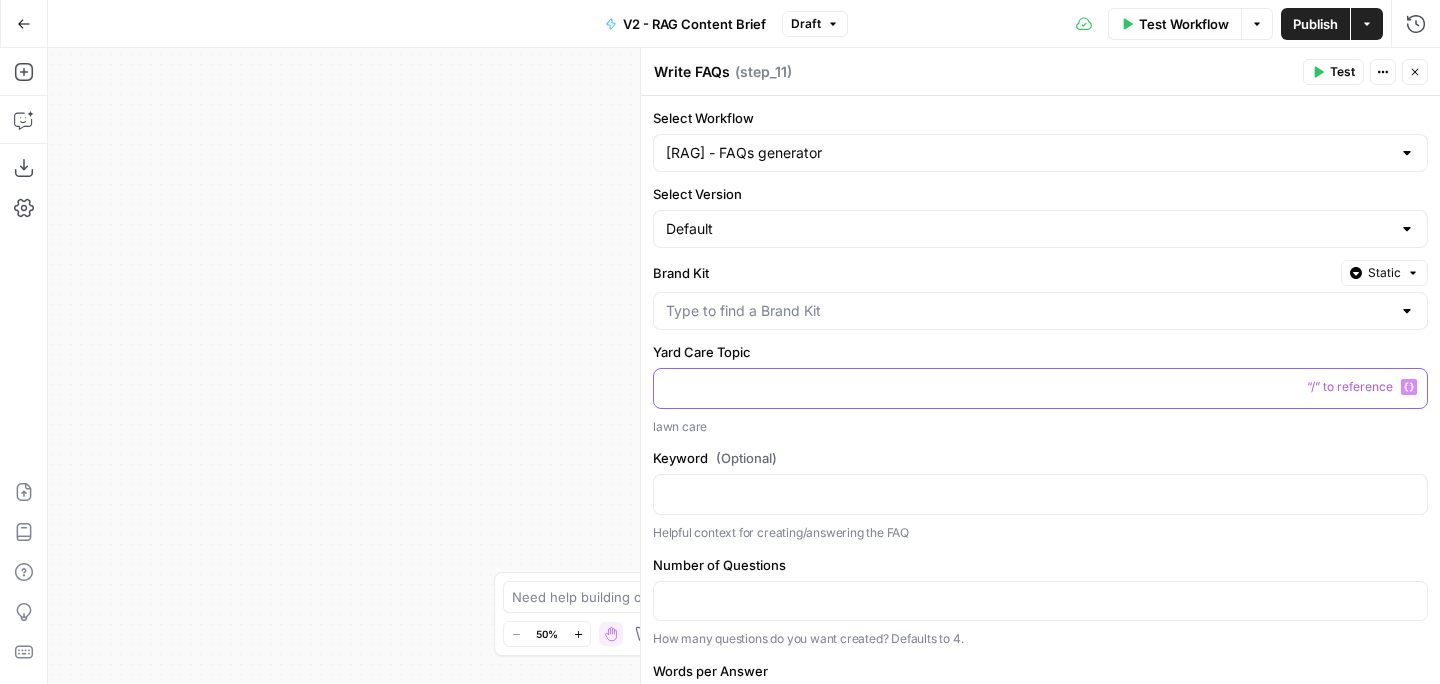 click at bounding box center [1040, 387] 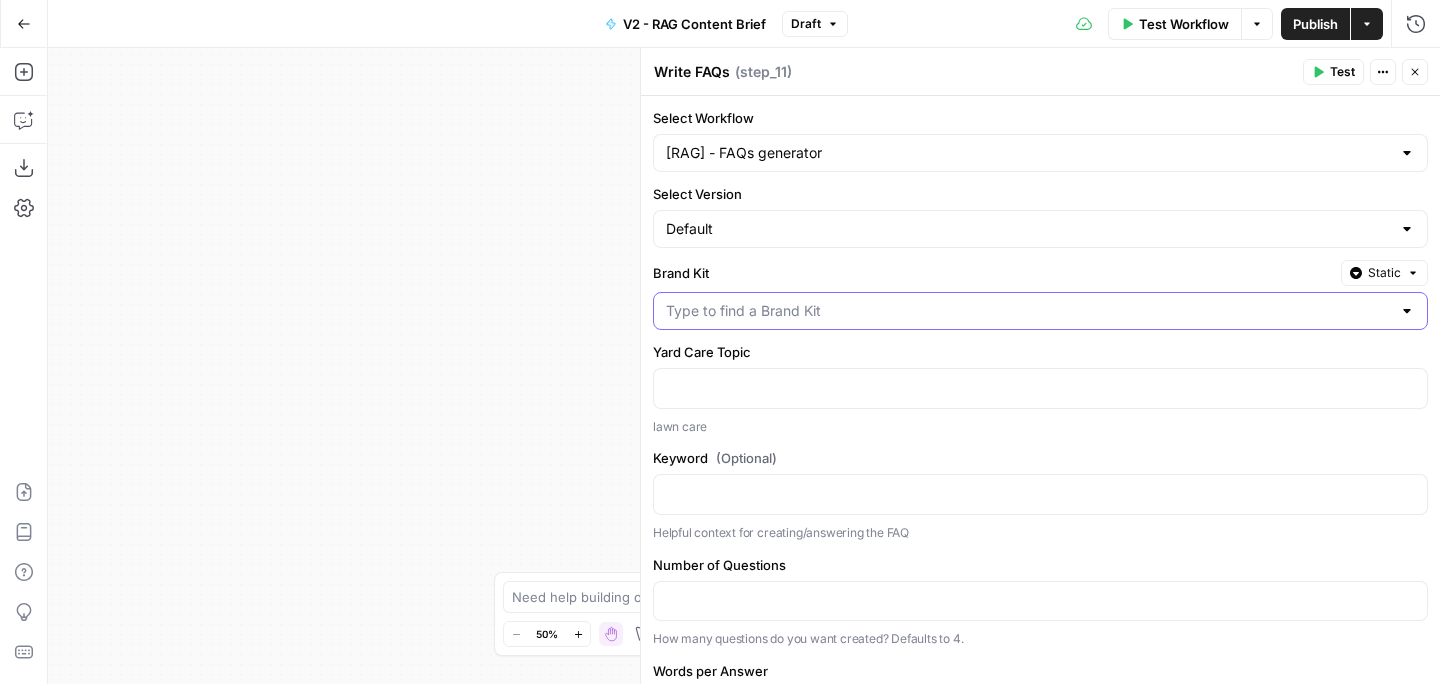 click on "Brand Kit" at bounding box center [1028, 311] 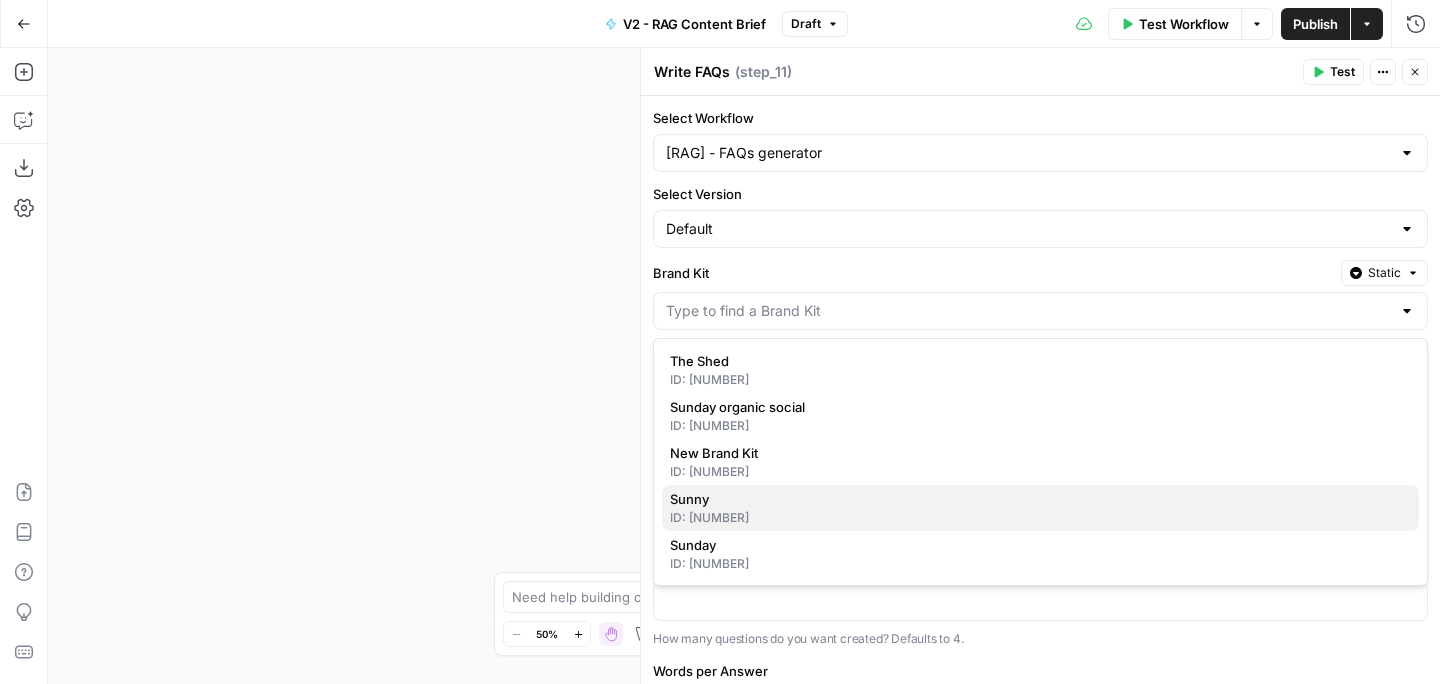 click on "Sunny" at bounding box center (1036, 499) 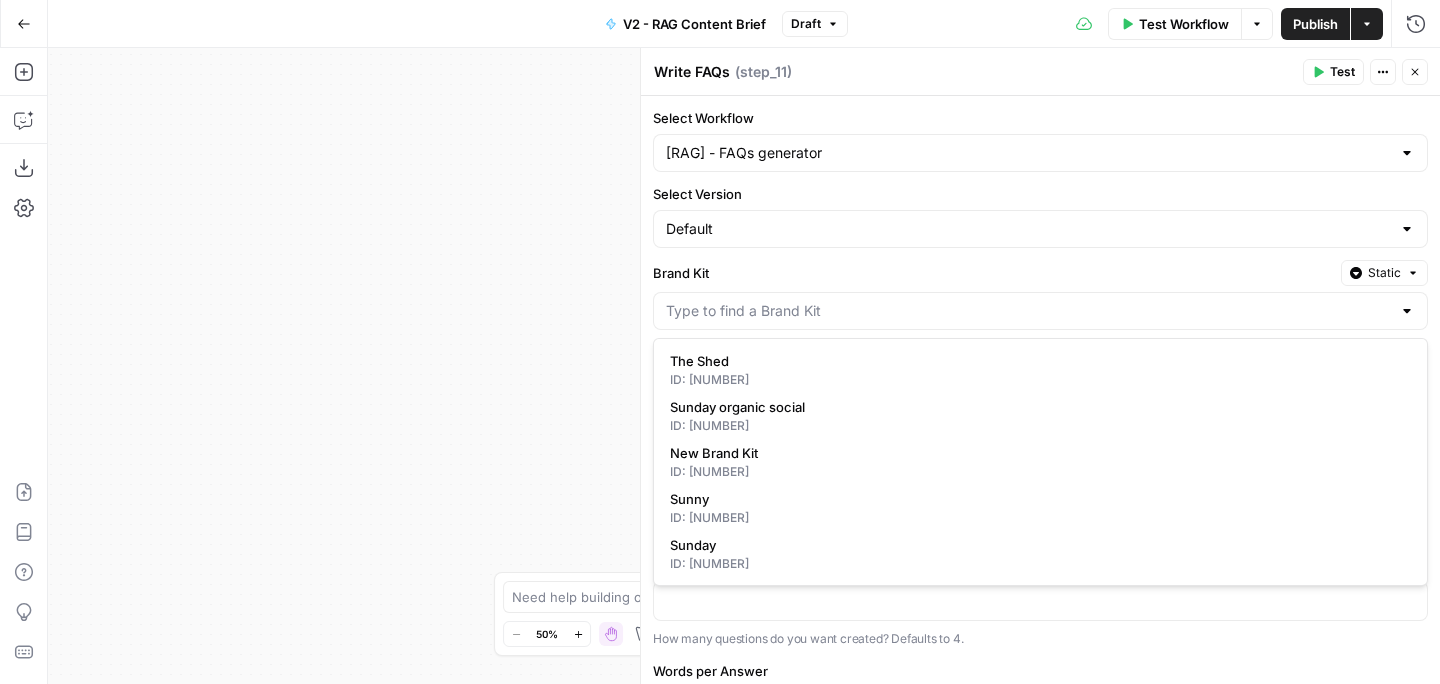 type on "Sunny" 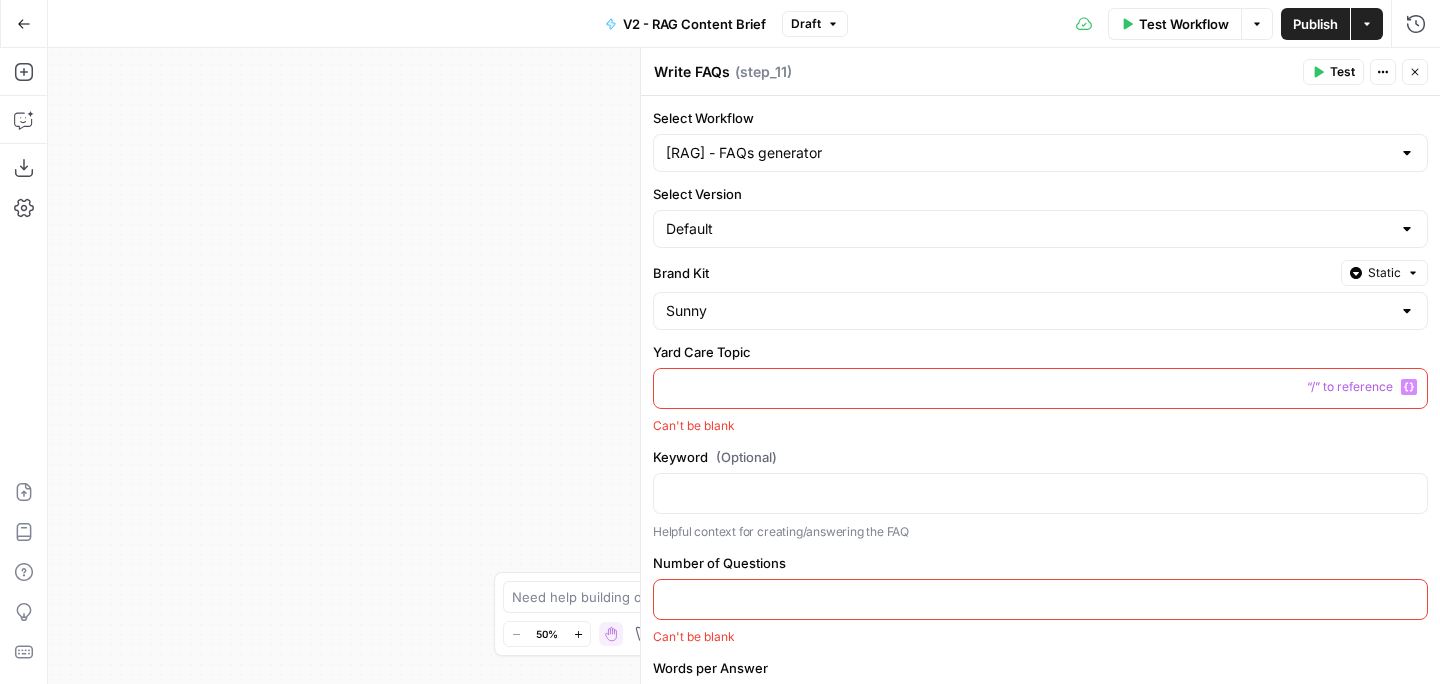 click at bounding box center [1040, 388] 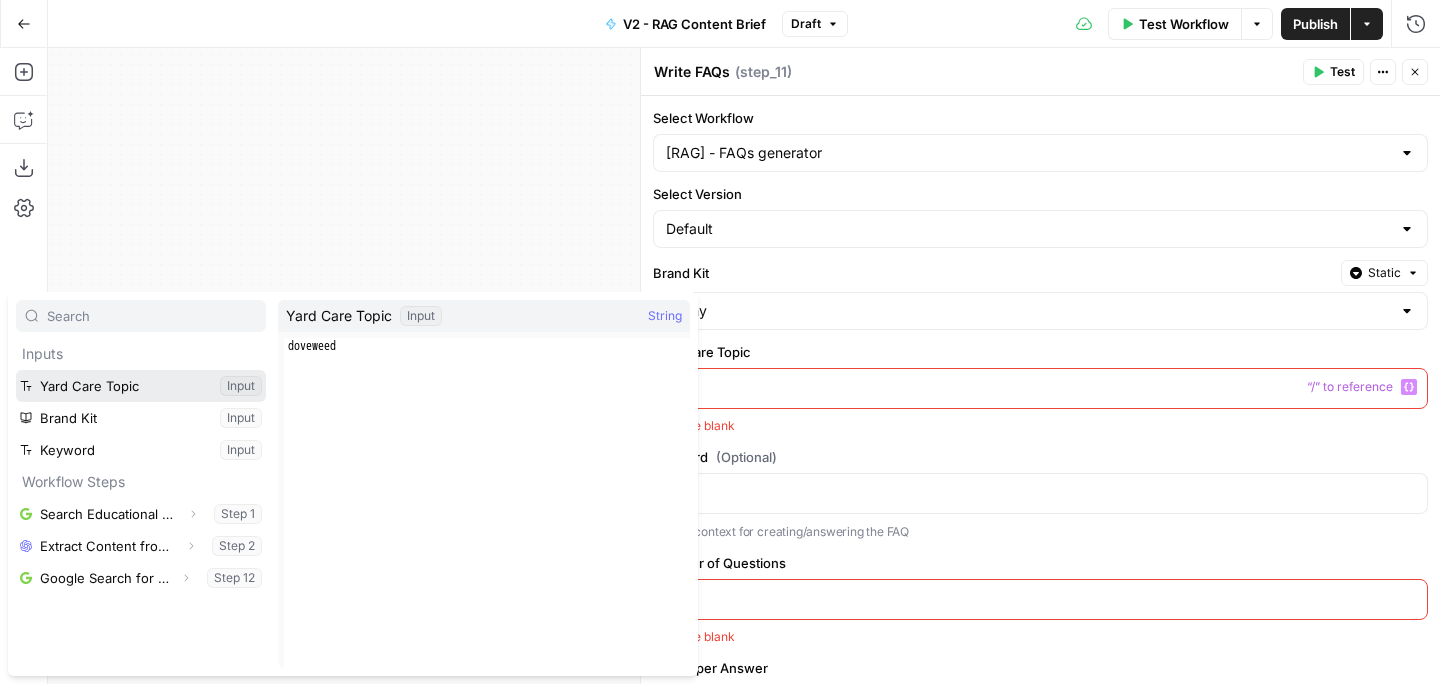 click at bounding box center [141, 386] 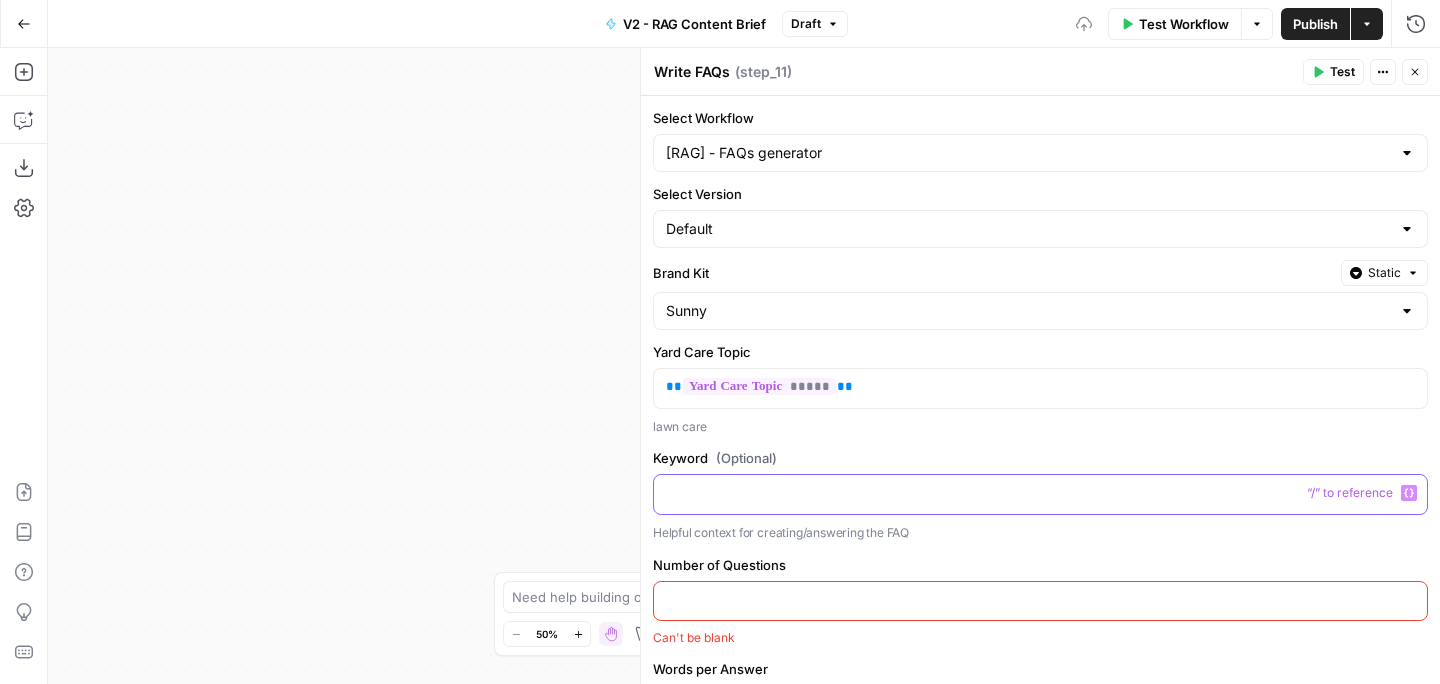 click at bounding box center [1040, 493] 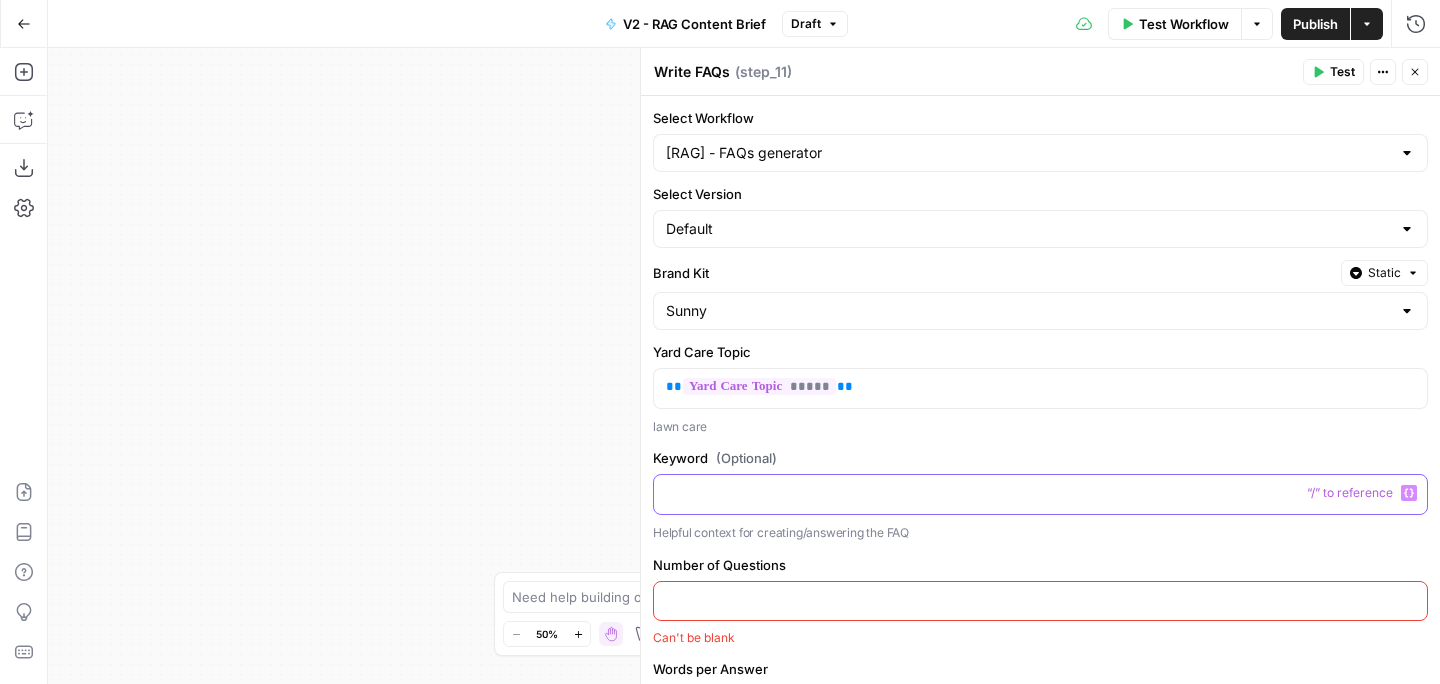 click 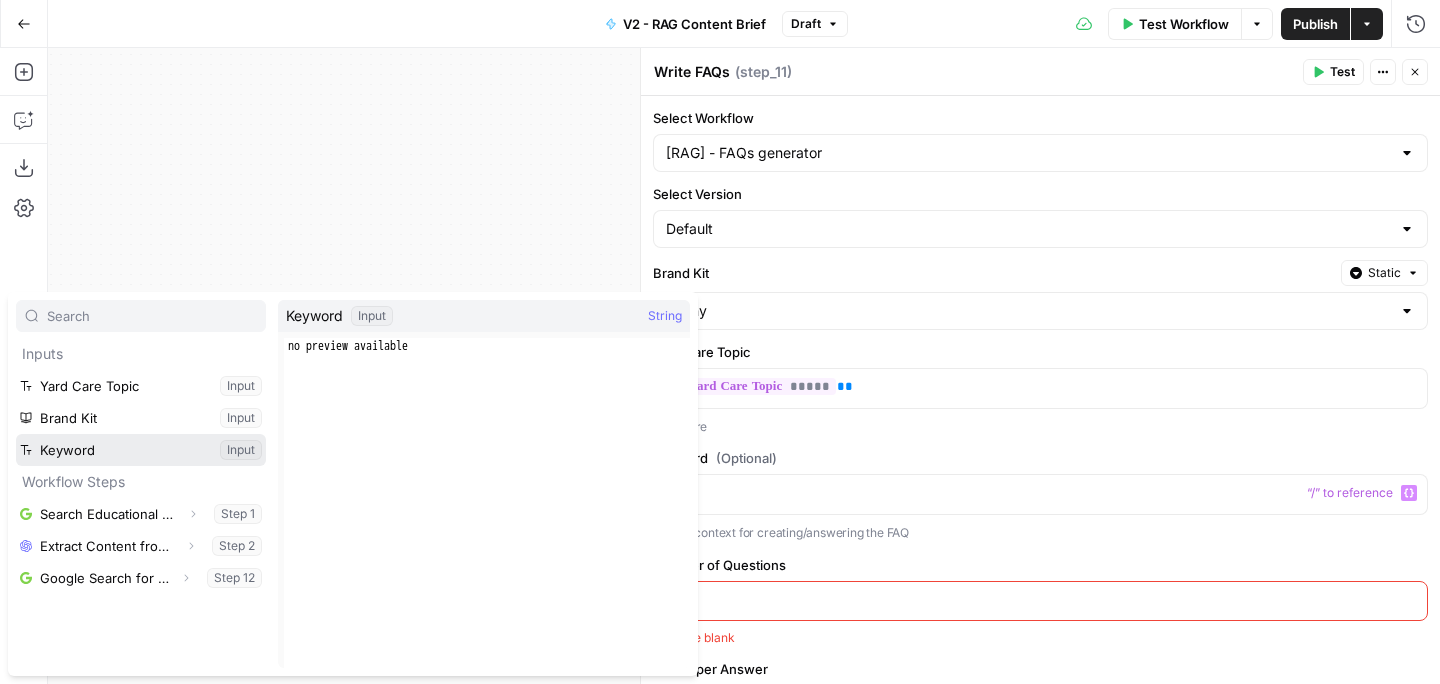 click at bounding box center [141, 450] 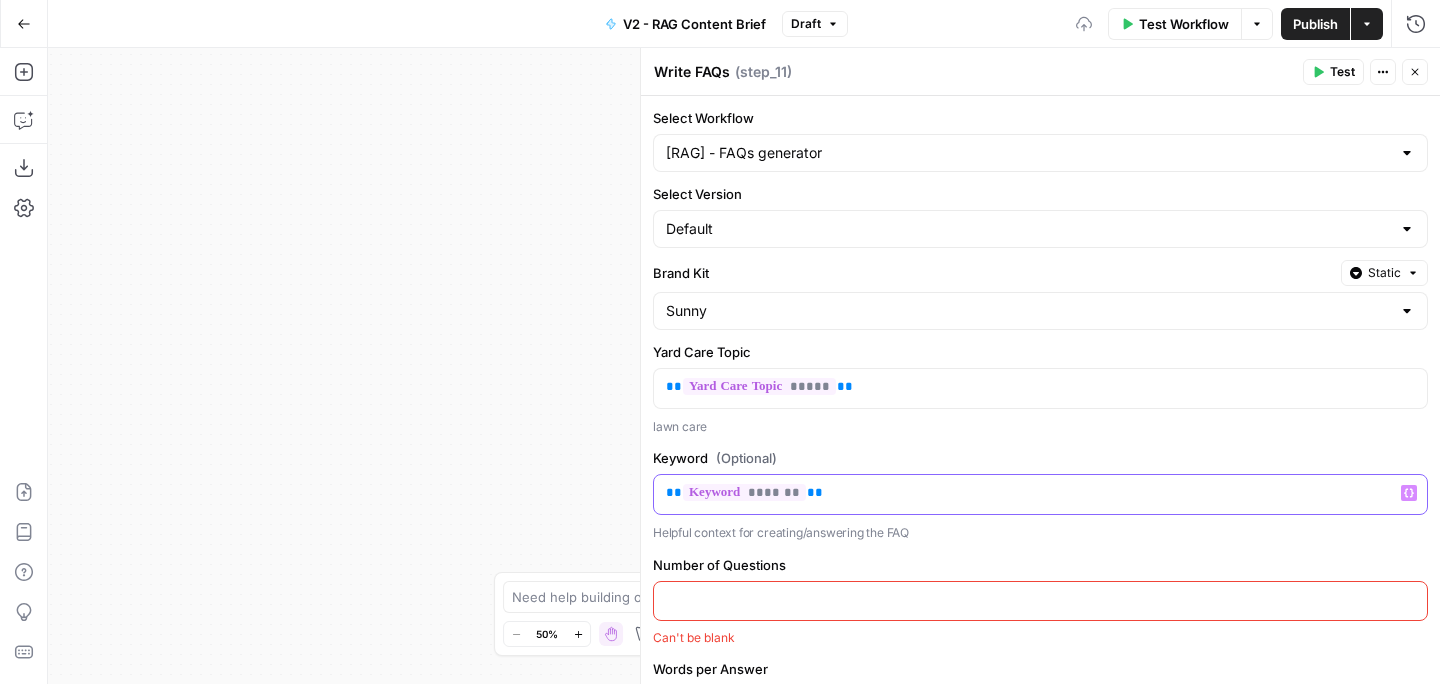 scroll, scrollTop: 78, scrollLeft: 0, axis: vertical 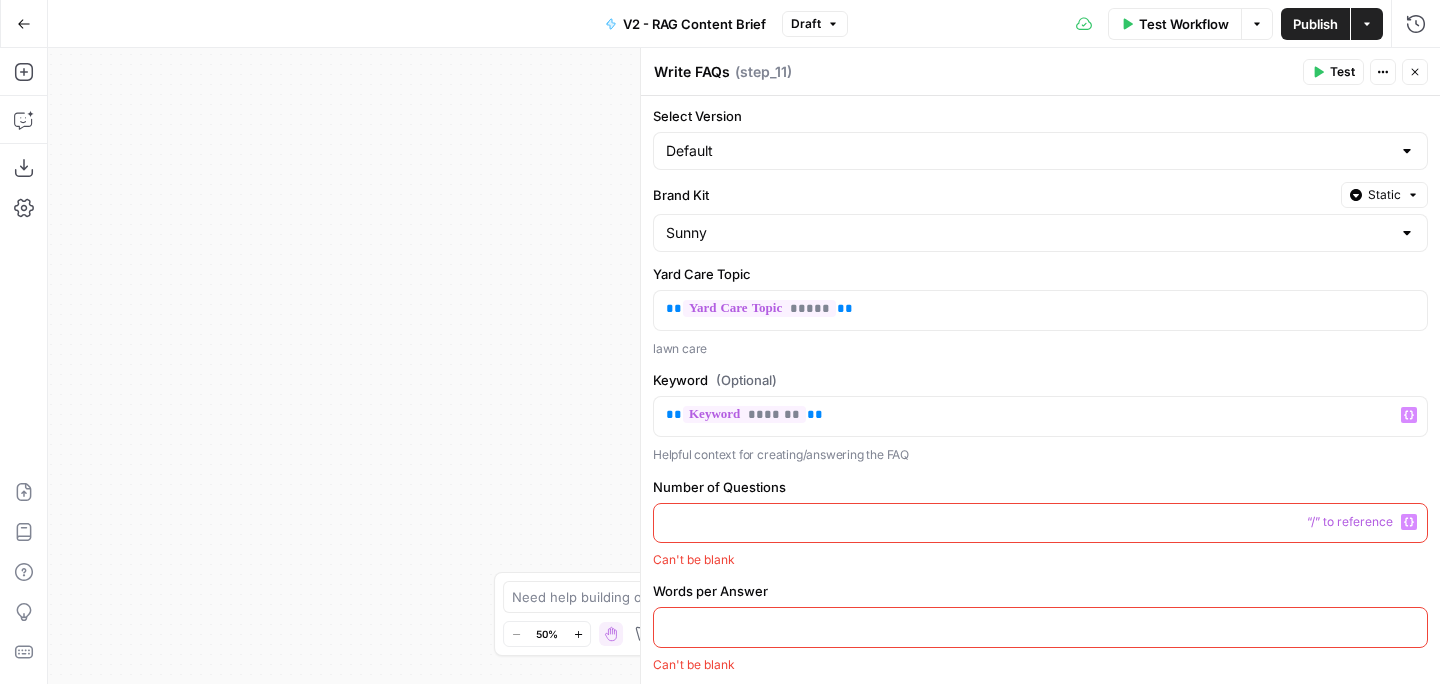 click at bounding box center (1040, 522) 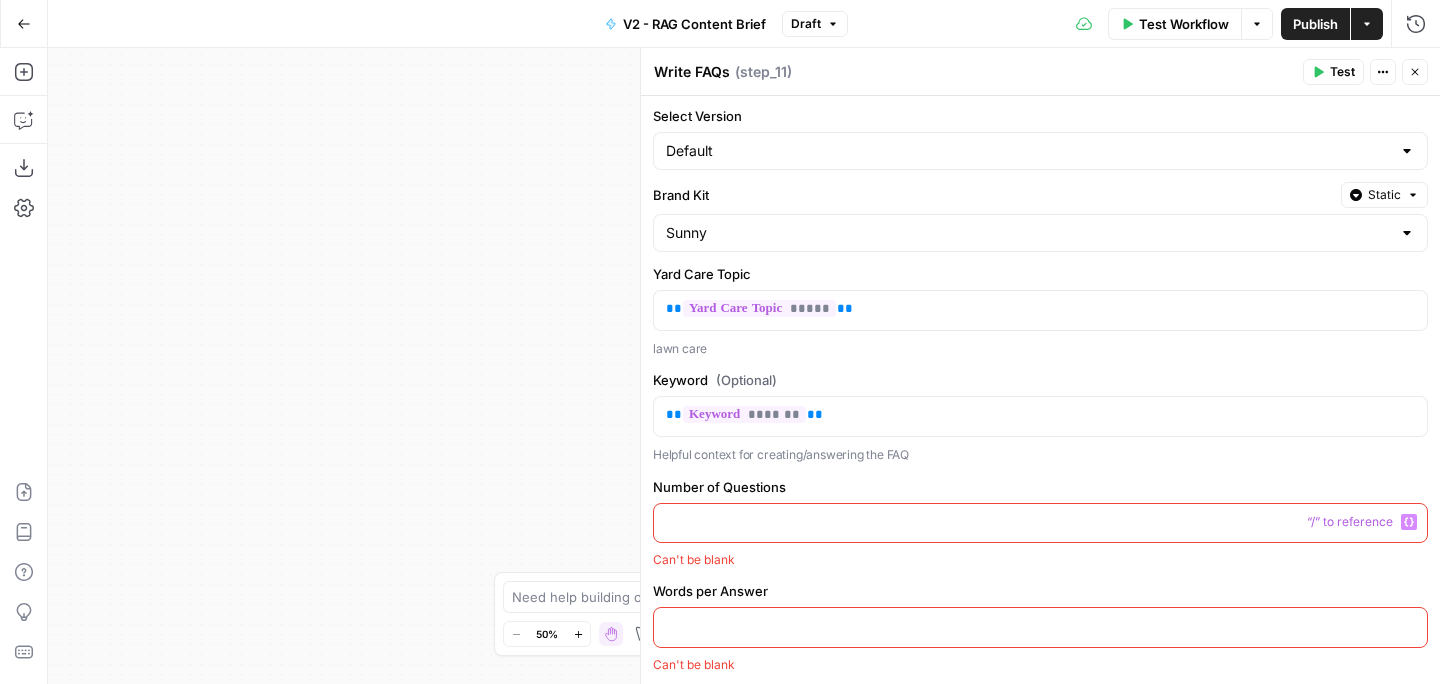 type 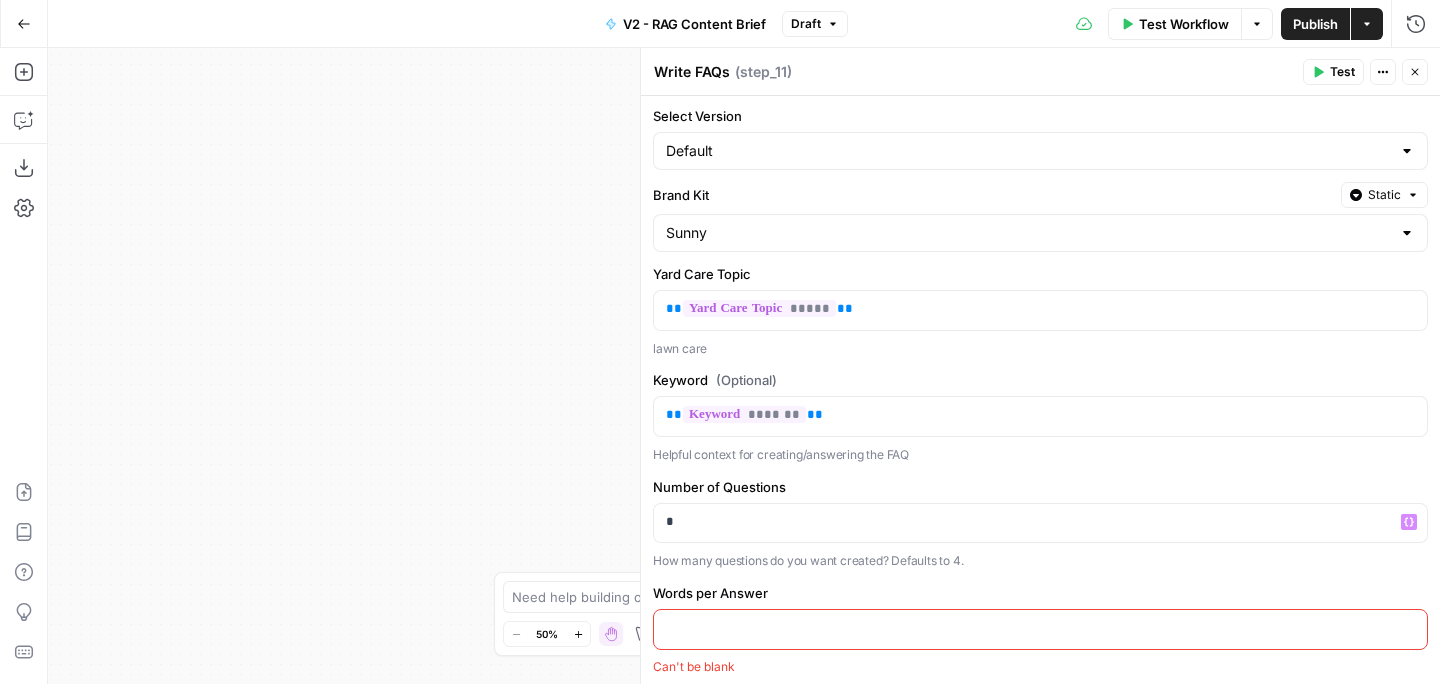 click at bounding box center [1040, 629] 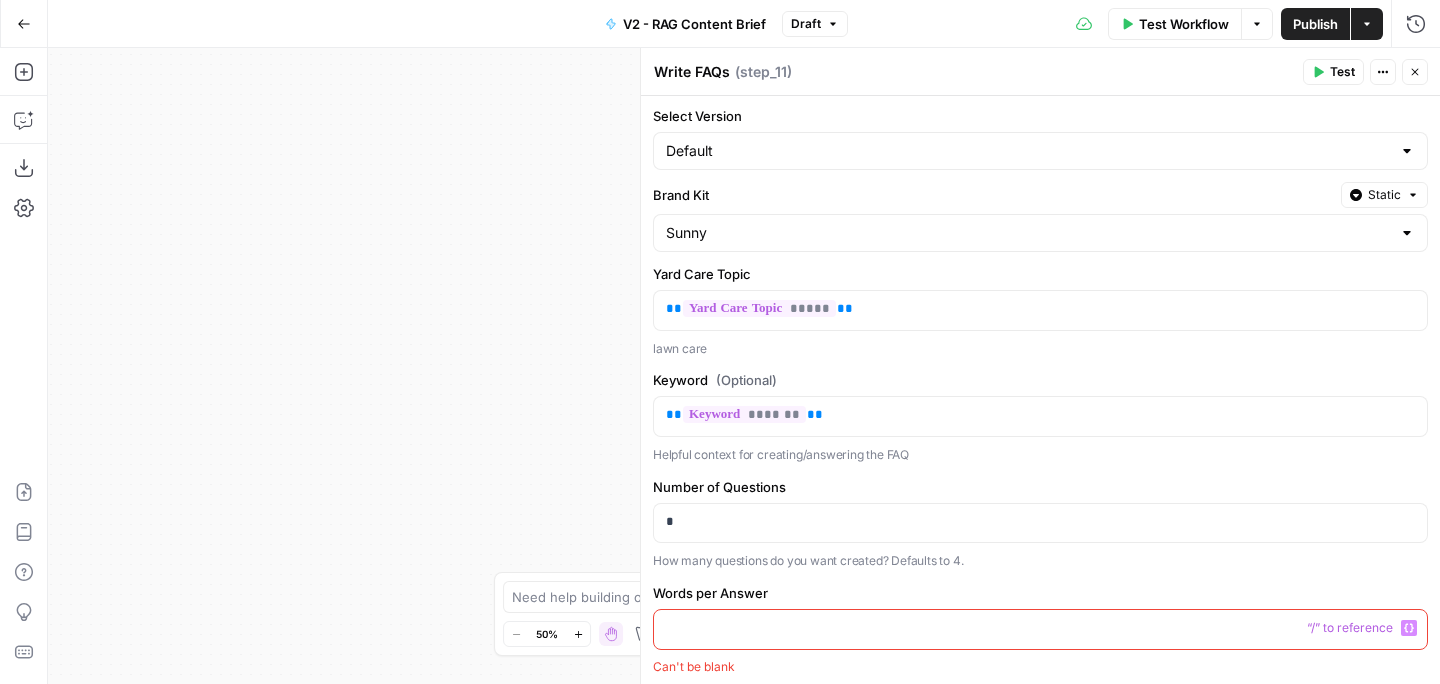 type 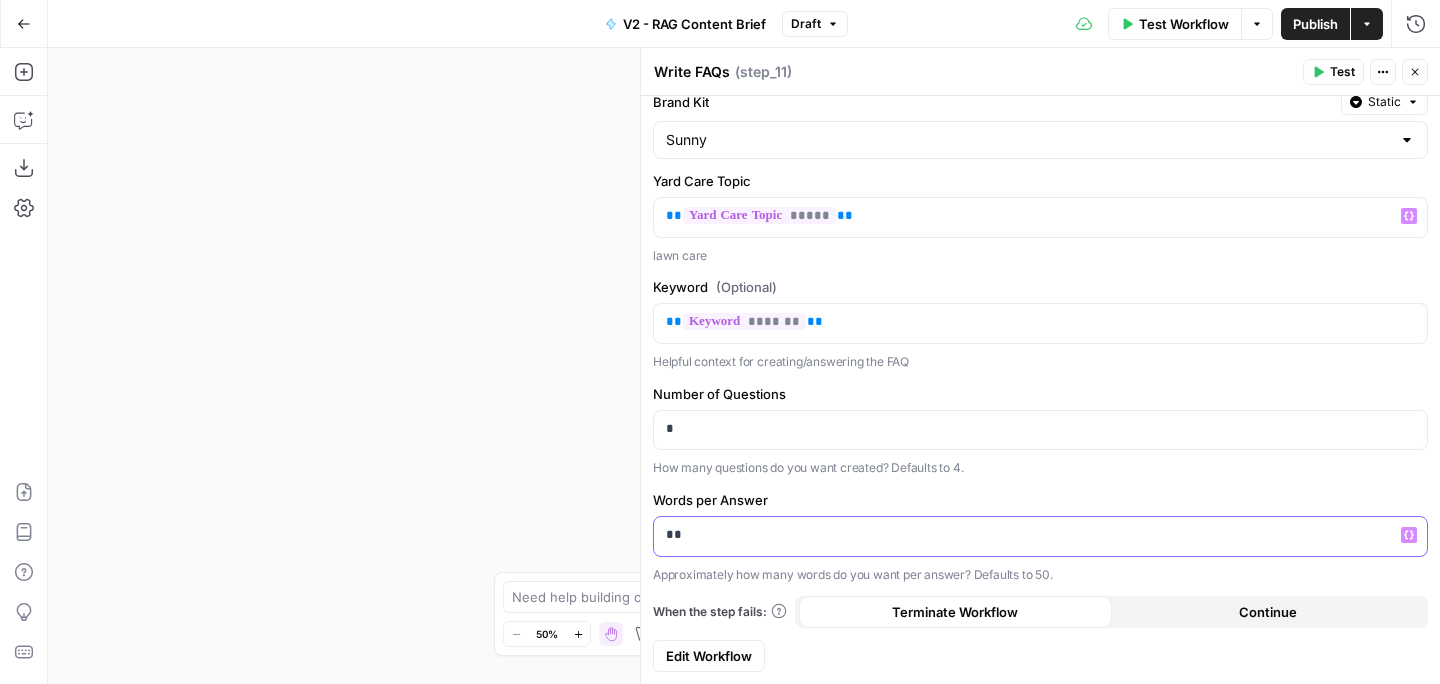 scroll, scrollTop: 0, scrollLeft: 0, axis: both 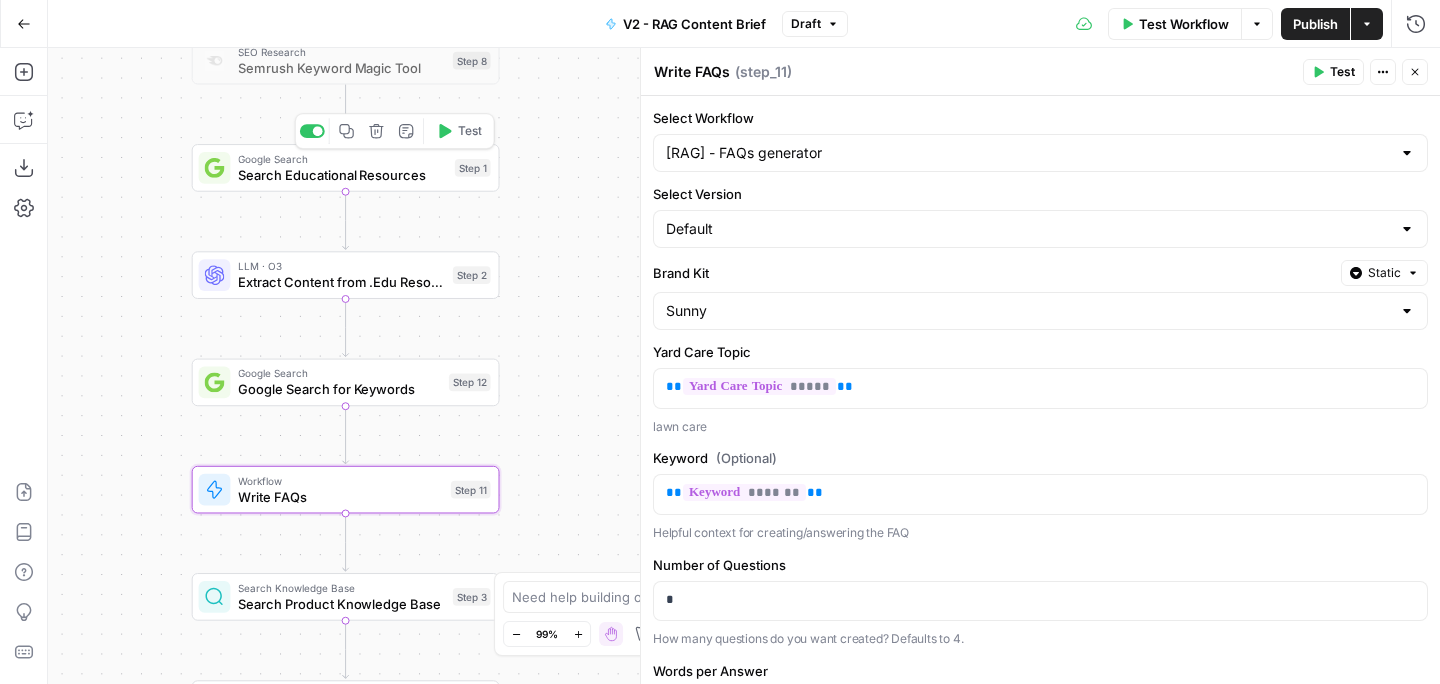 click on "Search Educational Resources" at bounding box center [342, 175] 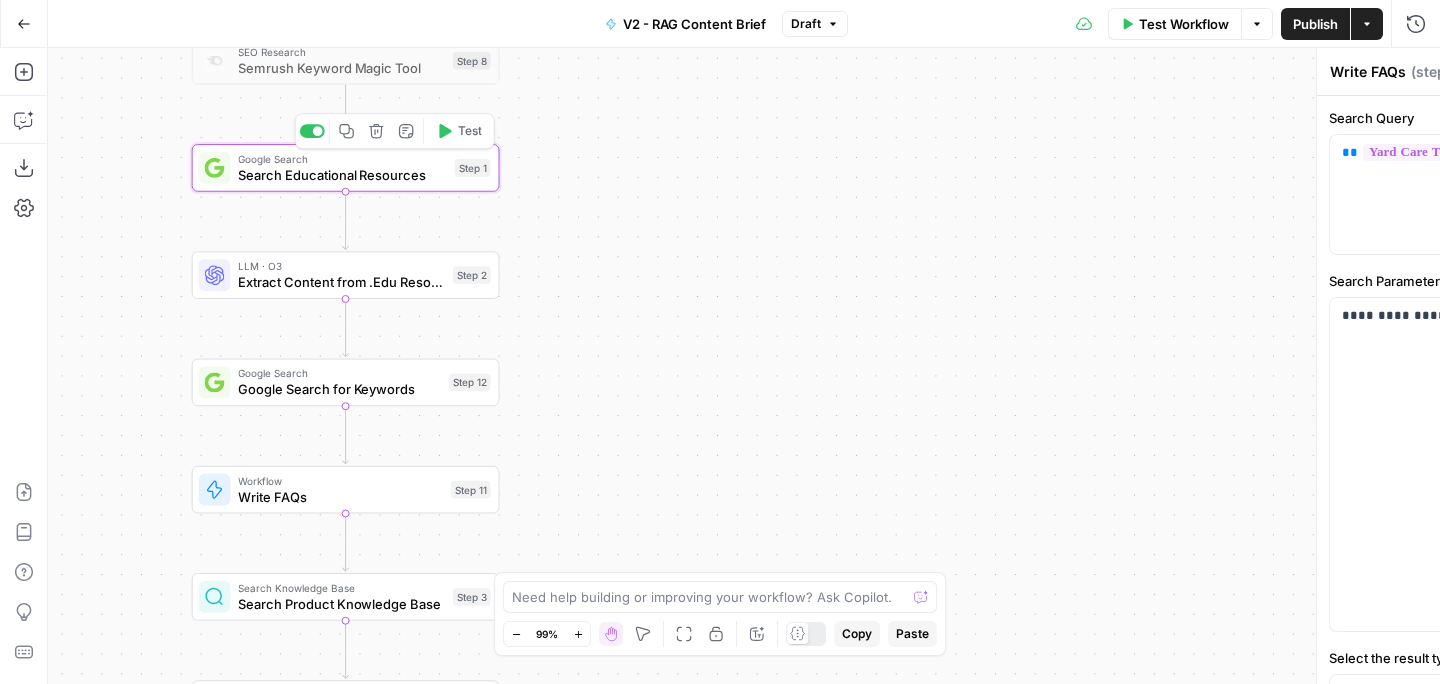 type on "Search Educational Resources" 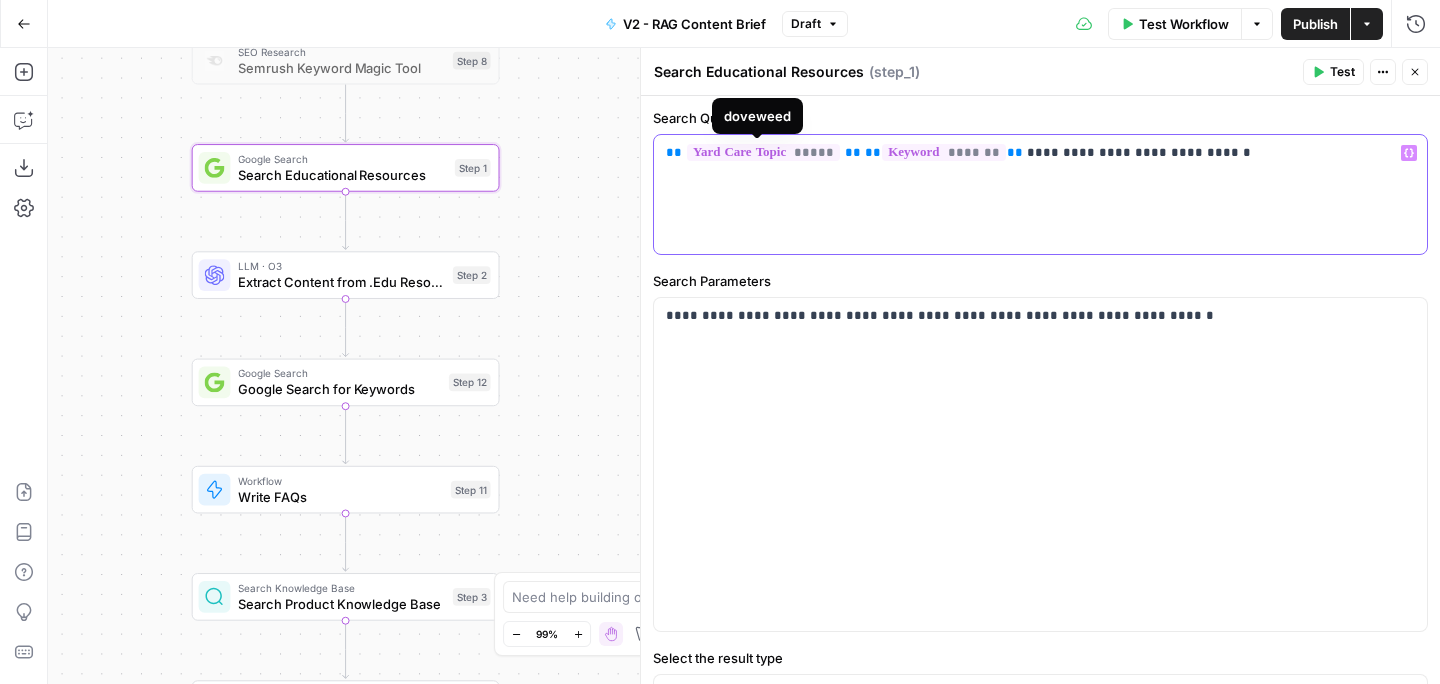 click on "**********" at bounding box center [1040, 194] 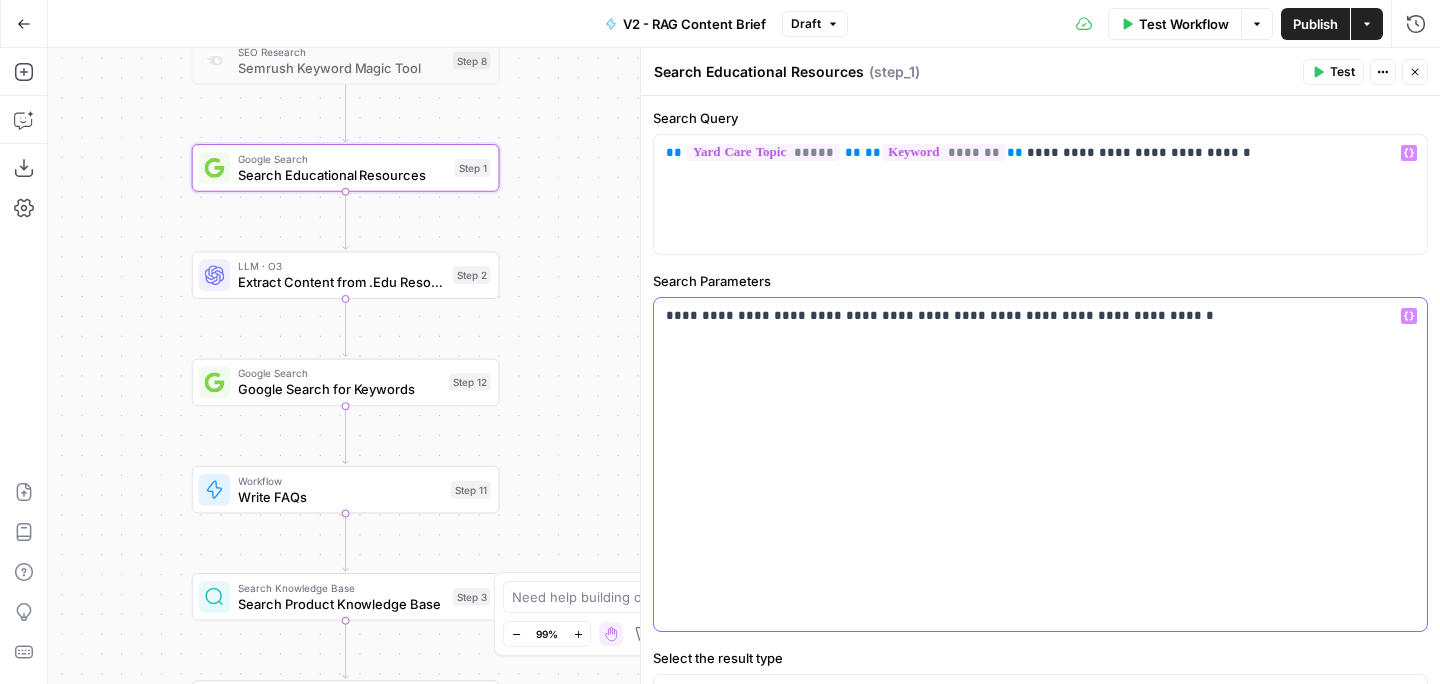 click on "**********" at bounding box center [1040, 316] 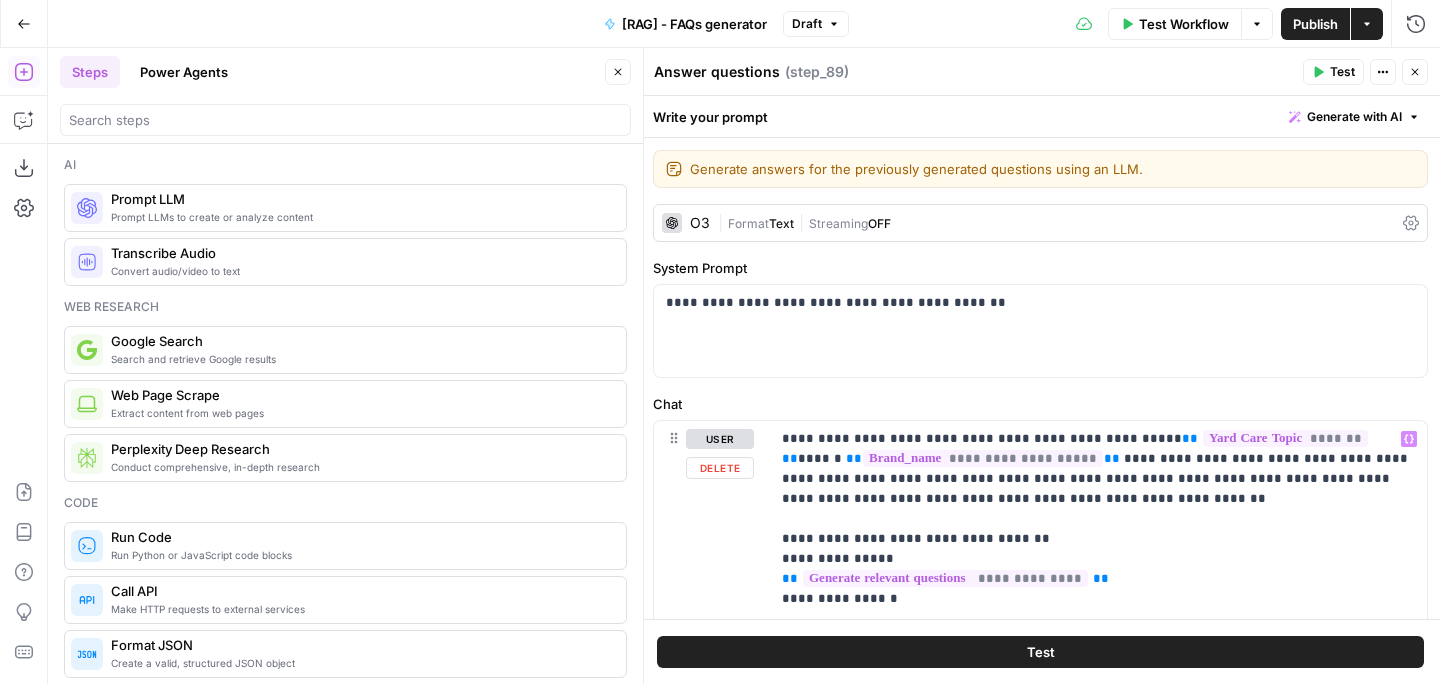 scroll, scrollTop: 0, scrollLeft: 0, axis: both 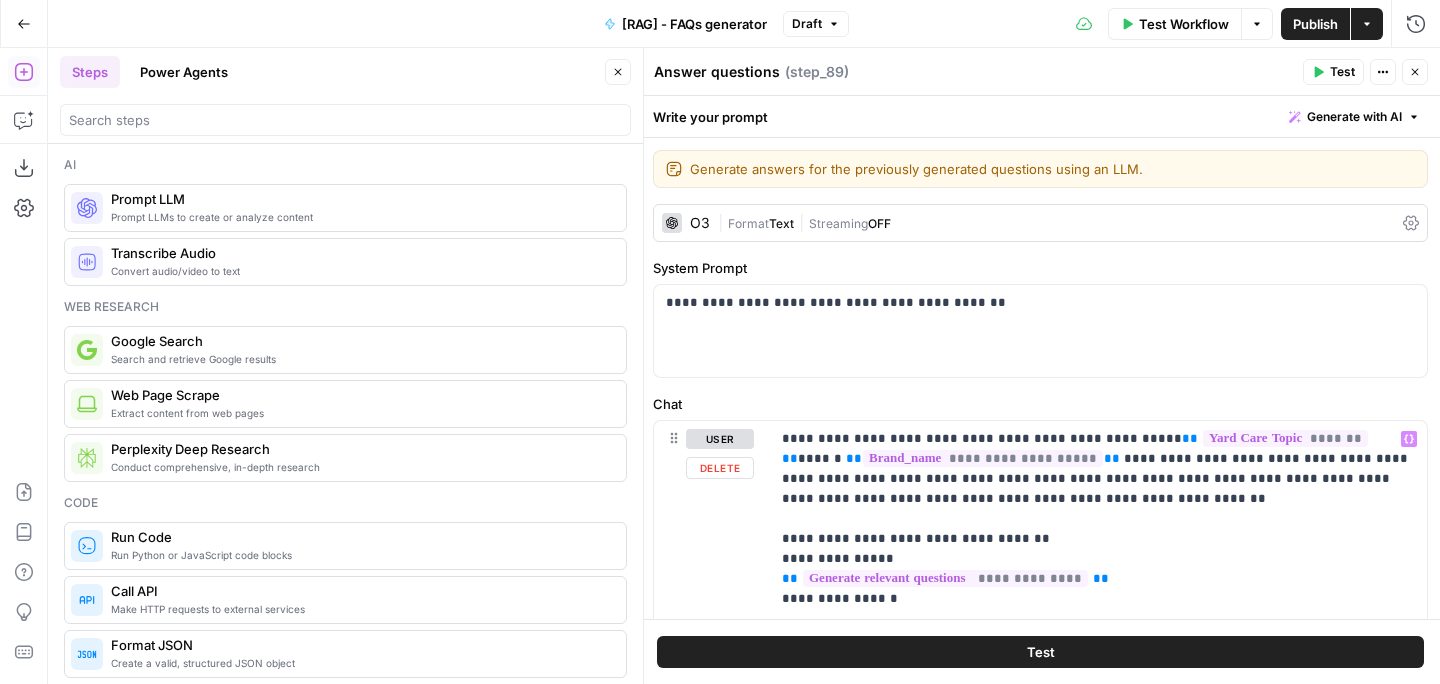 type 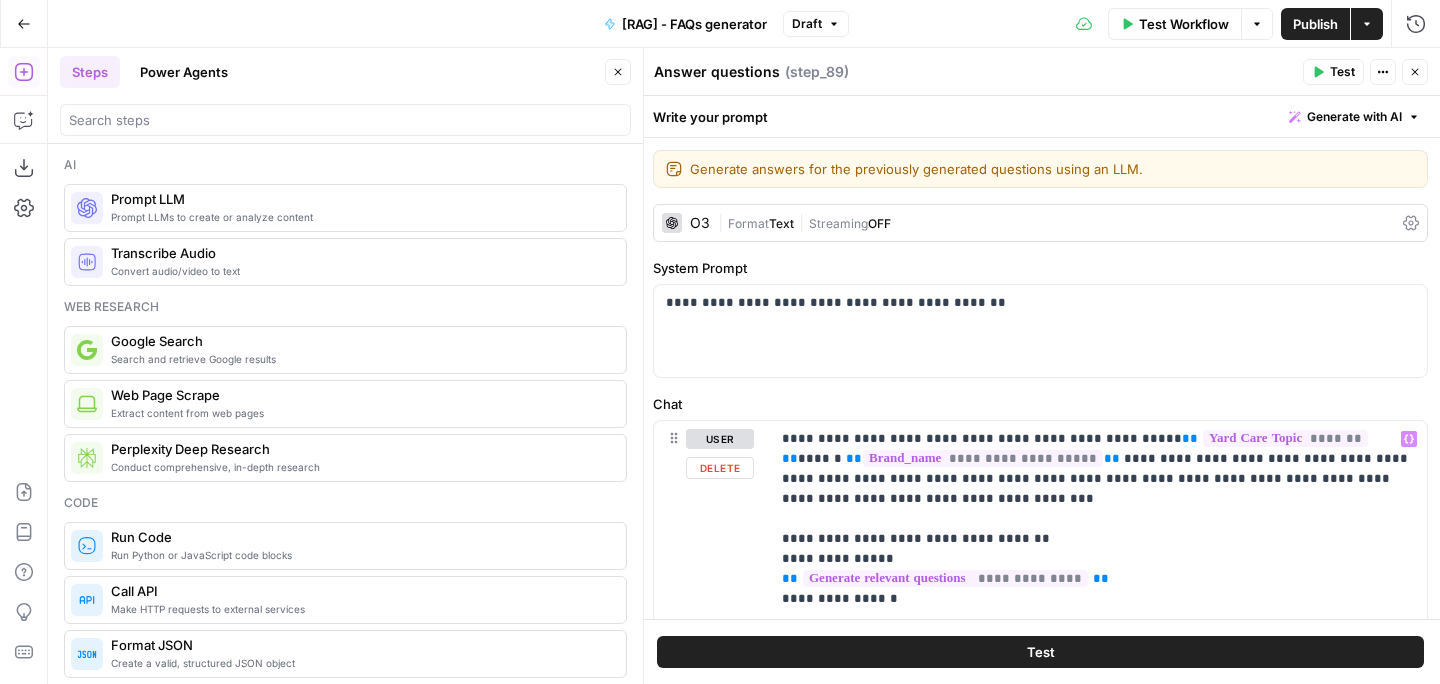 click on "**********" at bounding box center [1098, 1239] 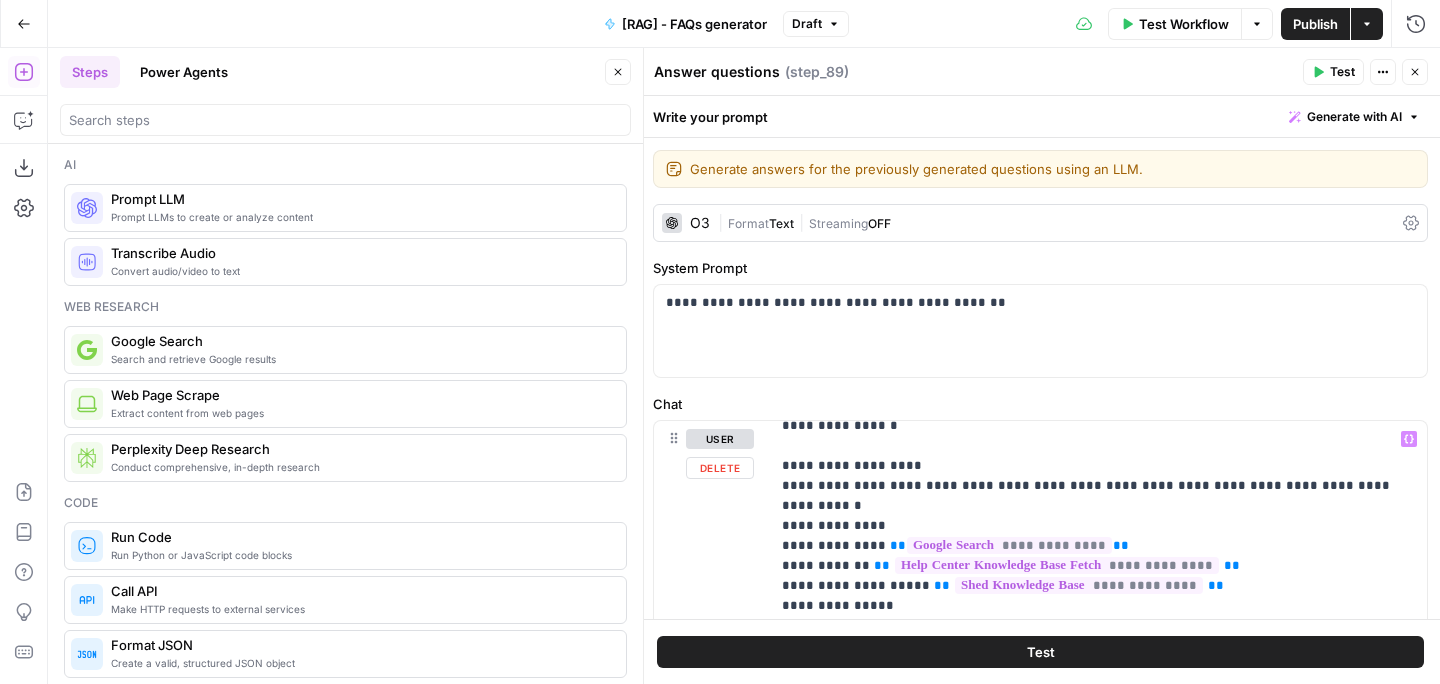 scroll, scrollTop: 175, scrollLeft: 0, axis: vertical 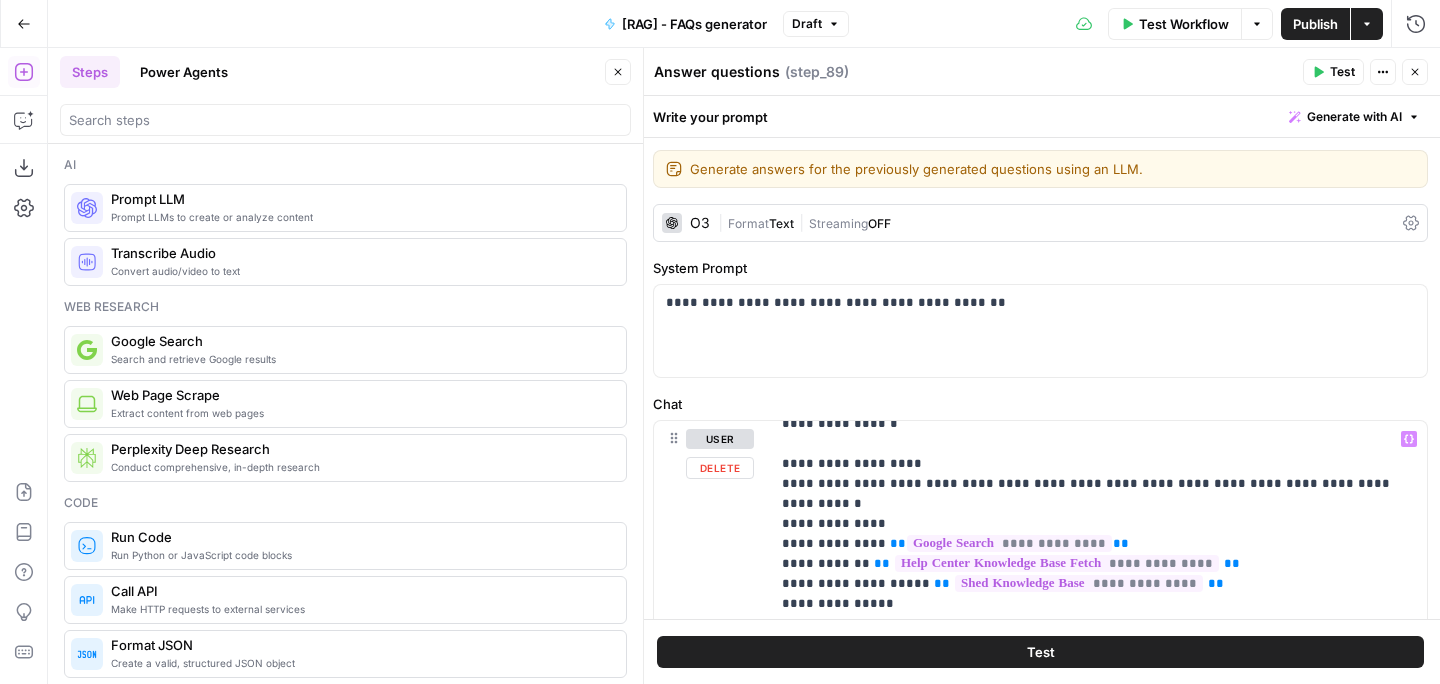 click on "**********" at bounding box center [1098, 1064] 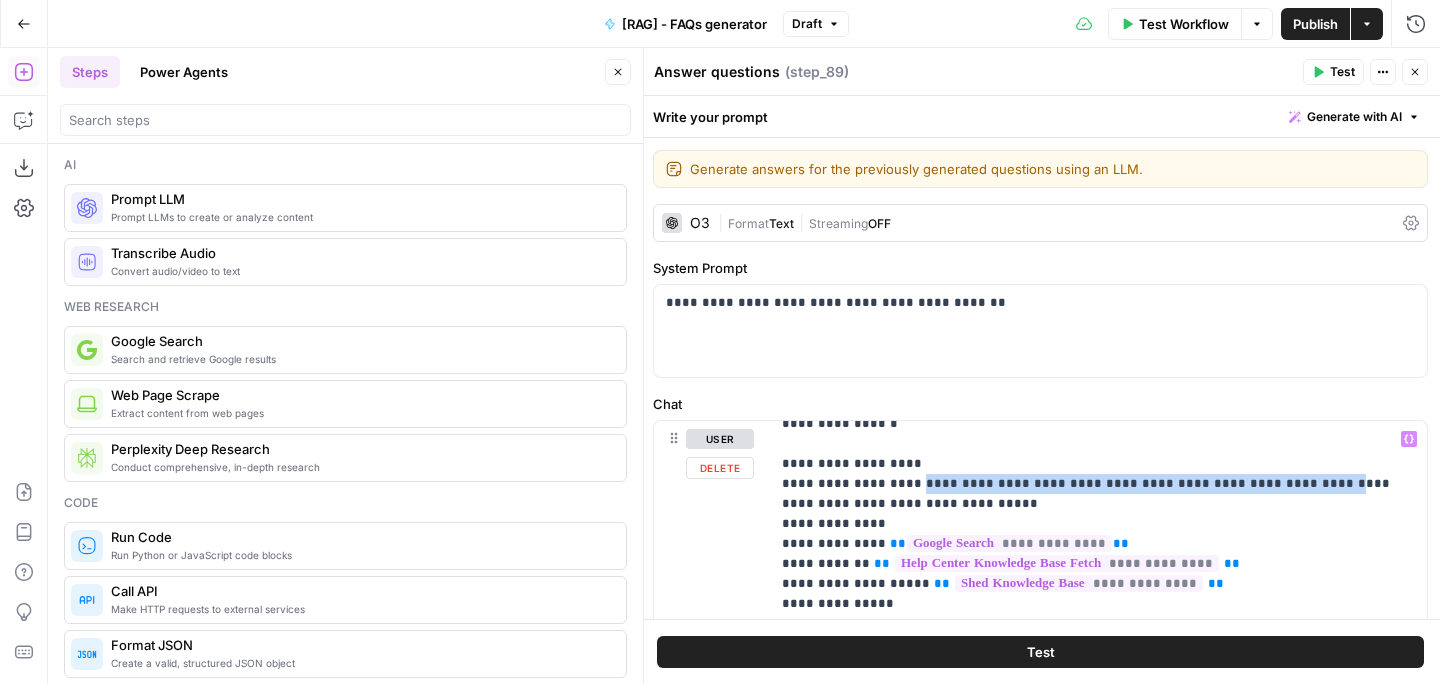 drag, startPoint x: 1295, startPoint y: 482, endPoint x: 909, endPoint y: 490, distance: 386.0829 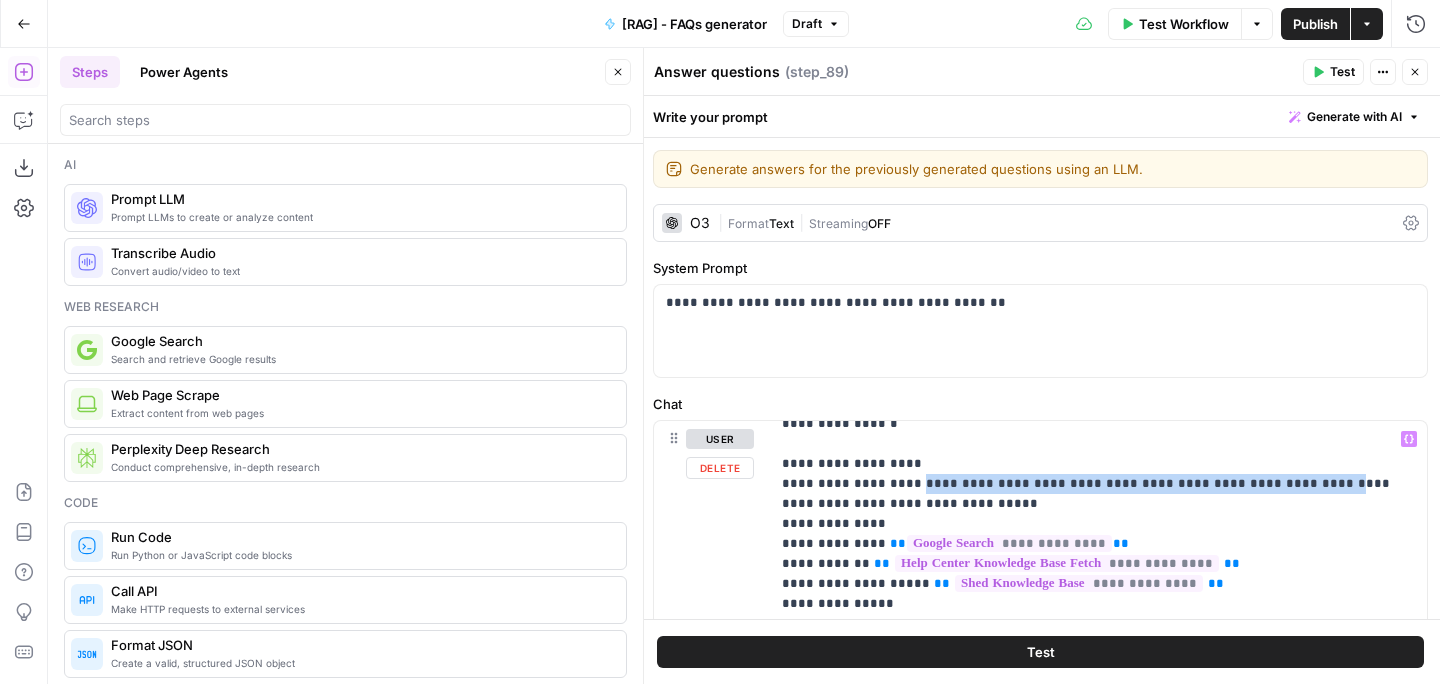 click on "**********" at bounding box center [1098, 1074] 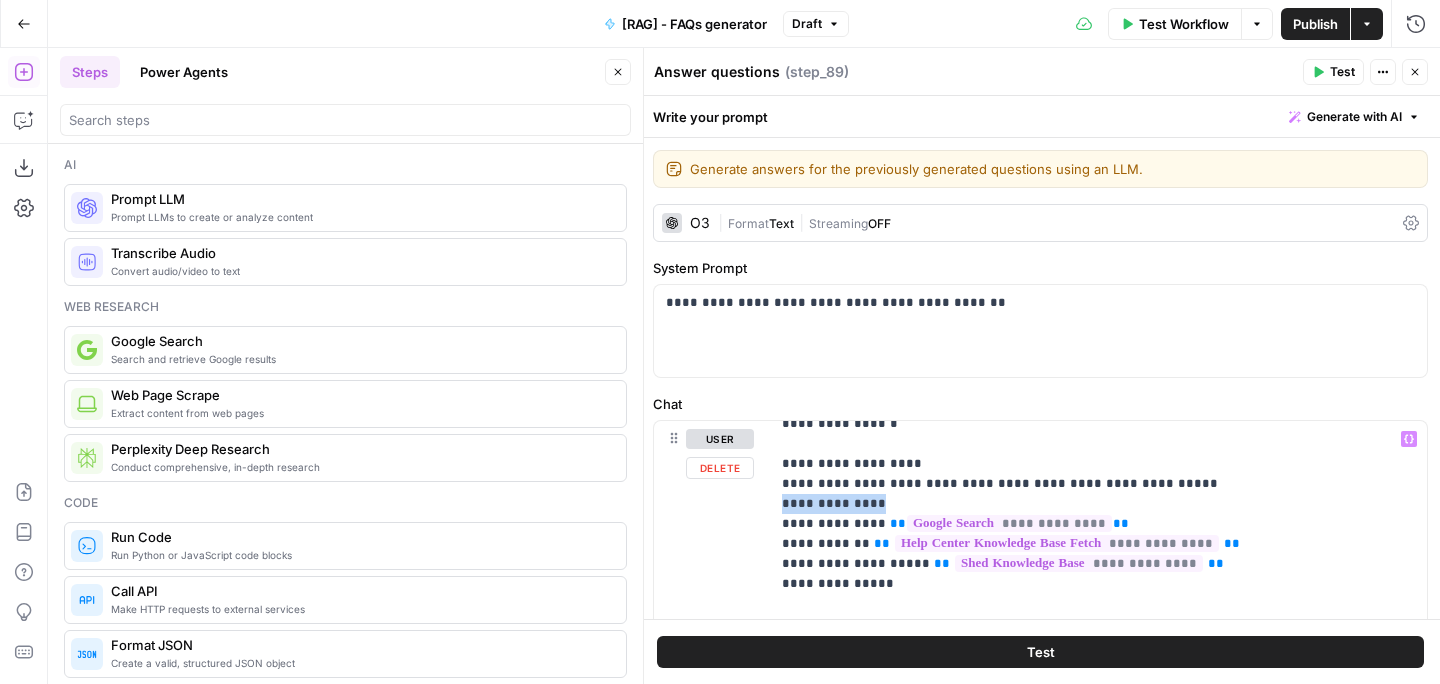 drag, startPoint x: 878, startPoint y: 503, endPoint x: 744, endPoint y: 506, distance: 134.03358 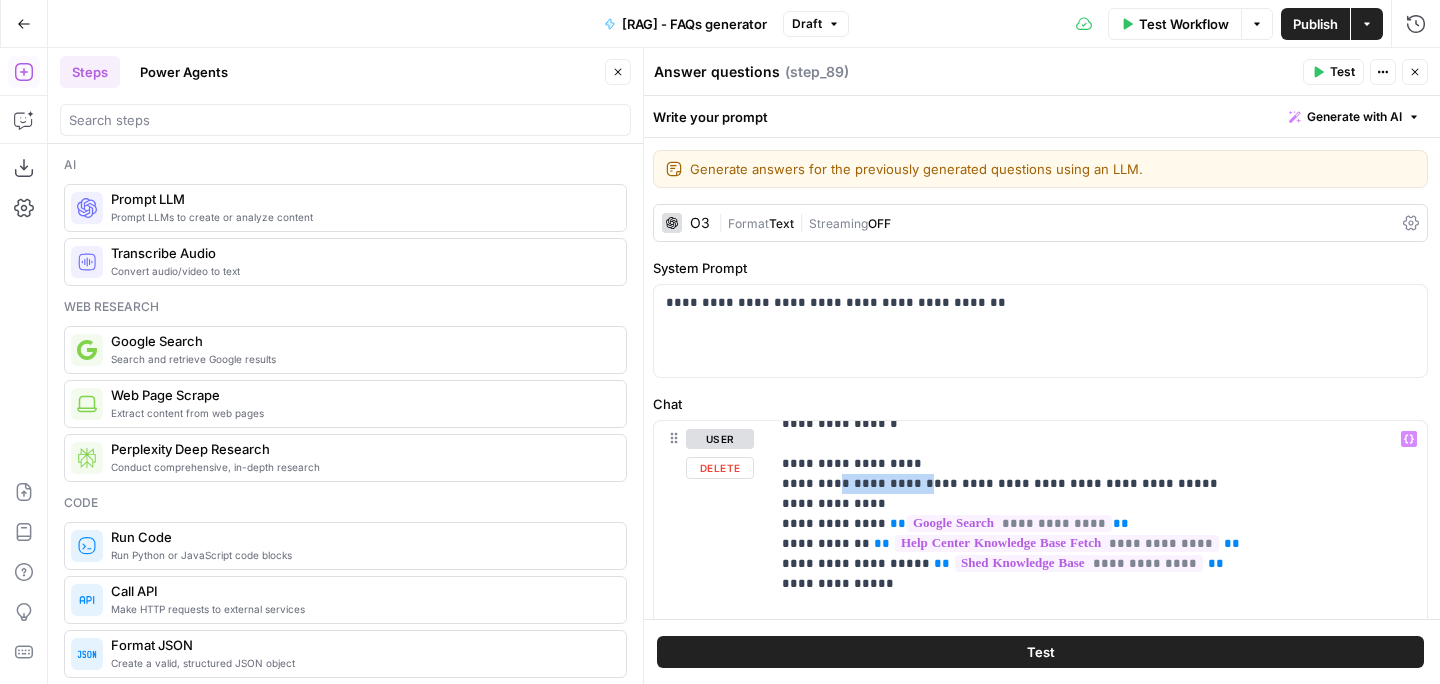 drag, startPoint x: 912, startPoint y: 480, endPoint x: 833, endPoint y: 483, distance: 79.05694 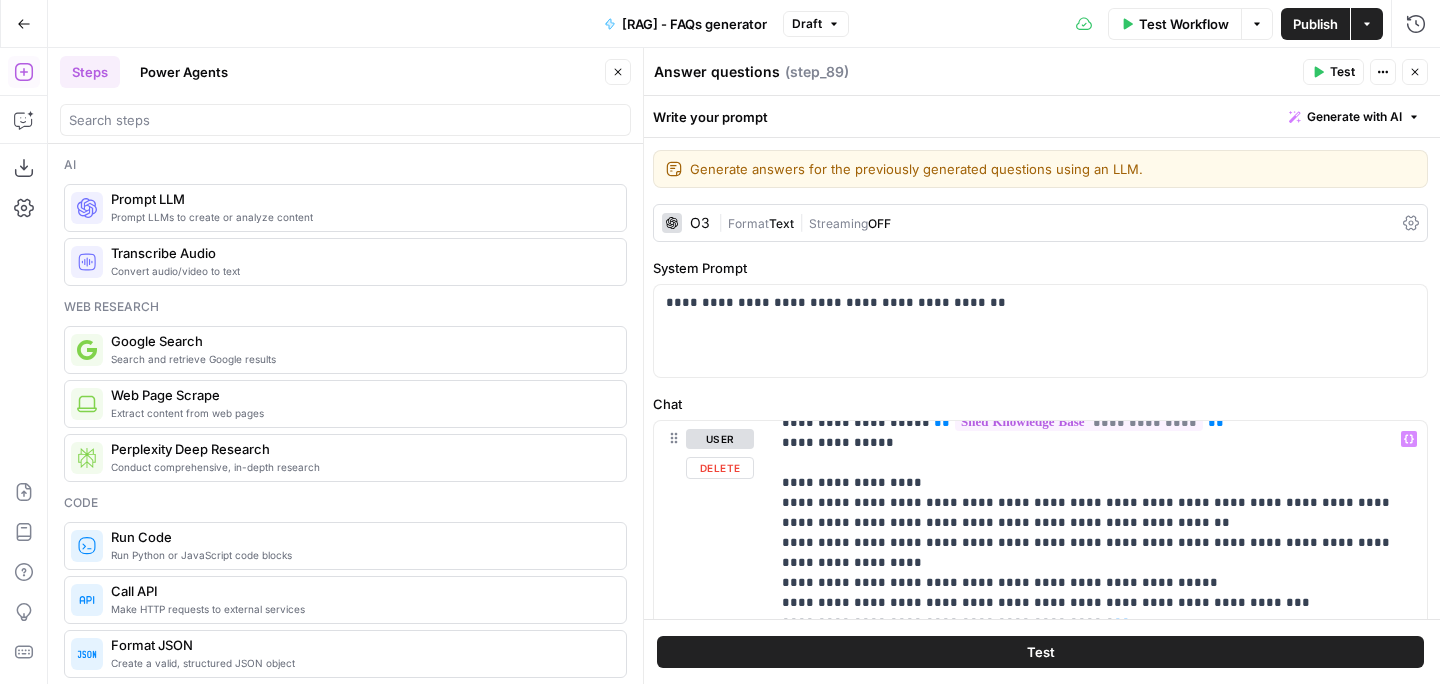 scroll, scrollTop: 323, scrollLeft: 0, axis: vertical 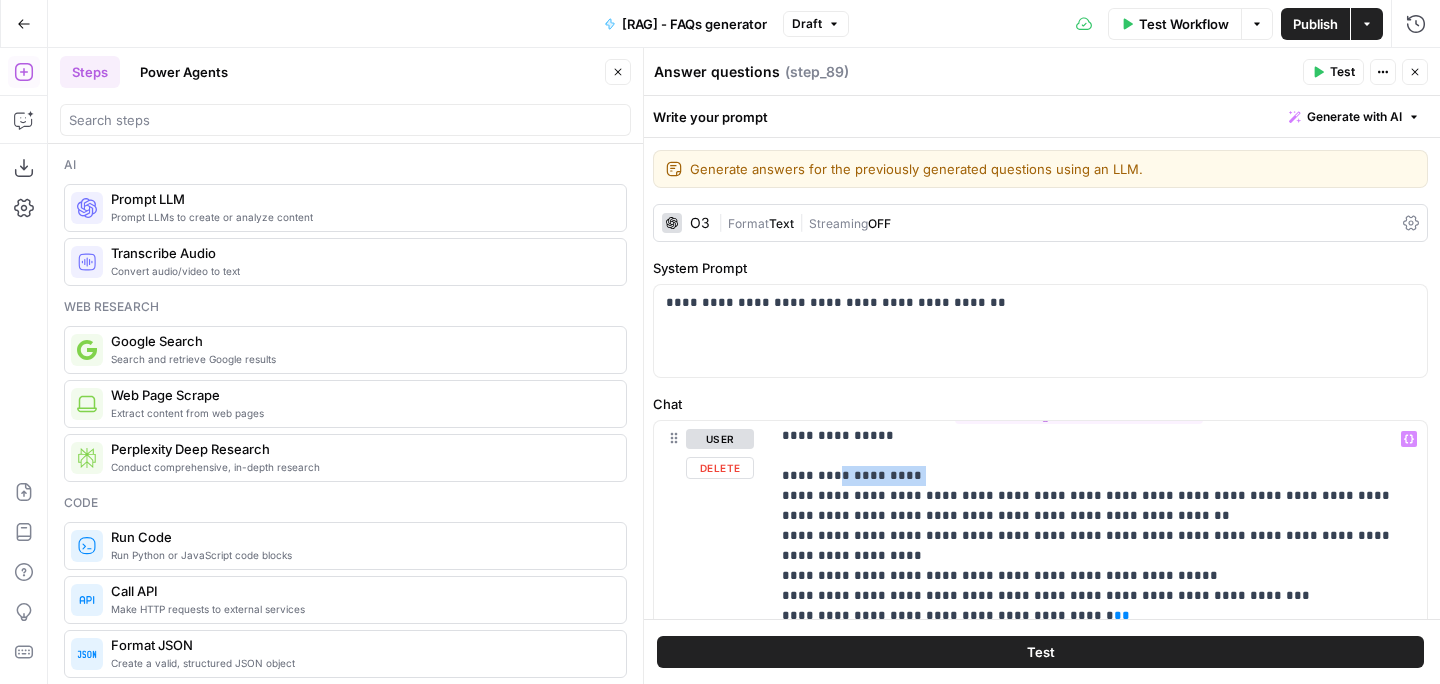 drag, startPoint x: 916, startPoint y: 474, endPoint x: 833, endPoint y: 475, distance: 83.00603 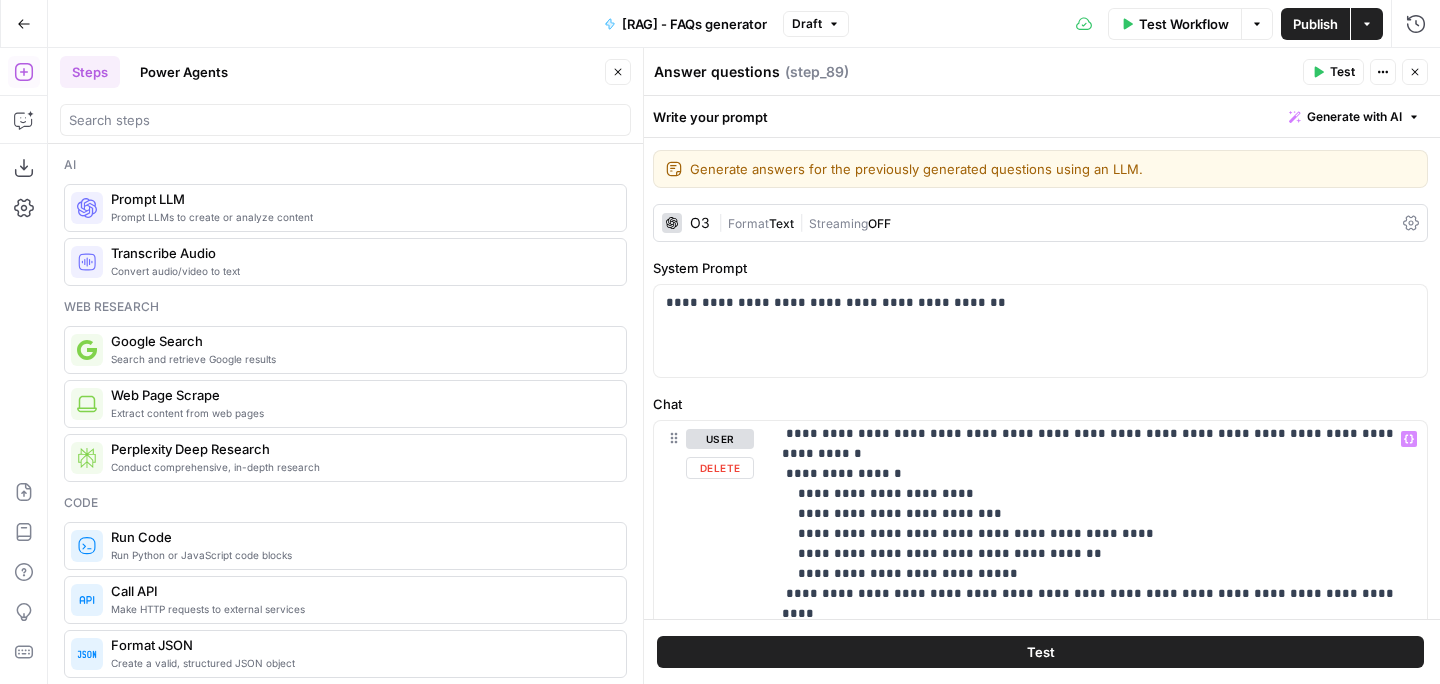 scroll, scrollTop: 650, scrollLeft: 0, axis: vertical 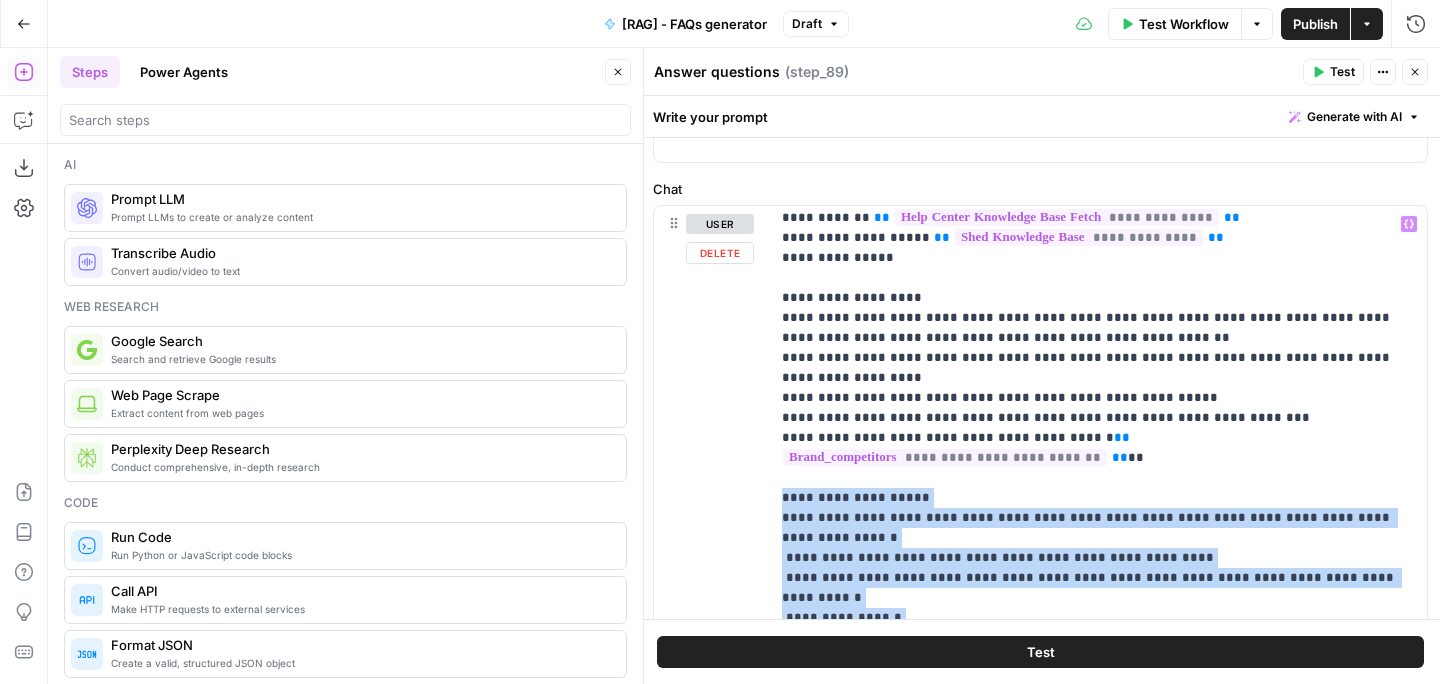 drag, startPoint x: 1147, startPoint y: 586, endPoint x: 768, endPoint y: 504, distance: 387.76926 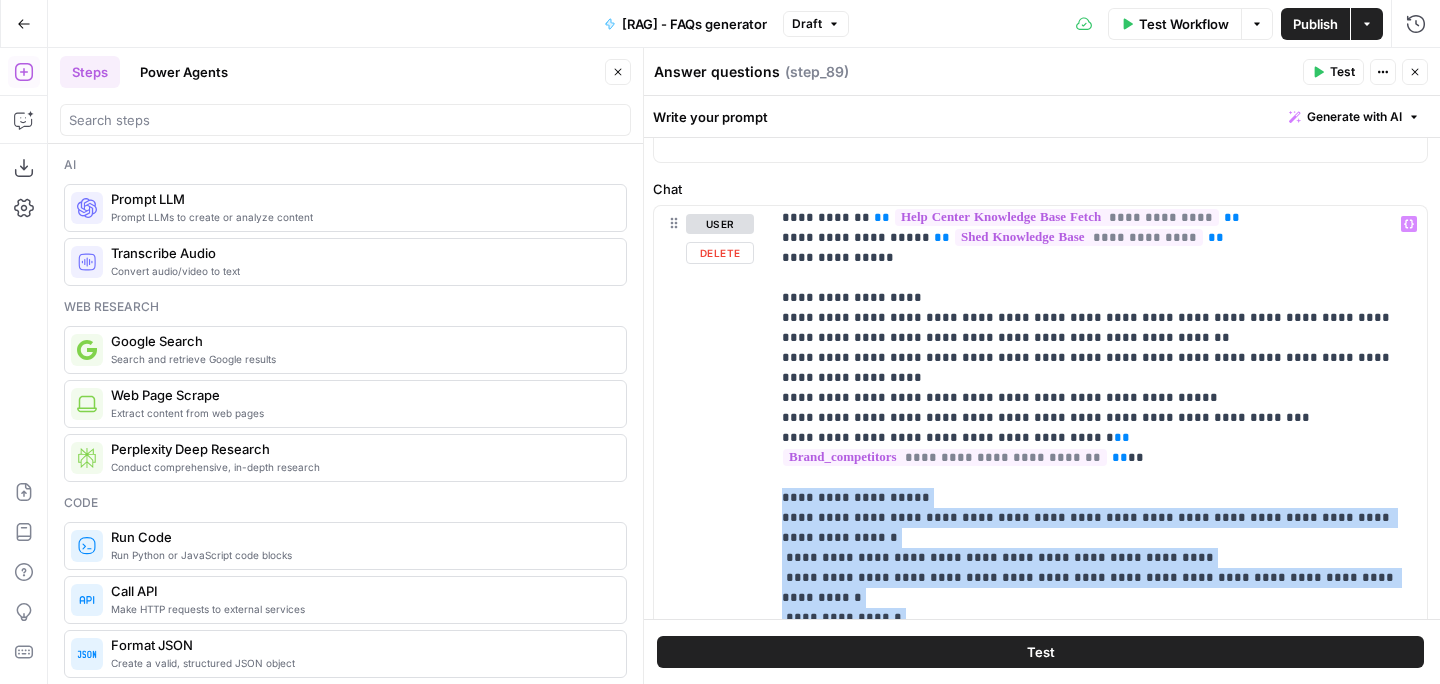 click on "**********" at bounding box center [1040, 636] 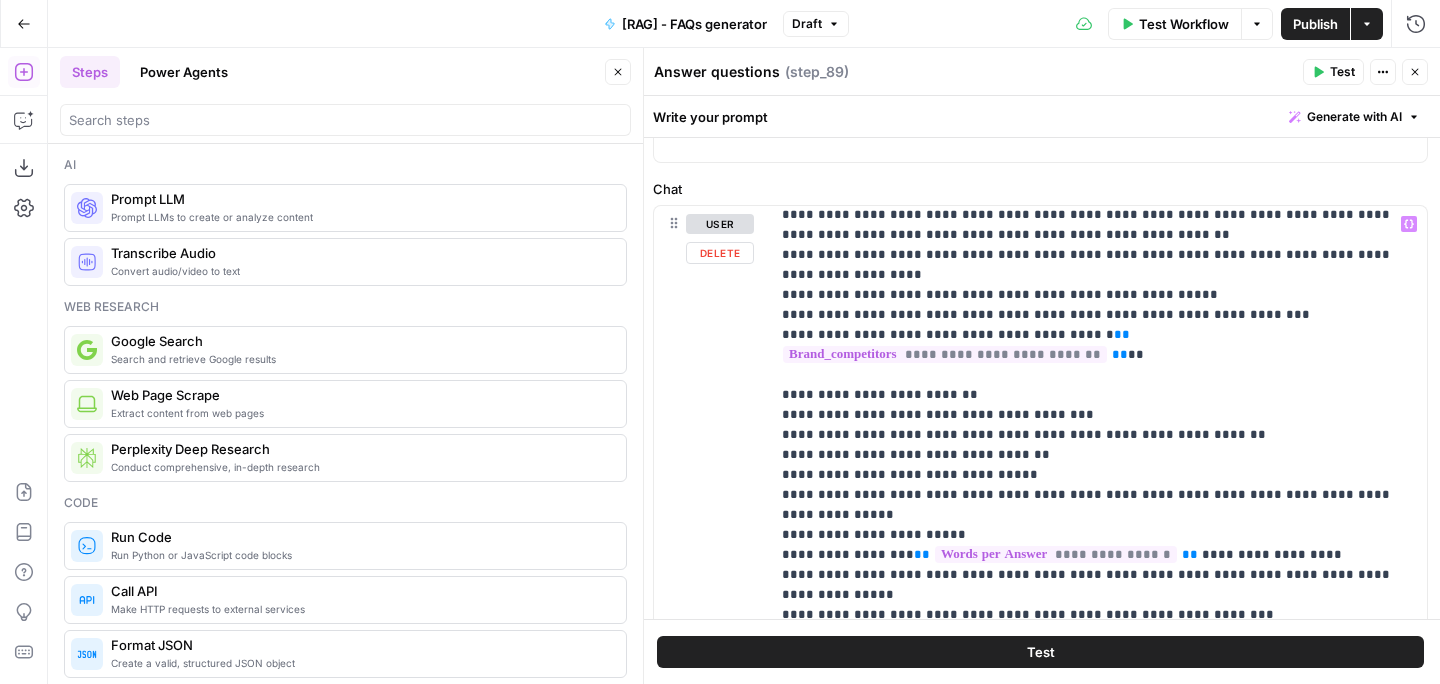 scroll, scrollTop: 397, scrollLeft: 0, axis: vertical 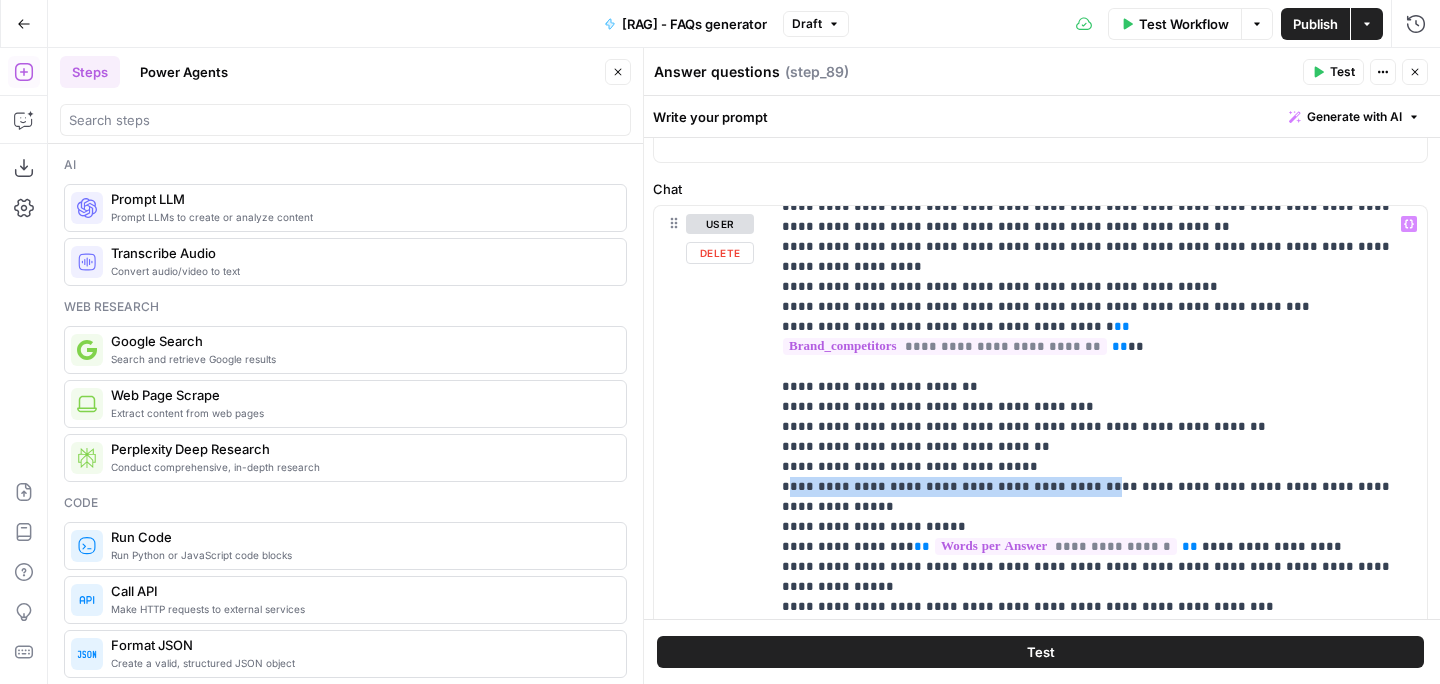 drag, startPoint x: 1068, startPoint y: 486, endPoint x: 789, endPoint y: 490, distance: 279.0287 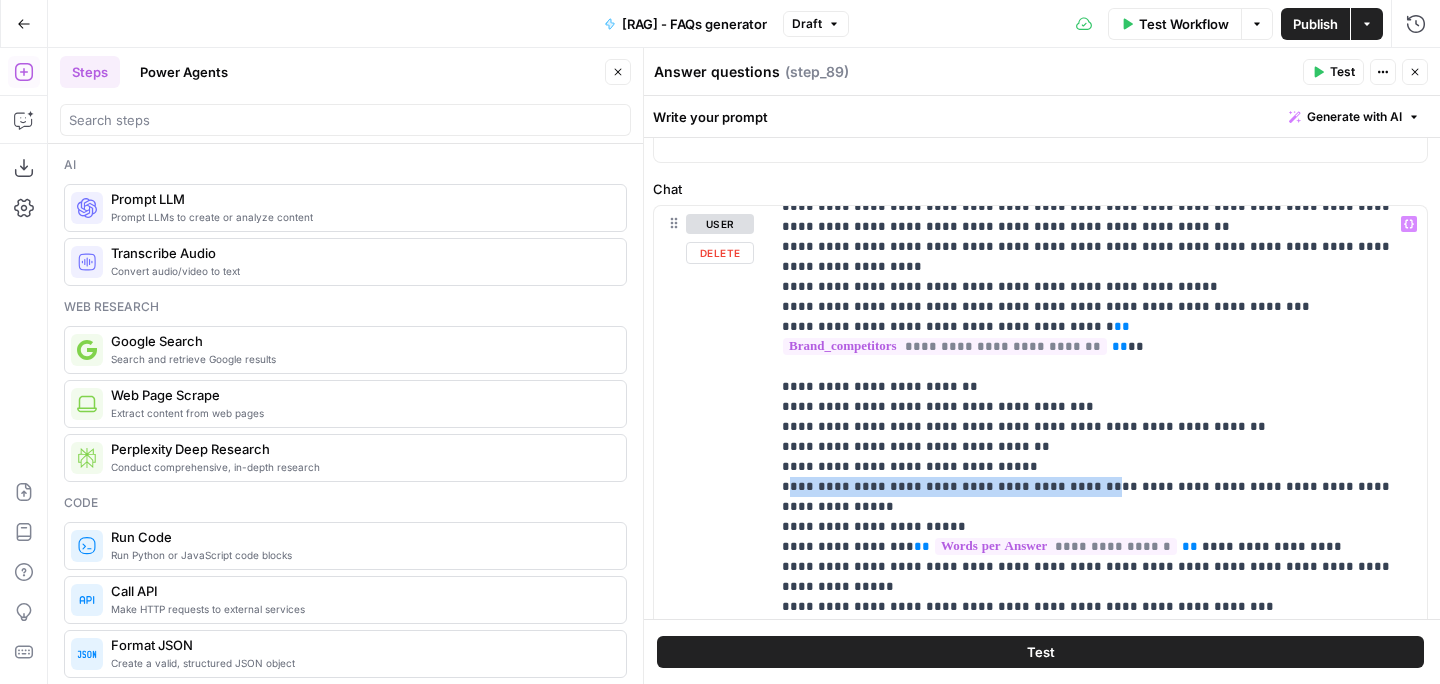 click on "**********" at bounding box center [1098, 497] 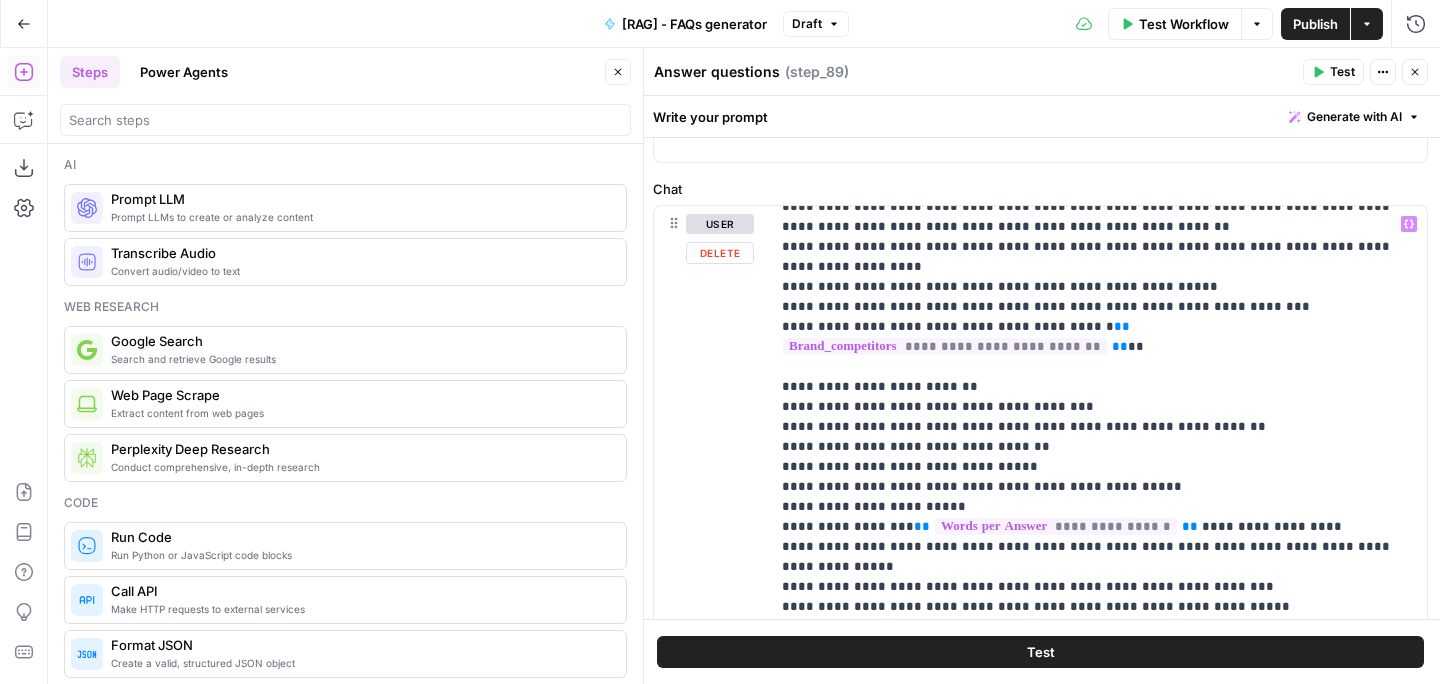 click on "**********" at bounding box center [1098, 497] 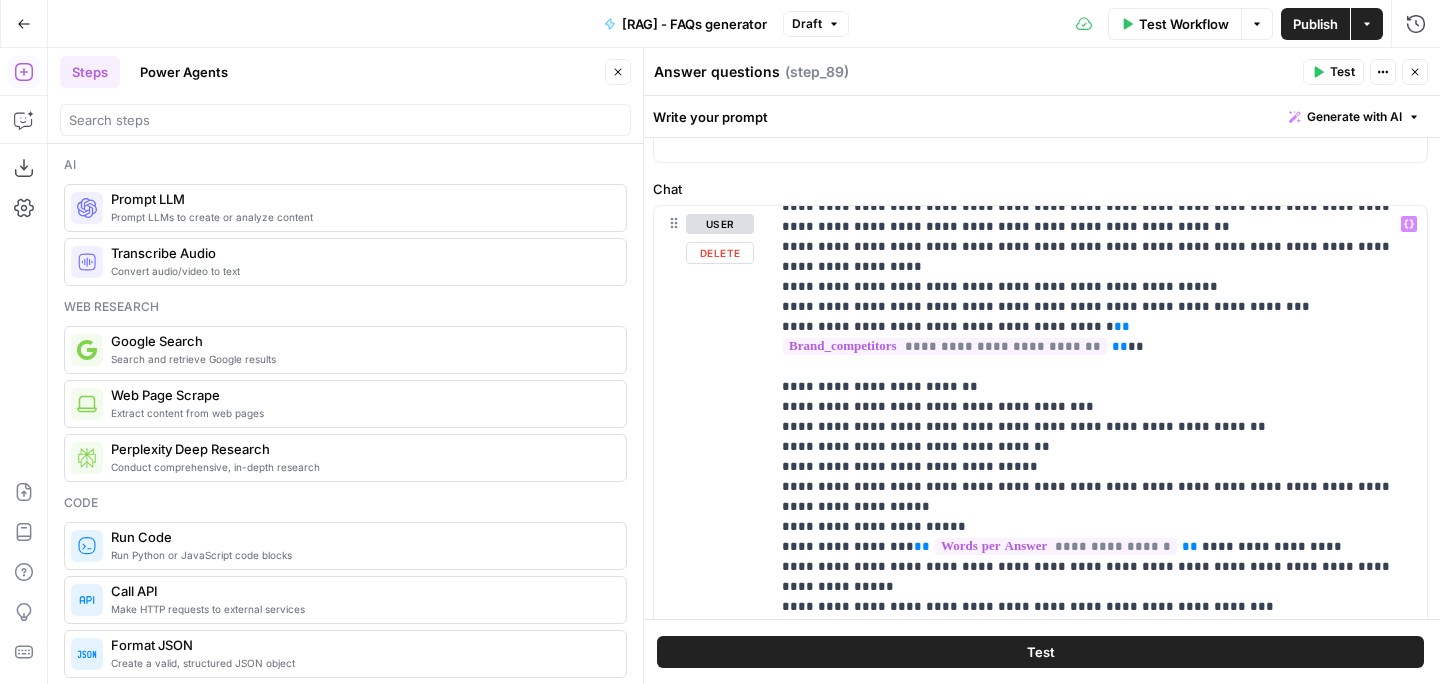 click on "**********" at bounding box center (1098, 507) 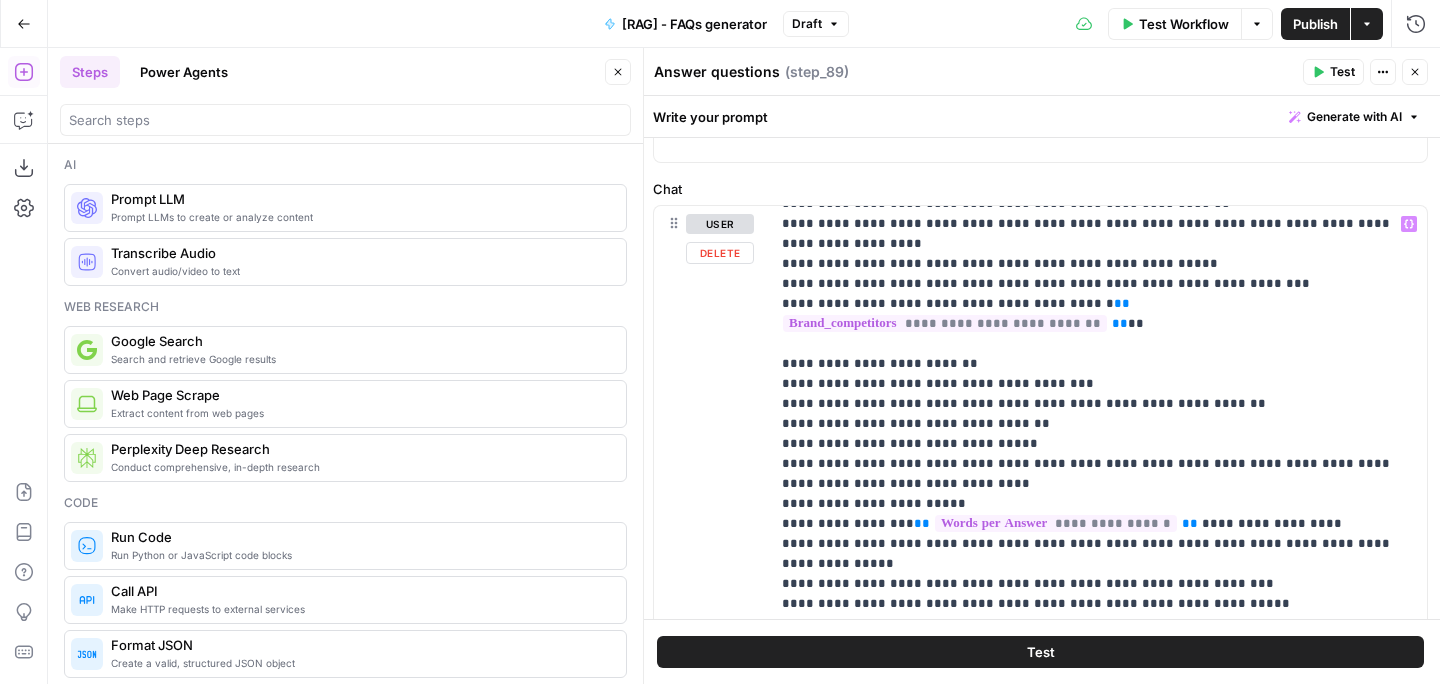 scroll, scrollTop: 427, scrollLeft: 0, axis: vertical 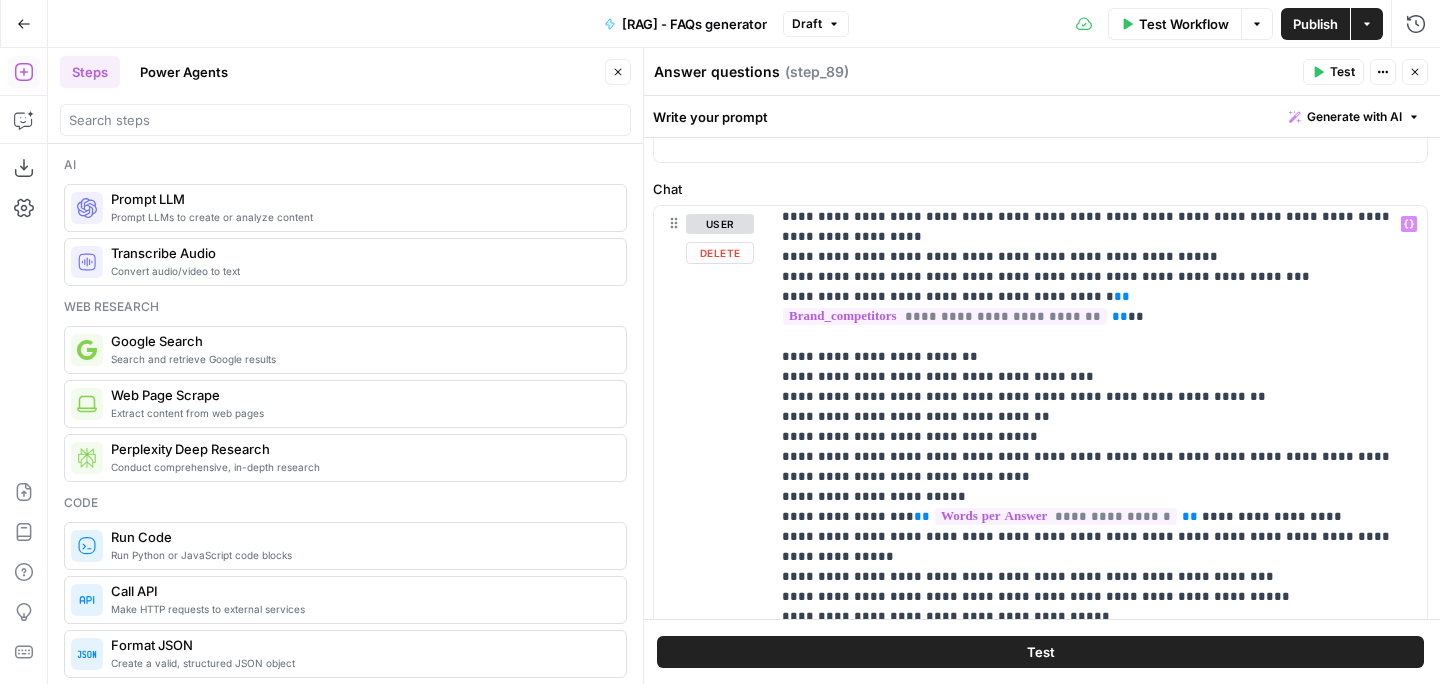 click on "**********" at bounding box center [1098, 477] 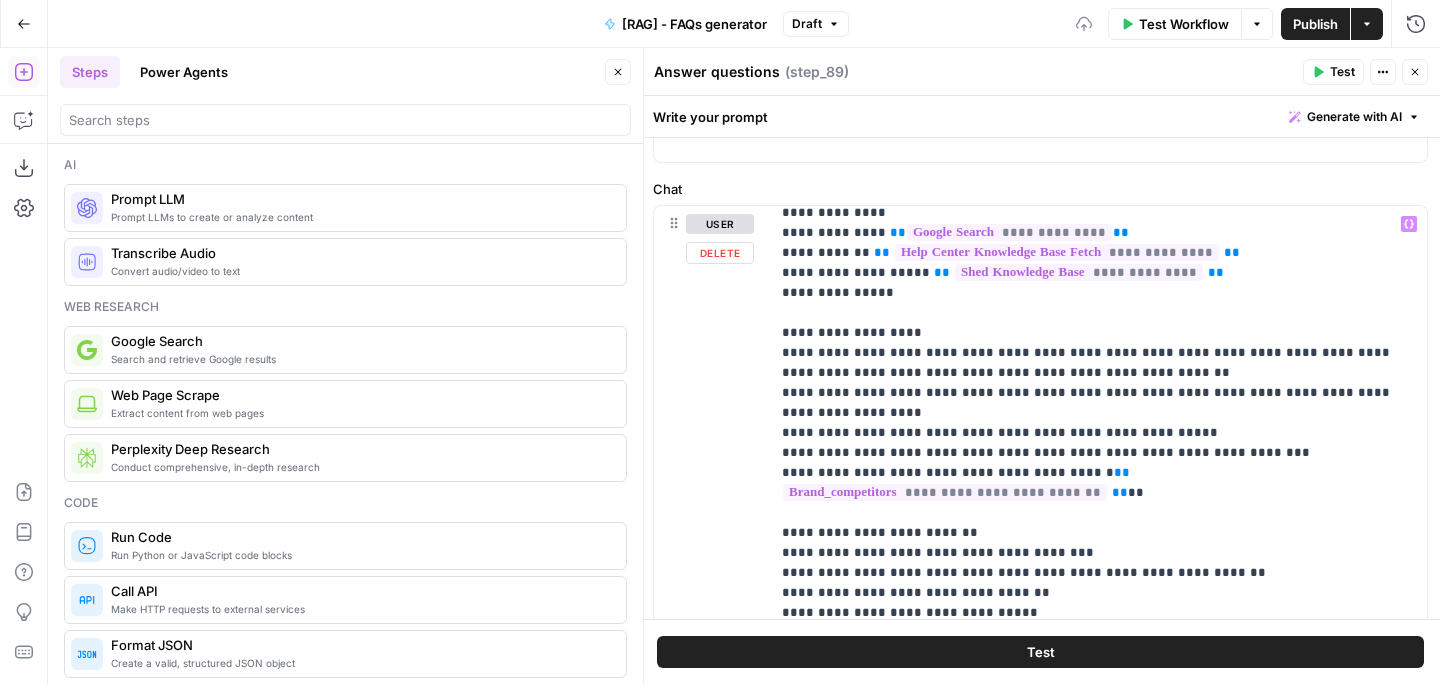 scroll, scrollTop: 240, scrollLeft: 0, axis: vertical 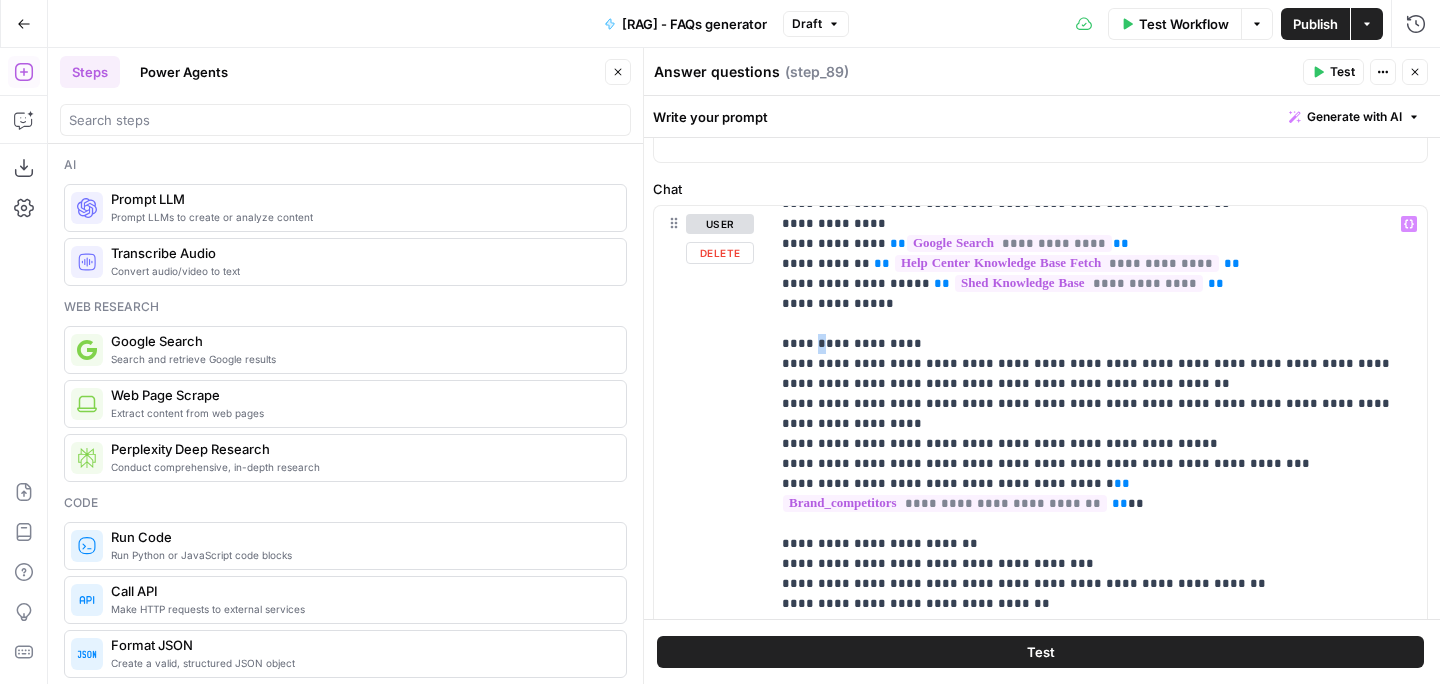 click on "**********" at bounding box center [1098, 684] 